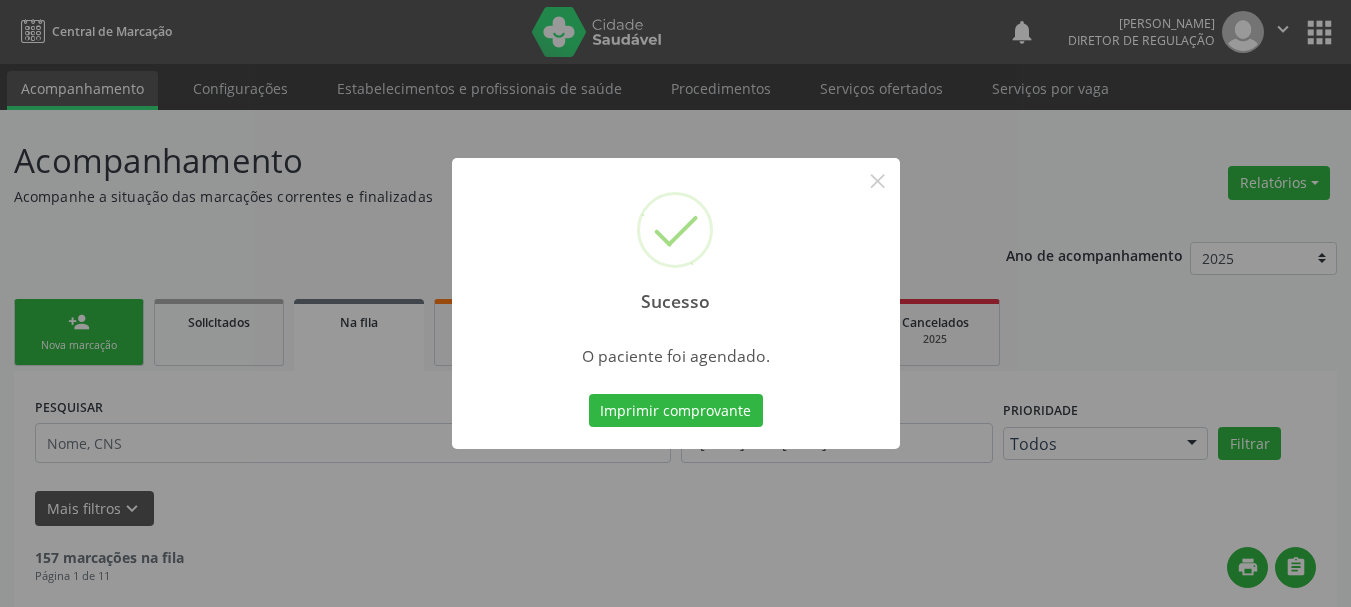 scroll, scrollTop: 60, scrollLeft: 0, axis: vertical 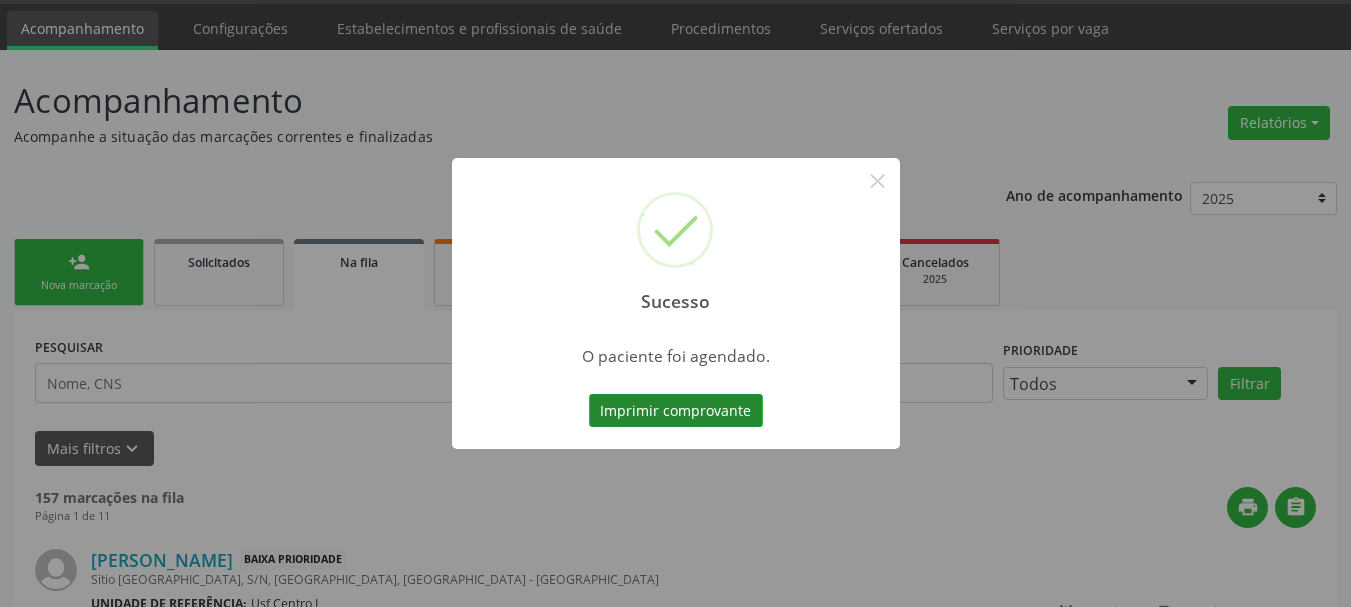 drag, startPoint x: 0, startPoint y: 0, endPoint x: 718, endPoint y: 404, distance: 823.8568 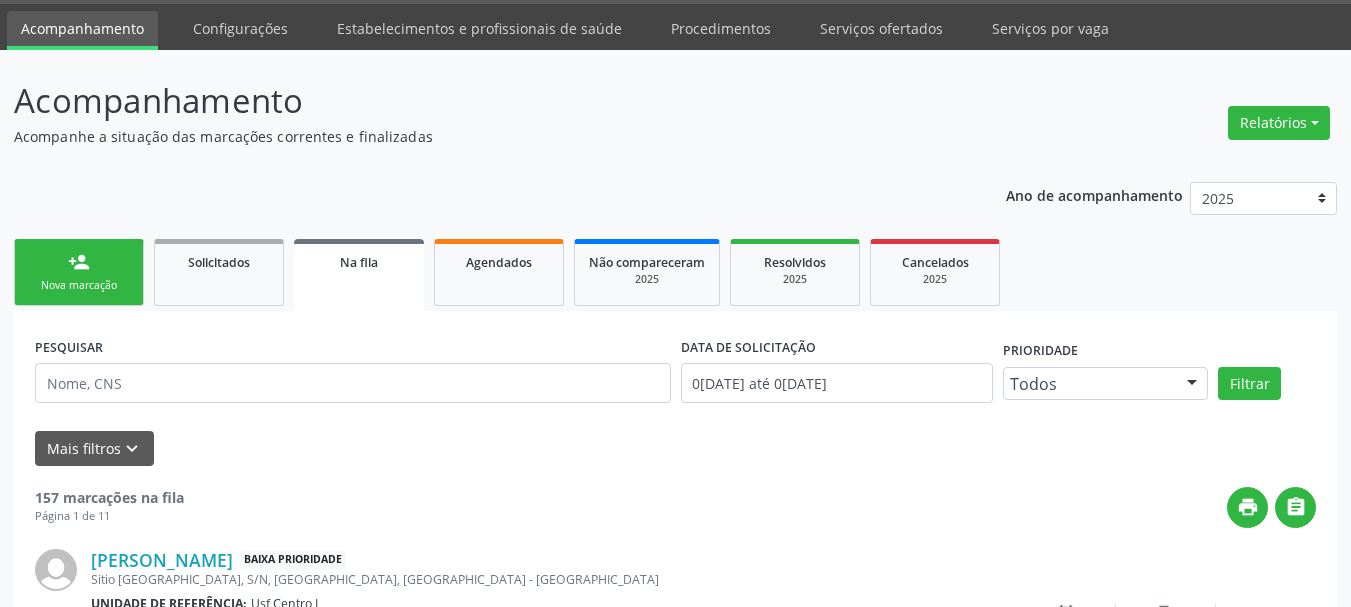 scroll, scrollTop: 60, scrollLeft: 0, axis: vertical 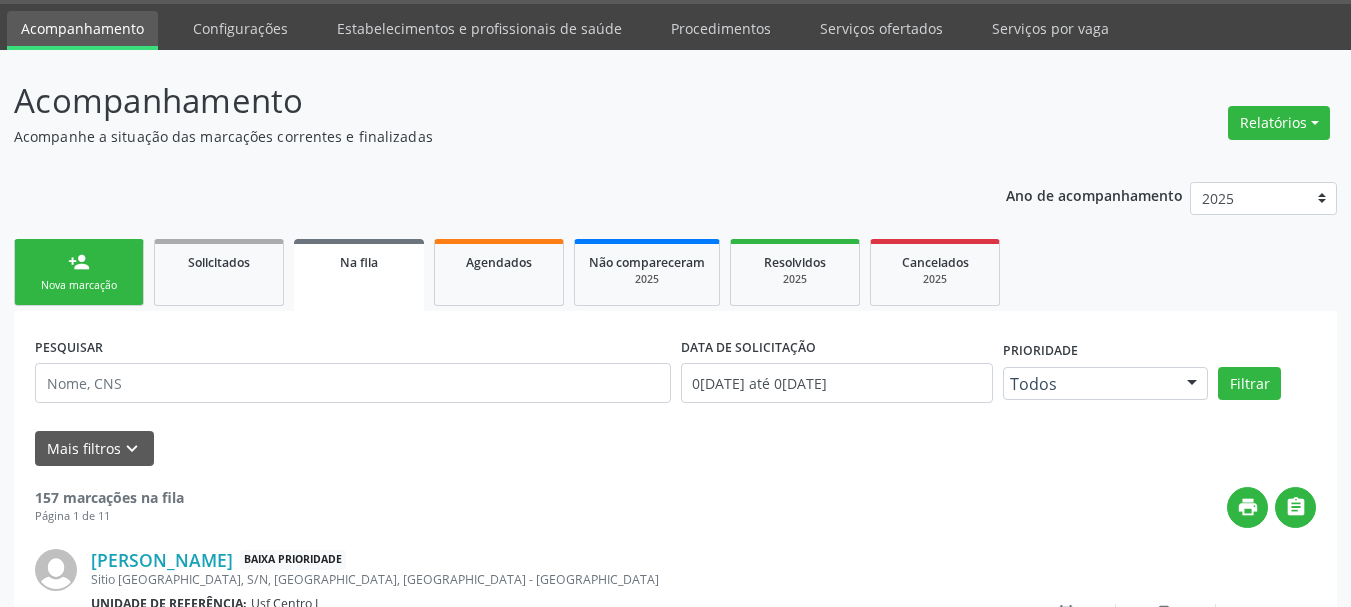 click on "Nova marcação" at bounding box center [79, 285] 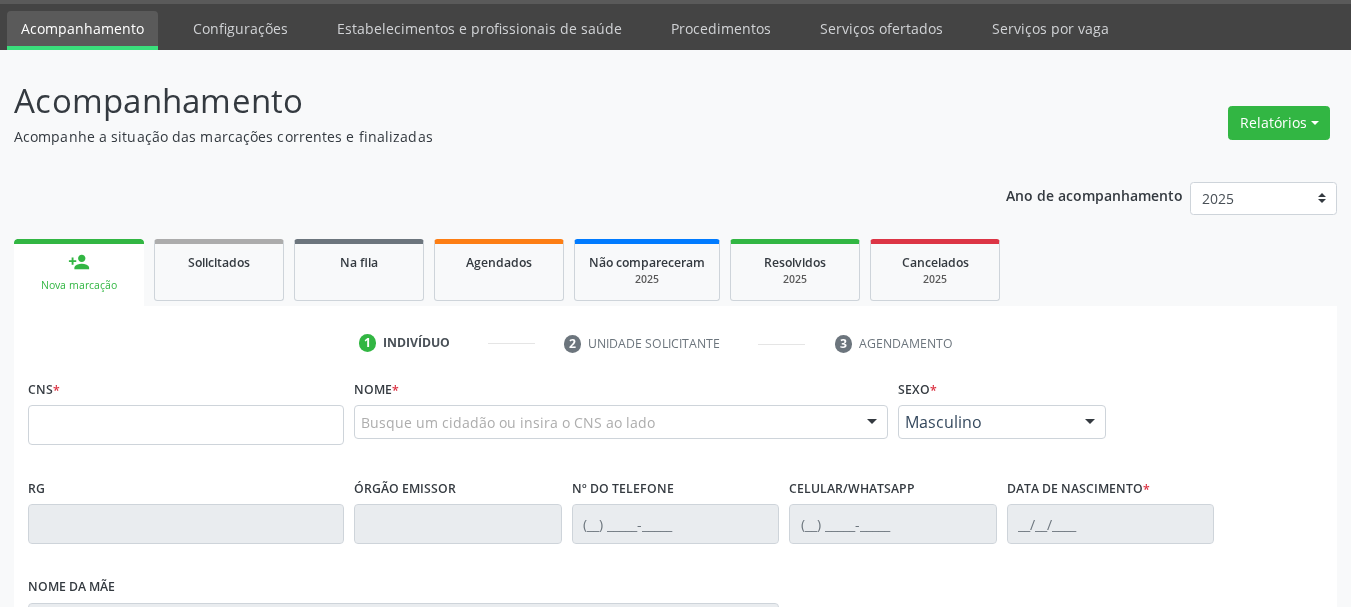scroll, scrollTop: 160, scrollLeft: 0, axis: vertical 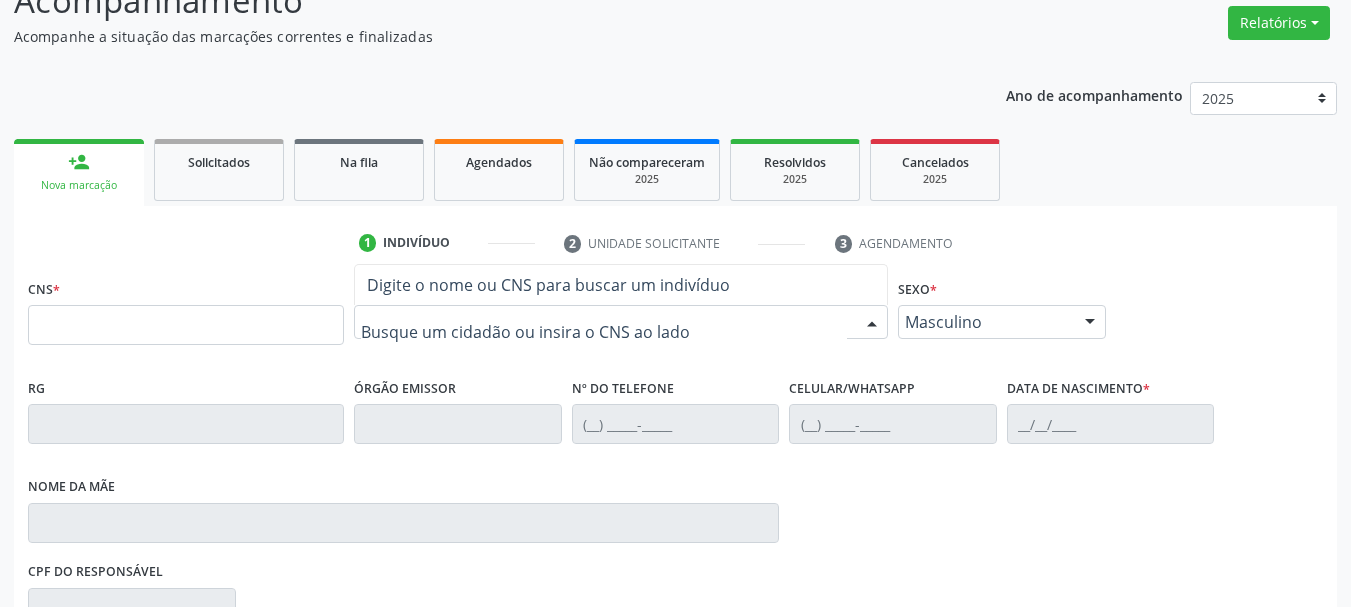 click at bounding box center [621, 322] 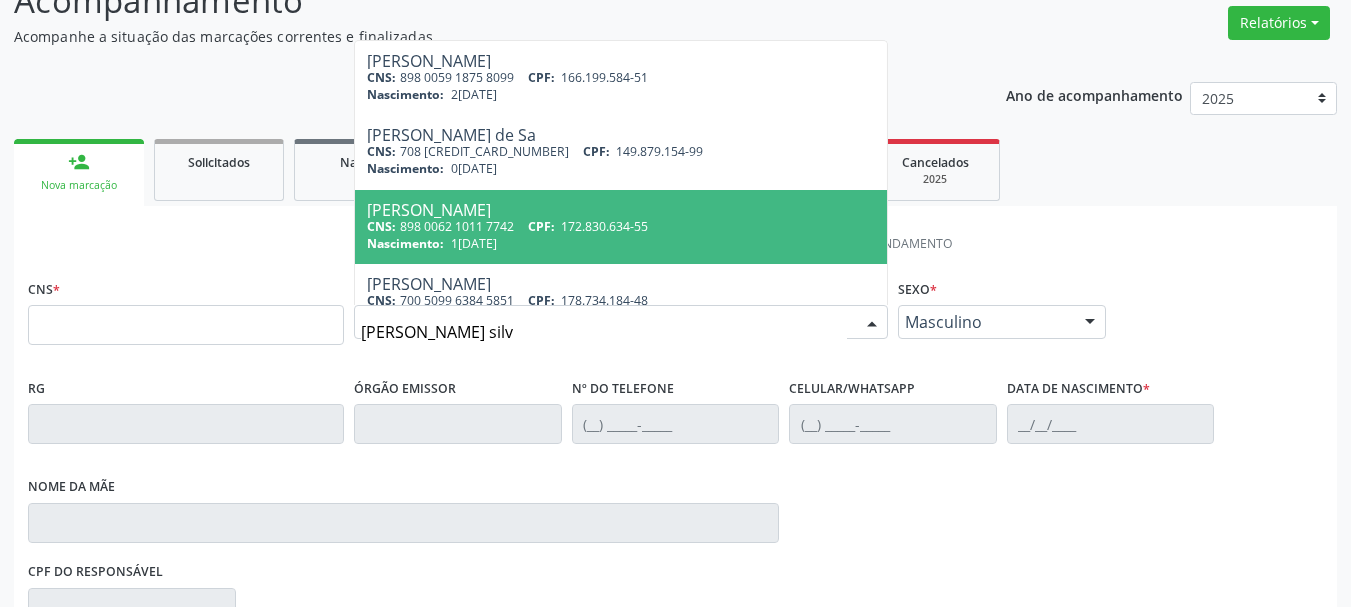 type on "[PERSON_NAME]" 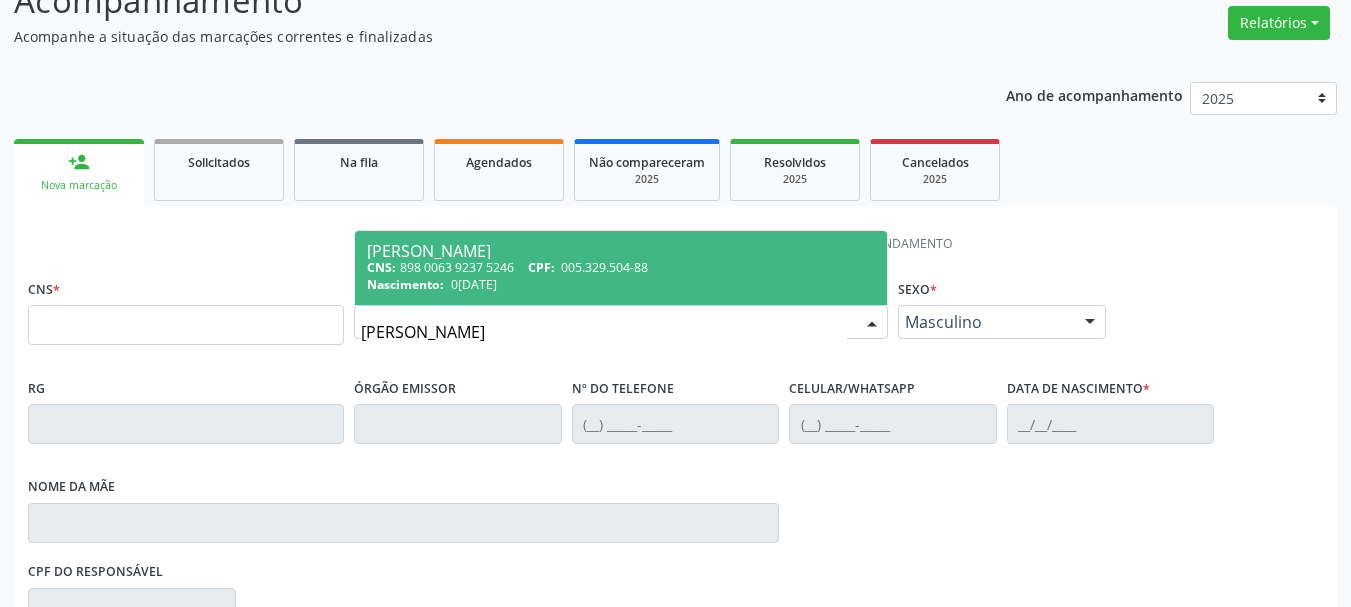 click on "CPF:" at bounding box center (541, 267) 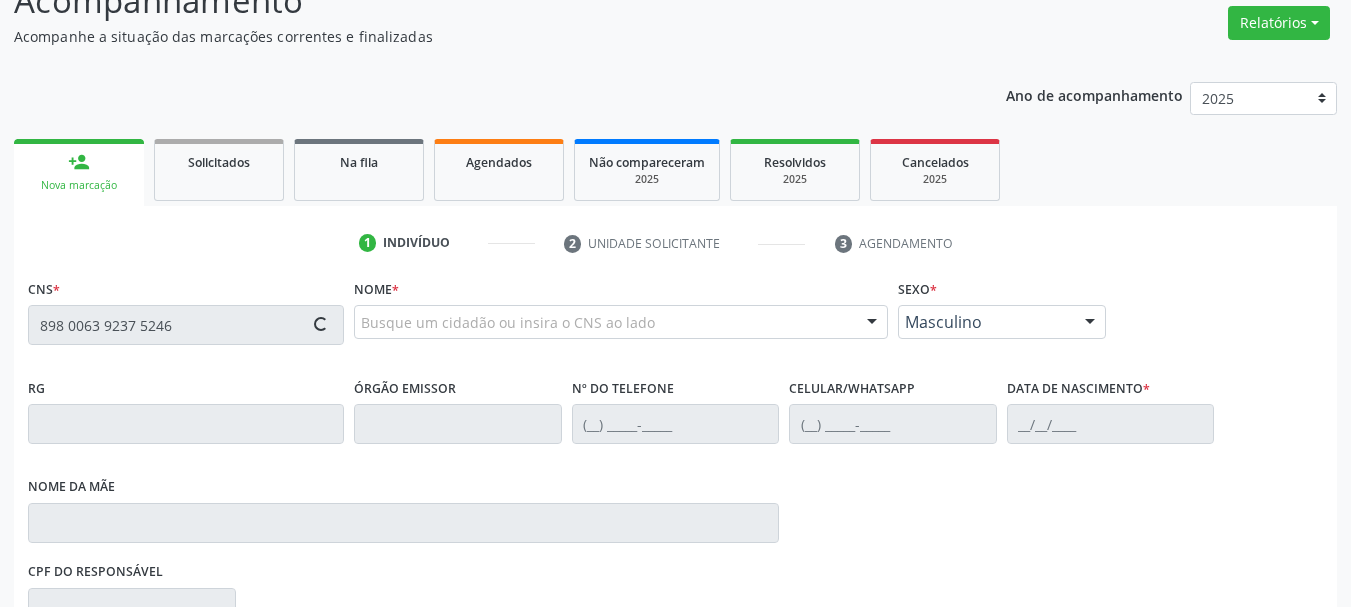 type on "898 0063 9237 5246" 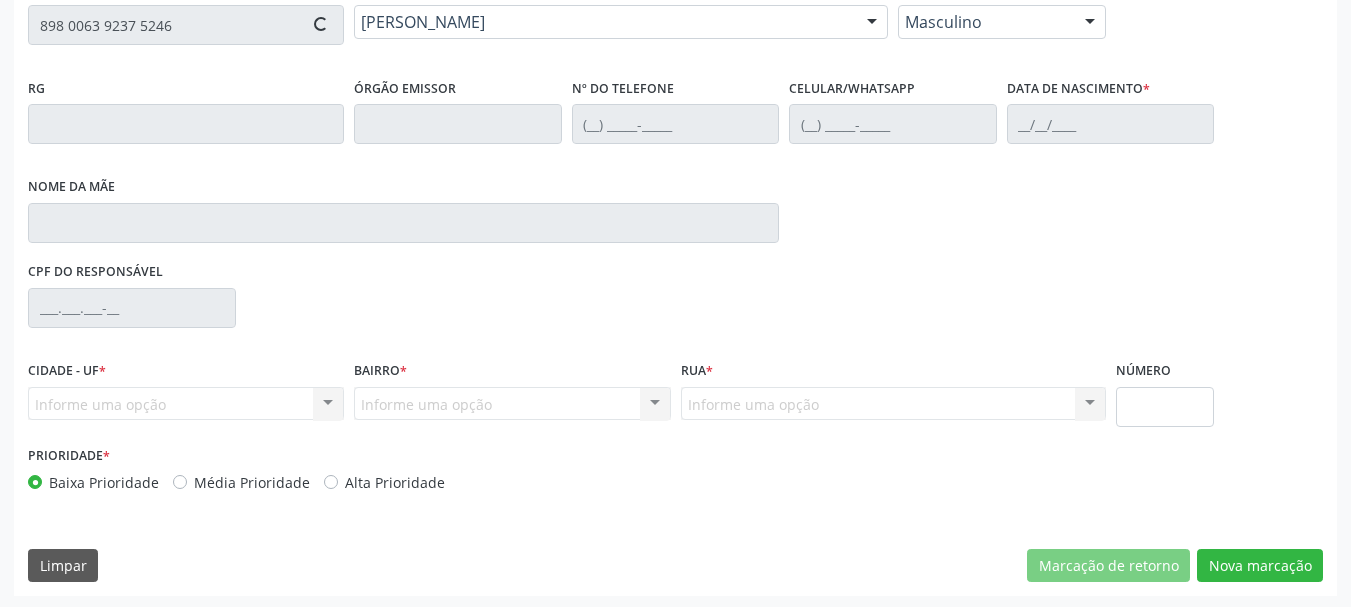 scroll, scrollTop: 463, scrollLeft: 0, axis: vertical 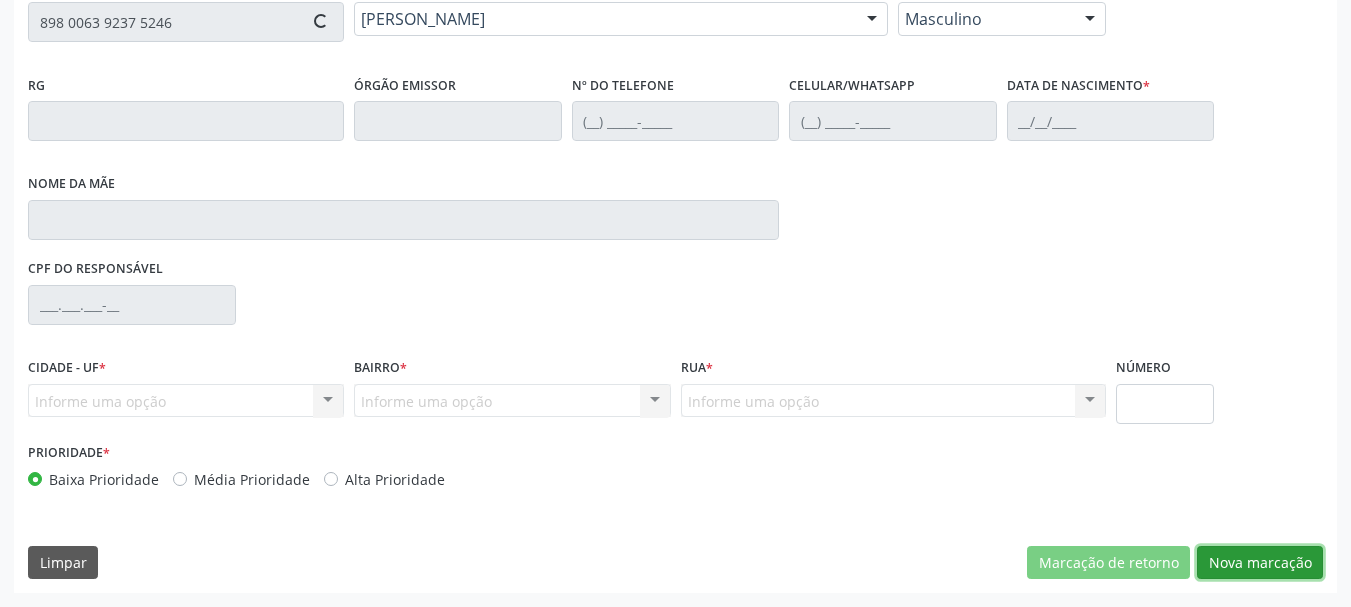 click on "Nova marcação" at bounding box center [1260, 563] 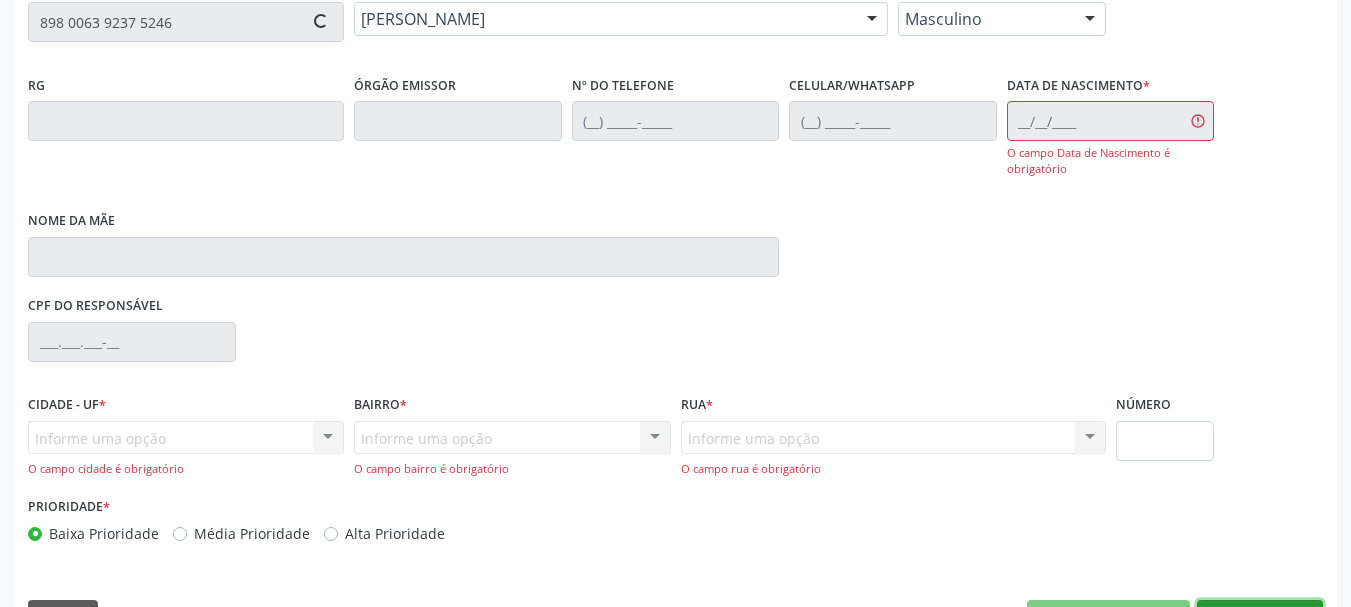 type on "[PHONE_NUMBER]" 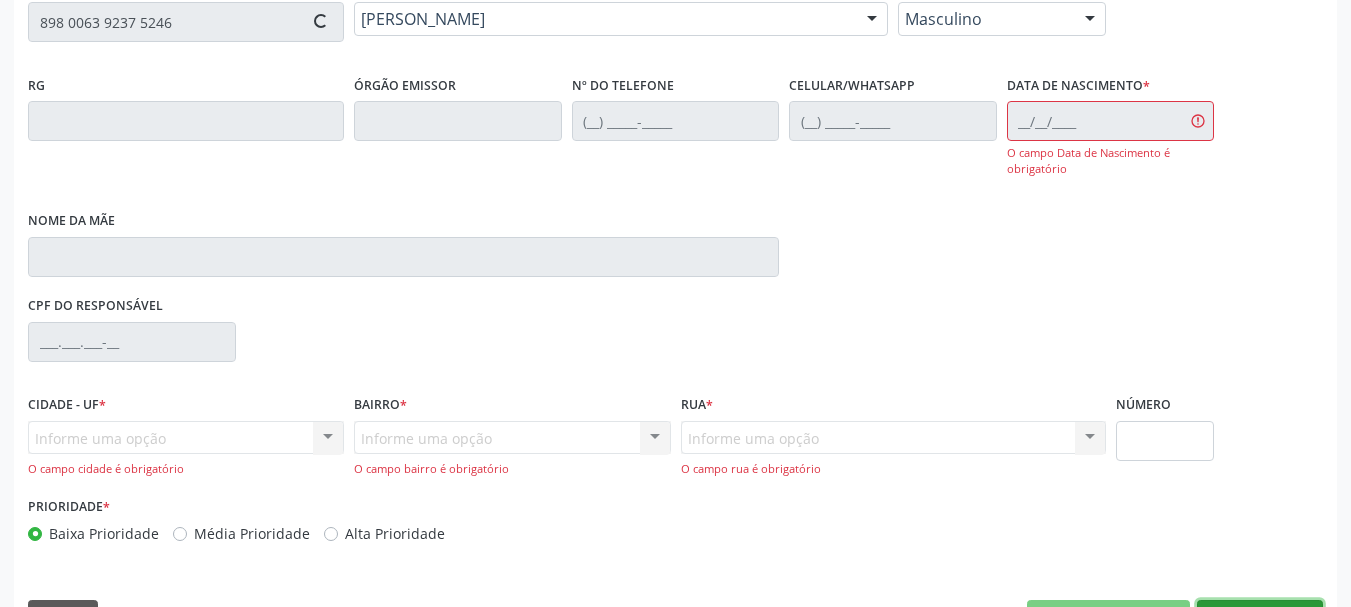 type on "0[DATE]" 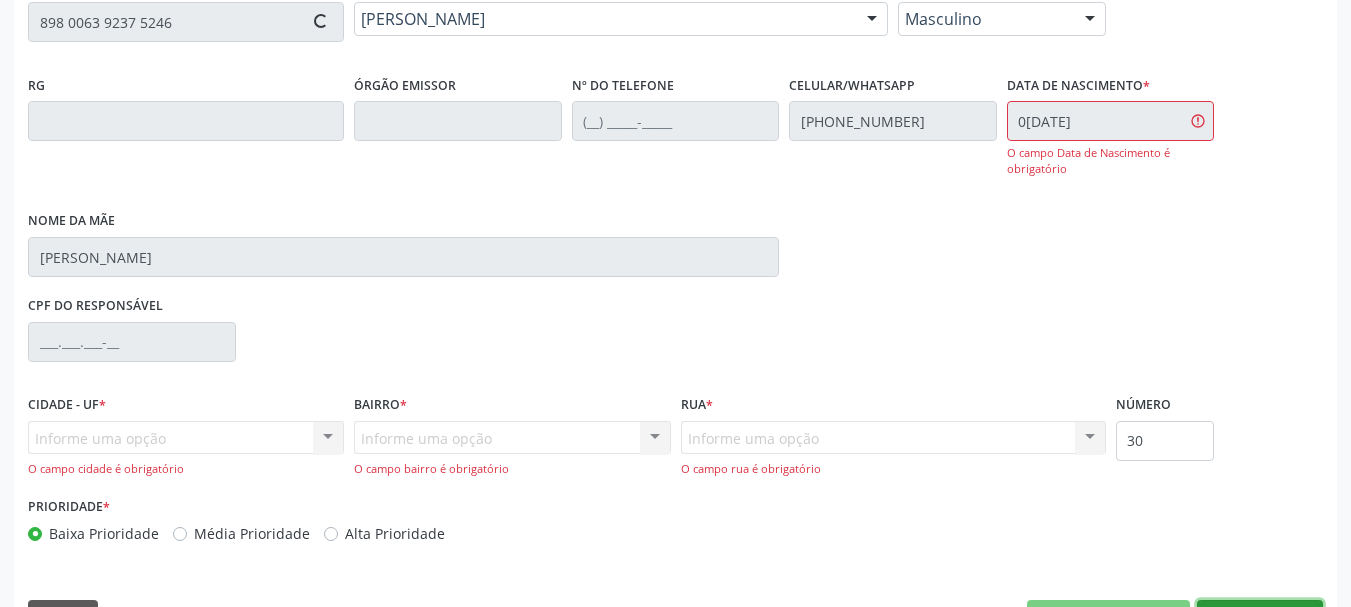 scroll, scrollTop: 363, scrollLeft: 0, axis: vertical 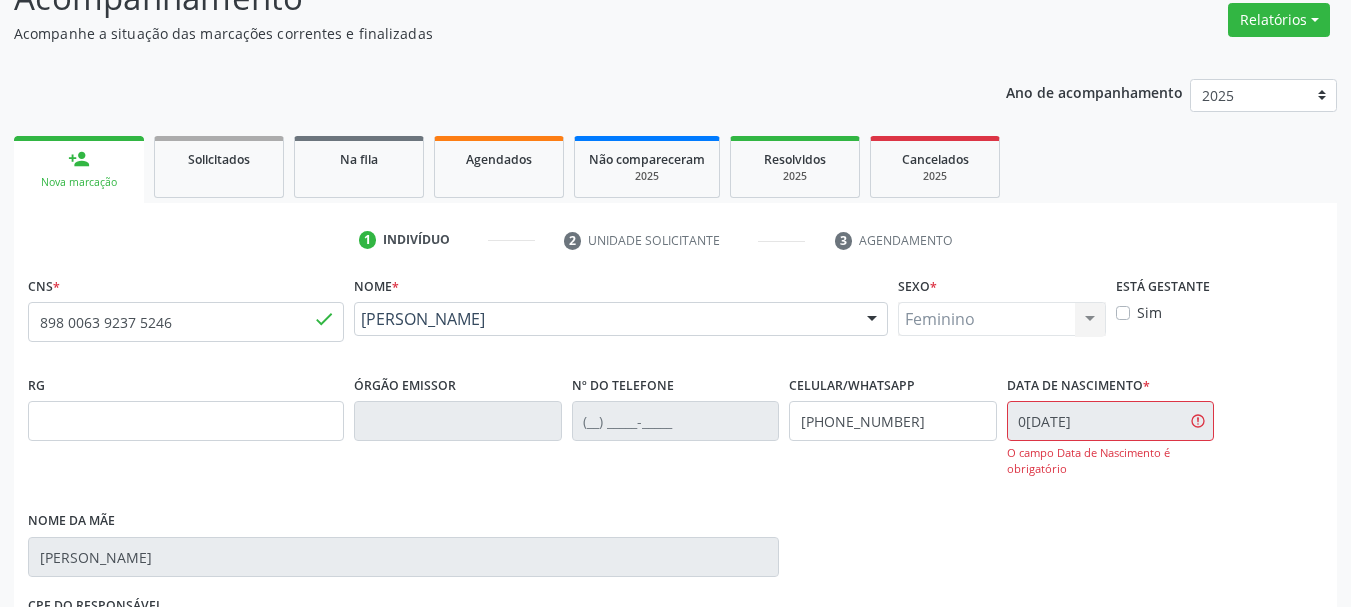 click on "Feminino         Masculino   Feminino
Nenhum resultado encontrado para: "   "
Não há nenhuma opção para ser exibida." at bounding box center (1002, 319) 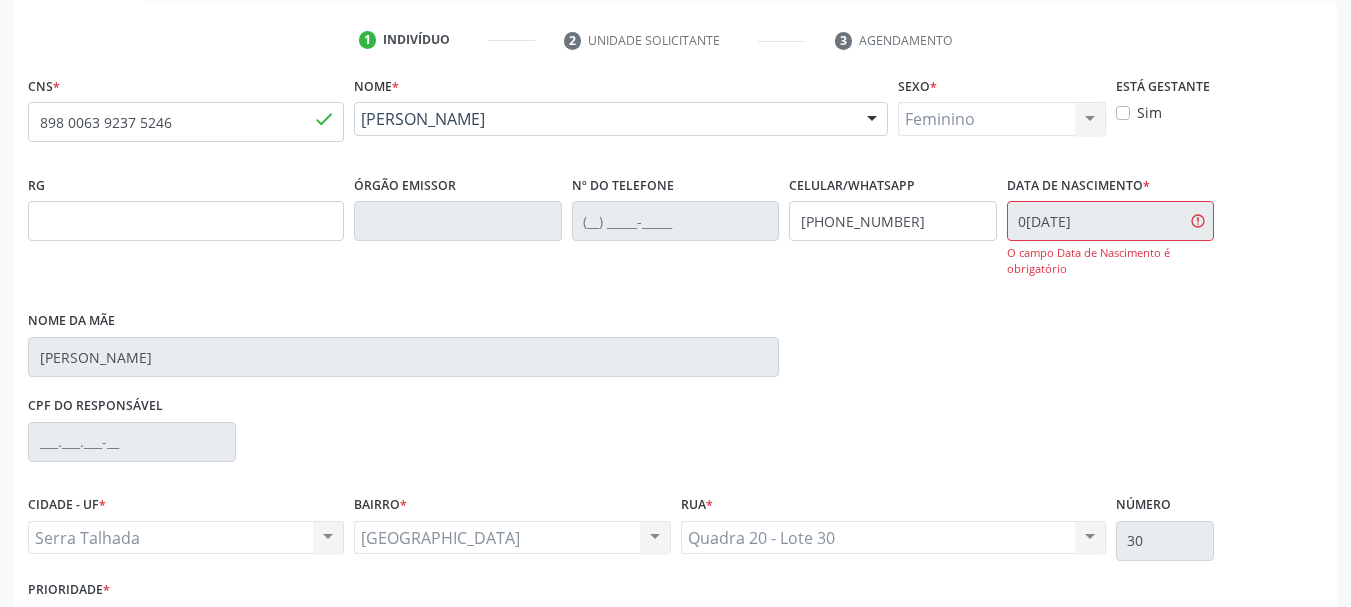 scroll, scrollTop: 500, scrollLeft: 0, axis: vertical 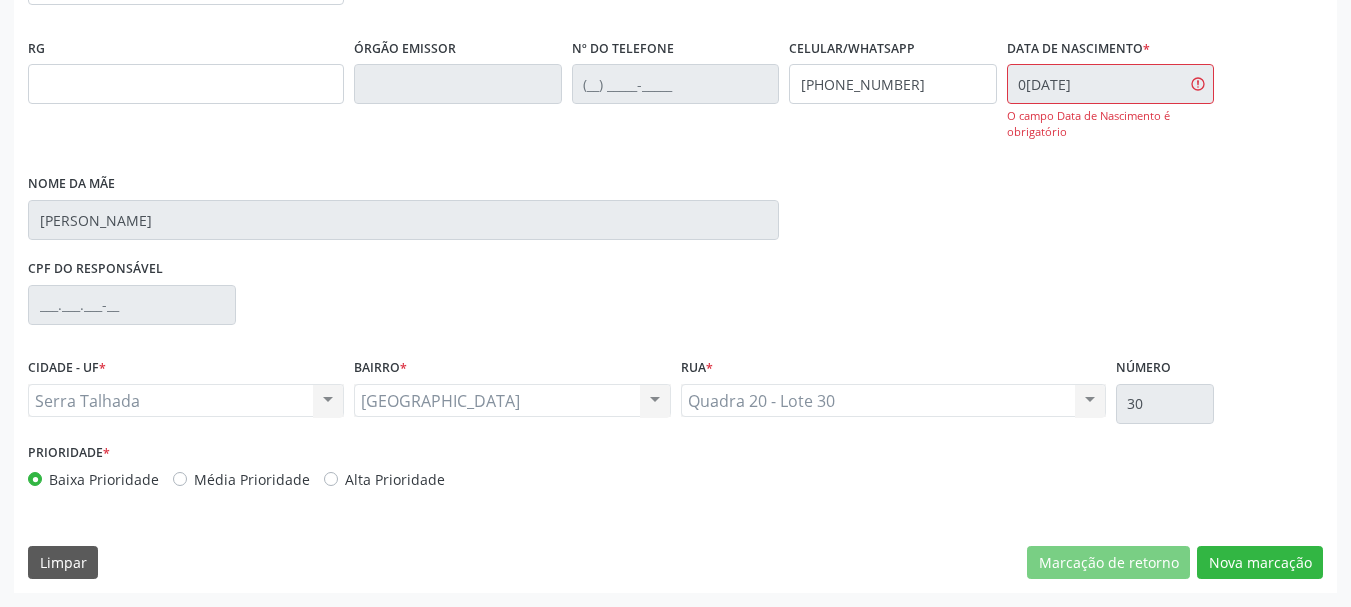 click on "Serra Talhada         Serra Talhada
Nenhum resultado encontrado para: "   "
Não há nenhuma opção para ser exibida." at bounding box center (186, 401) 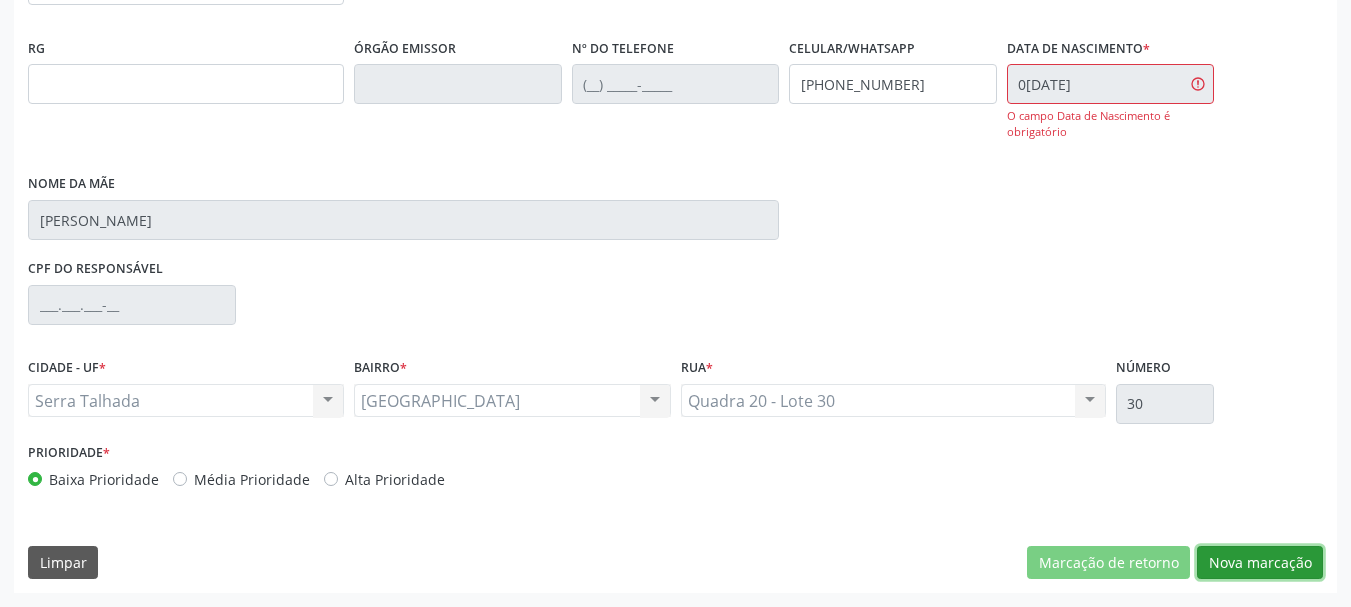 click on "Nova marcação" at bounding box center (1260, 563) 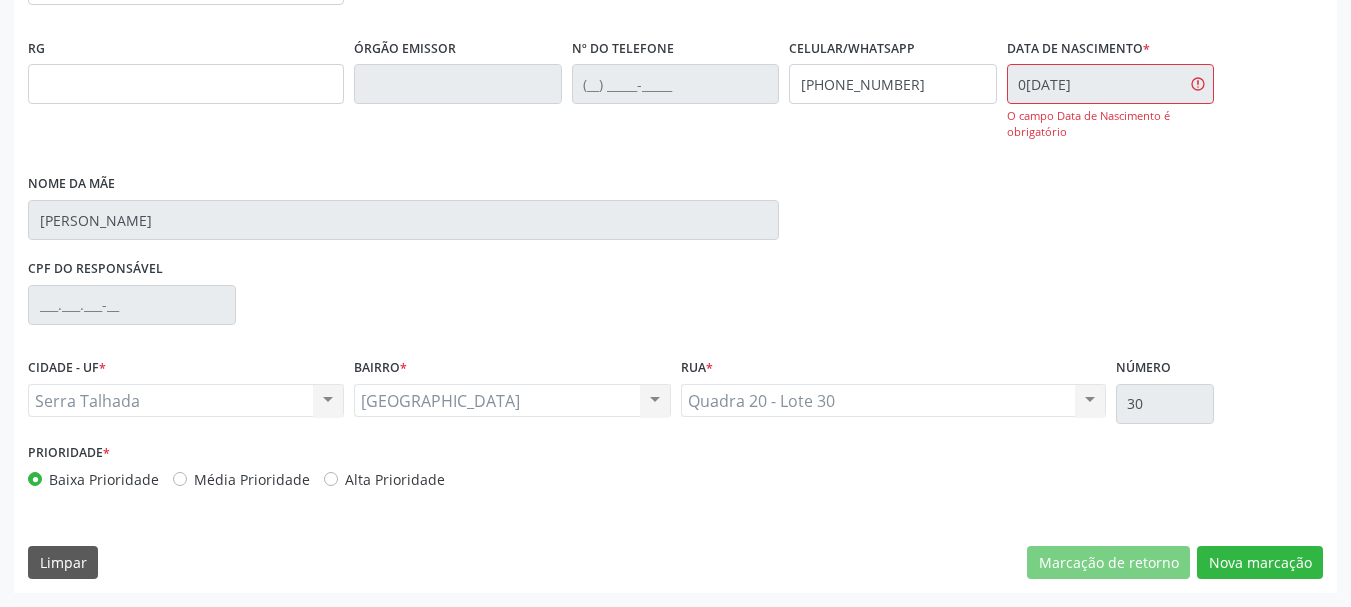 click on "Próximo" at bounding box center [0, 0] 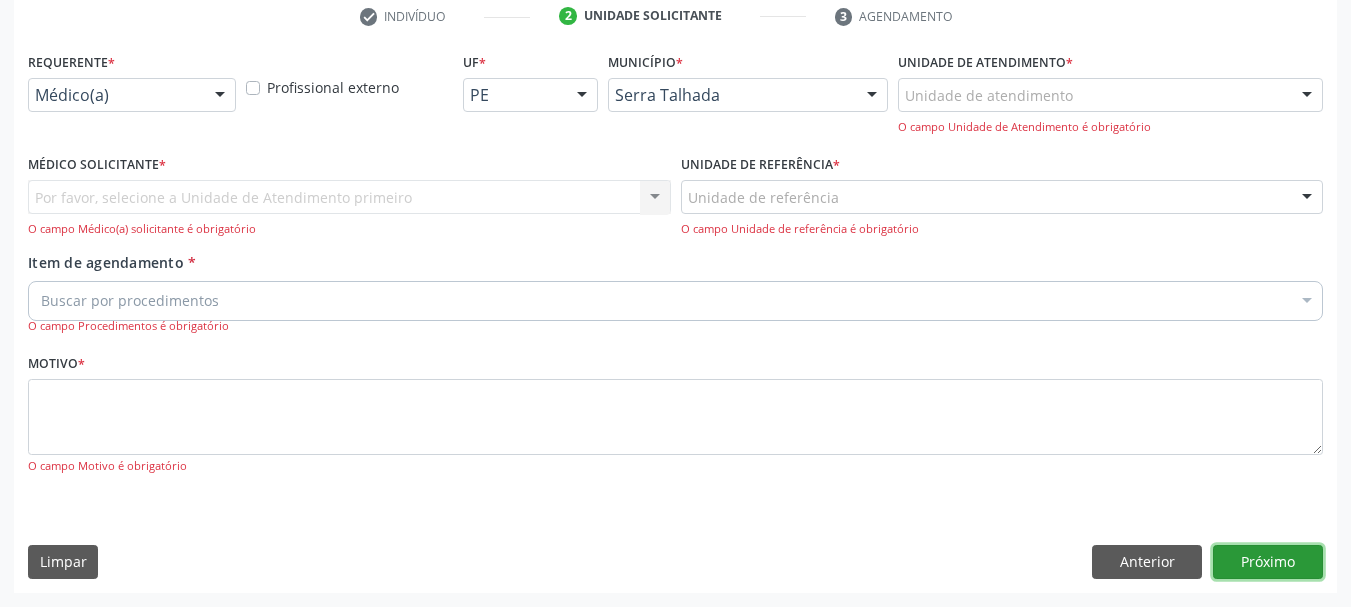 scroll, scrollTop: 299, scrollLeft: 0, axis: vertical 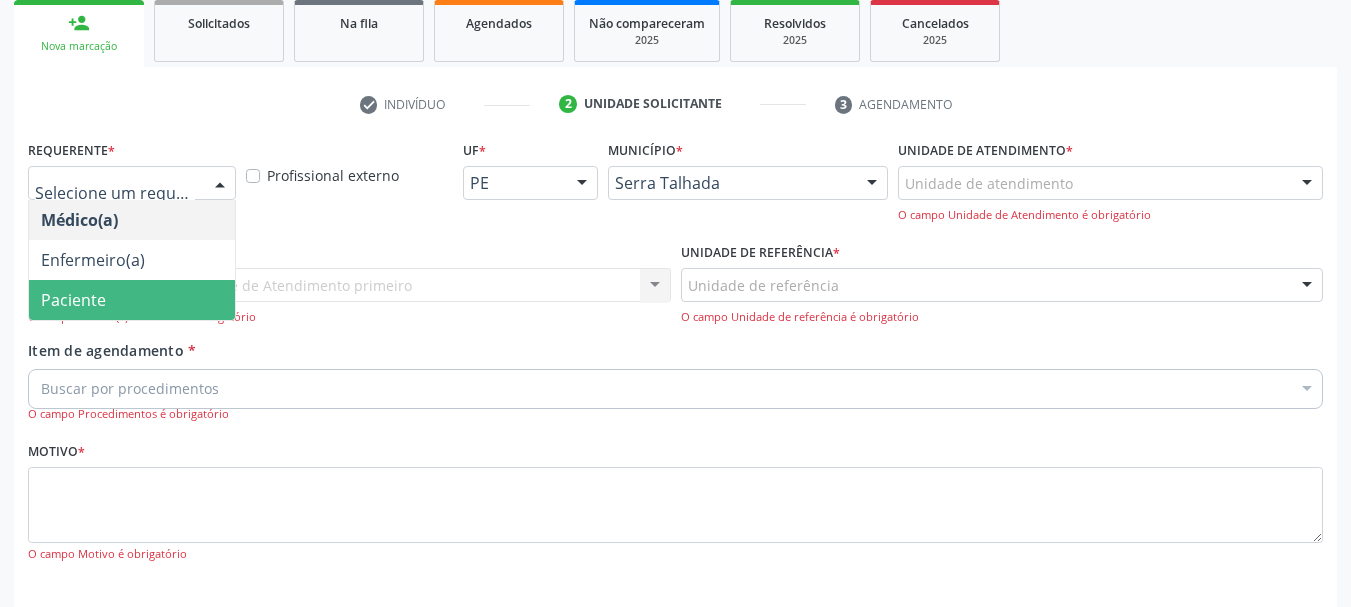 click on "Paciente" at bounding box center [73, 300] 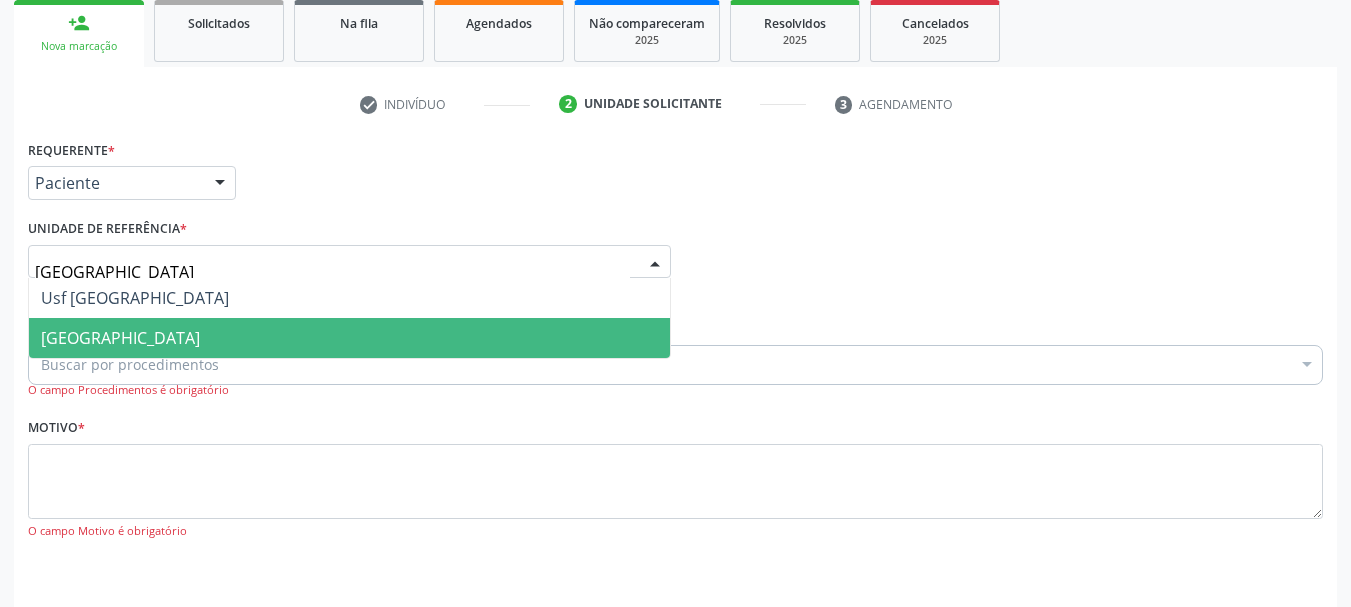 type on "vila bela" 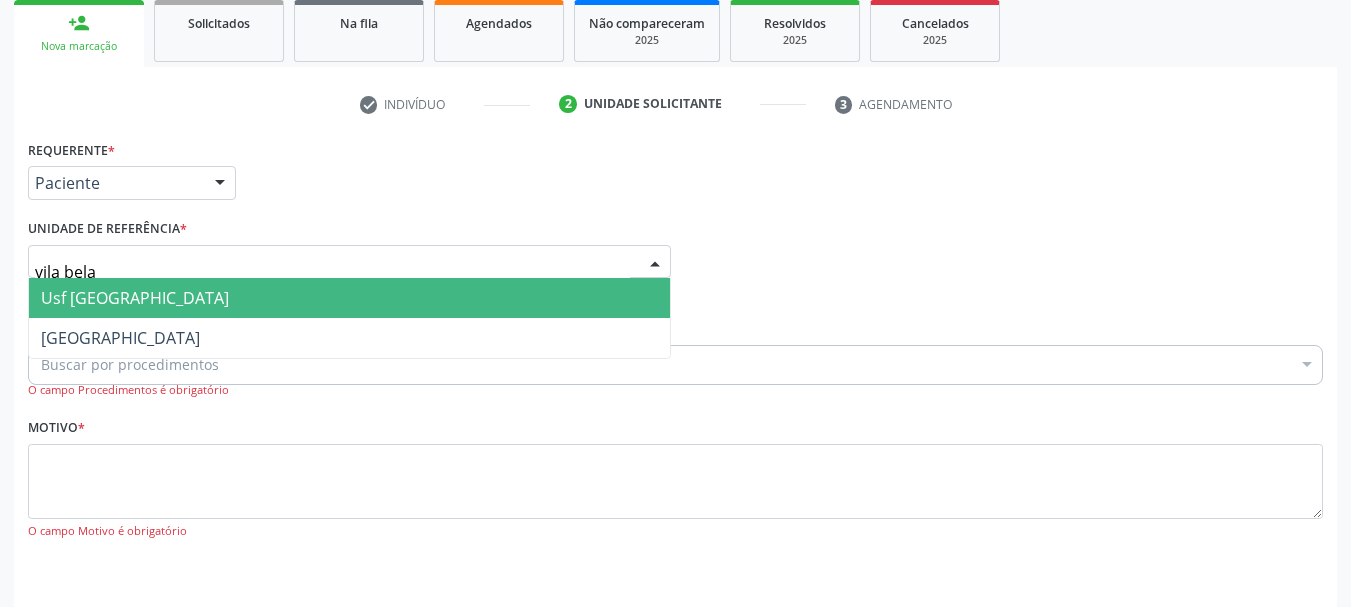 click on "Usf [GEOGRAPHIC_DATA]" at bounding box center [349, 298] 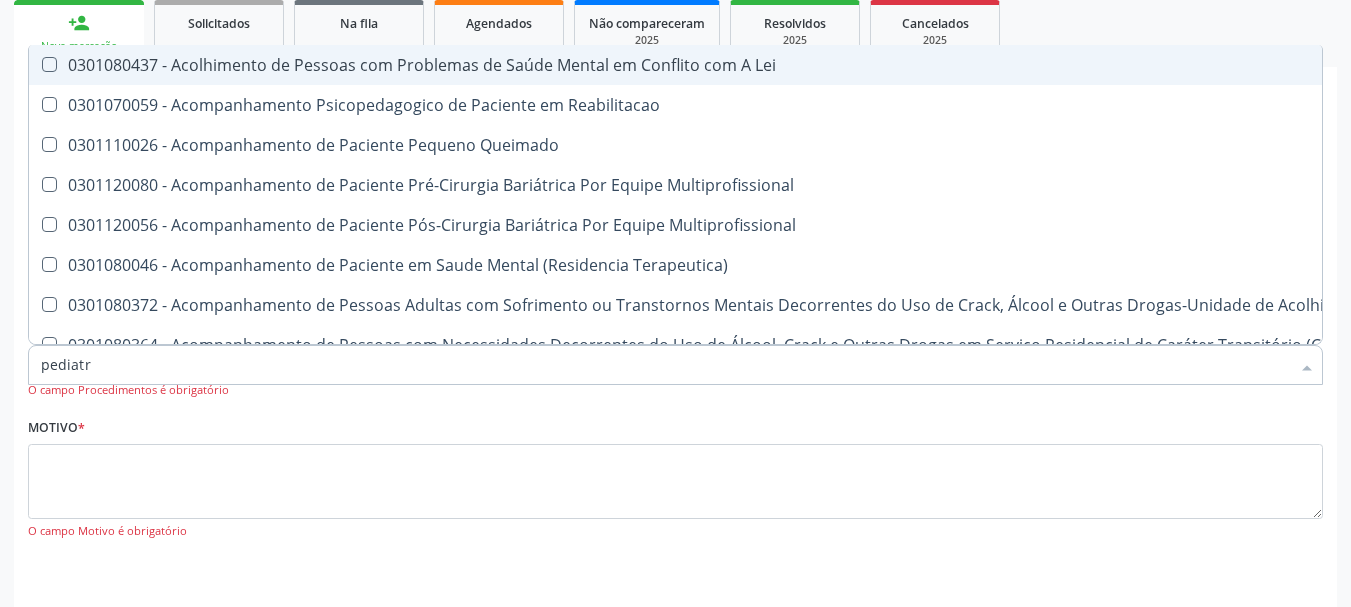 type on "pediatra" 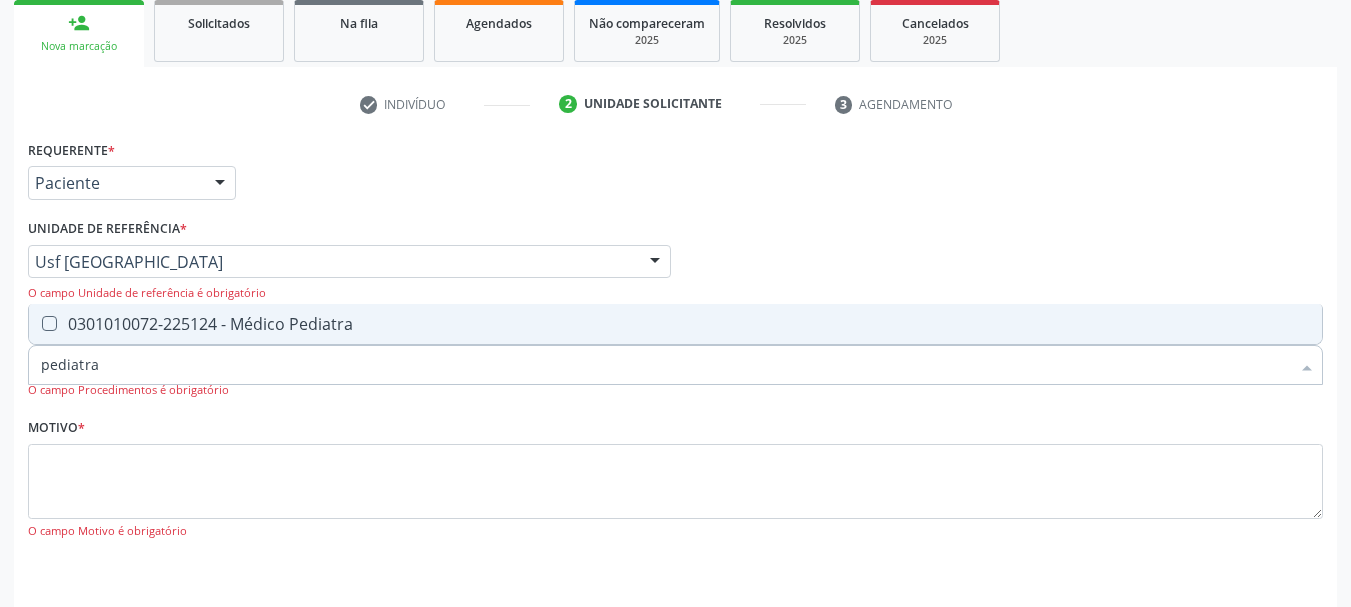 click on "0301010072-225124 - Médico Pediatra" at bounding box center [675, 324] 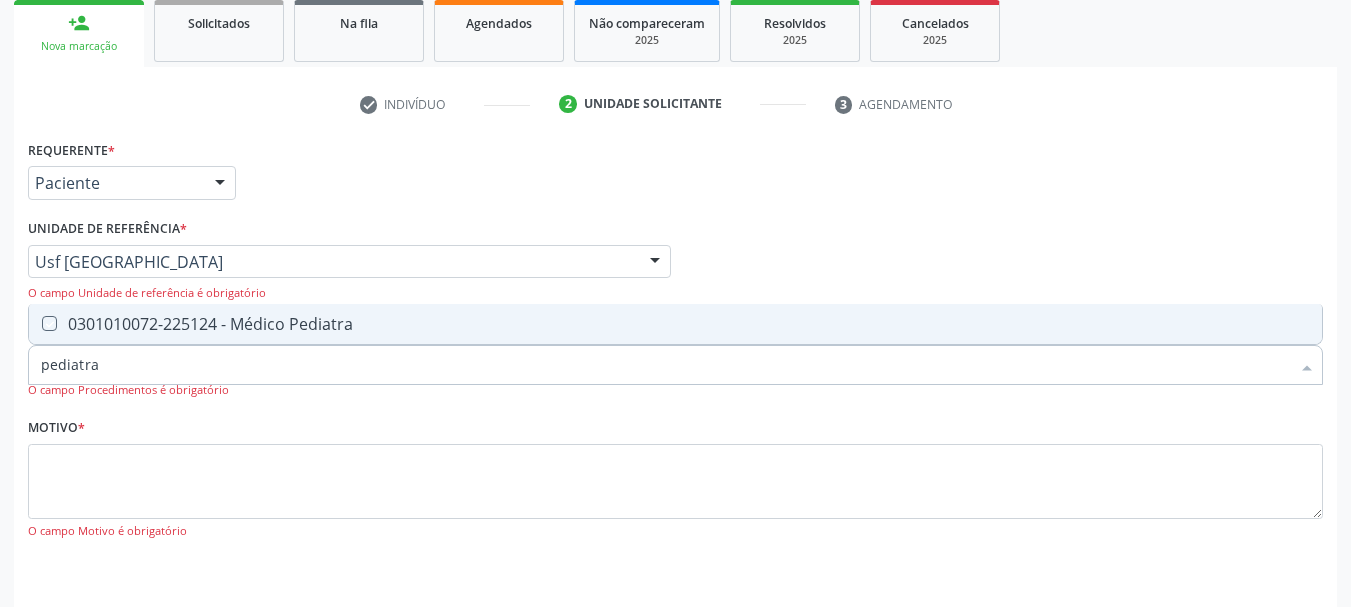 checkbox on "true" 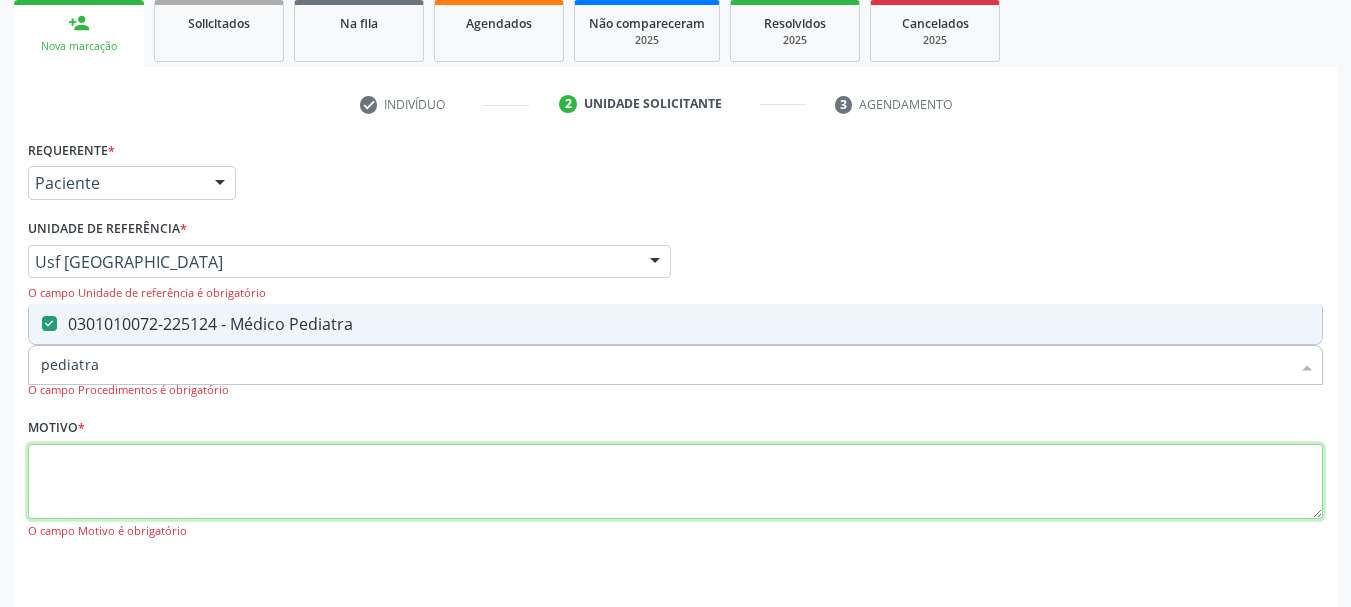 click at bounding box center [675, 482] 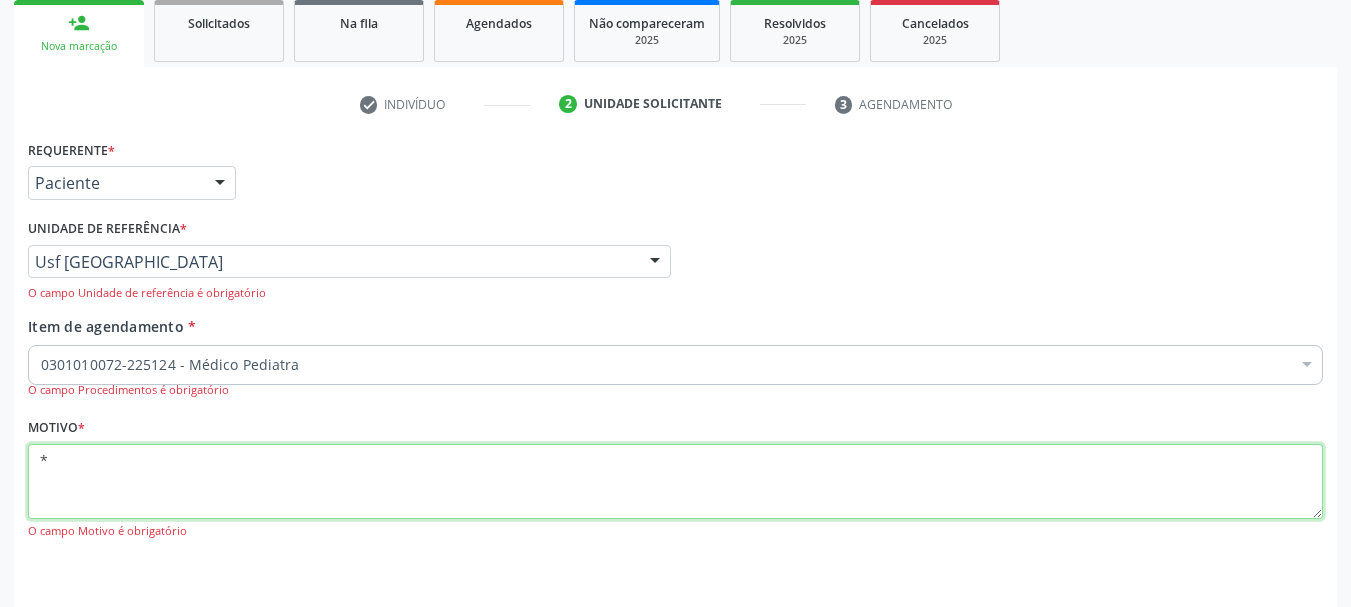 scroll, scrollTop: 363, scrollLeft: 0, axis: vertical 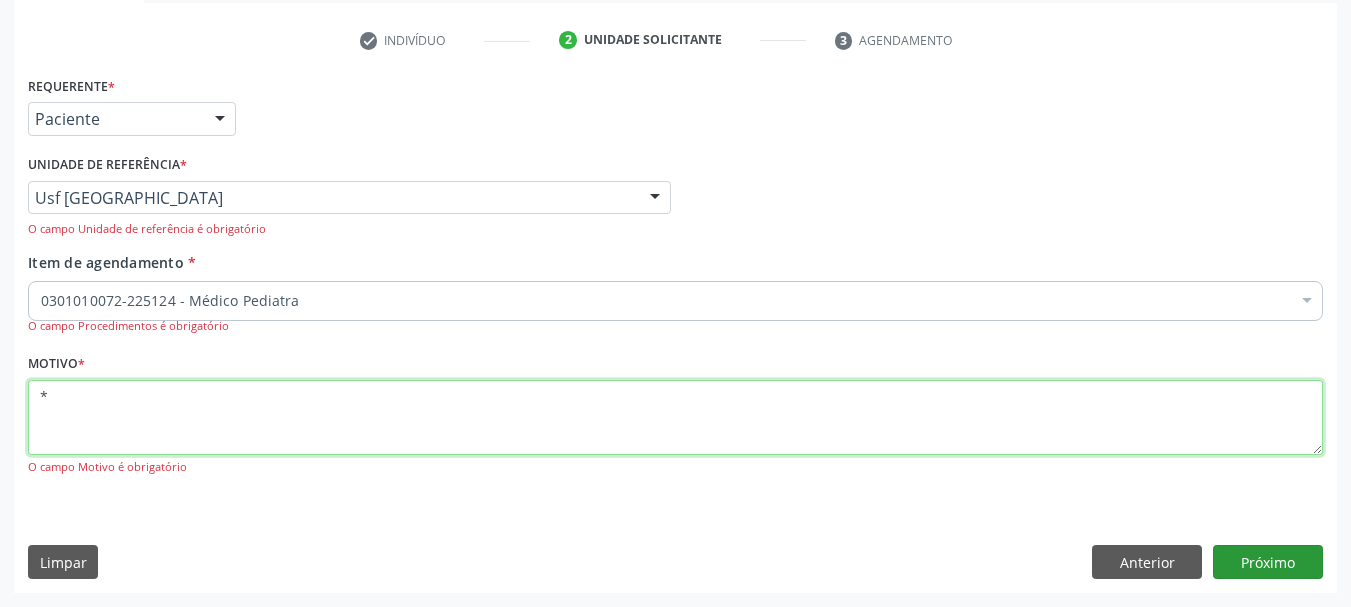 type on "*" 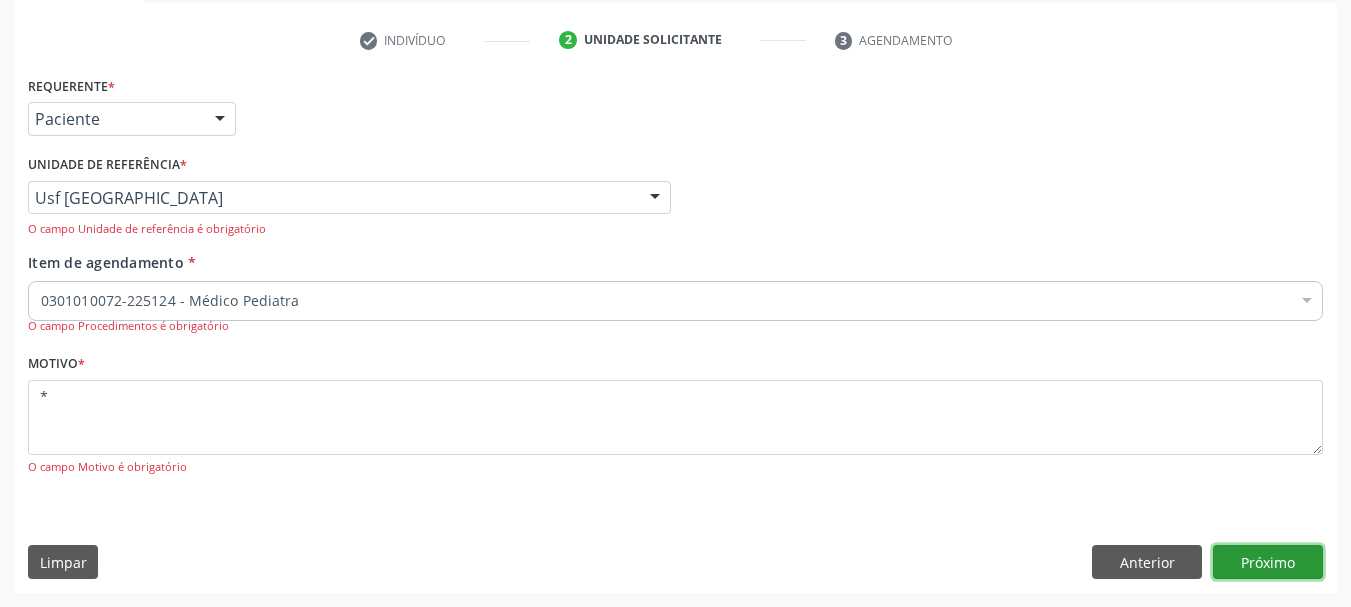 click on "Próximo" at bounding box center (1268, 562) 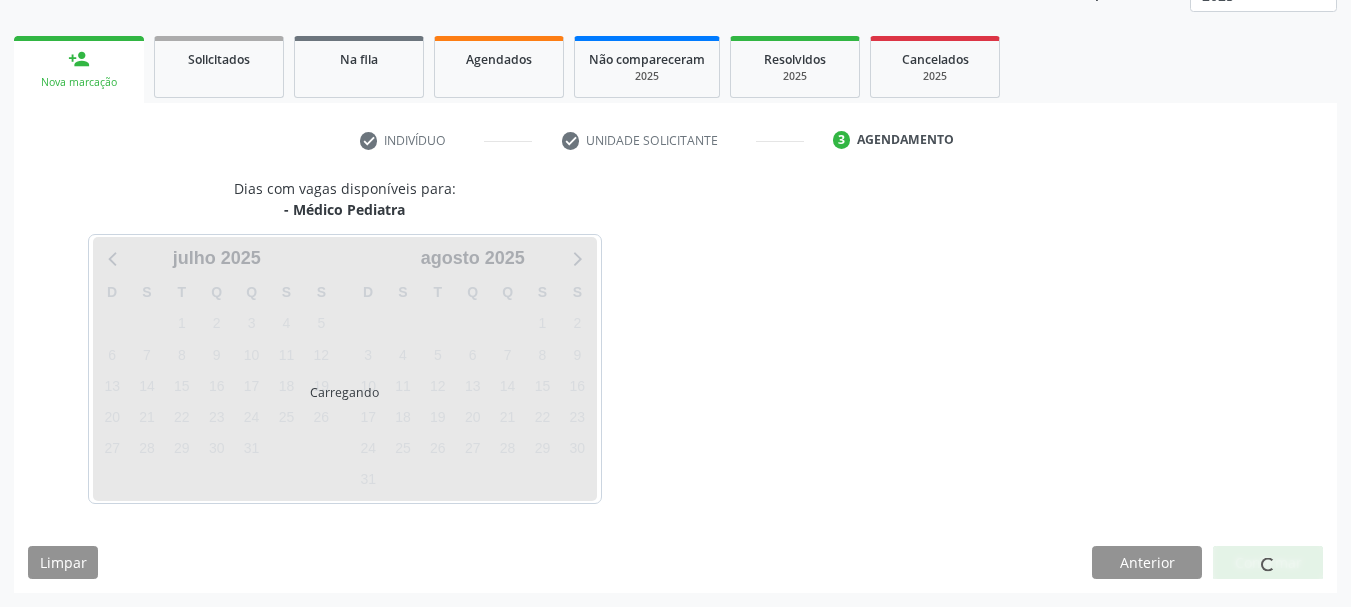 scroll, scrollTop: 263, scrollLeft: 0, axis: vertical 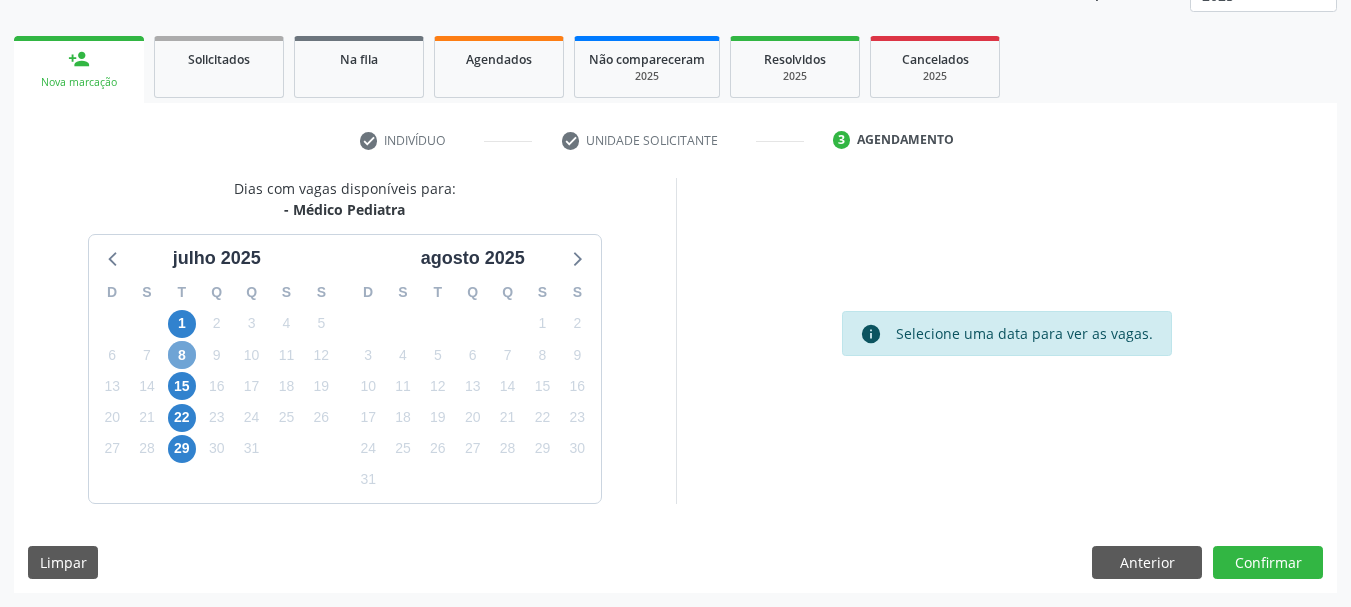 click on "8" at bounding box center (182, 355) 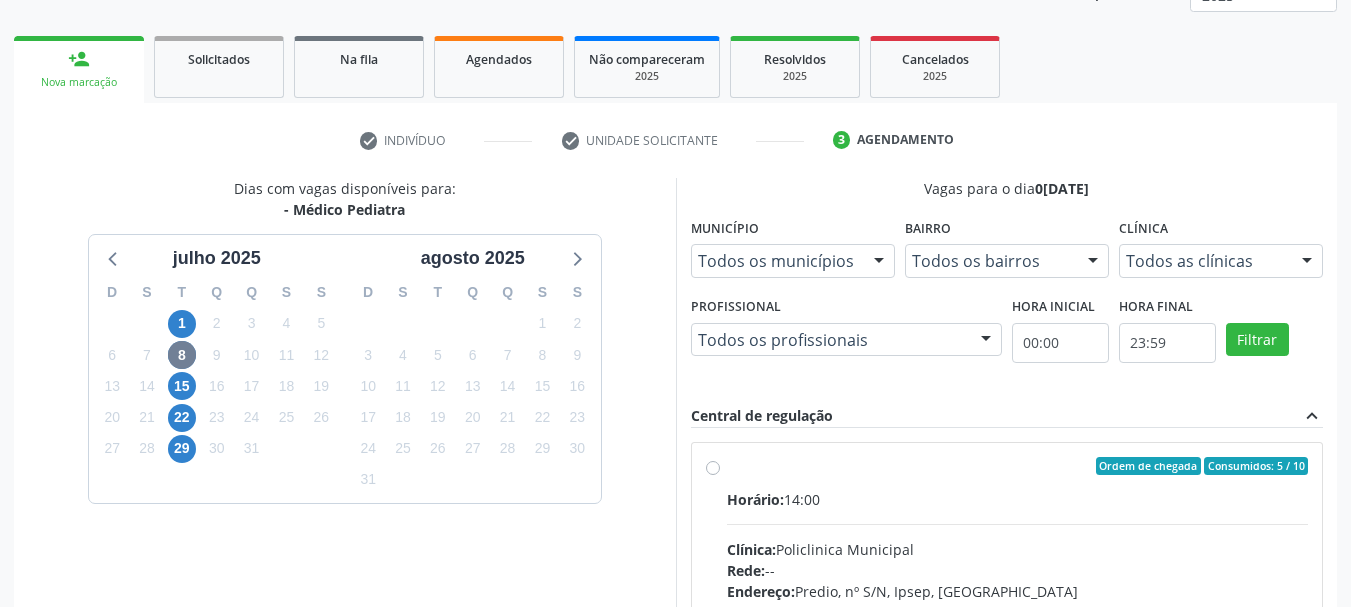 click on "Ordem de chegada
Consumidos: 5 / 10
Horário:   14:00
Clínica:  Policlinica Municipal
Rede:
--
Endereço:   Predio, nº S/N, Ipsep, [GEOGRAPHIC_DATA] - PE
Telefone:   --
Profissional:
[PERSON_NAME] Parente [PERSON_NAME]
Informações adicionais sobre o atendimento
Idade de atendimento:
de 0 a 120 anos
Gênero(s) atendido(s):
Masculino e Feminino
Informações adicionais:
--" at bounding box center (1018, 610) 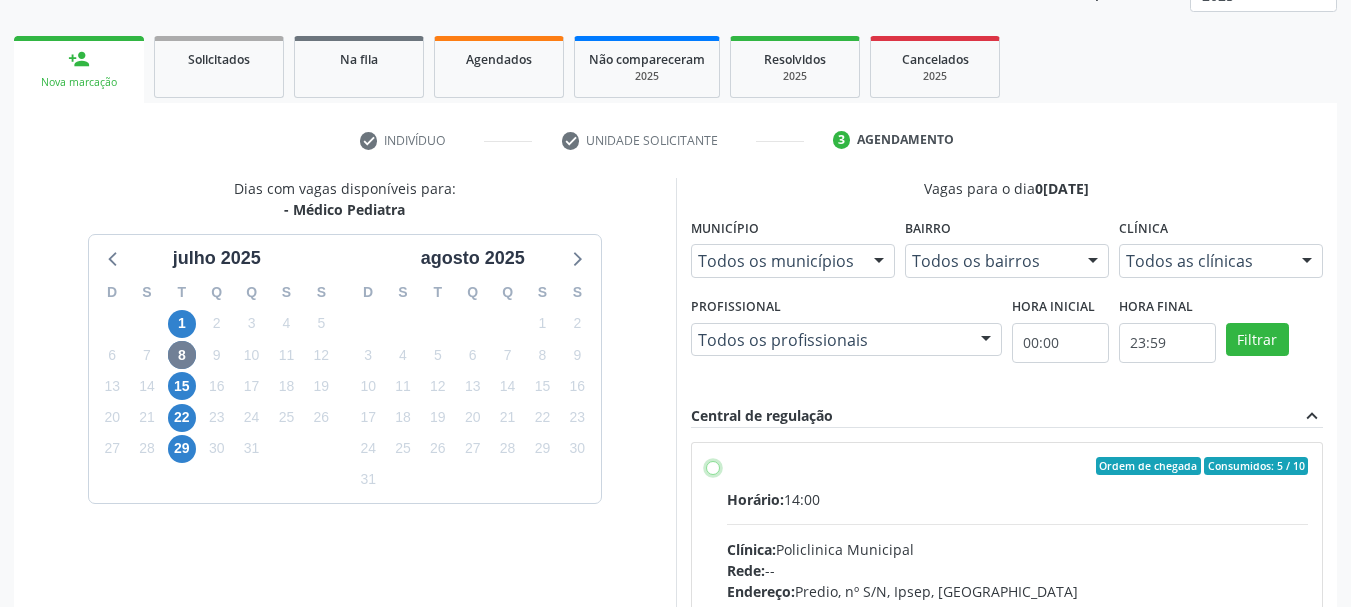 click on "Ordem de chegada
Consumidos: 5 / 10
Horário:   14:00
Clínica:  Policlinica Municipal
Rede:
--
Endereço:   Predio, nº S/N, Ipsep, [GEOGRAPHIC_DATA] - PE
Telefone:   --
Profissional:
[PERSON_NAME] Parente [PERSON_NAME]
Informações adicionais sobre o atendimento
Idade de atendimento:
de 0 a 120 anos
Gênero(s) atendido(s):
Masculino e Feminino
Informações adicionais:
--" at bounding box center (713, 466) 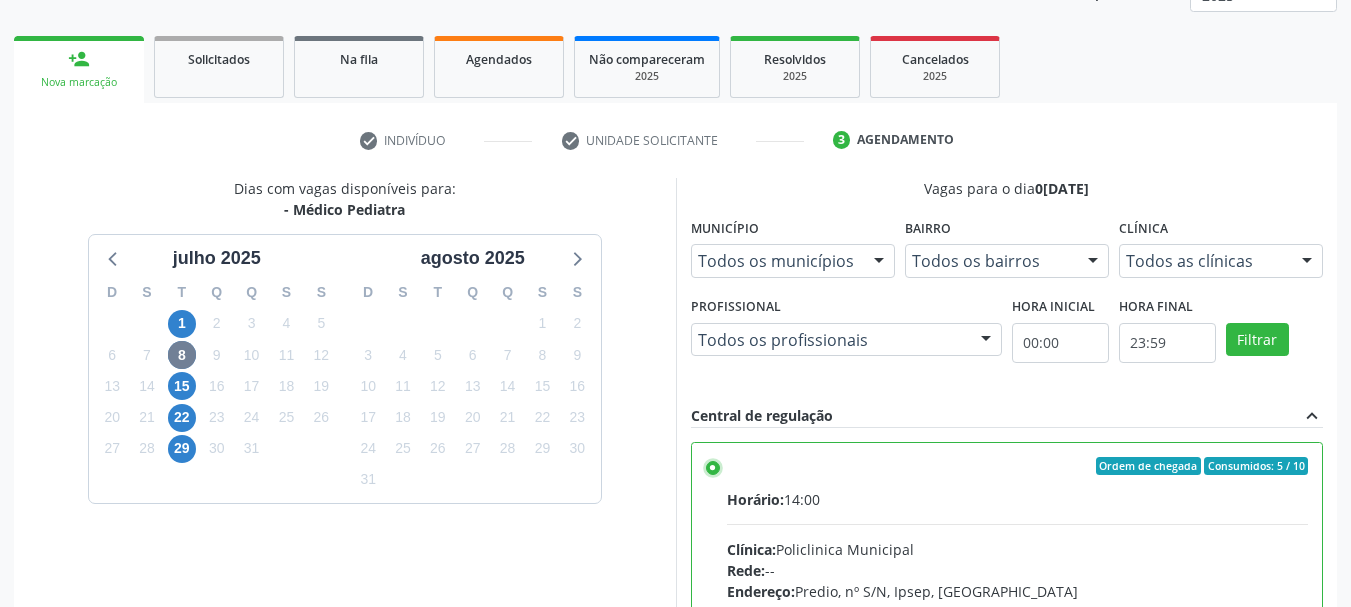 scroll, scrollTop: 463, scrollLeft: 0, axis: vertical 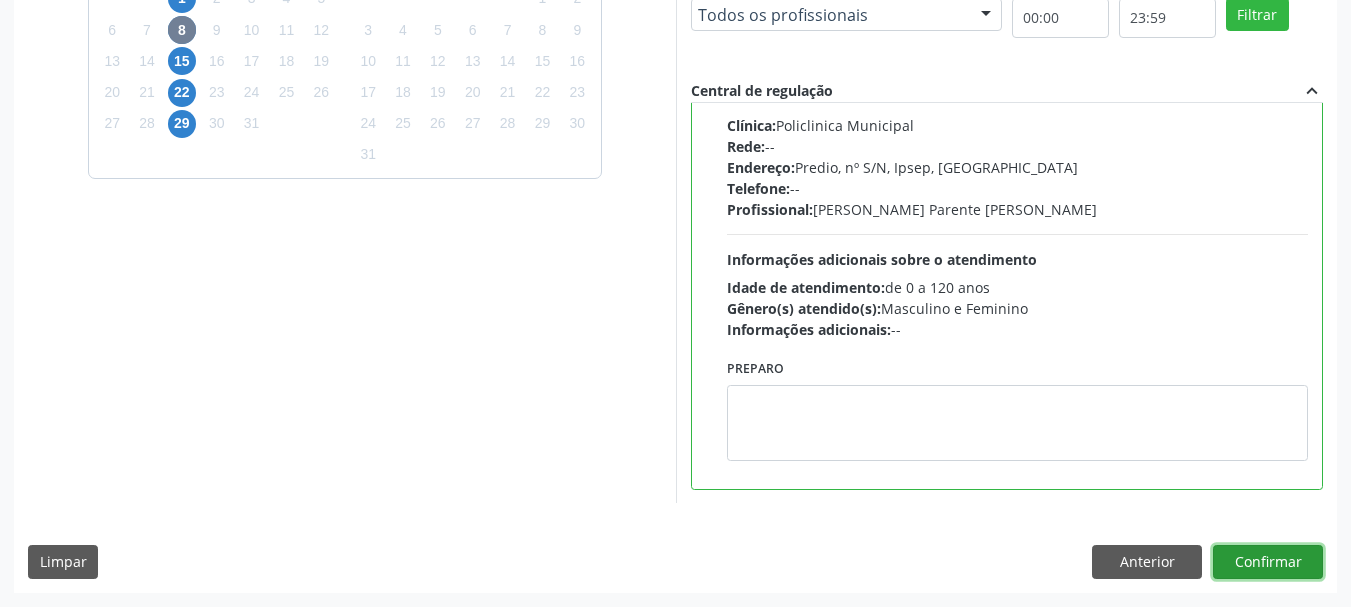 click on "Confirmar" at bounding box center (1268, 562) 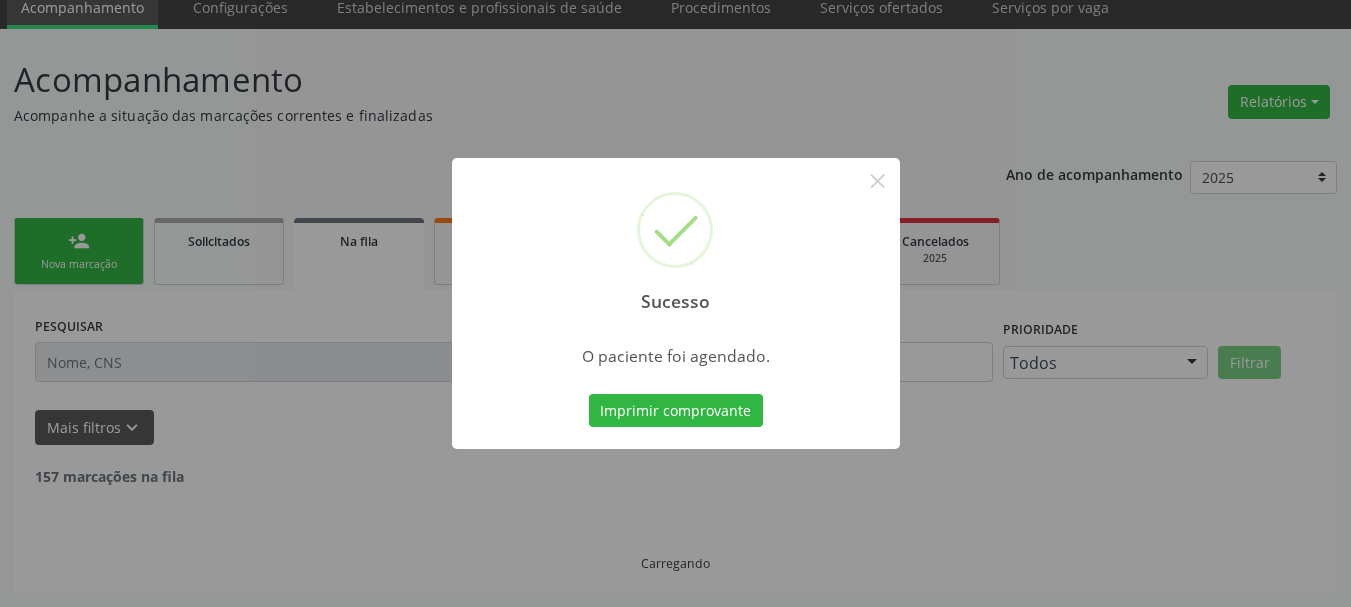 scroll, scrollTop: 60, scrollLeft: 0, axis: vertical 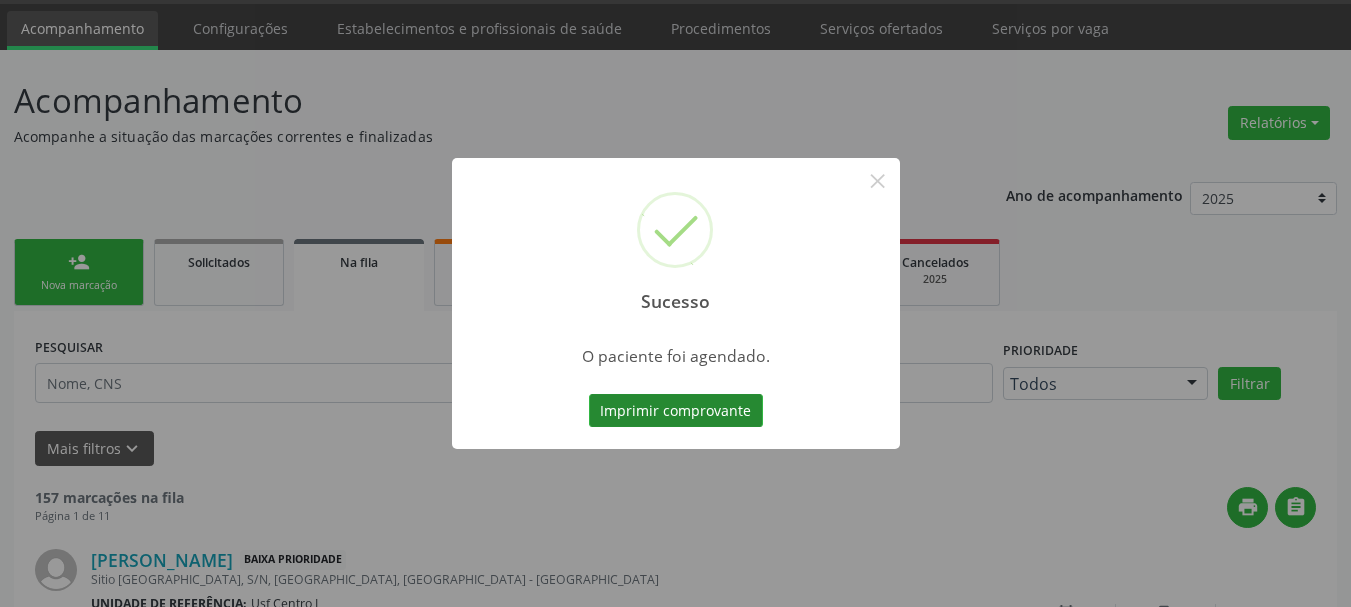 click on "Imprimir comprovante" at bounding box center (676, 411) 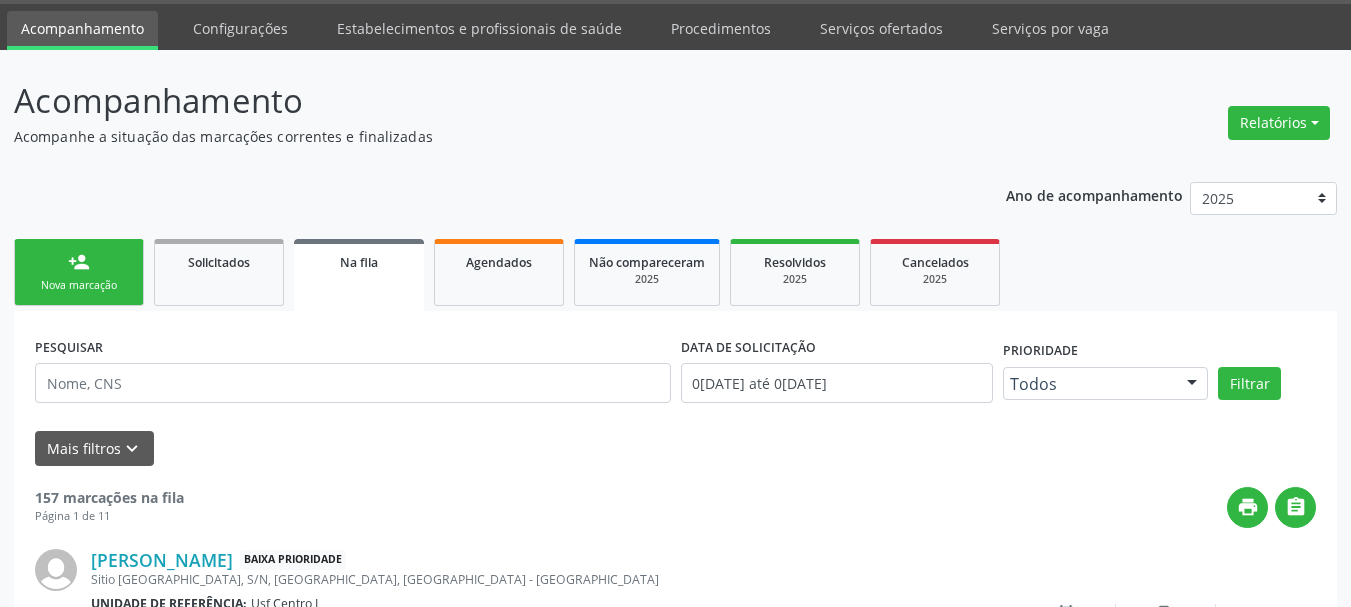 click on "Nova marcação" at bounding box center (79, 285) 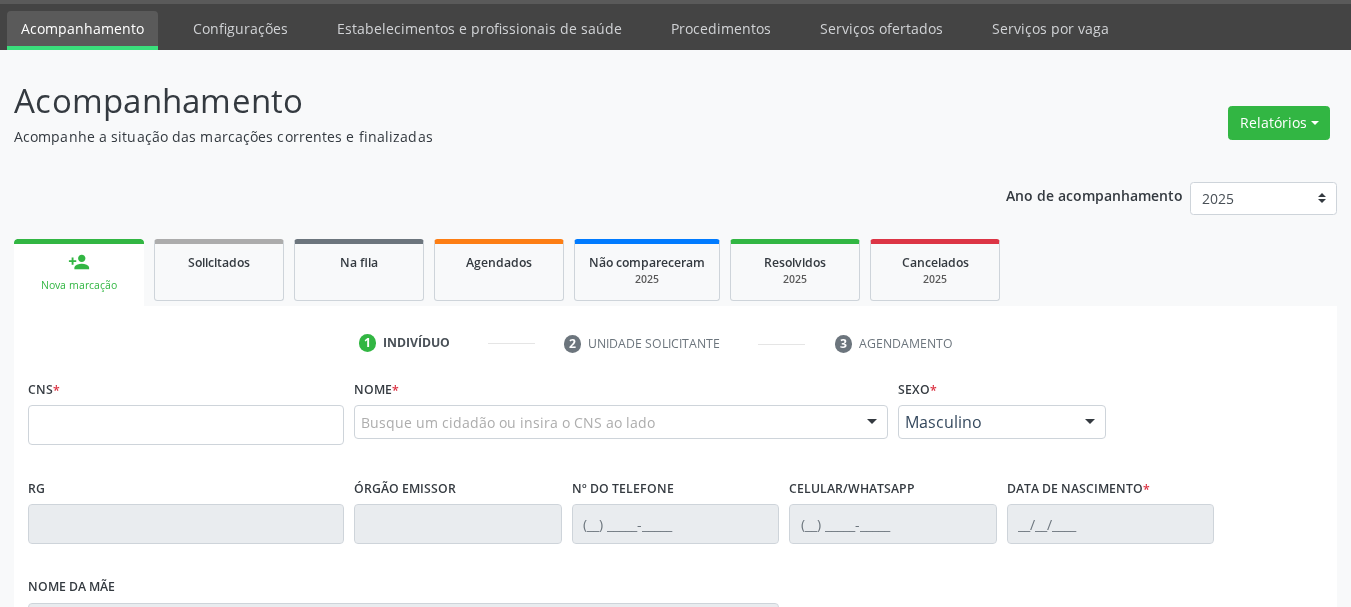 click on "Nova marcação" at bounding box center (79, 285) 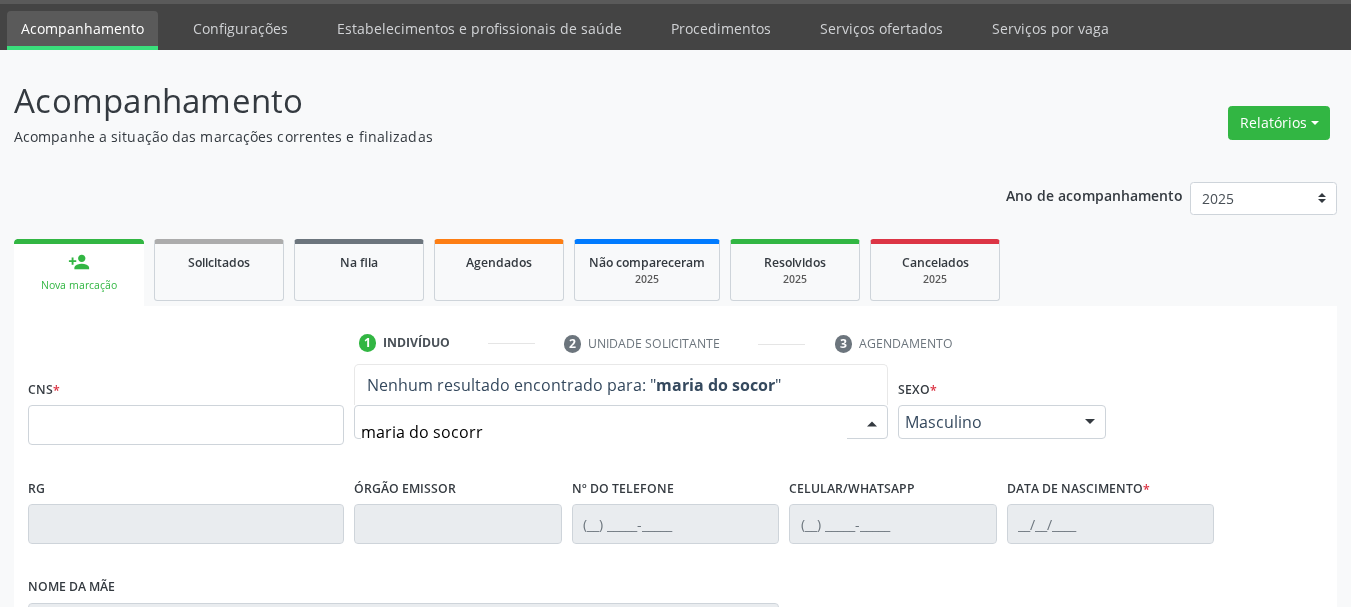 type on "[PERSON_NAME]" 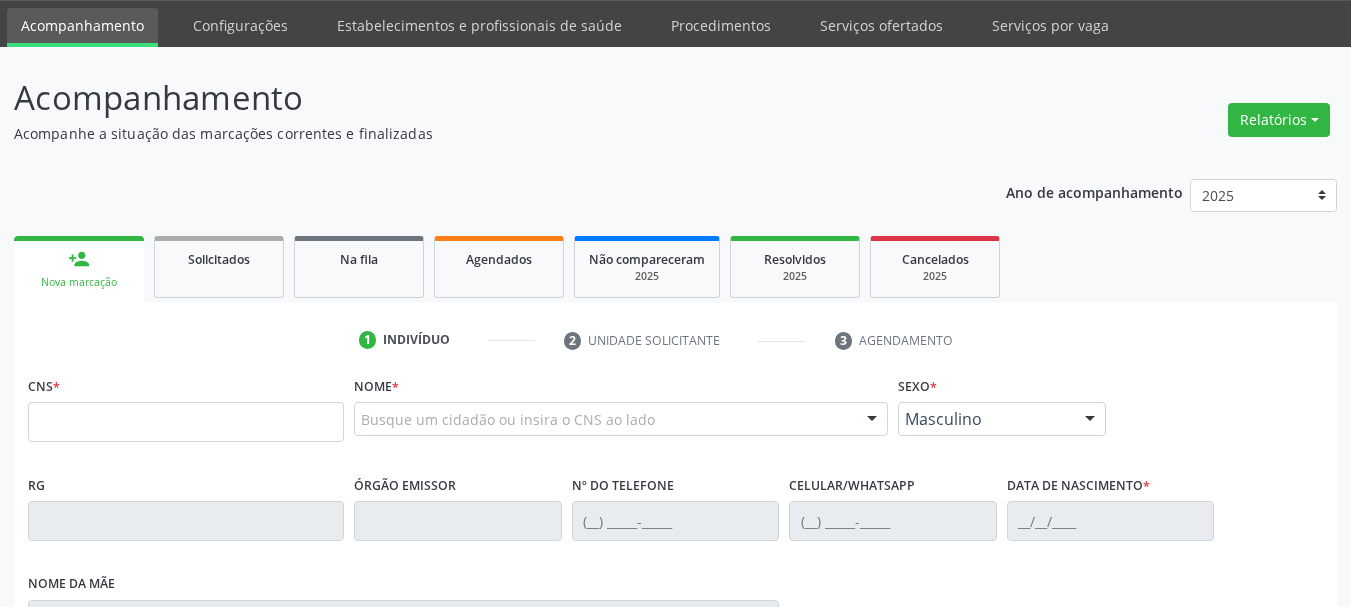 scroll, scrollTop: 163, scrollLeft: 0, axis: vertical 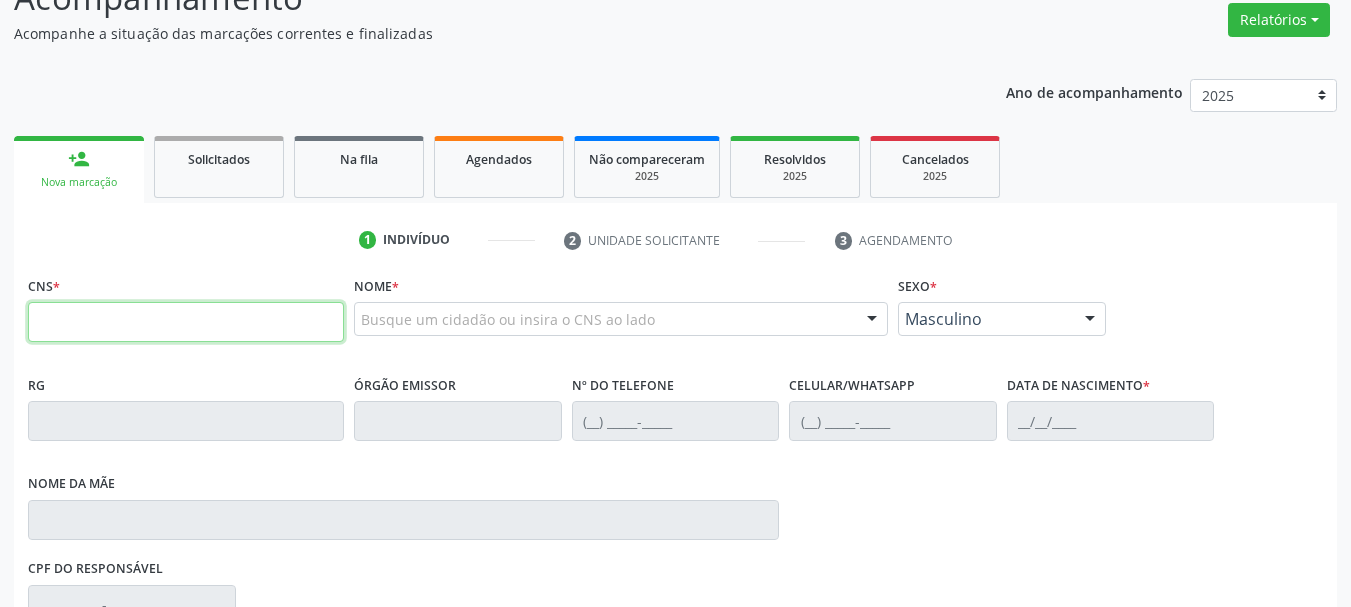 click at bounding box center [186, 322] 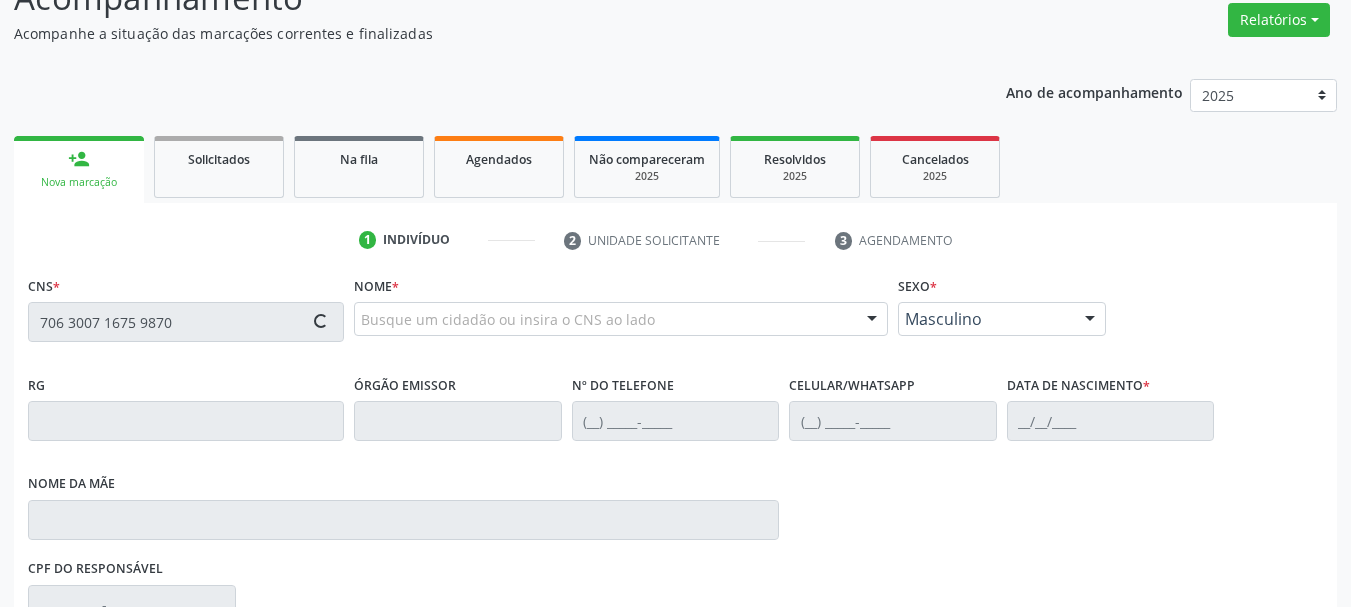 type on "706 3007 1675 9870" 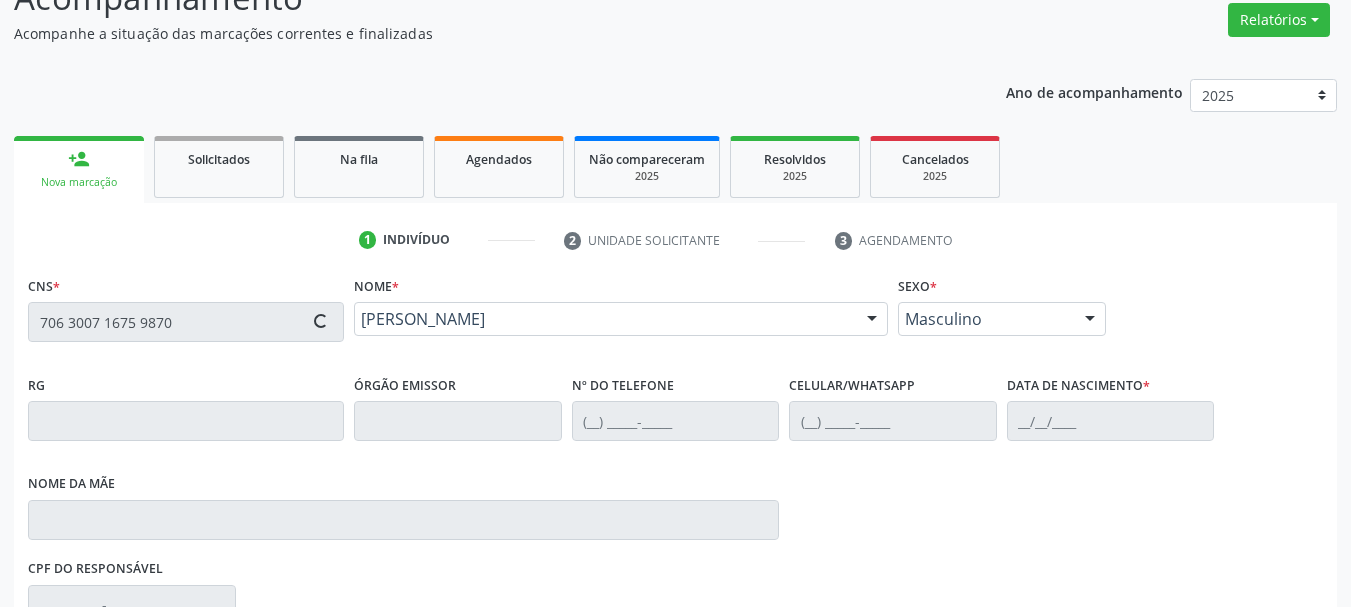 type on "[PHONE_NUMBER]" 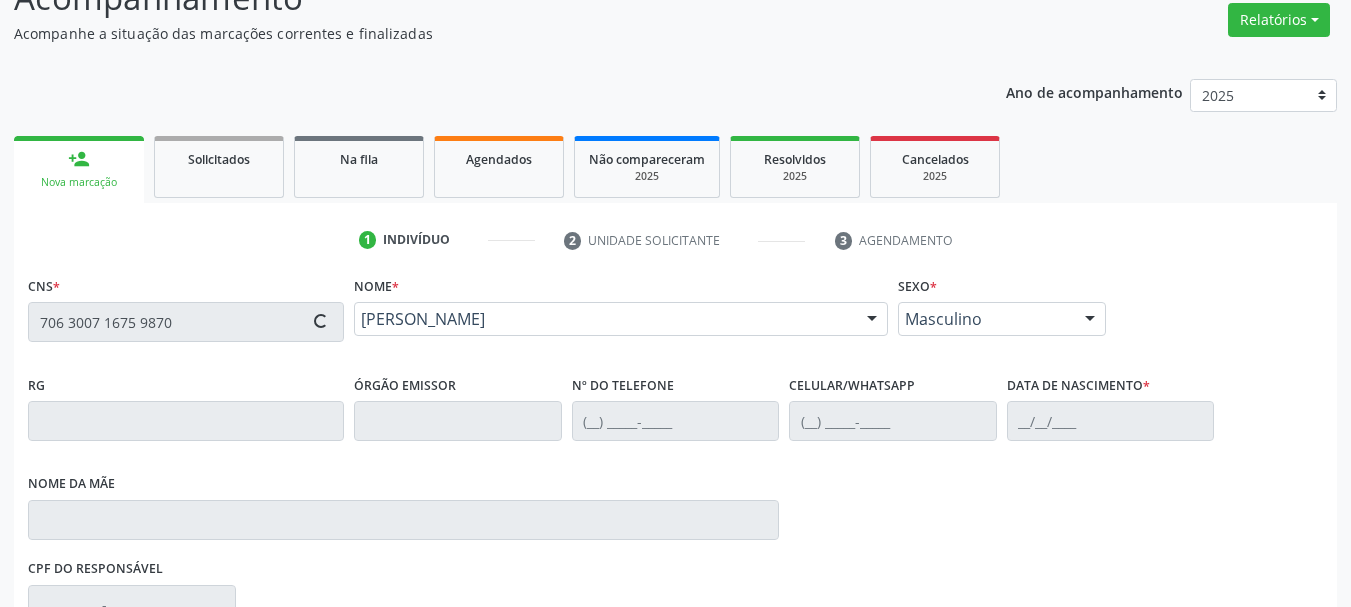 type on "0[DATE]" 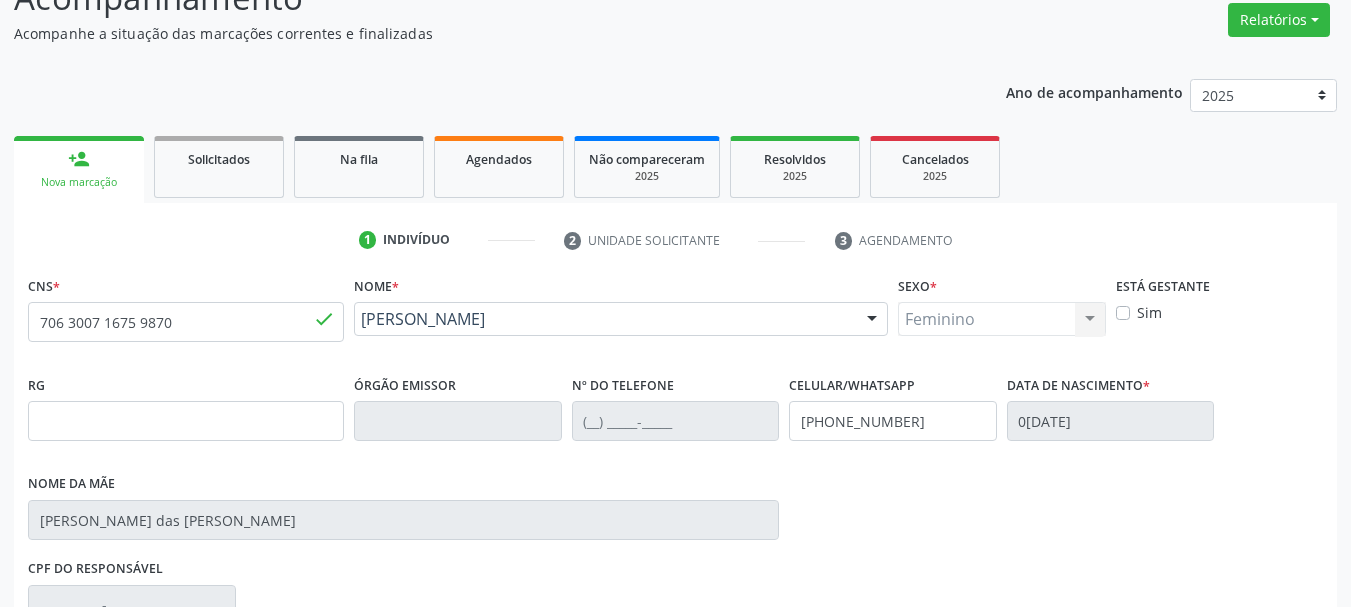 scroll, scrollTop: 463, scrollLeft: 0, axis: vertical 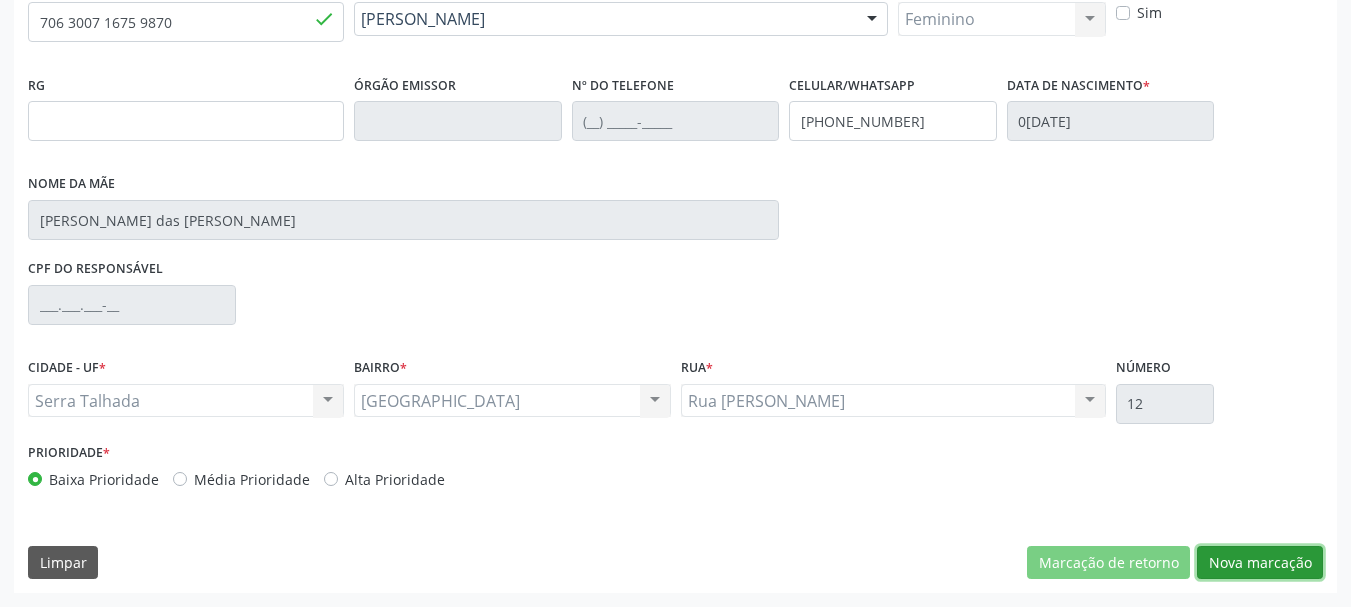 click on "Nova marcação" at bounding box center (1260, 563) 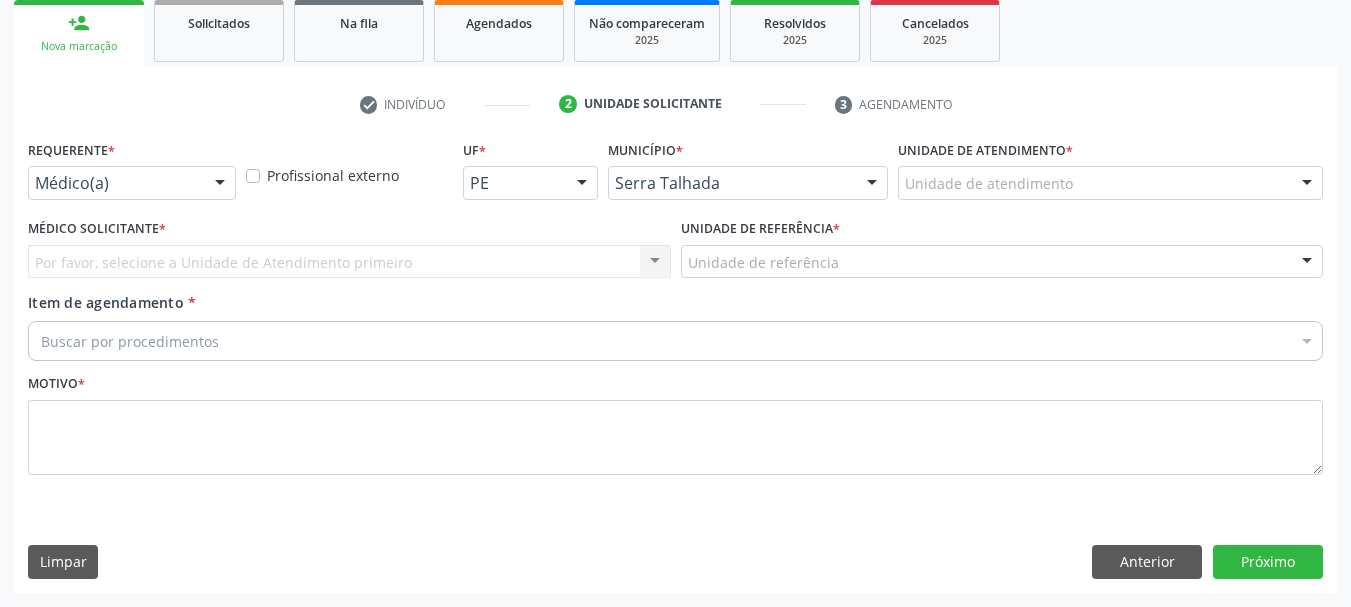scroll, scrollTop: 299, scrollLeft: 0, axis: vertical 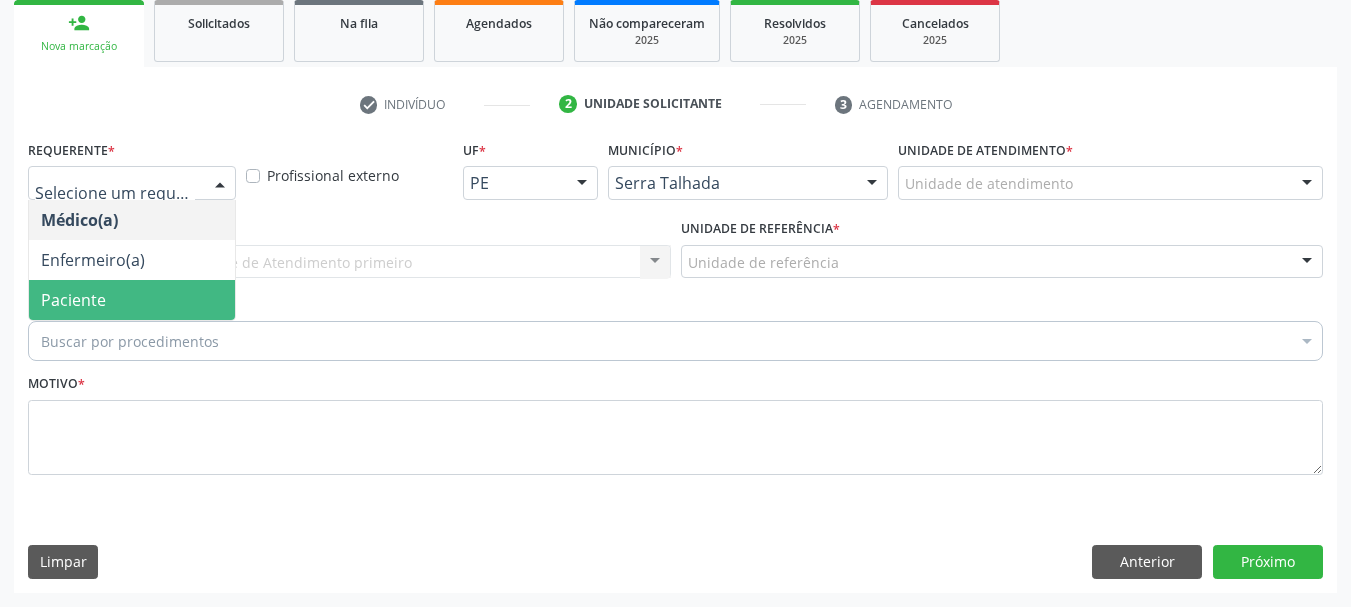 click on "Paciente" at bounding box center [132, 300] 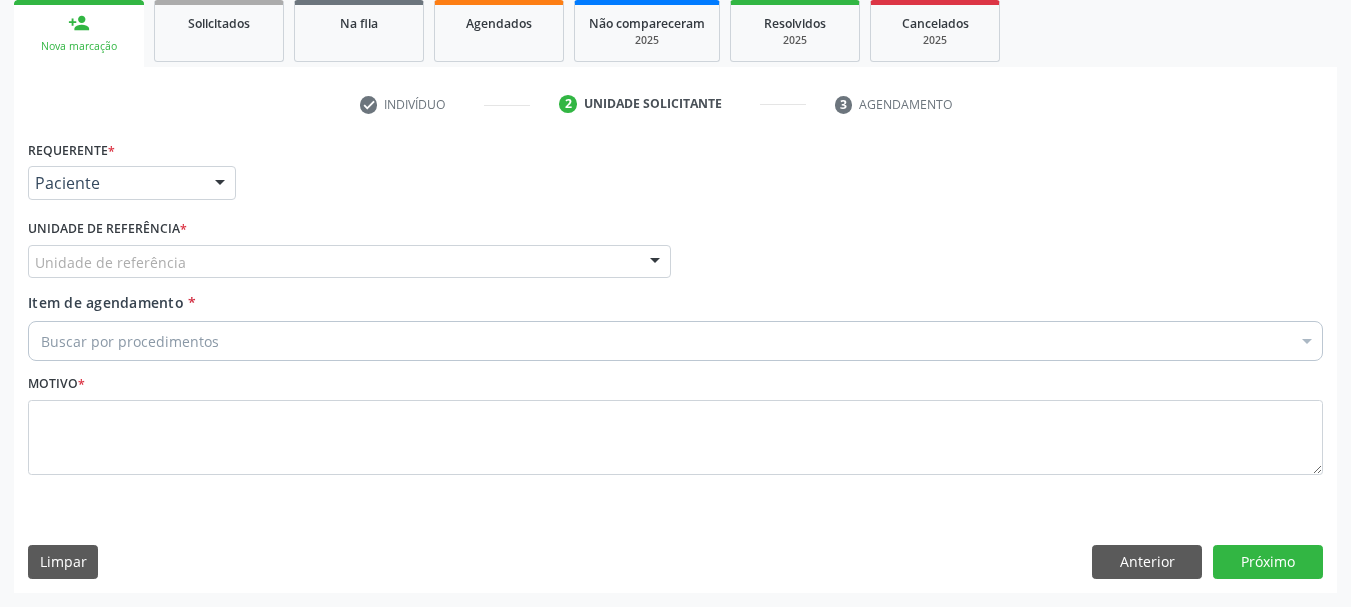 click on "Unidade de referência" at bounding box center [349, 262] 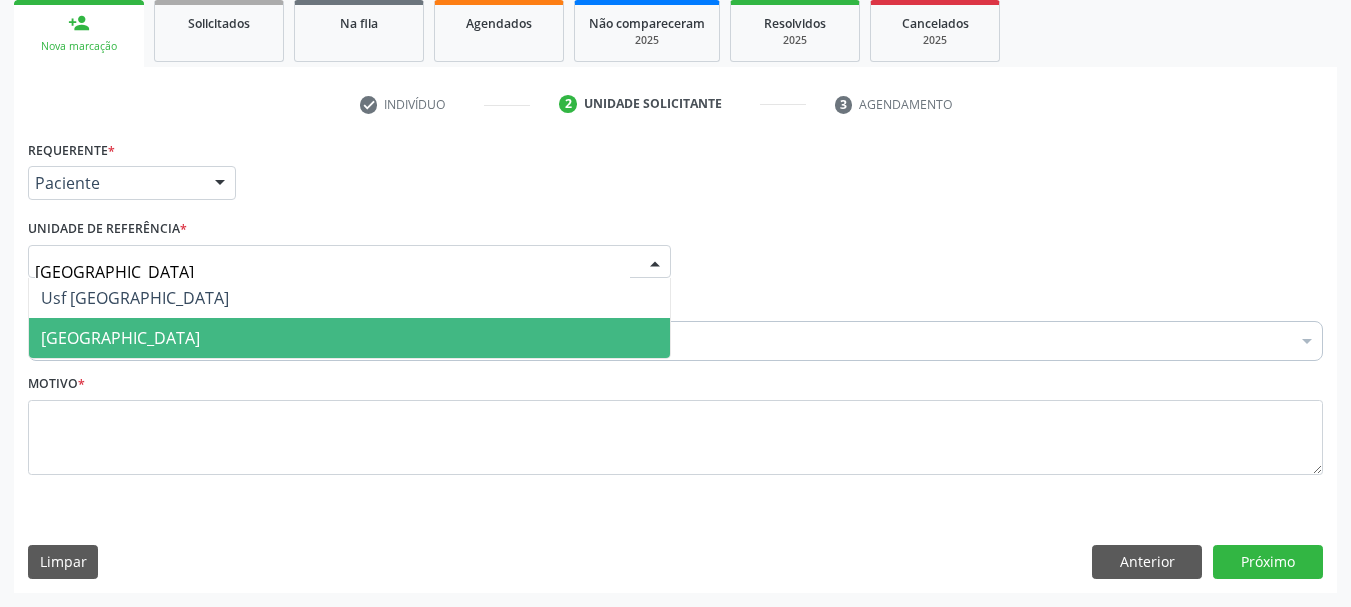 type on "vila bela" 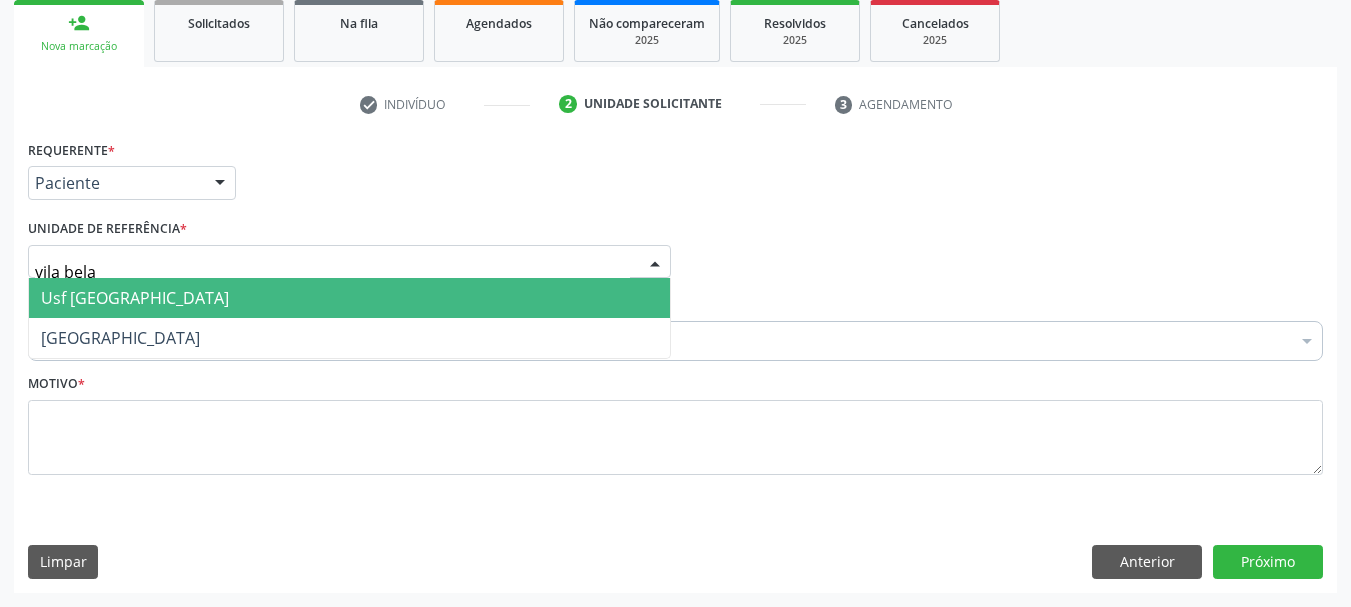 click on "Usf [GEOGRAPHIC_DATA]" at bounding box center (349, 298) 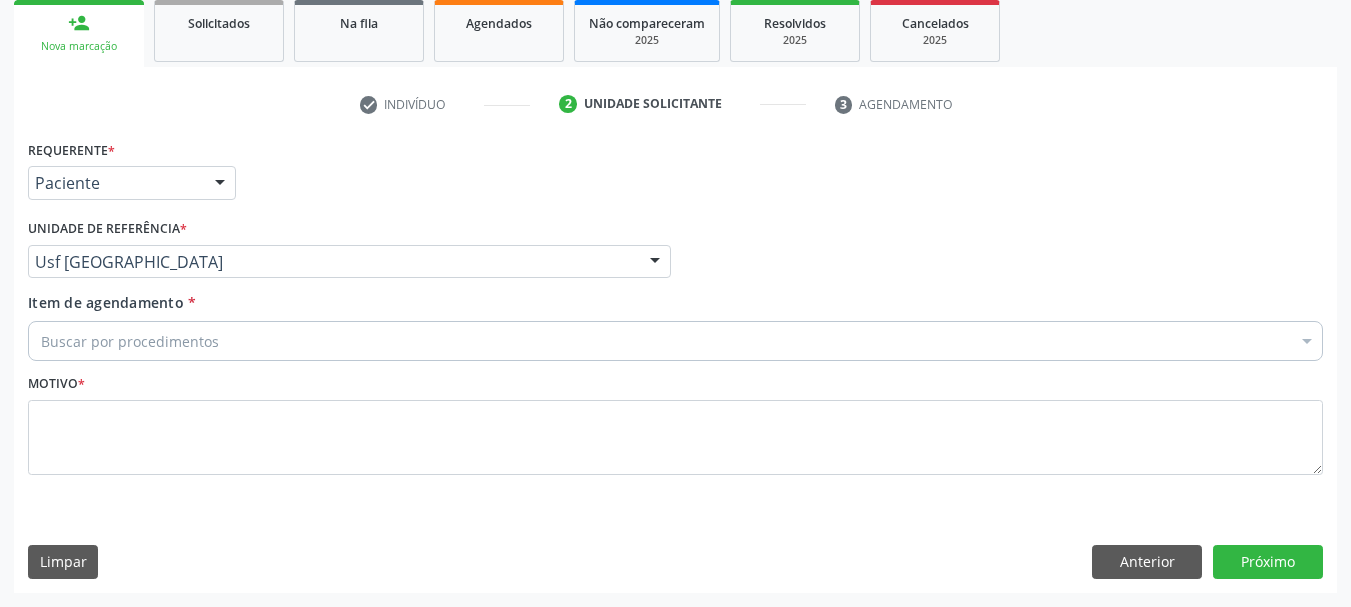 click on "Buscar por procedimentos" at bounding box center (675, 341) 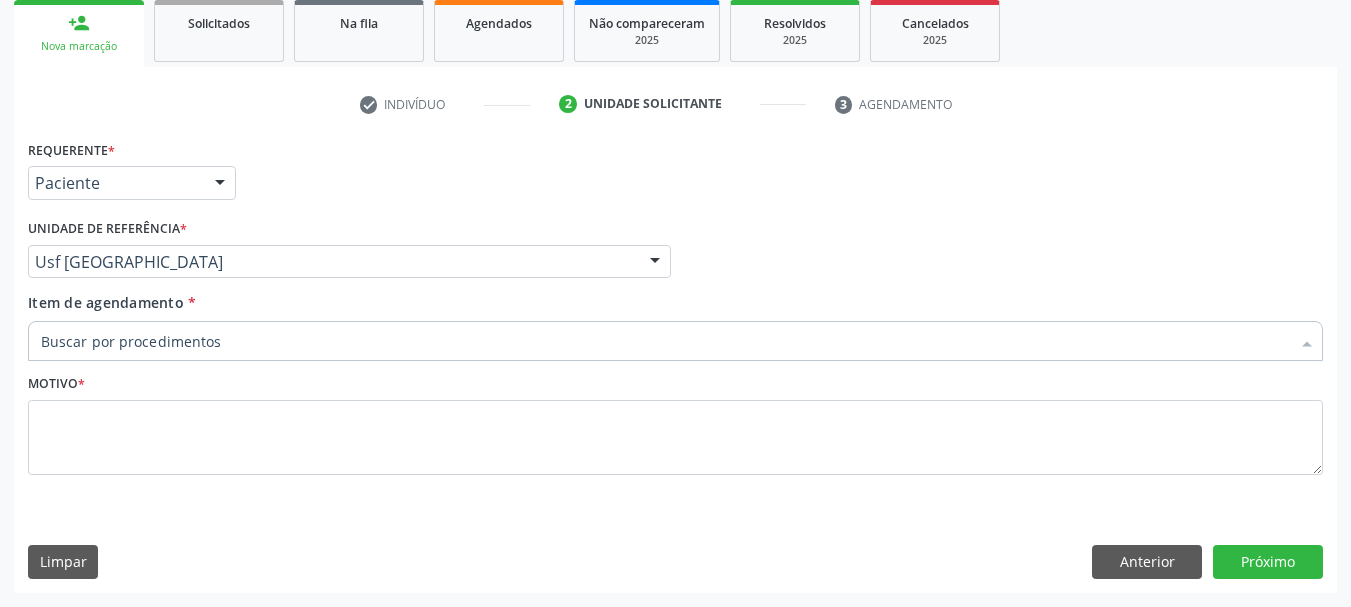 click on "Item de agendamento
*" at bounding box center [665, 341] 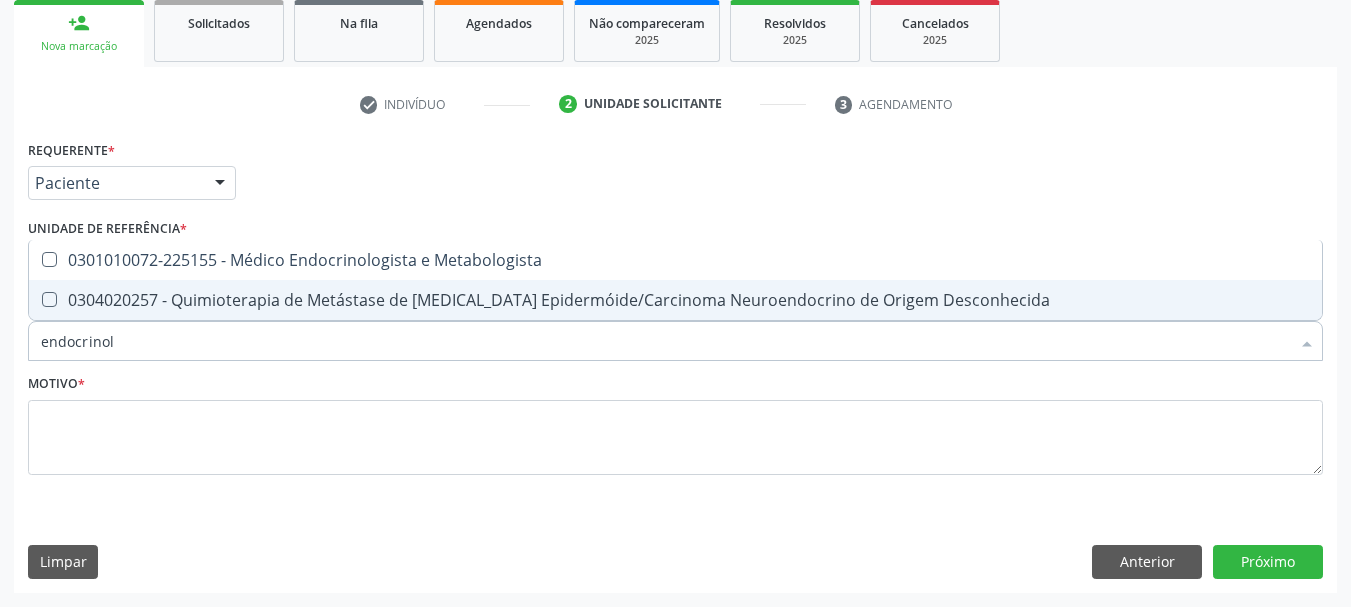 type on "endocrinolo" 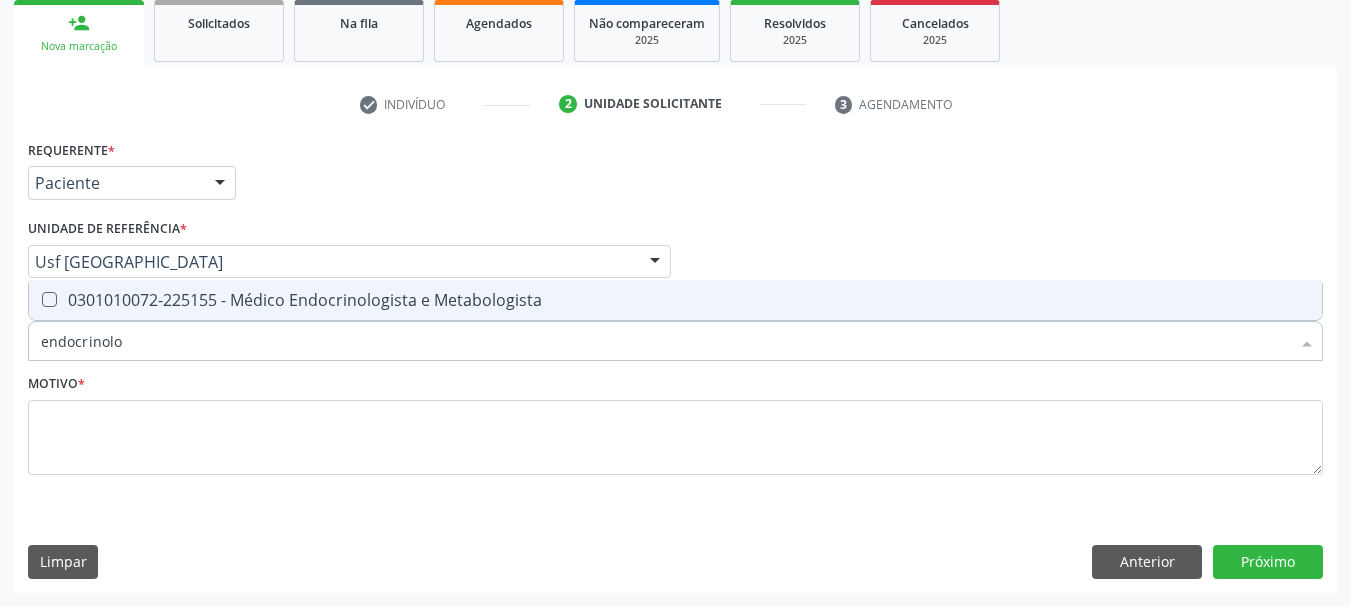 click on "0301010072-225155 - Médico Endocrinologista e Metabologista" at bounding box center (675, 300) 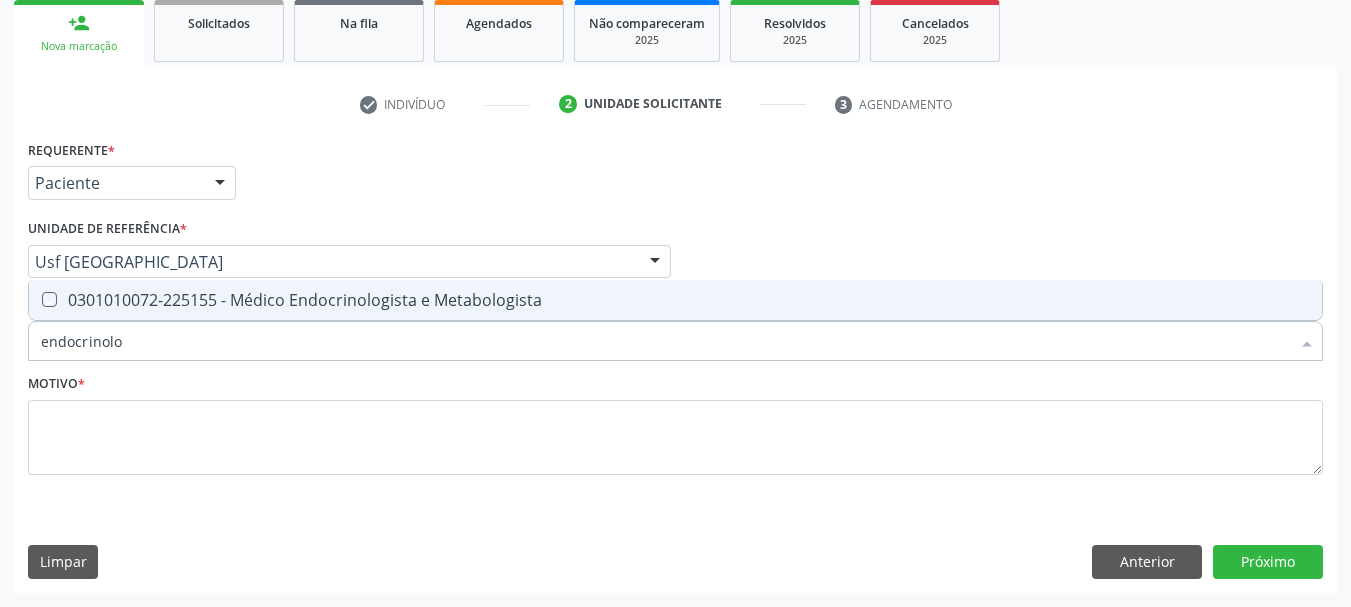 checkbox on "true" 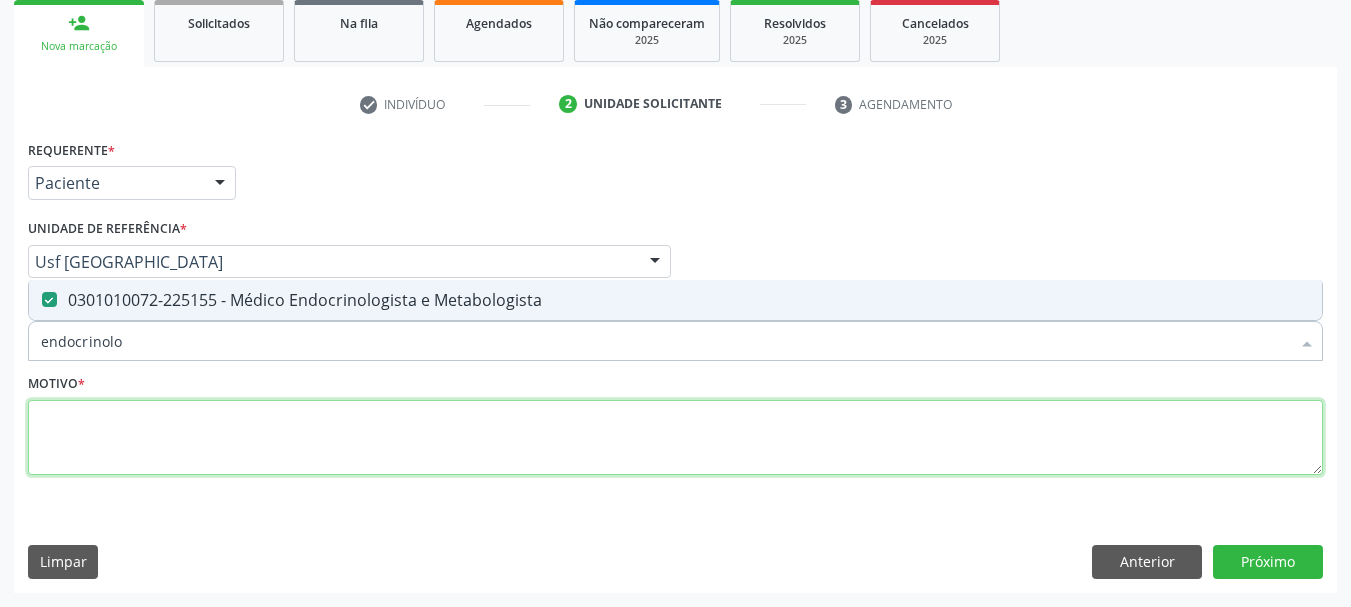 click at bounding box center [675, 438] 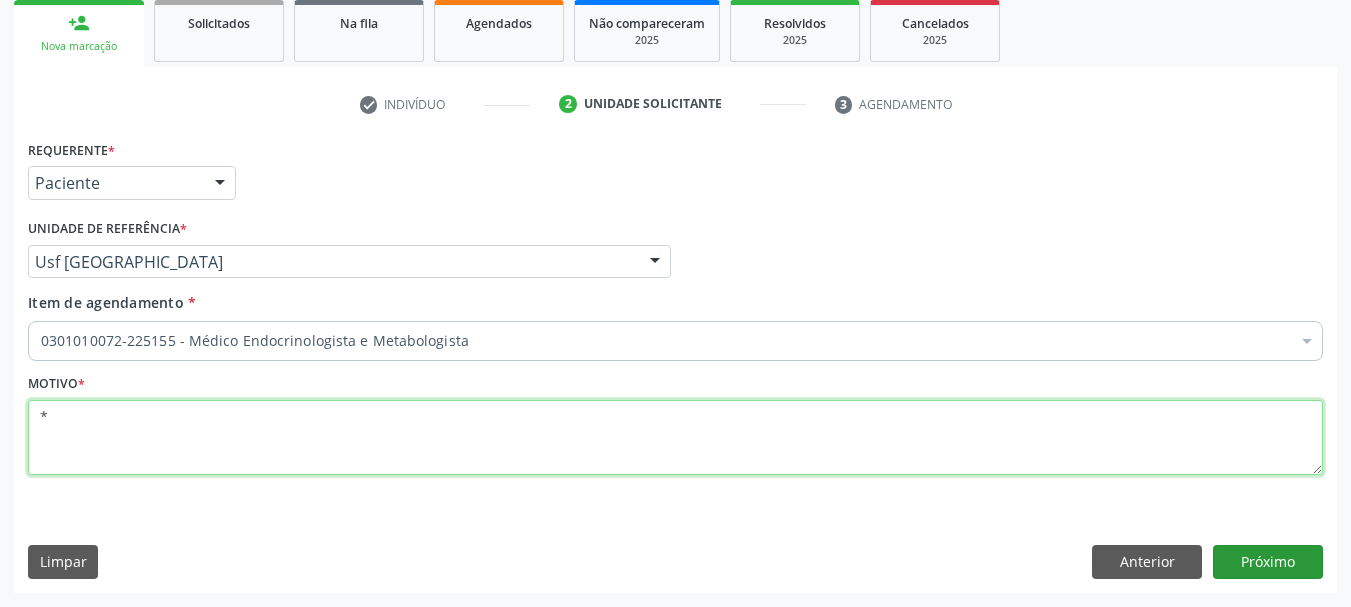 type on "*" 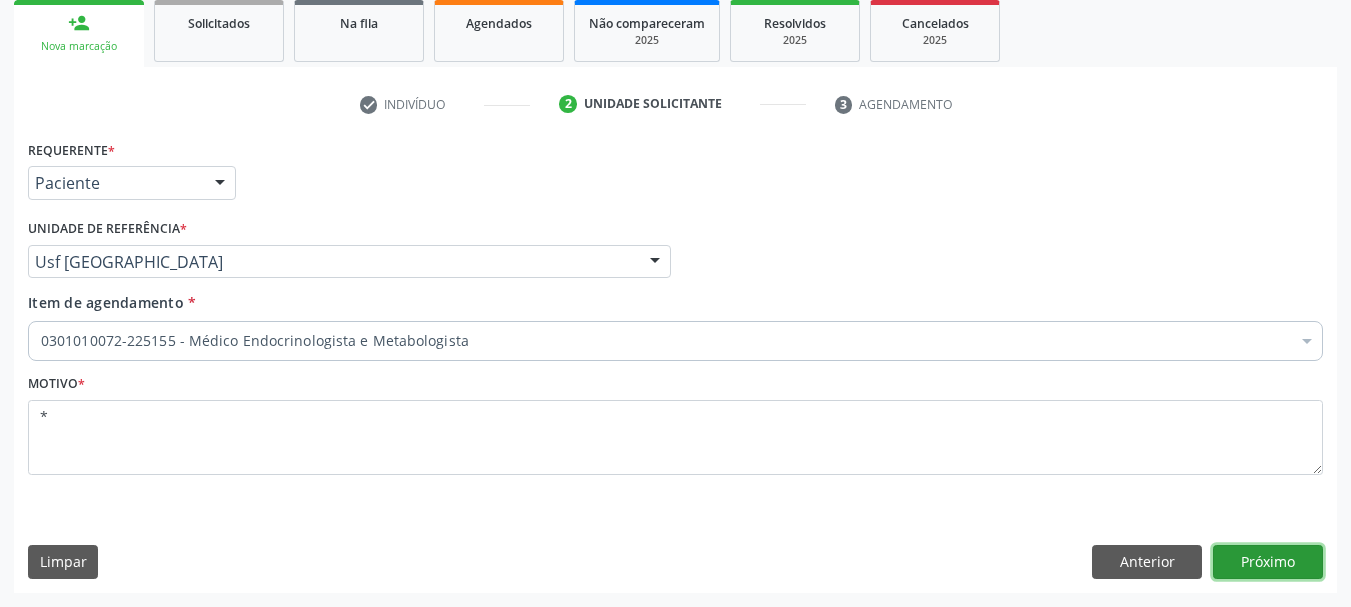 click on "Próximo" at bounding box center (1268, 562) 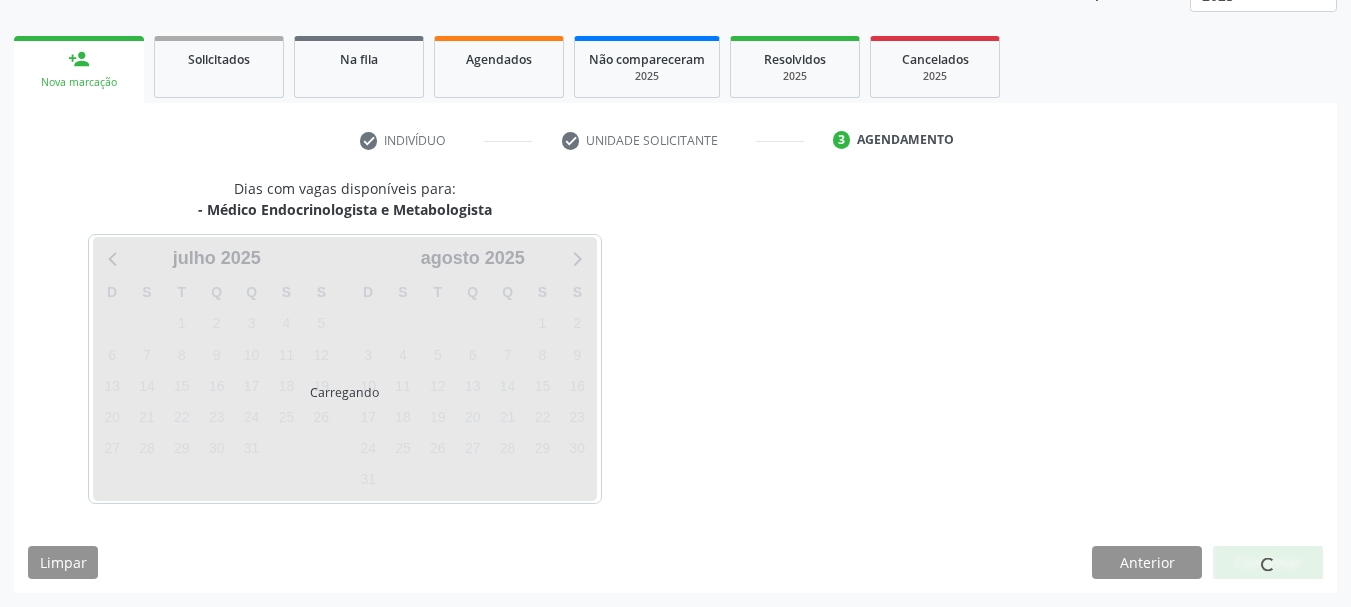 scroll, scrollTop: 263, scrollLeft: 0, axis: vertical 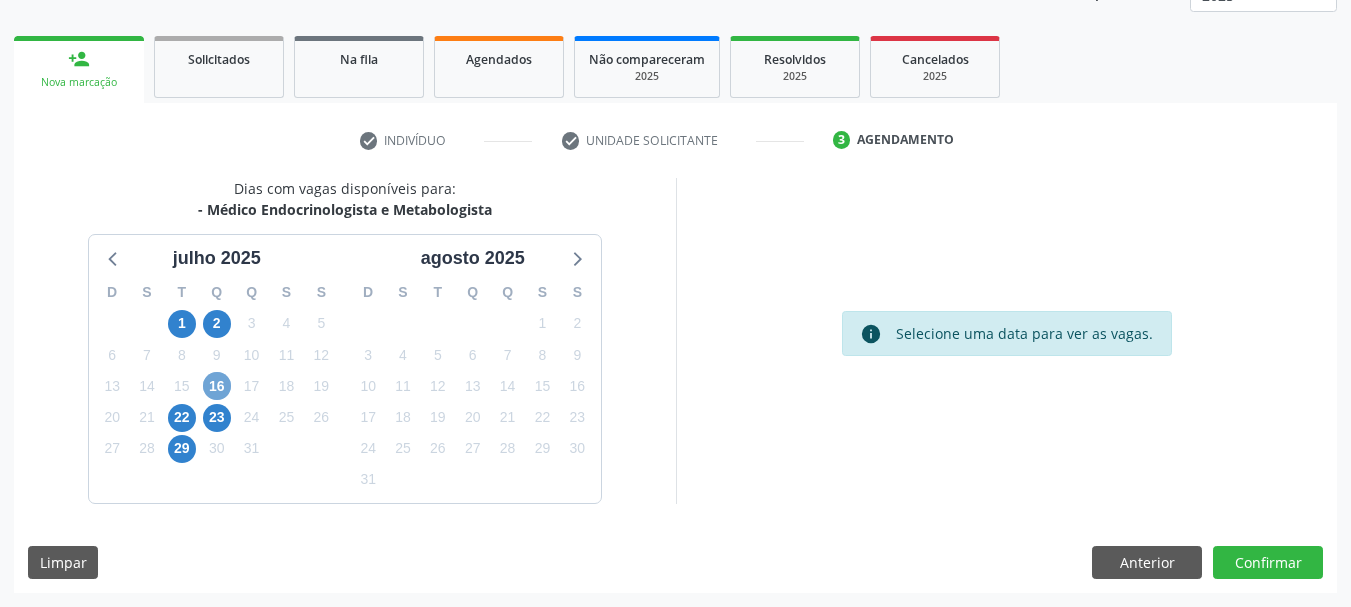 click on "16" at bounding box center (217, 386) 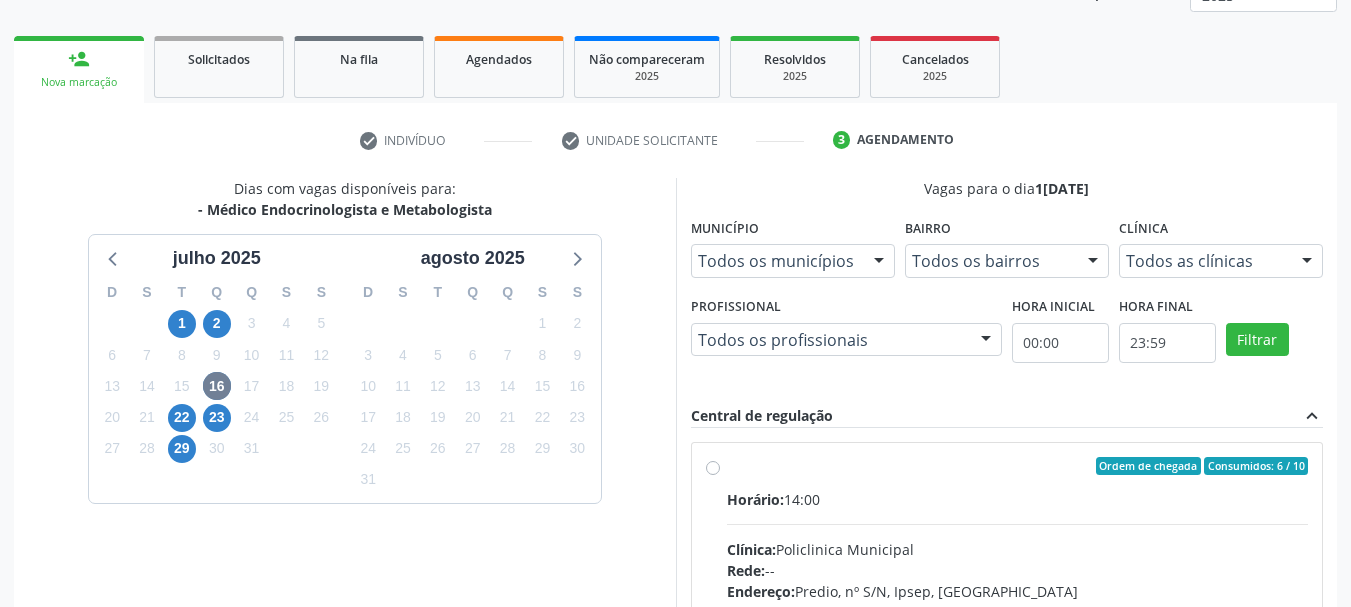 click on "Ordem de chegada
Consumidos: 6 / 10
Horário:   14:00
Clínica:  Policlinica Municipal
Rede:
--
Endereço:   Predio, nº S/N, Ipsep, [GEOGRAPHIC_DATA] - PE
Telefone:   --
Profissional:
[PERSON_NAME]
Informações adicionais sobre o atendimento
Idade de atendimento:
de 0 a 120 anos
Gênero(s) atendido(s):
Masculino e Feminino
Informações adicionais:
--" at bounding box center [1018, 610] 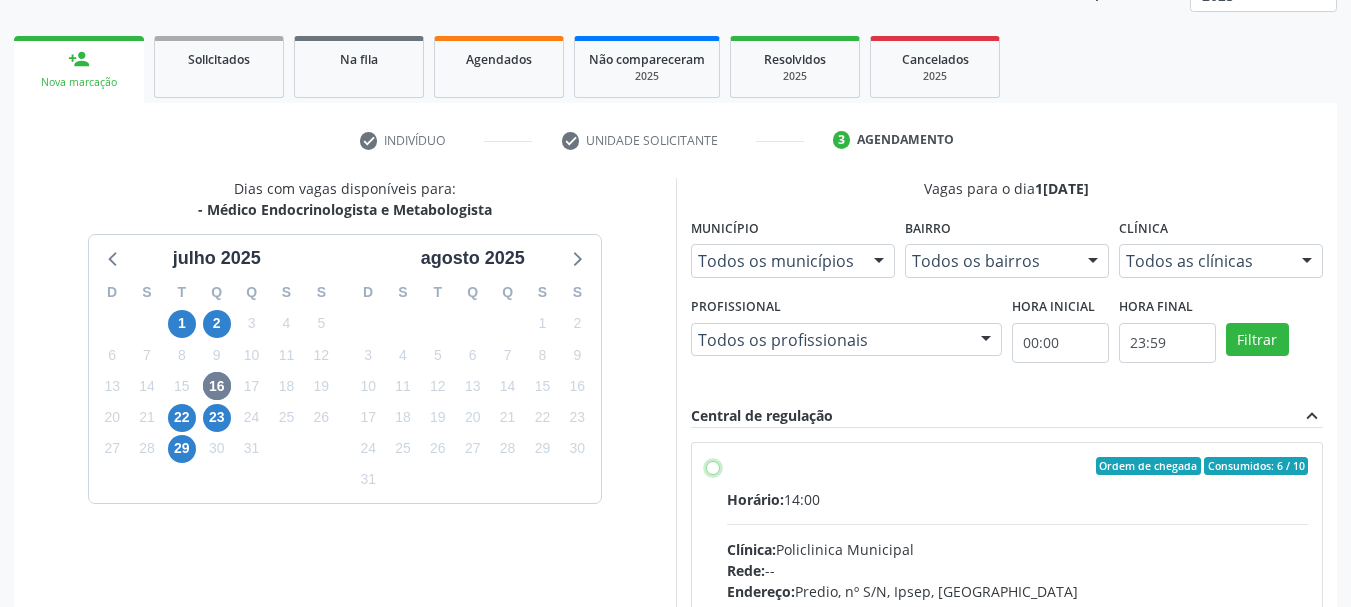 click on "Ordem de chegada
Consumidos: 6 / 10
Horário:   14:00
Clínica:  Policlinica Municipal
Rede:
--
Endereço:   Predio, nº S/N, Ipsep, [GEOGRAPHIC_DATA] - PE
Telefone:   --
Profissional:
[PERSON_NAME]
Informações adicionais sobre o atendimento
Idade de atendimento:
de 0 a 120 anos
Gênero(s) atendido(s):
Masculino e Feminino
Informações adicionais:
--" at bounding box center (713, 466) 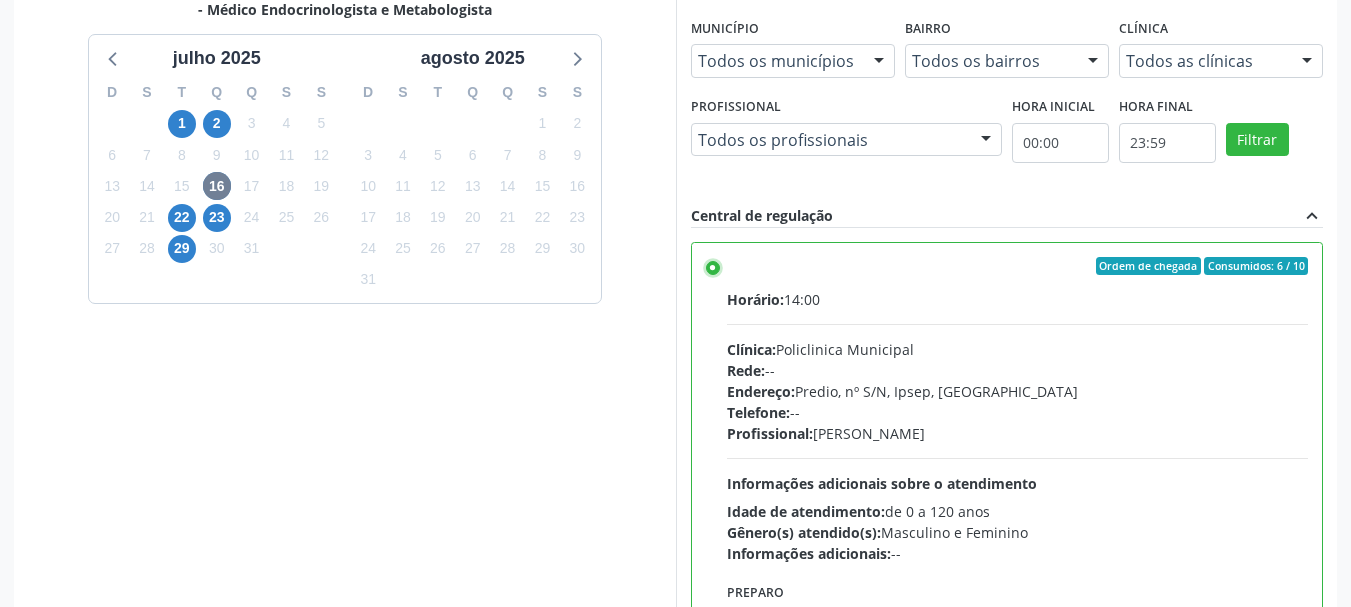 scroll, scrollTop: 588, scrollLeft: 0, axis: vertical 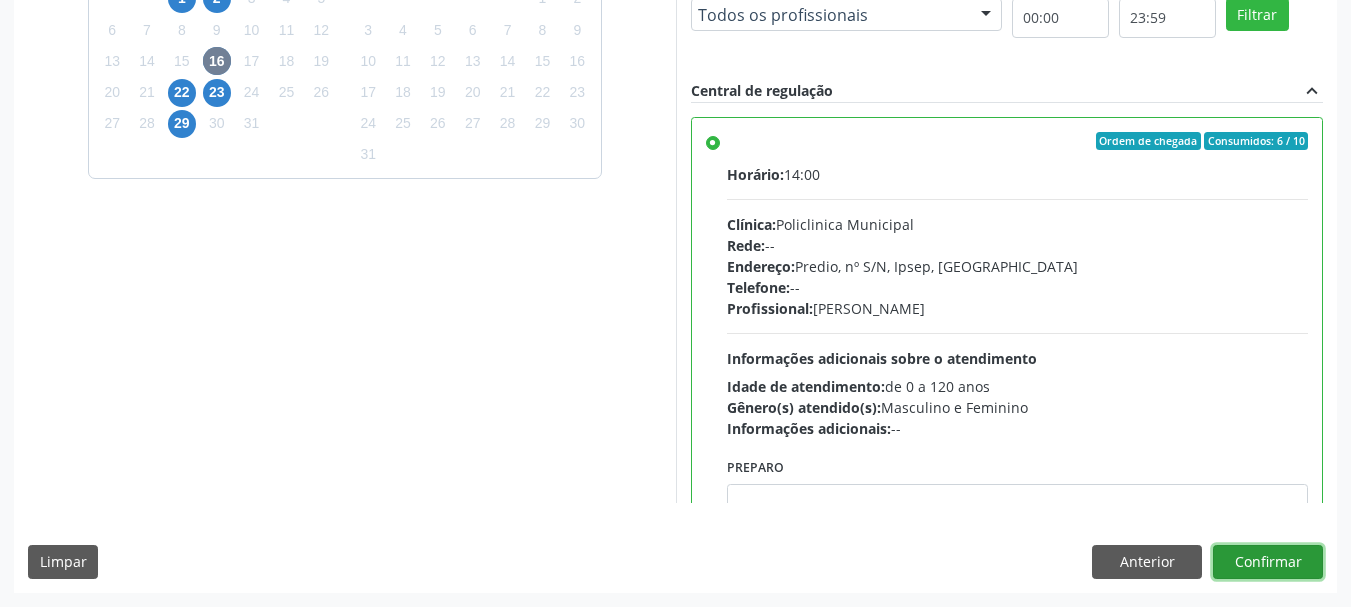 click on "Confirmar" at bounding box center (1268, 562) 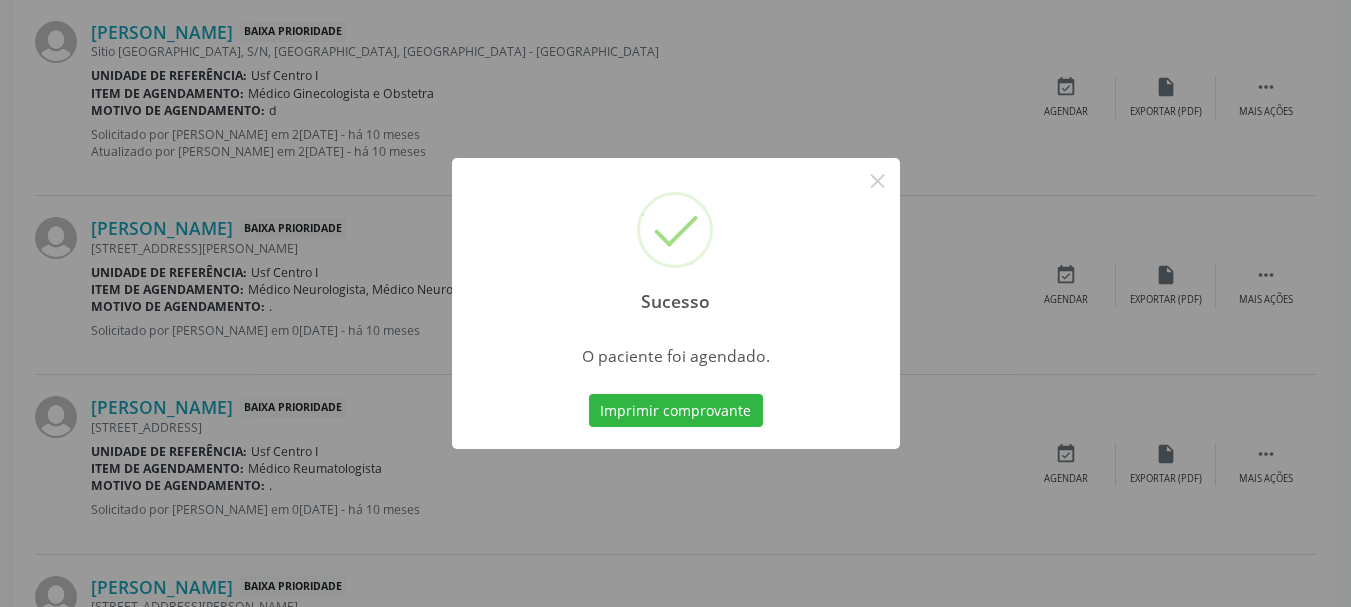scroll, scrollTop: 60, scrollLeft: 0, axis: vertical 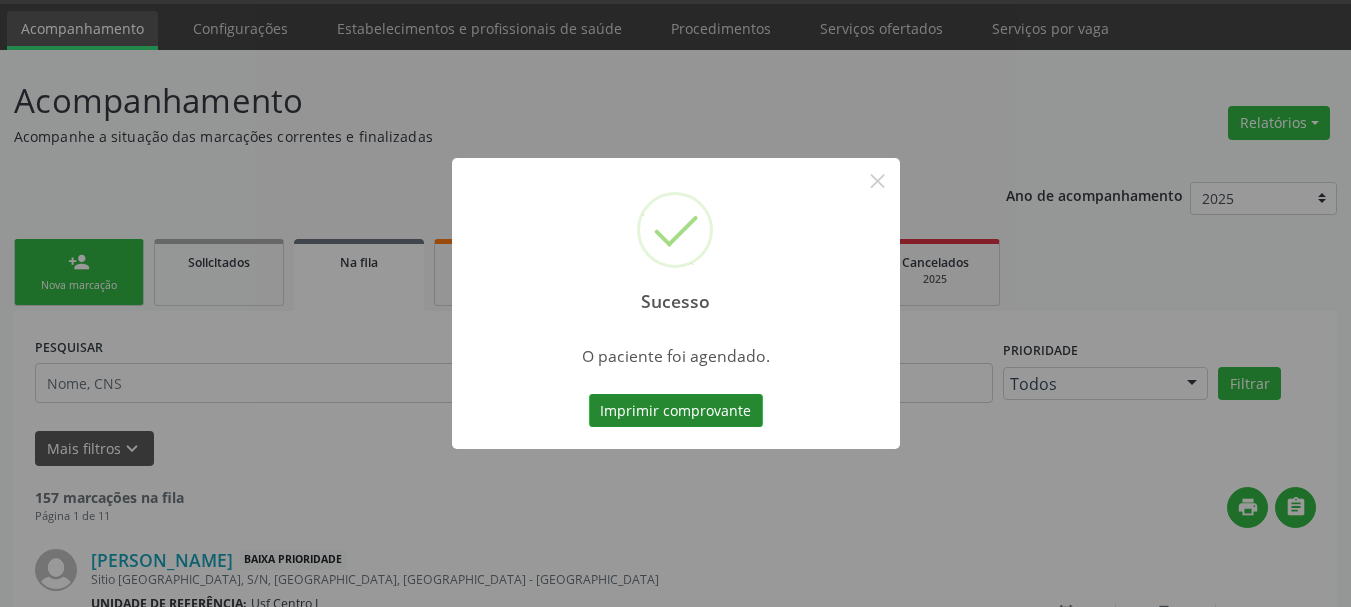 click on "Imprimir comprovante" at bounding box center (676, 411) 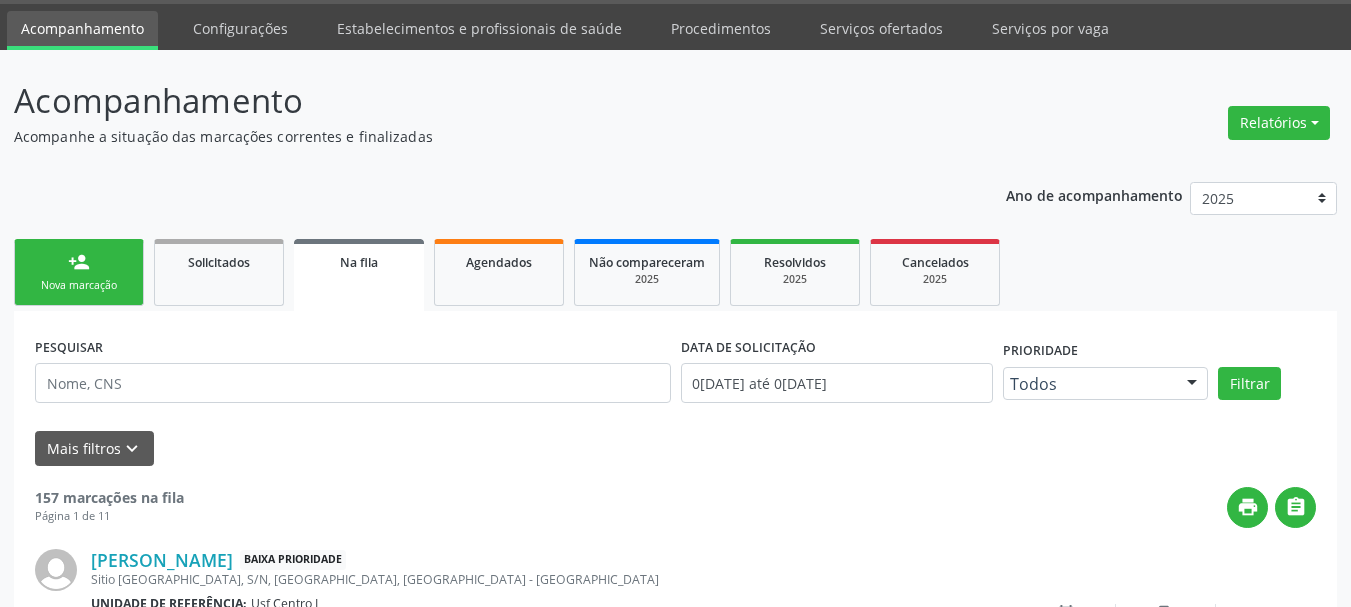 click on "person_add
Nova marcação" at bounding box center [79, 272] 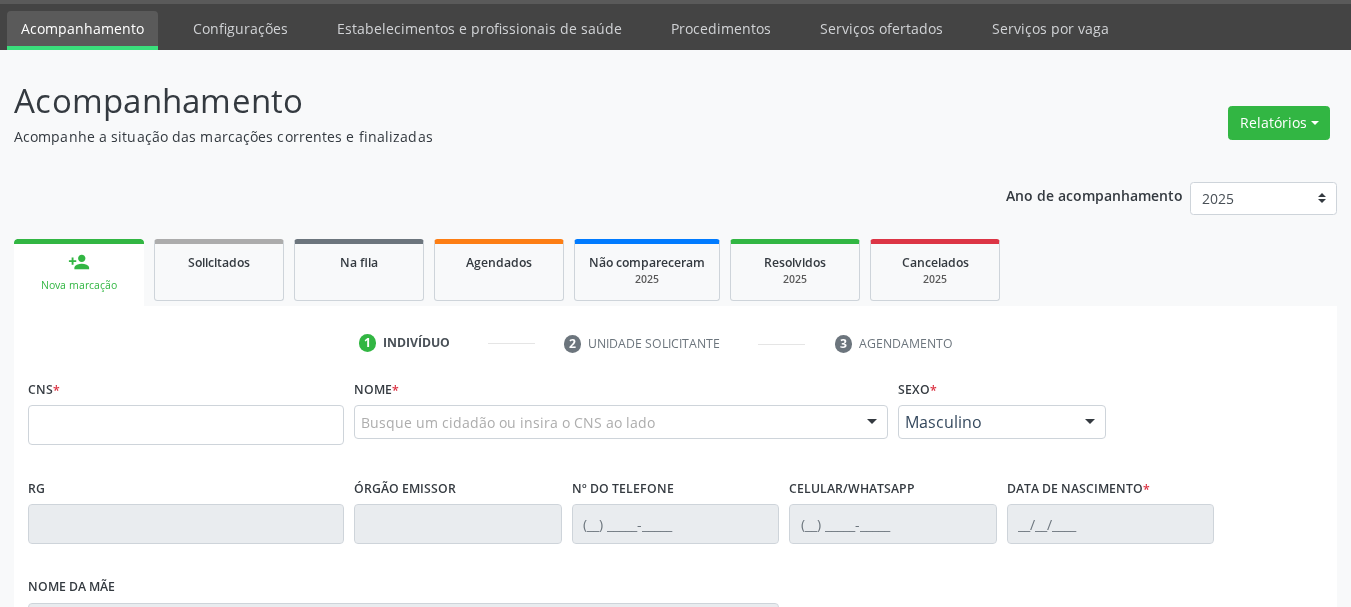 click on "Nova marcação" at bounding box center [79, 285] 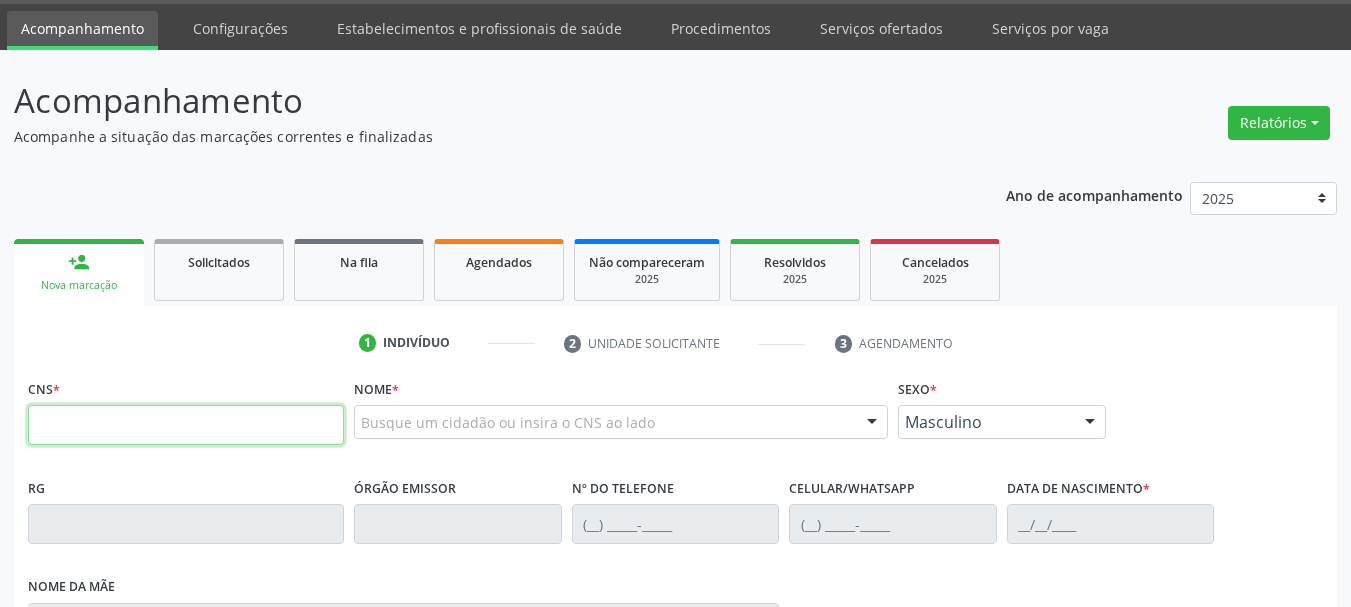 click at bounding box center [186, 425] 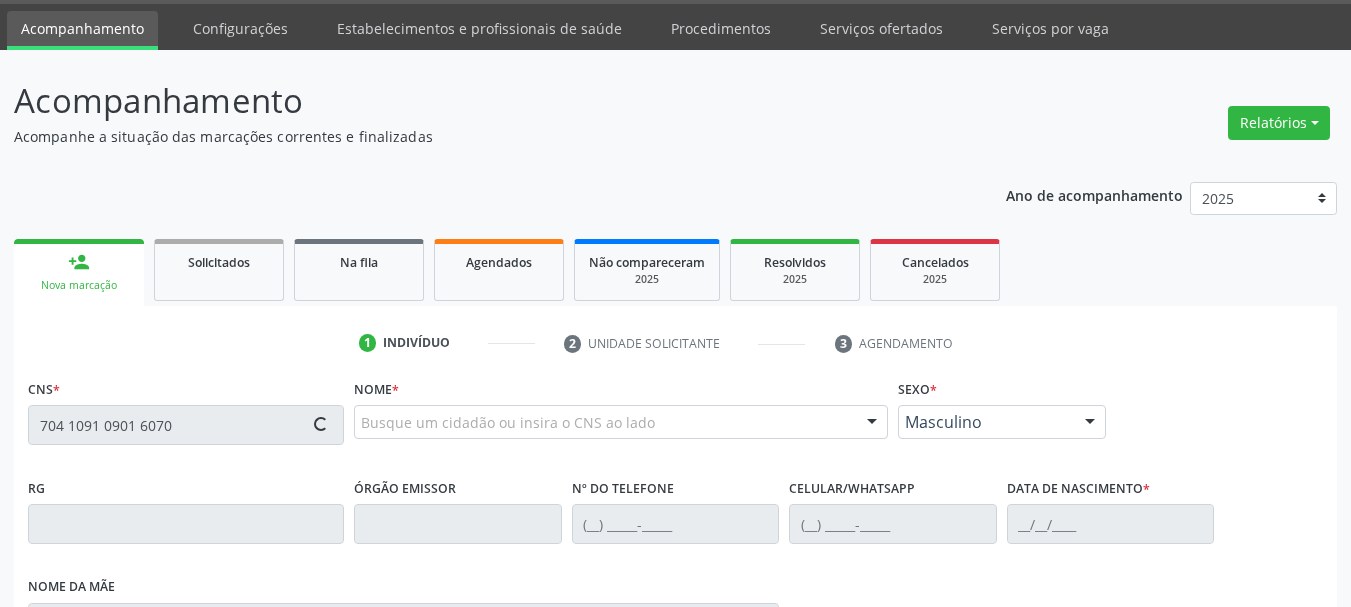 type on "704 1091 0901 6070" 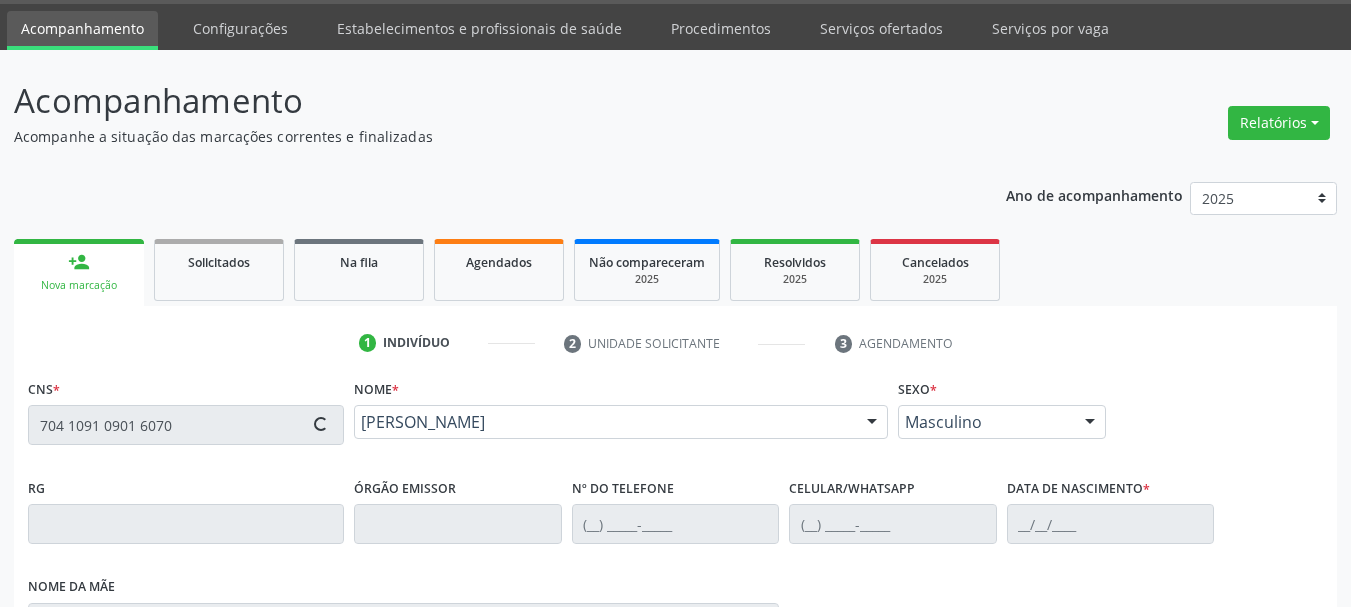 type on "[PHONE_NUMBER]" 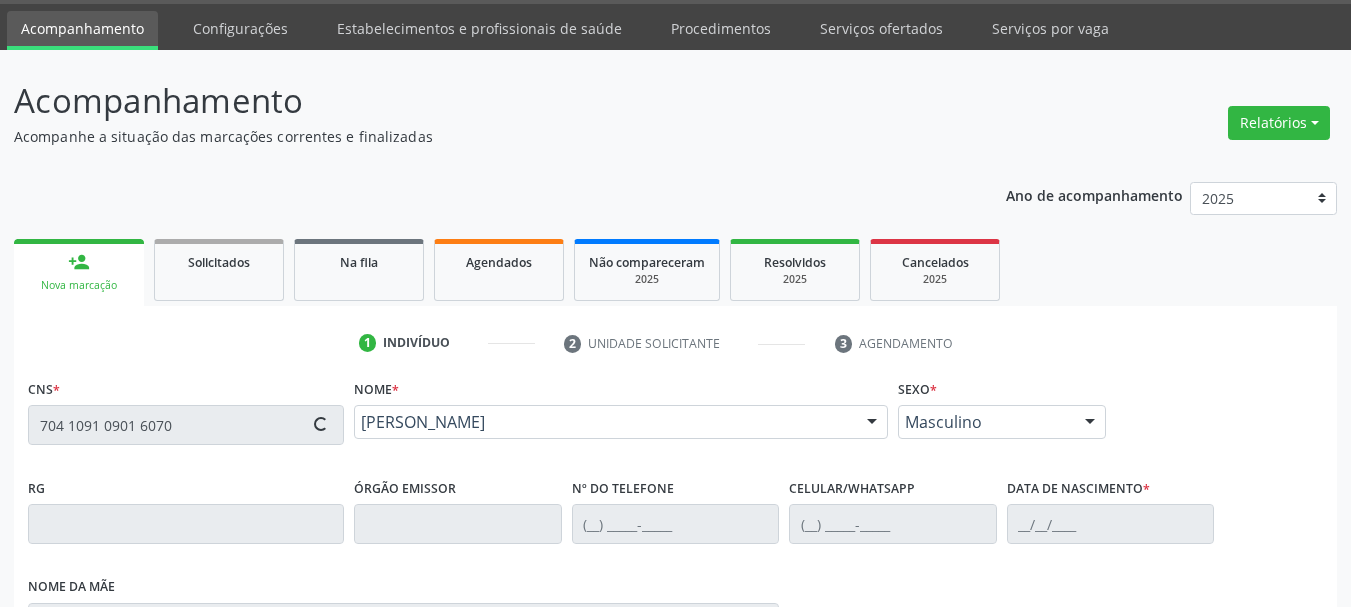 type on "1[DATE]" 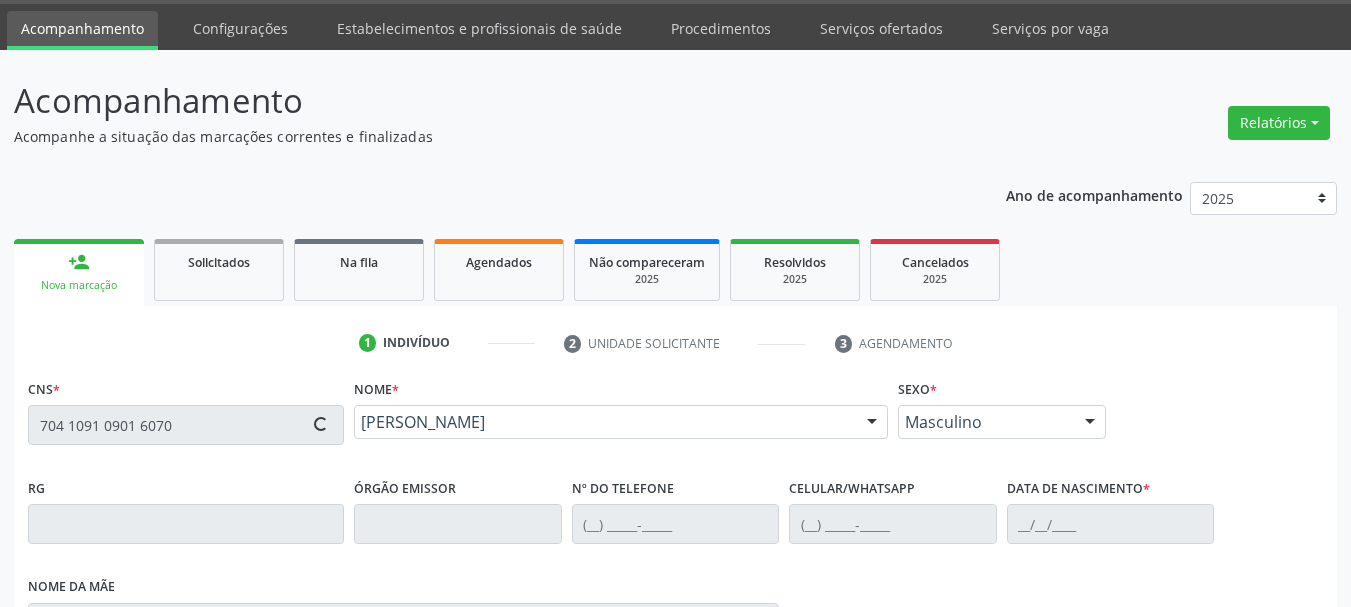 type on "1" 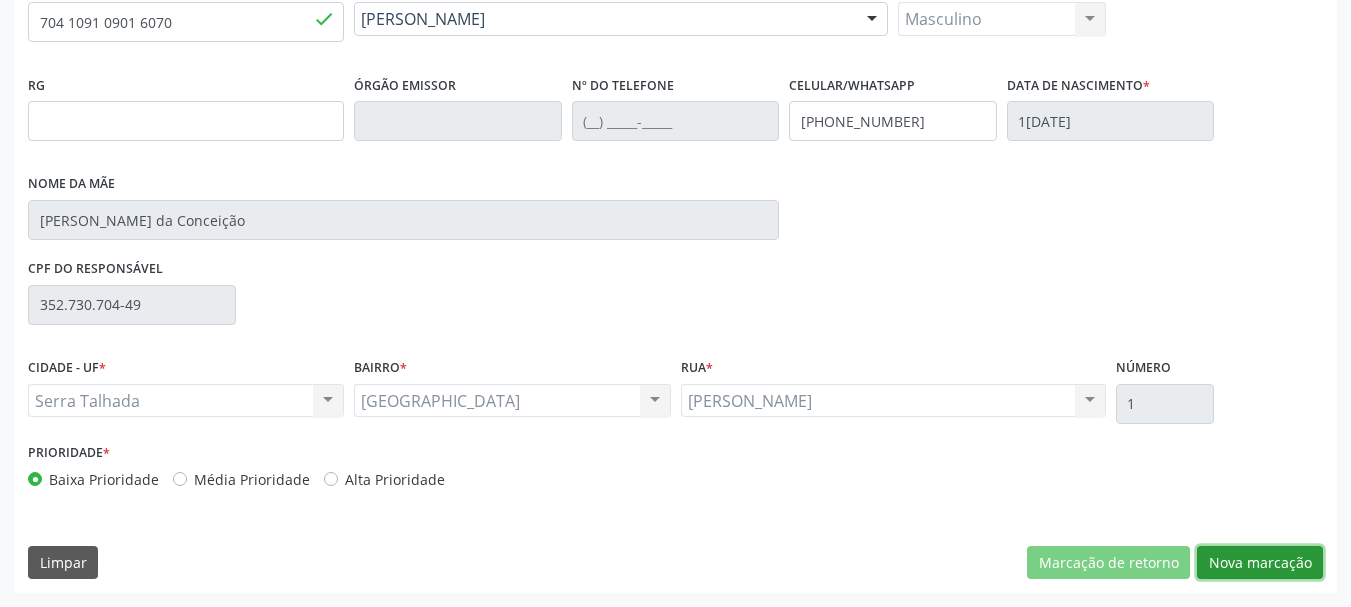 click on "Nova marcação" at bounding box center (1260, 563) 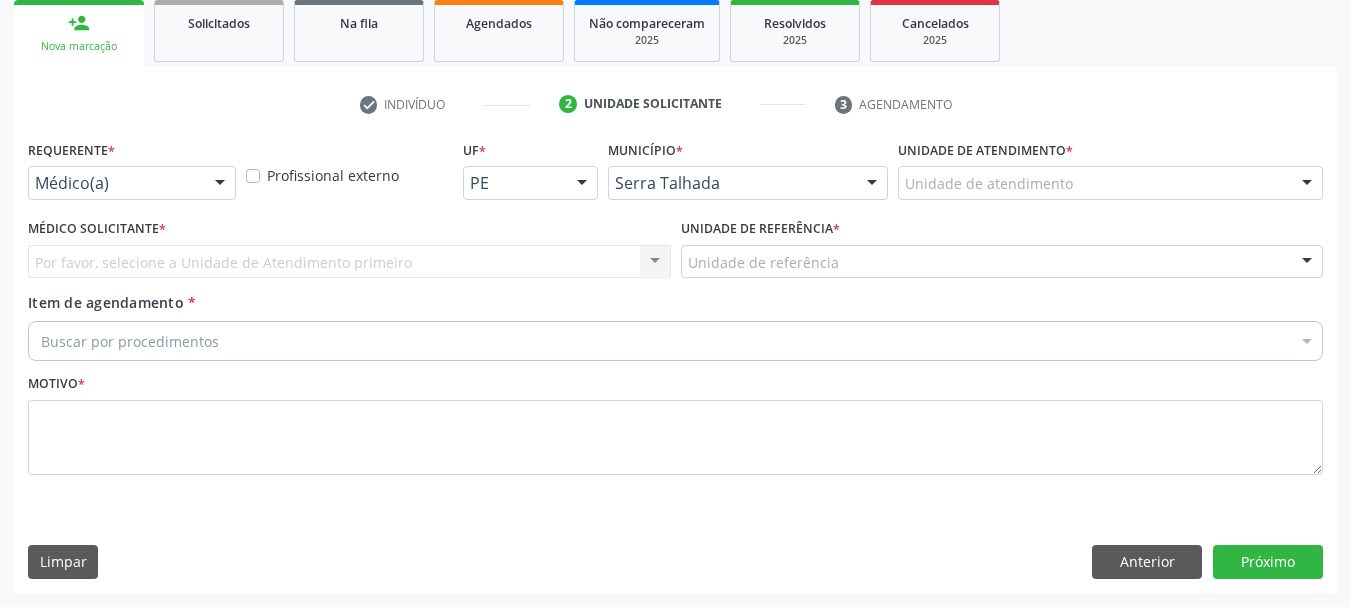 scroll, scrollTop: 299, scrollLeft: 0, axis: vertical 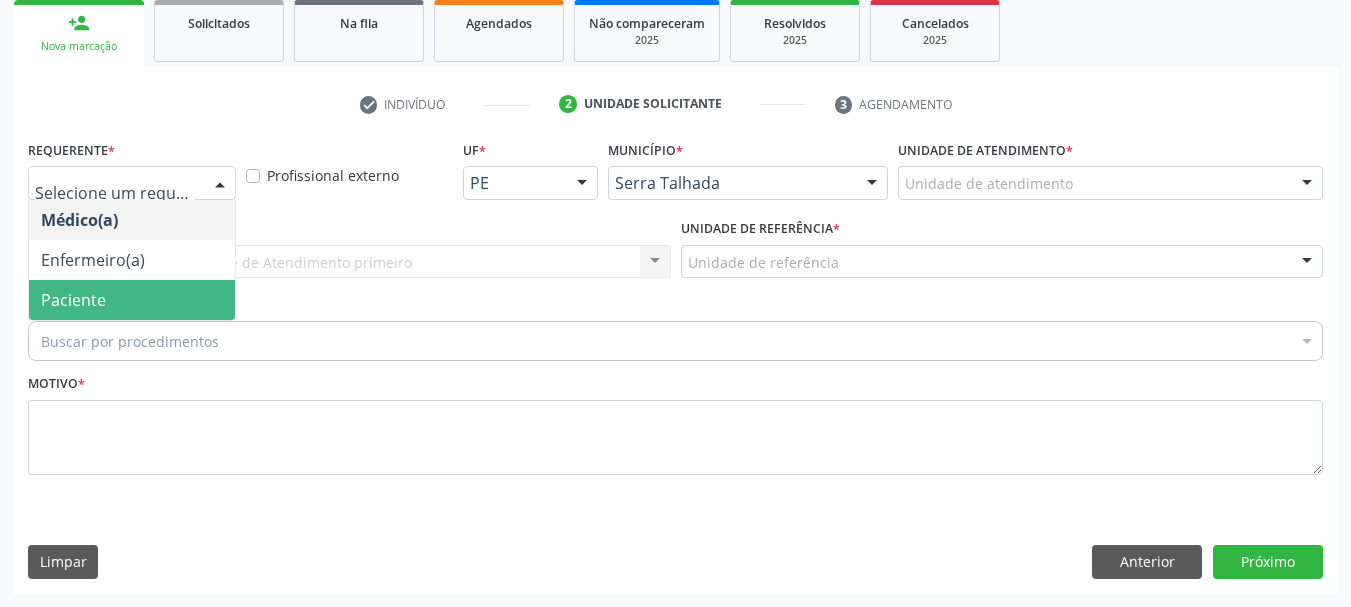 click on "Paciente" at bounding box center [132, 300] 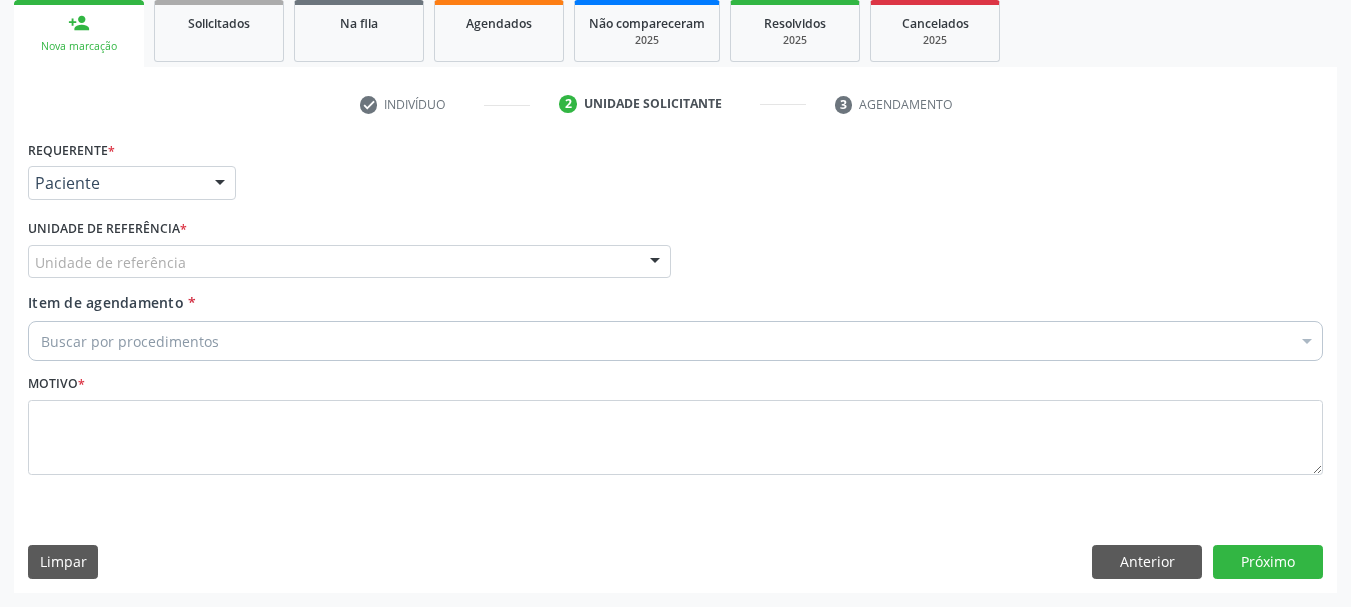 click on "Unidade de referência
*
Unidade de referência
Usf do Mutirao   Usf Cohab   Usf [GEOGRAPHIC_DATA] da Penha [GEOGRAPHIC_DATA]   Posto de Saude [PERSON_NAME]   Usf Borborema   Usf Bom Jesus I   Usf Ipsep   Usf [GEOGRAPHIC_DATA]   Usf Santa [PERSON_NAME]   Usf Cagep   Usf Caxixola   Usf Bom Jesus II   Usf Malhada [GEOGRAPHIC_DATA]   Usf [GEOGRAPHIC_DATA]   Usf Varzea Aabb   Usf Ipsep II   Usf Cohab II   Usf Varzinha   Usf Ipa Faz Nova   Usf Centro I   Usf [GEOGRAPHIC_DATA]   Usf Centro II   Usf [GEOGRAPHIC_DATA] Jardim   Usf Ipsep III   Posto de Saude Logradouro   Posto de Saude [GEOGRAPHIC_DATA]   Posto de Saude de Juazeirinho   Central Regional de Rede de Frio [GEOGRAPHIC_DATA] [GEOGRAPHIC_DATA]   Rede de [GEOGRAPHIC_DATA] Ao [MEDICAL_DATA] Leitos de Retaguarda Municipal   Posto de [GEOGRAPHIC_DATA] [GEOGRAPHIC_DATA] da Areia   Posto de Saude Malhada do Jua   Vigilancia Epidemiologica   Central de Regulacao Medica das Urgencias Serra Talhada [GEOGRAPHIC_DATA] [GEOGRAPHIC_DATA]   [GEOGRAPHIC_DATA] [GEOGRAPHIC_DATA]   3 Grupamento de Bombeiros" at bounding box center [349, 253] 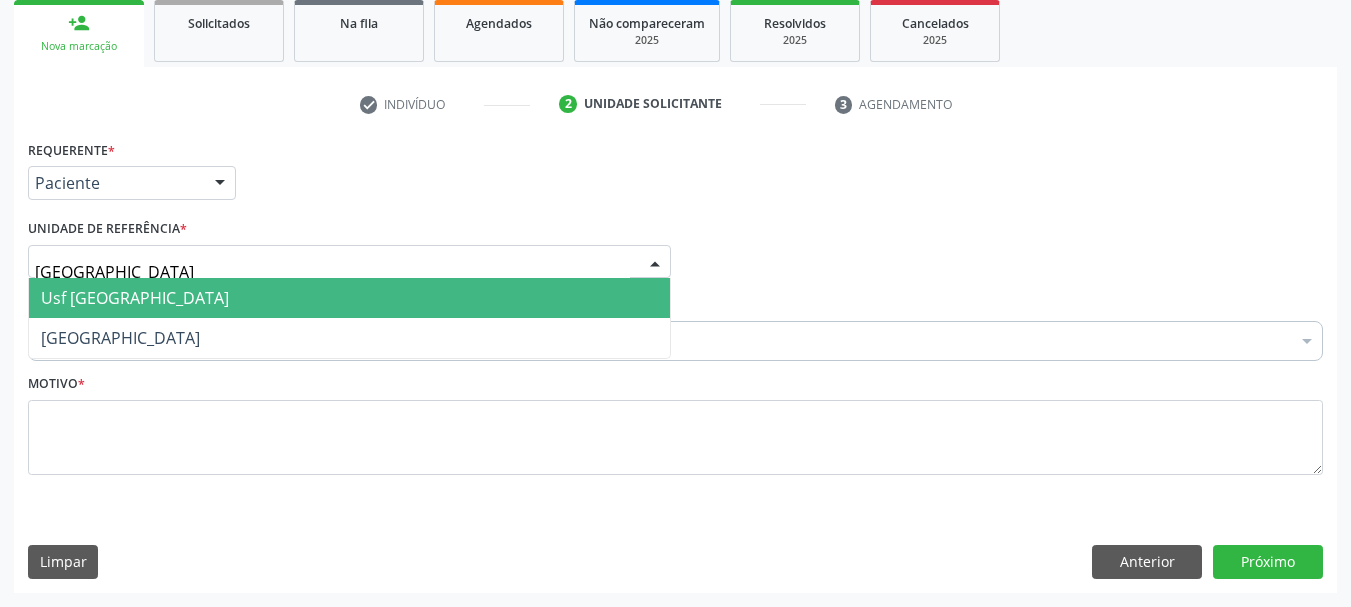 type on "vila bela" 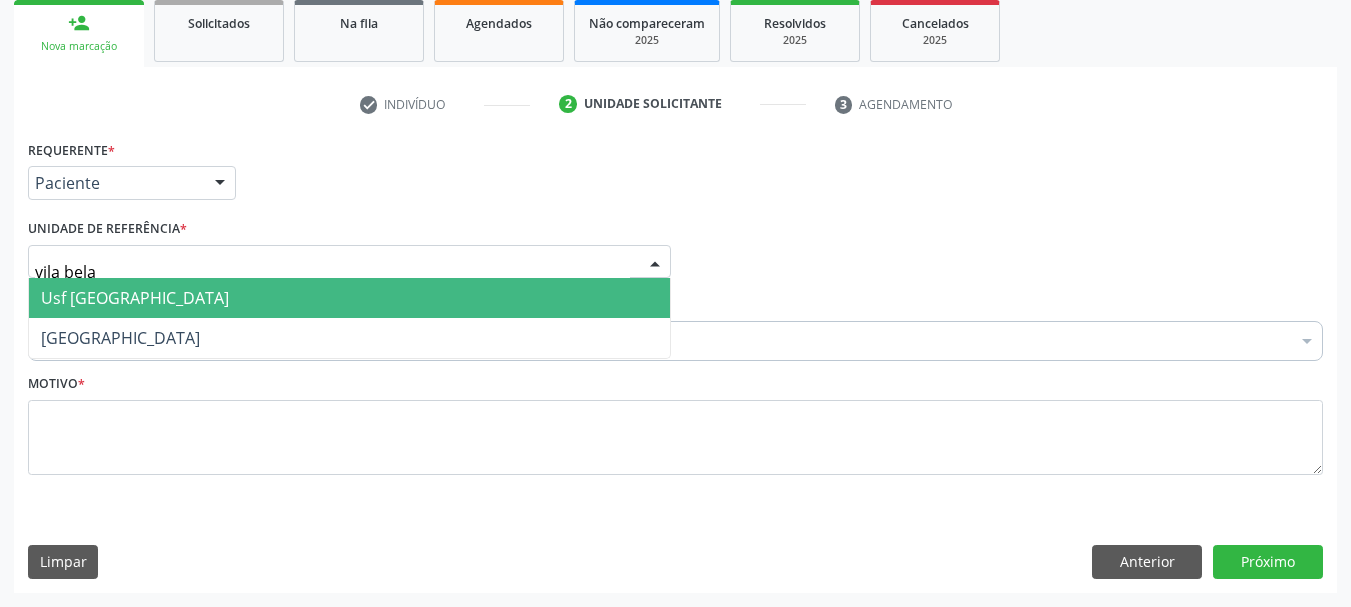 click on "Usf [GEOGRAPHIC_DATA]" at bounding box center (349, 298) 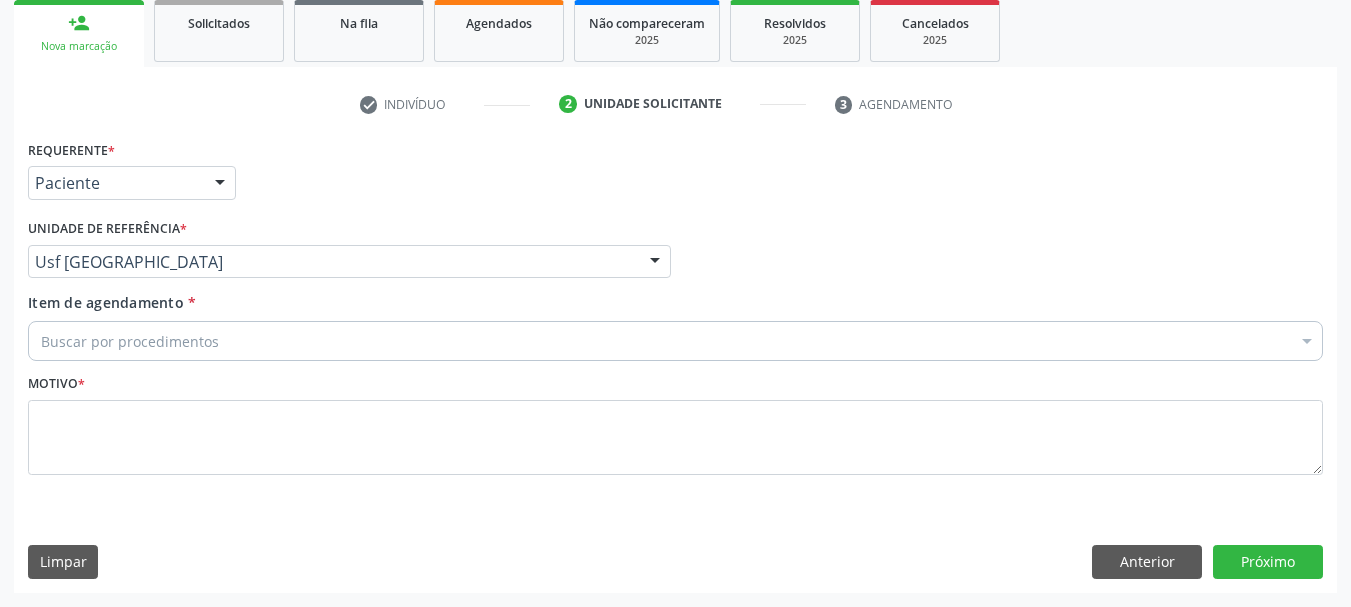 click on "Item de agendamento
*
Buscar por procedimentos
Selecionar todos
0304070076 - .Quimioterapia de Leucemia Linfoide/Linfoblástica Aguda, Leucemia Mieloide Aguda e Leucemia Promielocítica Aguda Na Infância e Adolescência - 1ª Linha - Fase de Manutenção
0604320140 - Abatacepte 125 Mg Injetável (Por Seringa Preenchida)
0604320124 - Abatacepte 250 Mg Injetável (Por Frasco Ampola).
0603050018 - Abciximabe
0406010013 - Abertura de Comunicação Inter-Atrial
0406010021 - Abertura de Estenose Aortica Valvar
0406011265 - Abertura de Estenose Aortica Valvar (Criança e Adolescente)
0406010030 - Abertura de Estenose Pulmonar Valvar
0406011273 - Abertura de Estenose Pulmonar Valvar (Criança e Adolescente)
0301080011 - Abordagem Cognitiva Comportamental do Fumante (Por Atendimento / Paciente)" at bounding box center [675, 330] 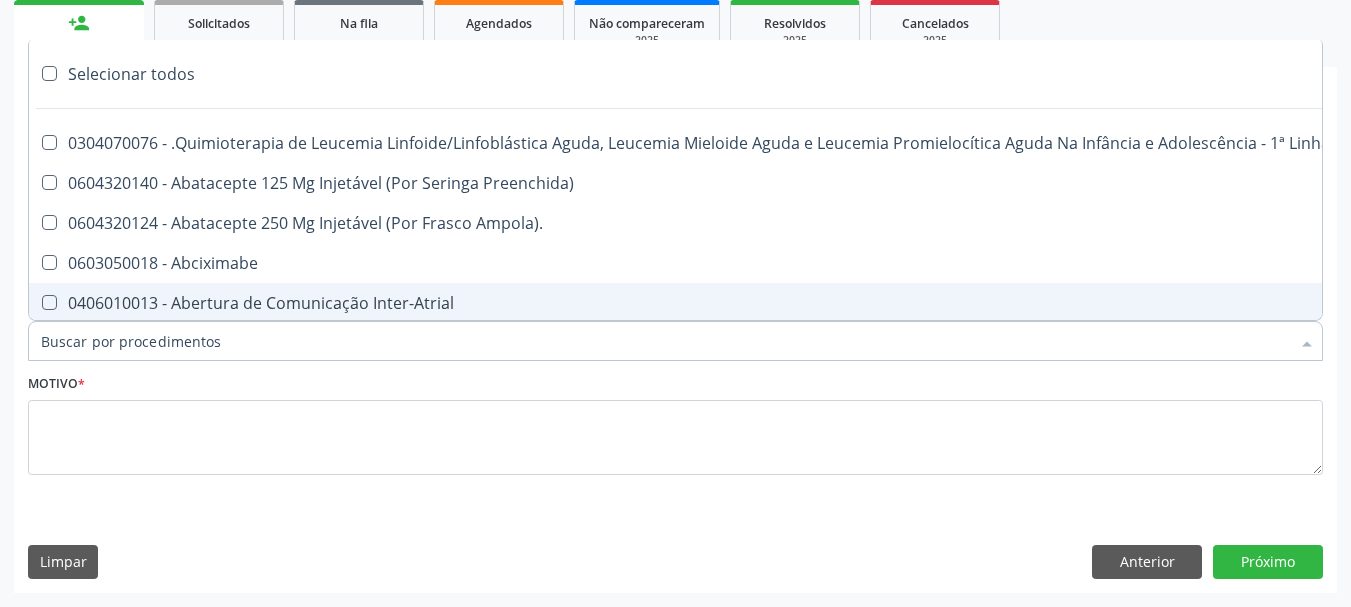 click on "Item de agendamento
*" at bounding box center [665, 341] 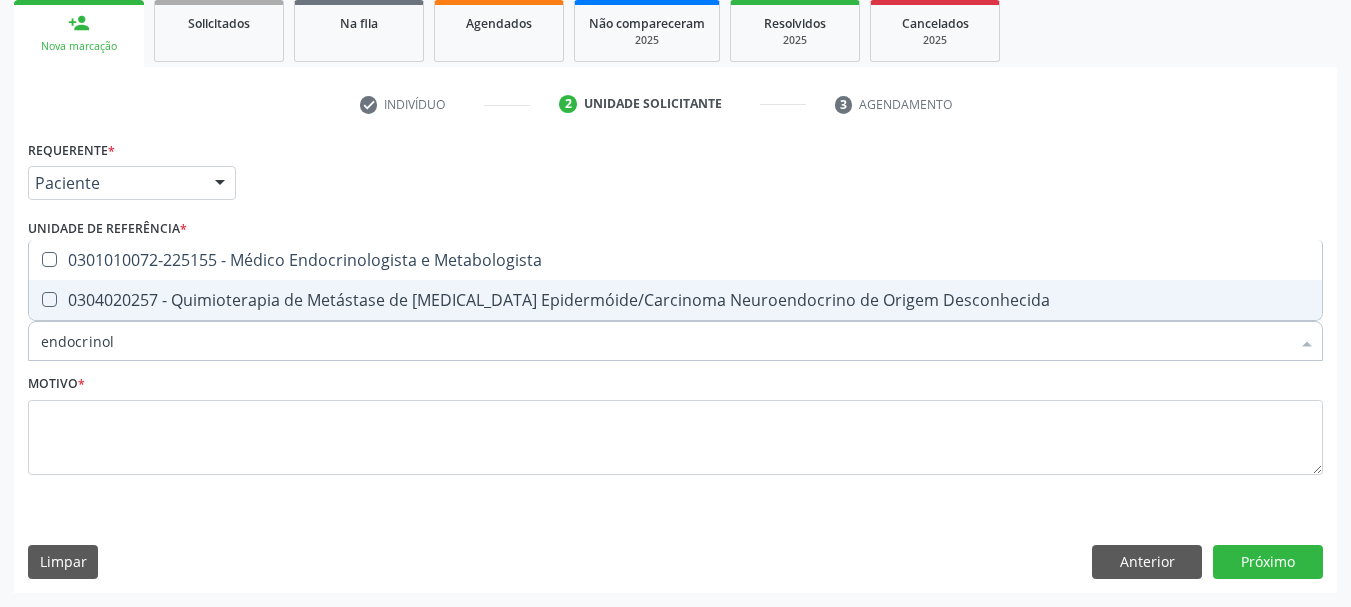 type on "endocrinolo" 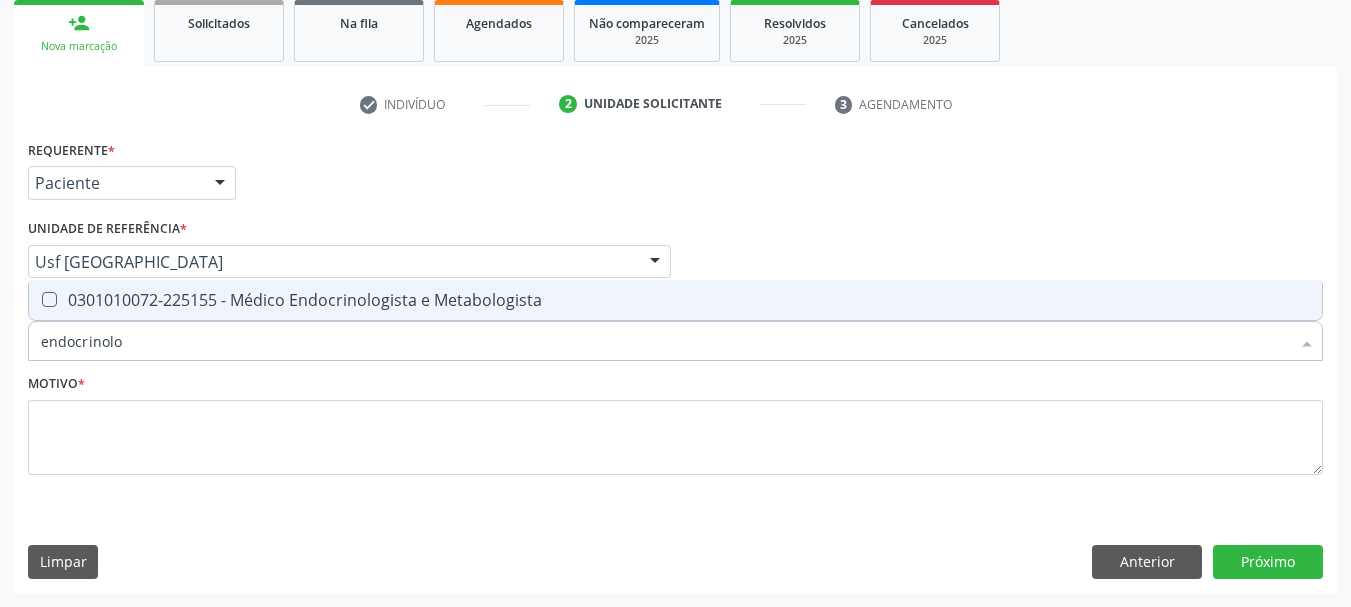 click on "0301010072-225155 - Médico Endocrinologista e Metabologista" at bounding box center [675, 300] 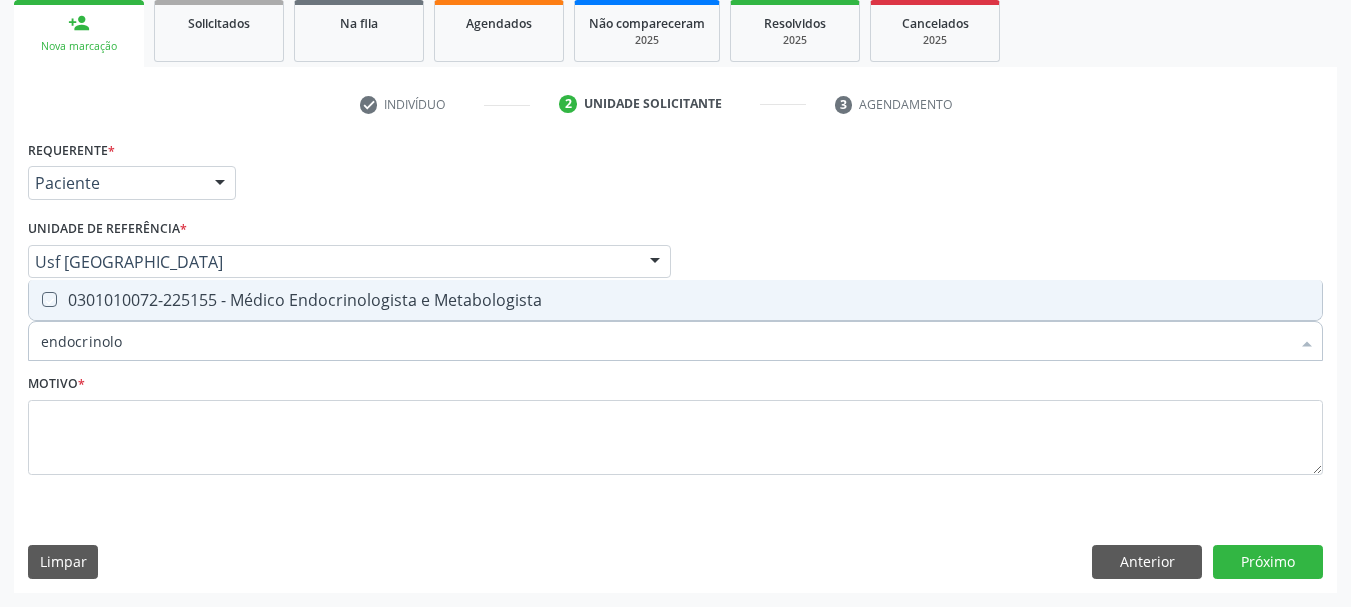 checkbox on "true" 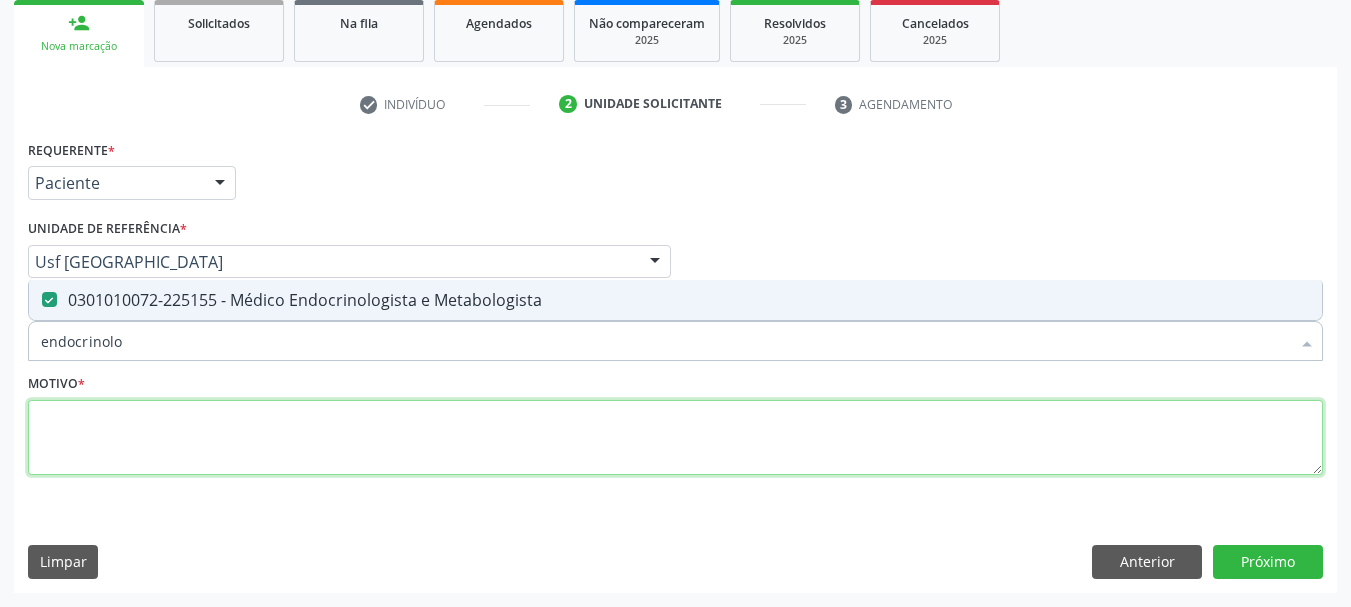 click at bounding box center [675, 438] 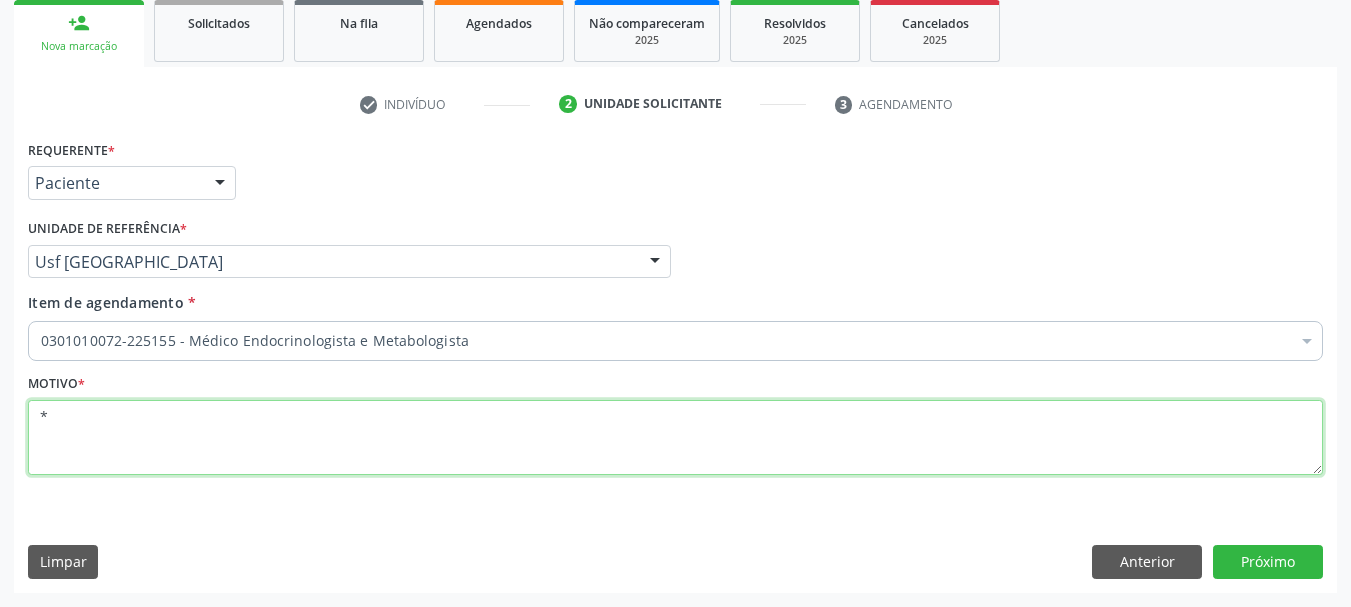 click on "*" at bounding box center [675, 438] 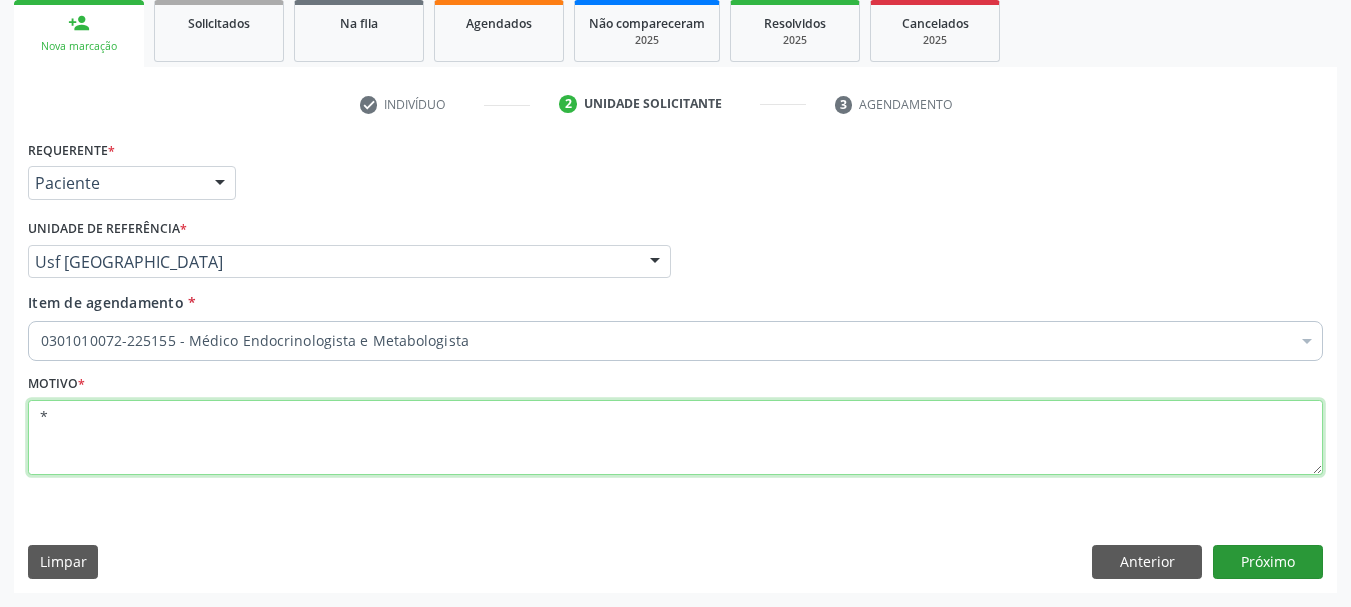 type on "*" 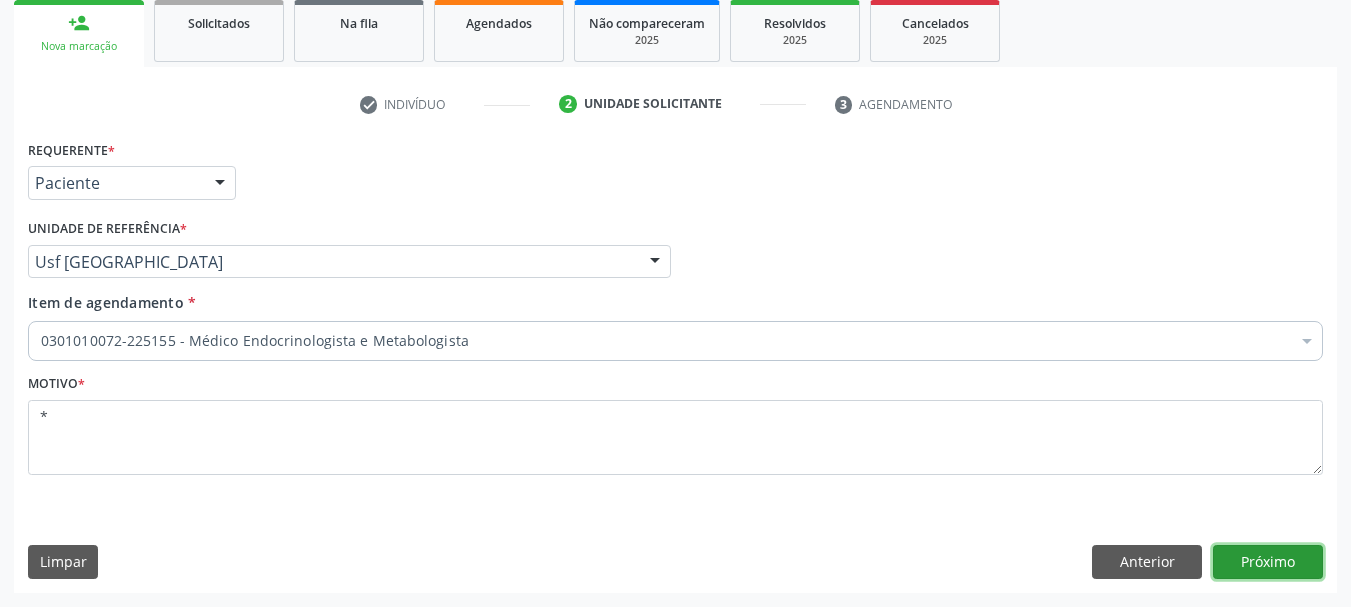 click on "Próximo" at bounding box center [1268, 562] 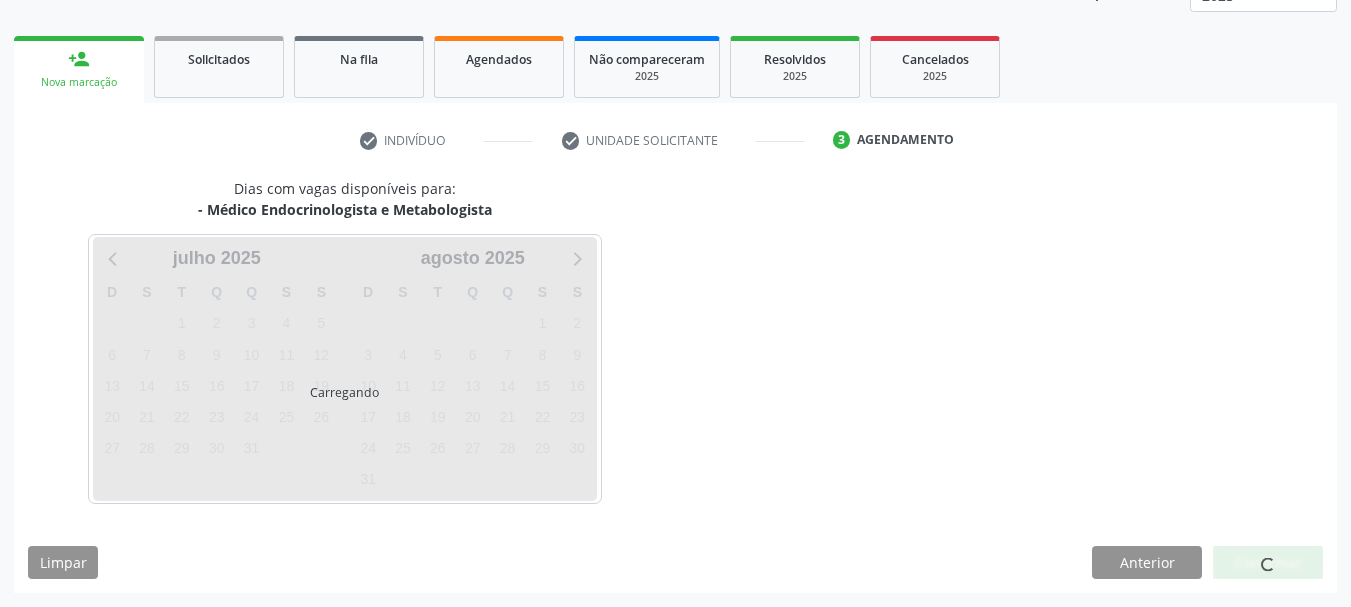 scroll, scrollTop: 263, scrollLeft: 0, axis: vertical 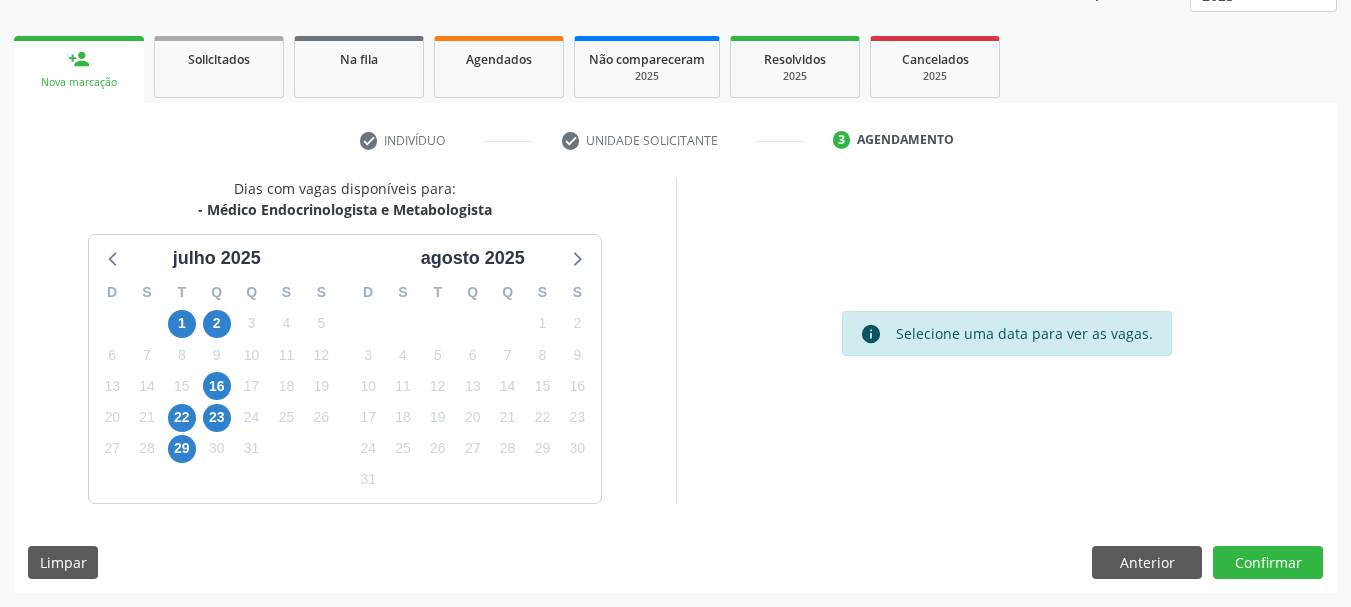 click on "16" at bounding box center (217, 386) 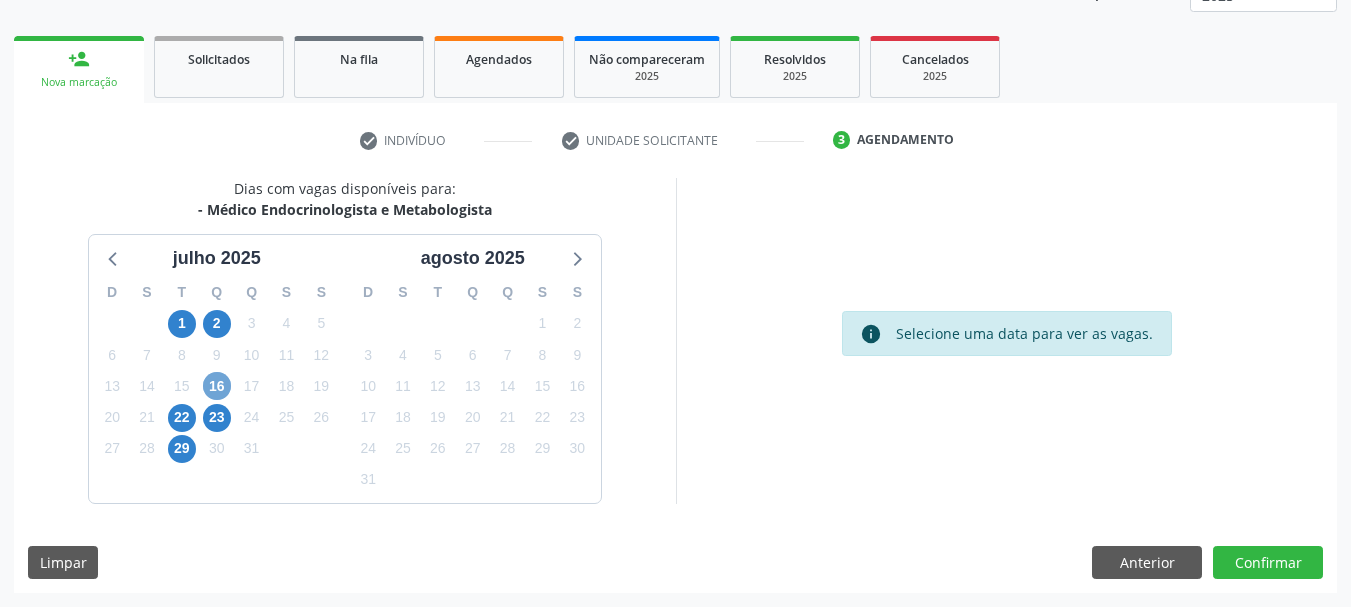 click on "16" at bounding box center (217, 386) 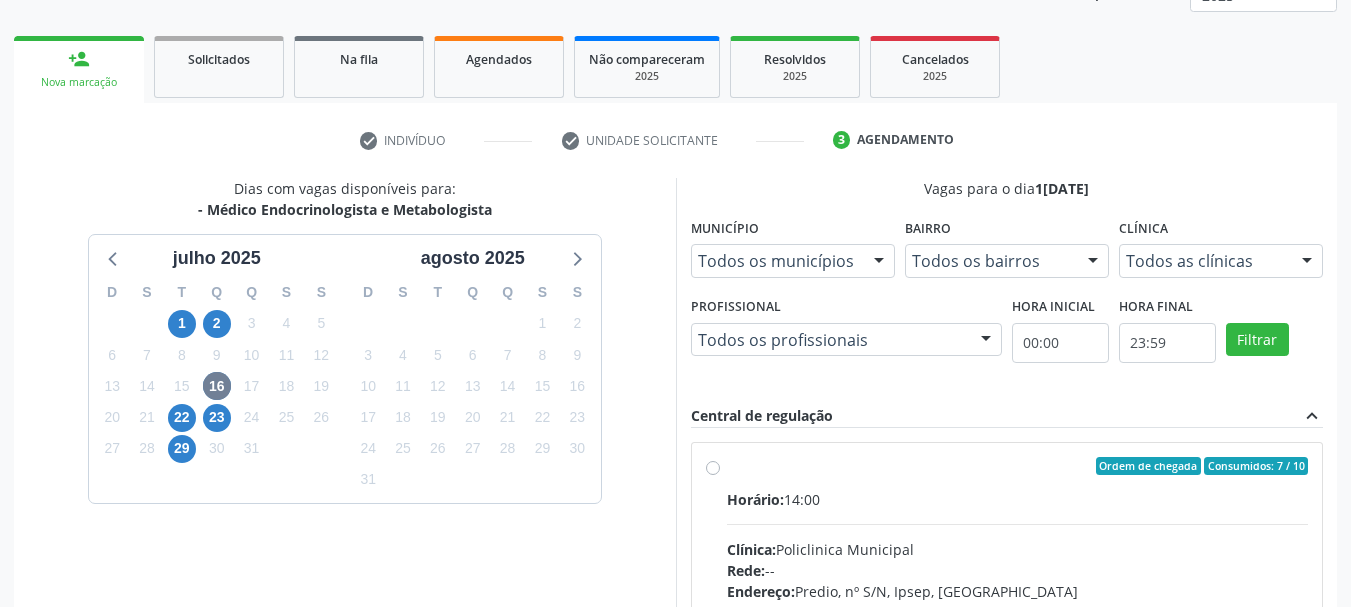 click on "Ordem de chegada
Consumidos: 7 / 10
Horário:   14:00
Clínica:  Policlinica Municipal
Rede:
--
Endereço:   Predio, nº S/N, Ipsep, [GEOGRAPHIC_DATA] - PE
Telefone:   --
Profissional:
[PERSON_NAME]
Informações adicionais sobre o atendimento
Idade de atendimento:
de 0 a 120 anos
Gênero(s) atendido(s):
Masculino e Feminino
Informações adicionais:
--" at bounding box center (1018, 610) 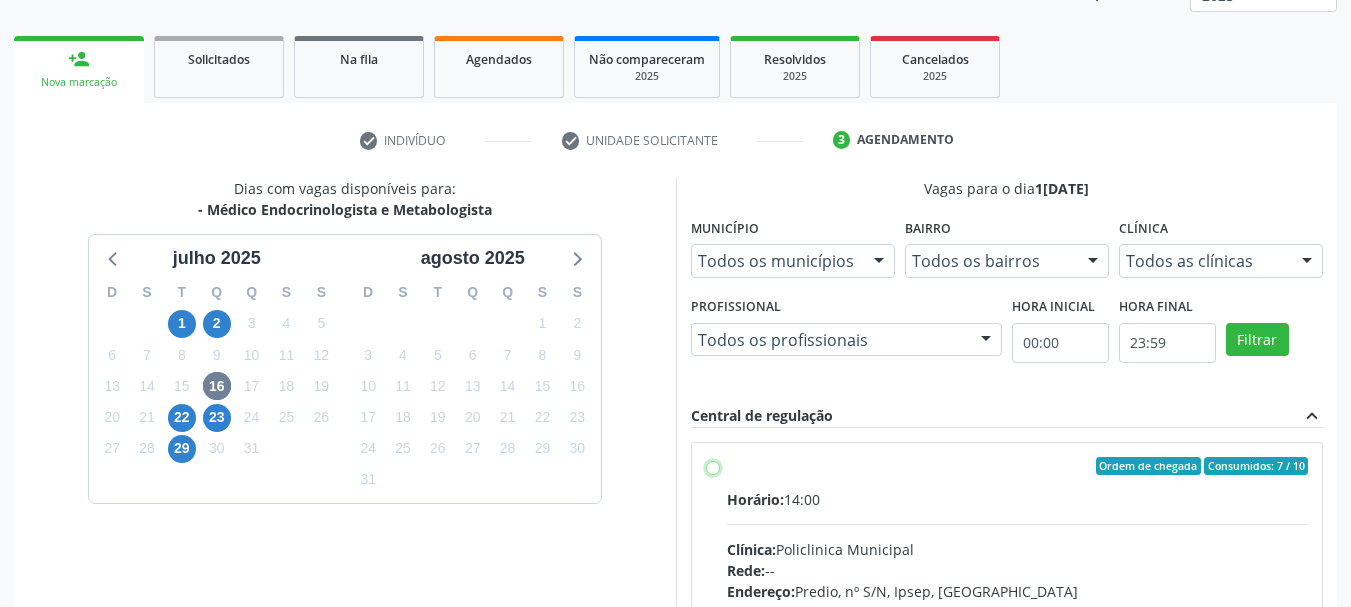 click on "Ordem de chegada
Consumidos: 7 / 10
Horário:   14:00
Clínica:  Policlinica Municipal
Rede:
--
Endereço:   Predio, nº S/N, Ipsep, [GEOGRAPHIC_DATA] - PE
Telefone:   --
Profissional:
[PERSON_NAME]
Informações adicionais sobre o atendimento
Idade de atendimento:
de 0 a 120 anos
Gênero(s) atendido(s):
Masculino e Feminino
Informações adicionais:
--" at bounding box center [713, 466] 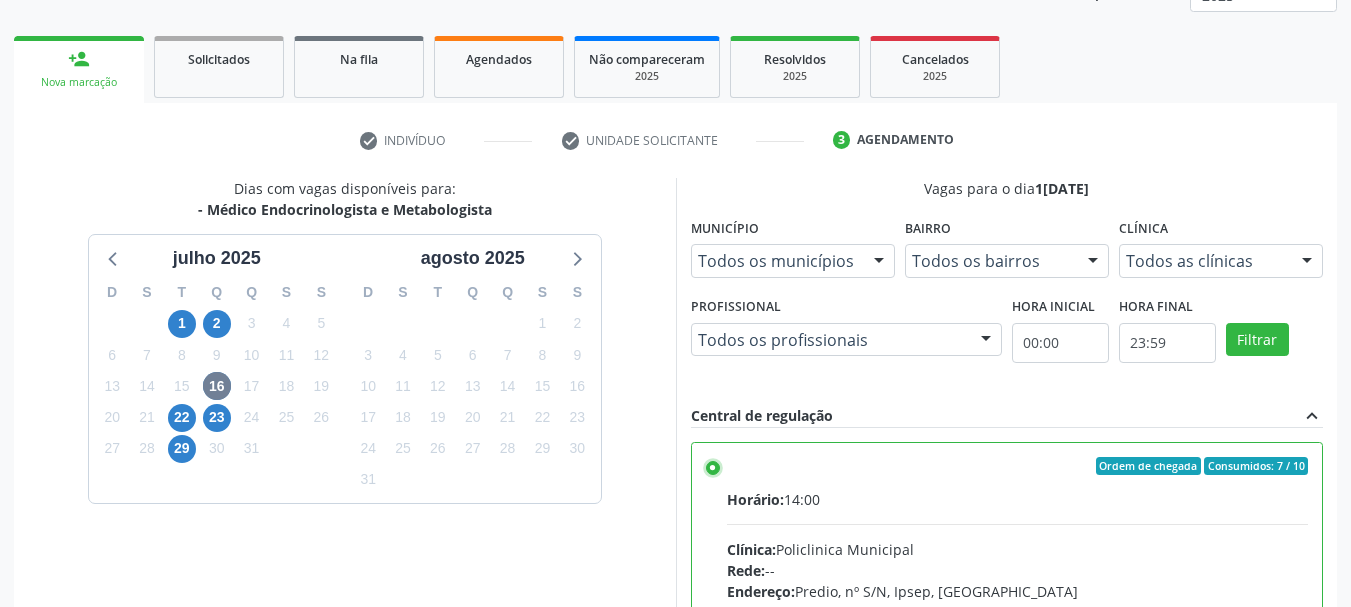 scroll, scrollTop: 588, scrollLeft: 0, axis: vertical 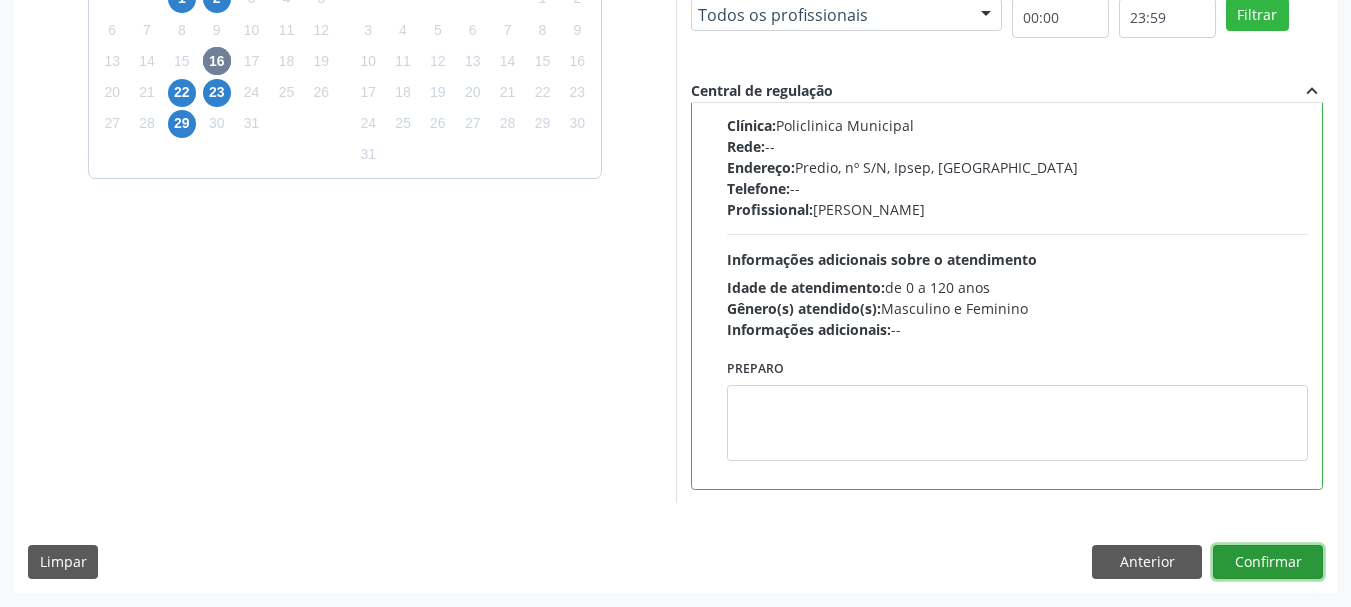 click on "Confirmar" at bounding box center [1268, 562] 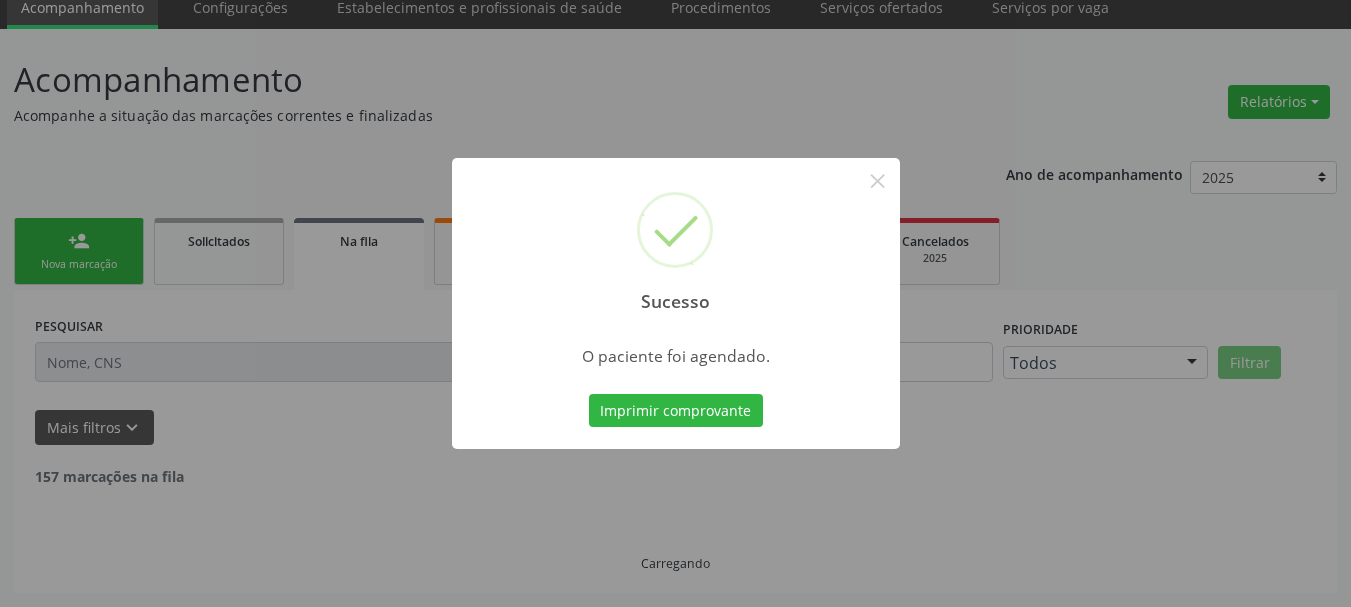 scroll, scrollTop: 60, scrollLeft: 0, axis: vertical 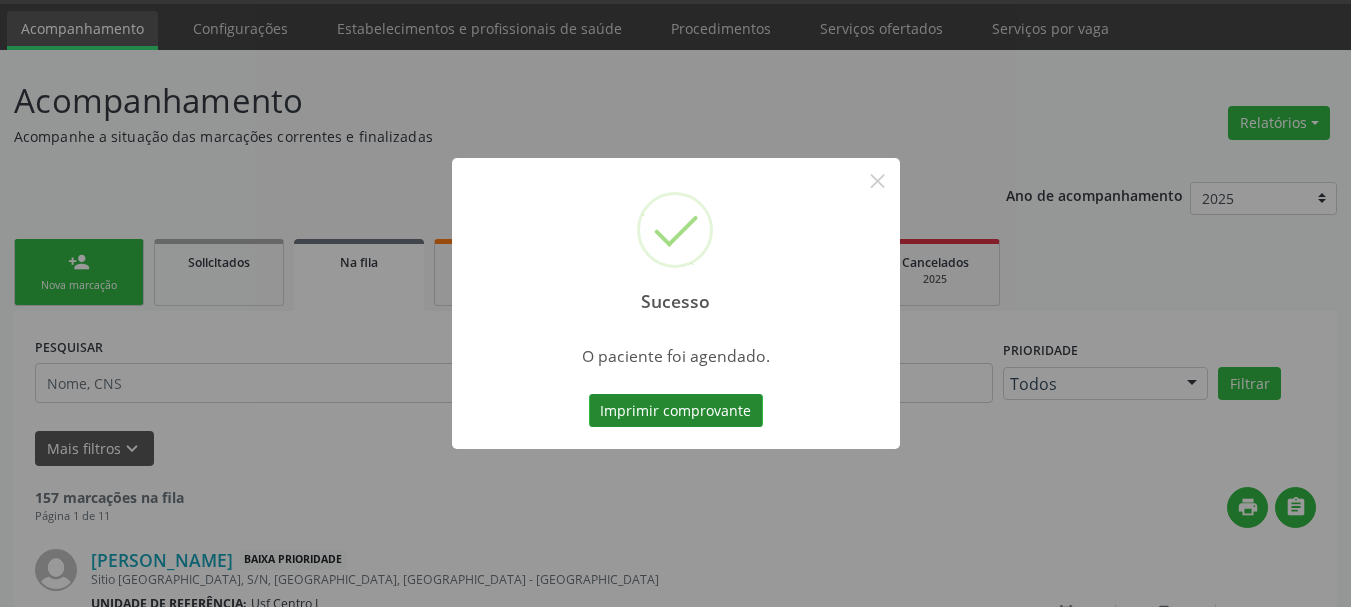click on "Imprimir comprovante" at bounding box center [676, 411] 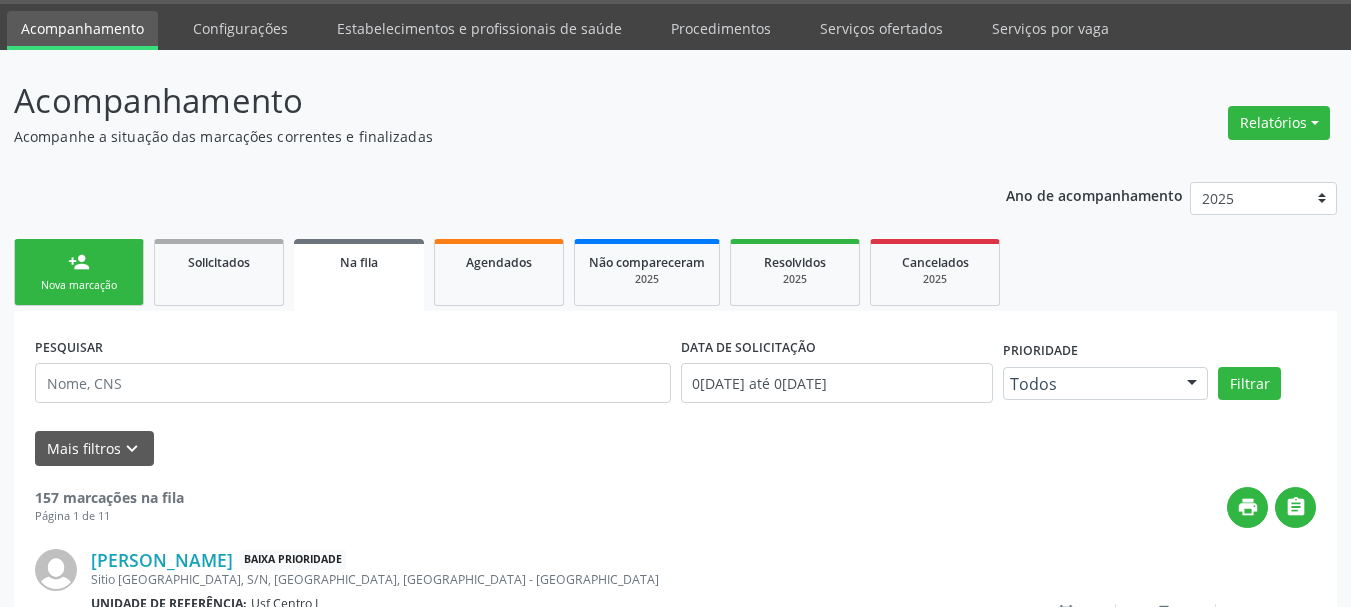click on "person_add" at bounding box center [79, 262] 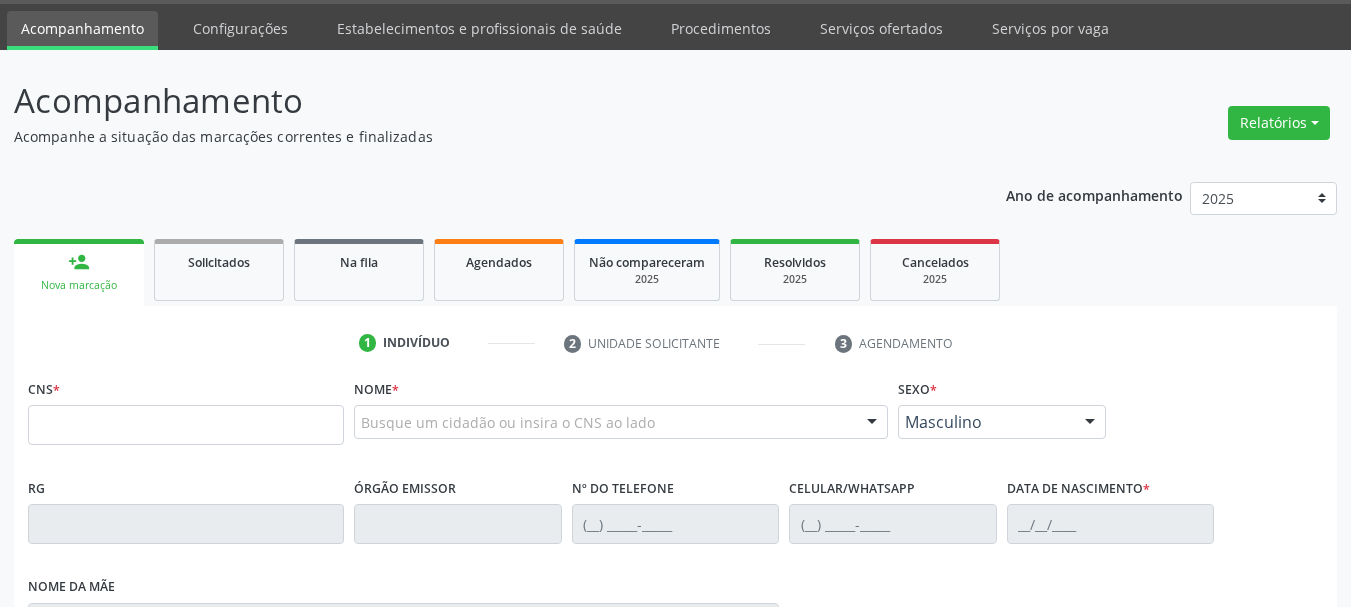 scroll, scrollTop: 260, scrollLeft: 0, axis: vertical 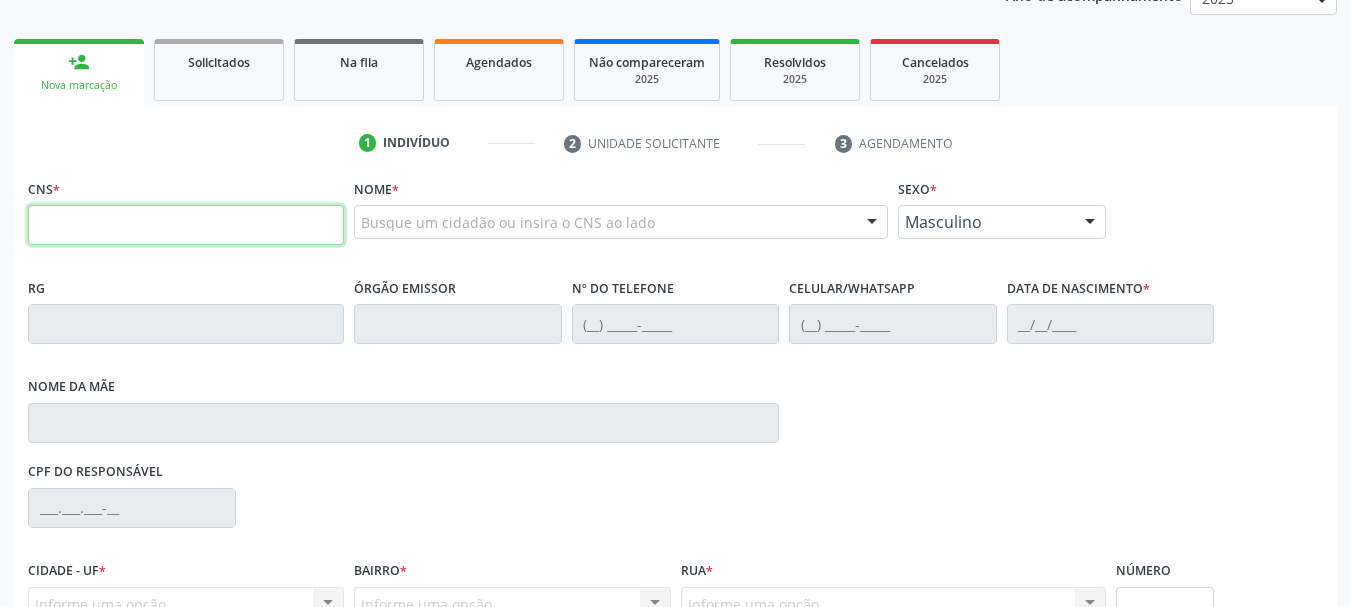 click at bounding box center [186, 225] 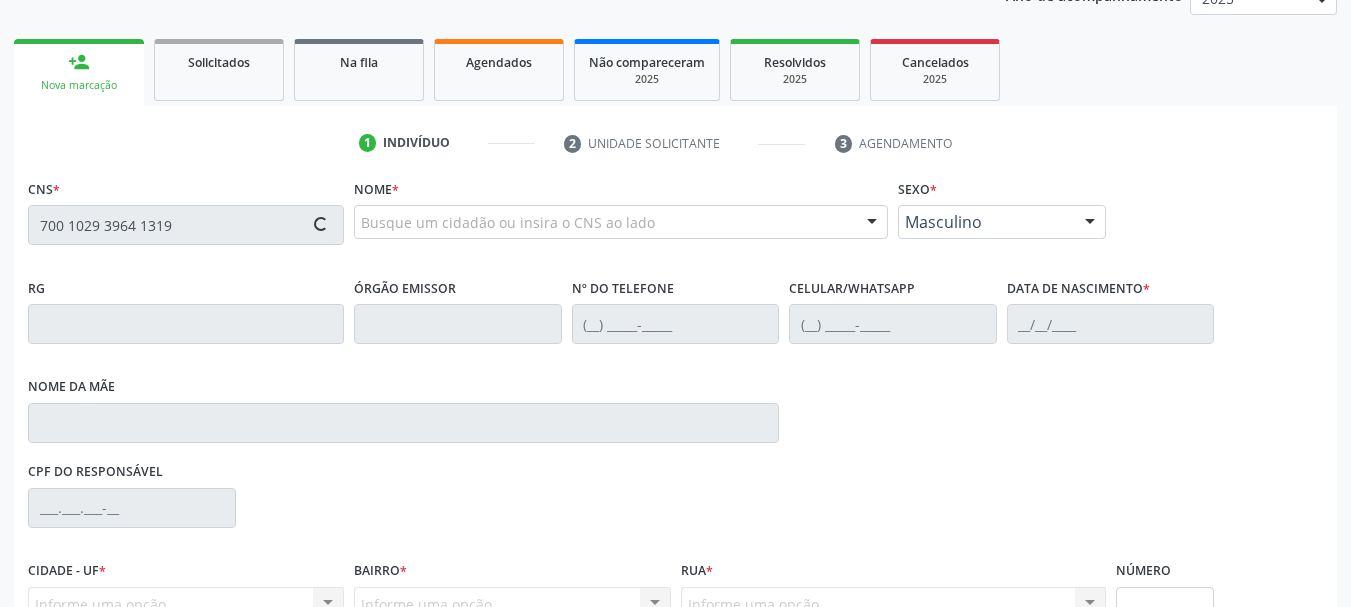 type on "700 1029 3964 1319" 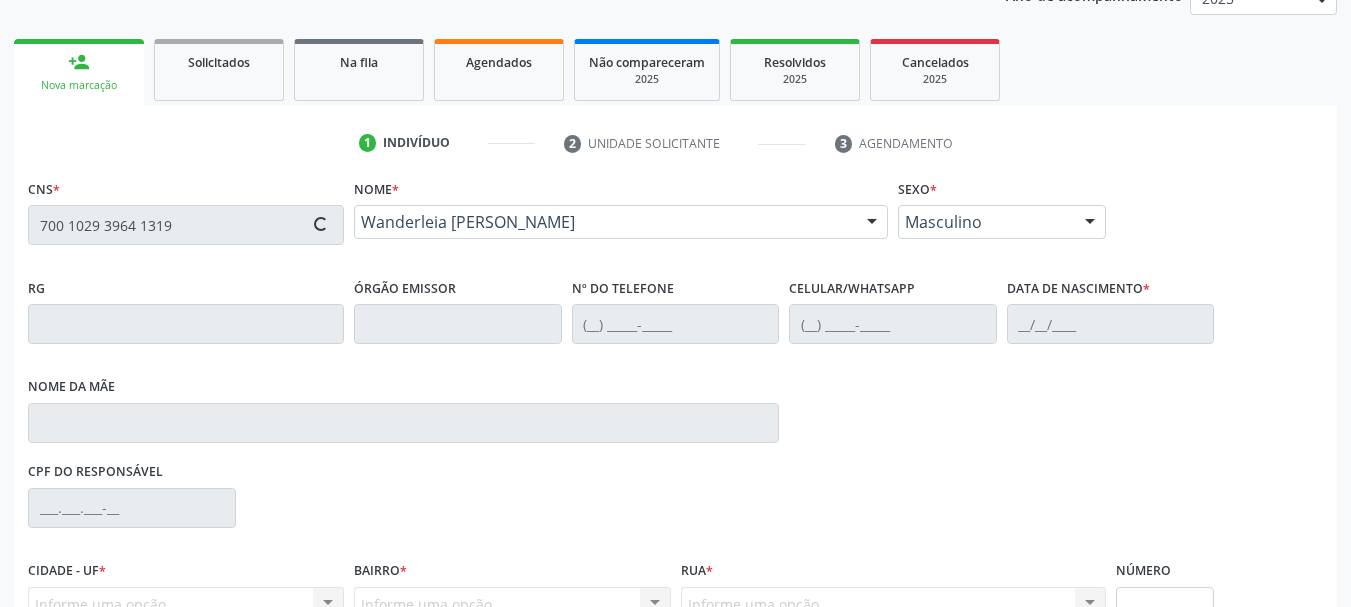 type on "[PHONE_NUMBER]" 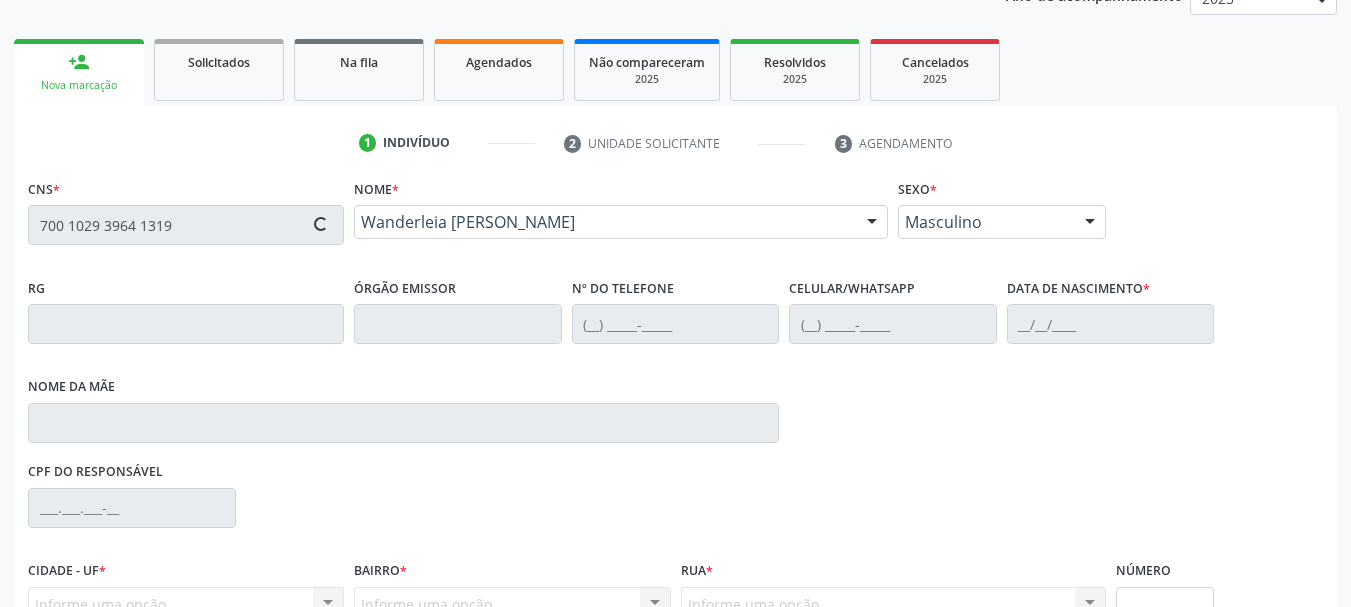 type on "[PERSON_NAME]" 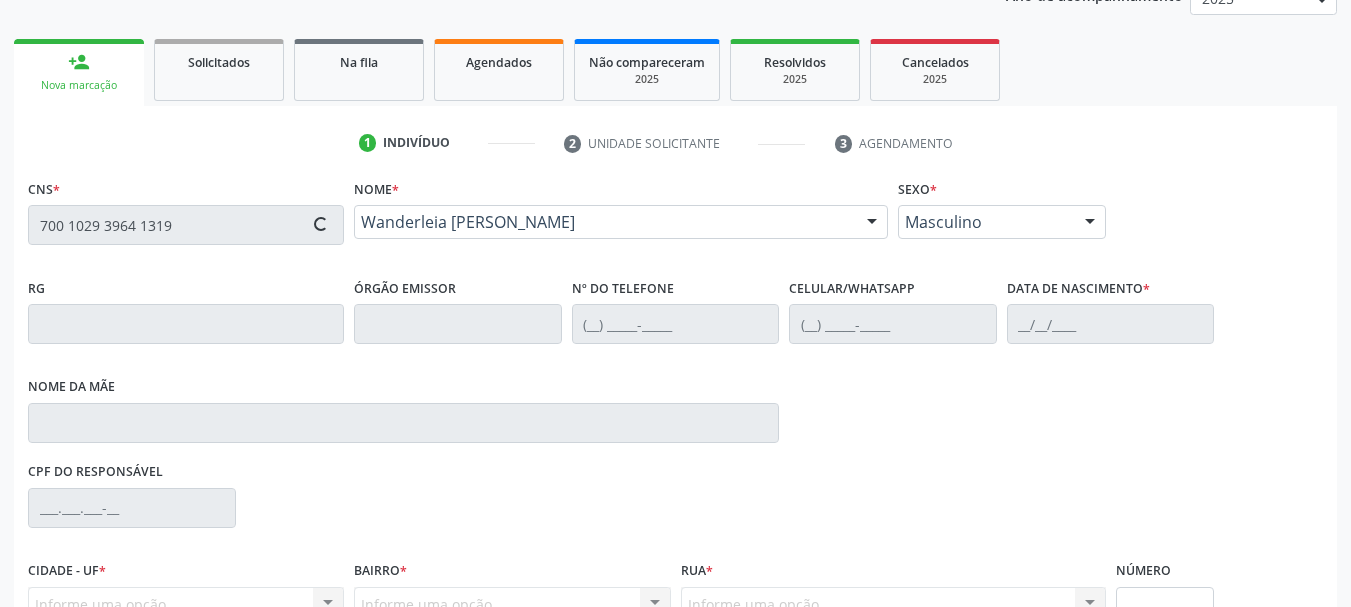 type on "4" 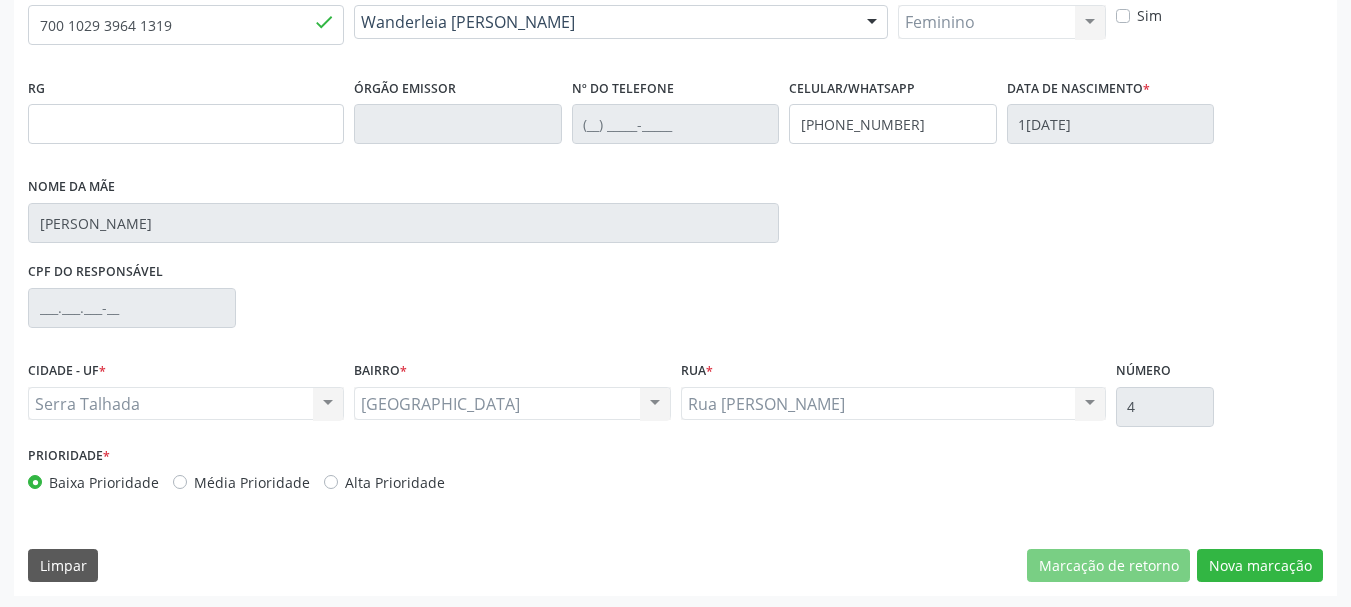 scroll, scrollTop: 463, scrollLeft: 0, axis: vertical 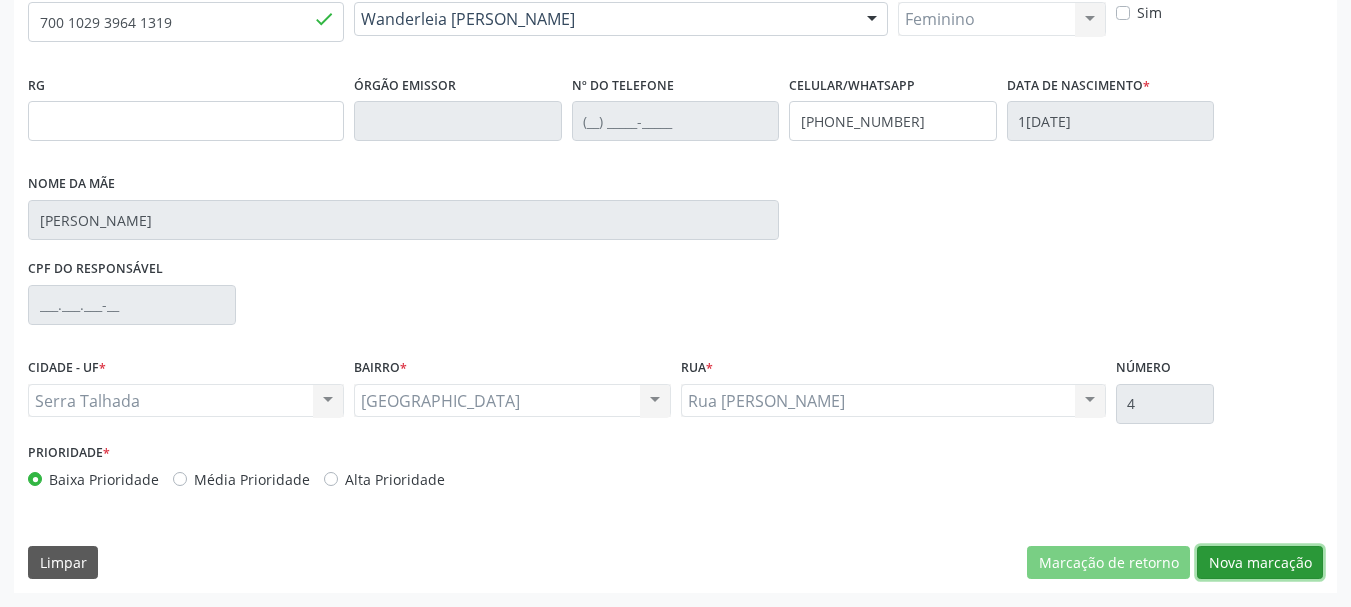 click on "Nova marcação" at bounding box center (1260, 563) 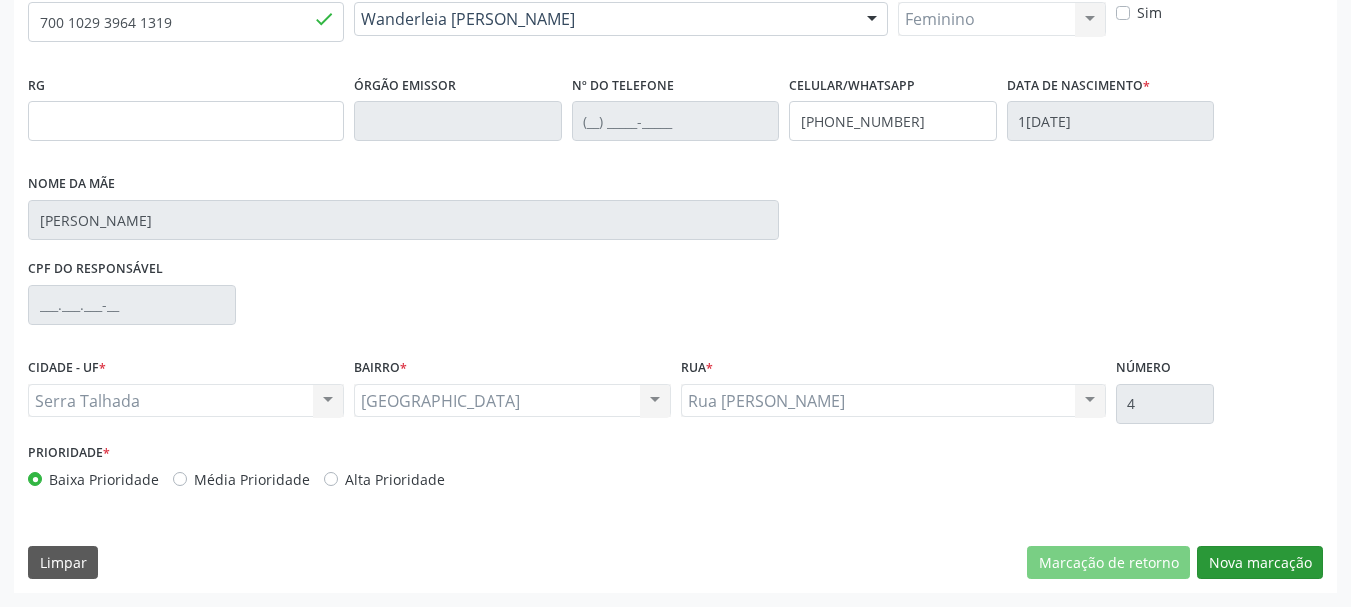 scroll, scrollTop: 299, scrollLeft: 0, axis: vertical 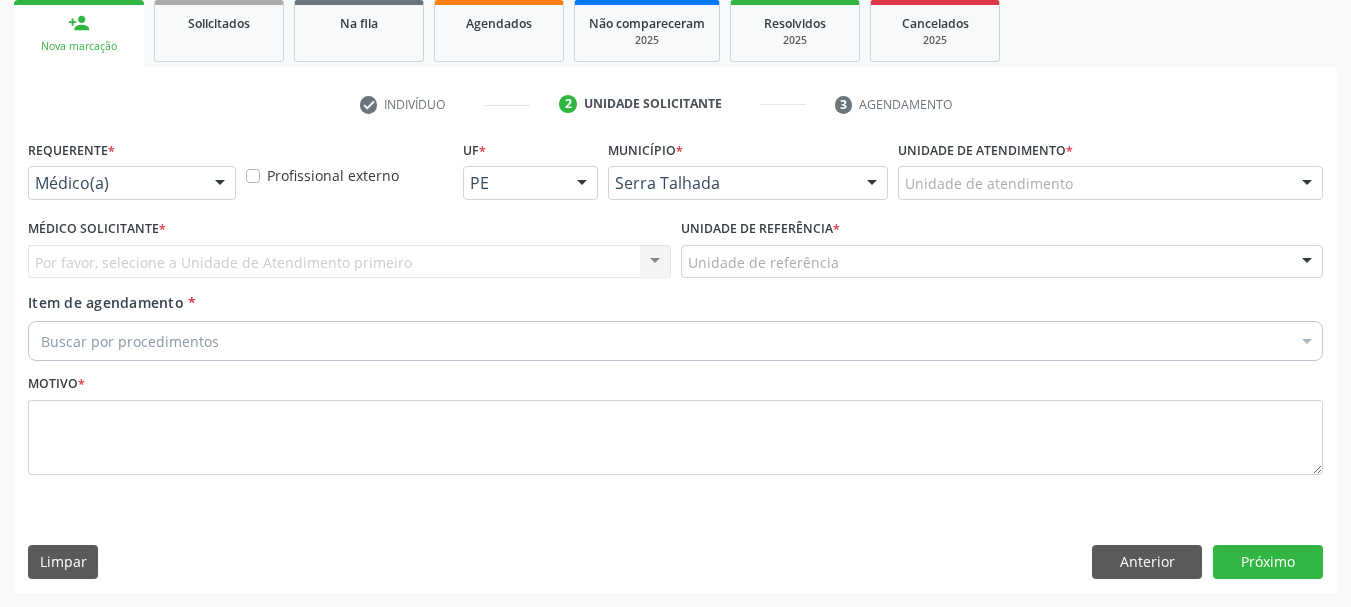 click on "Médico(a)" at bounding box center [132, 183] 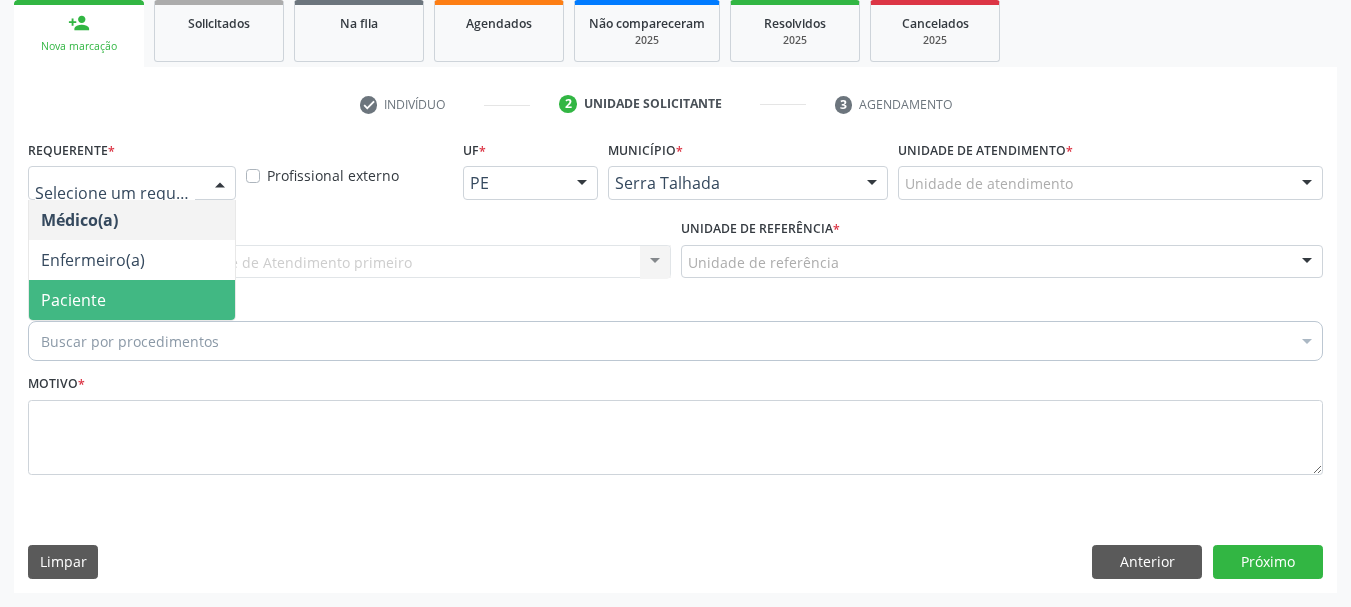 click on "Paciente" at bounding box center [132, 300] 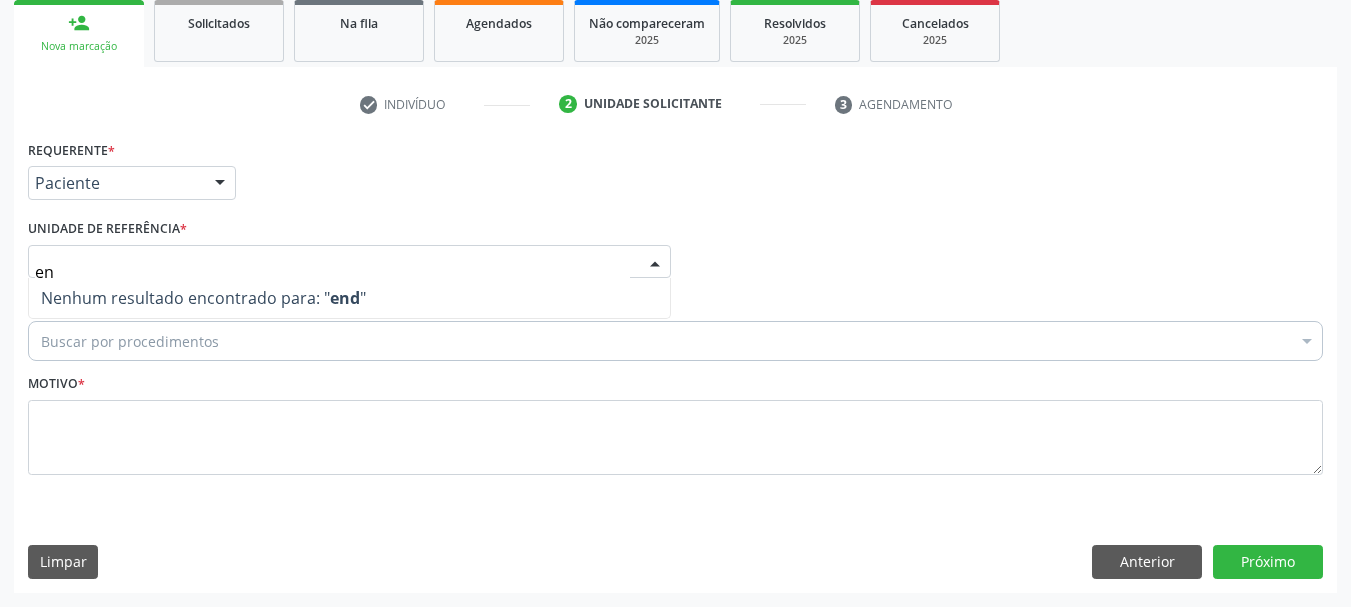 type on "e" 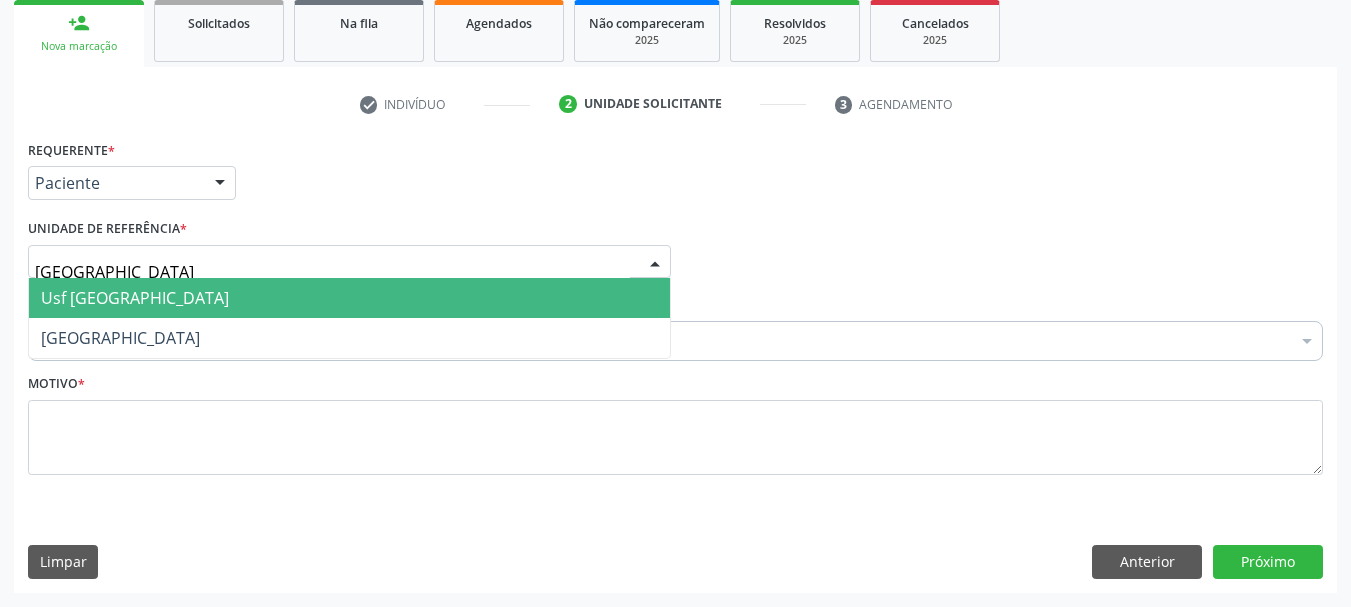 type on "vila bela" 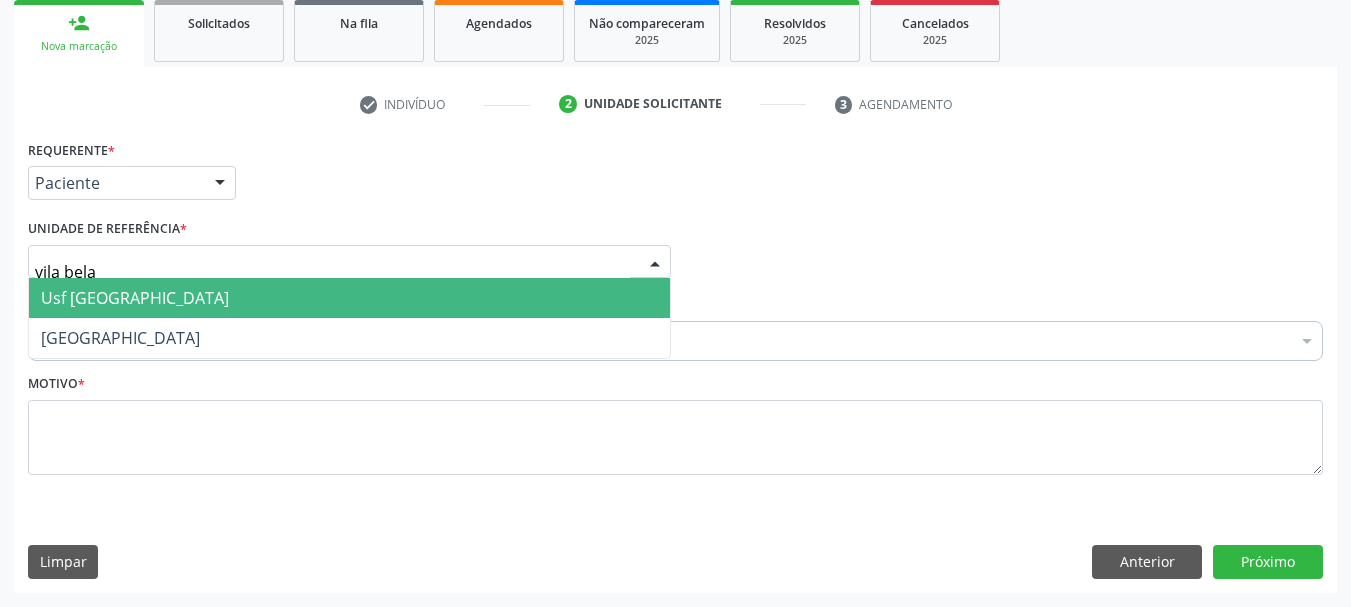 click on "Usf [GEOGRAPHIC_DATA]" at bounding box center (349, 298) 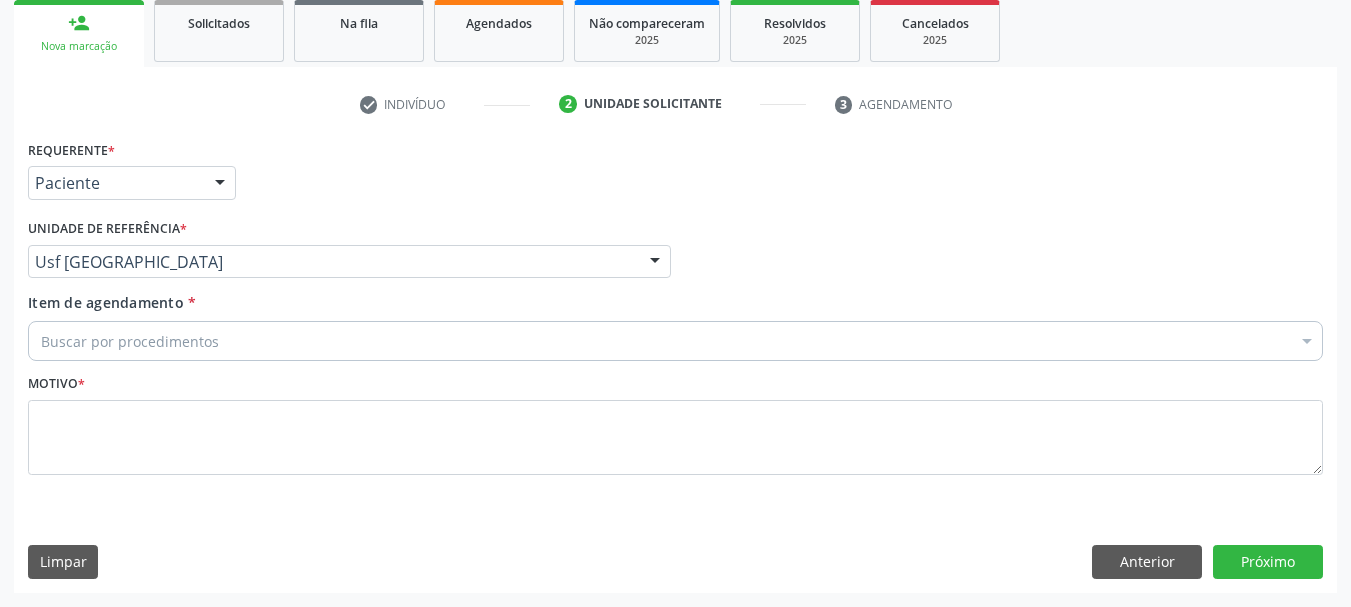click on "Buscar por procedimentos" at bounding box center (675, 341) 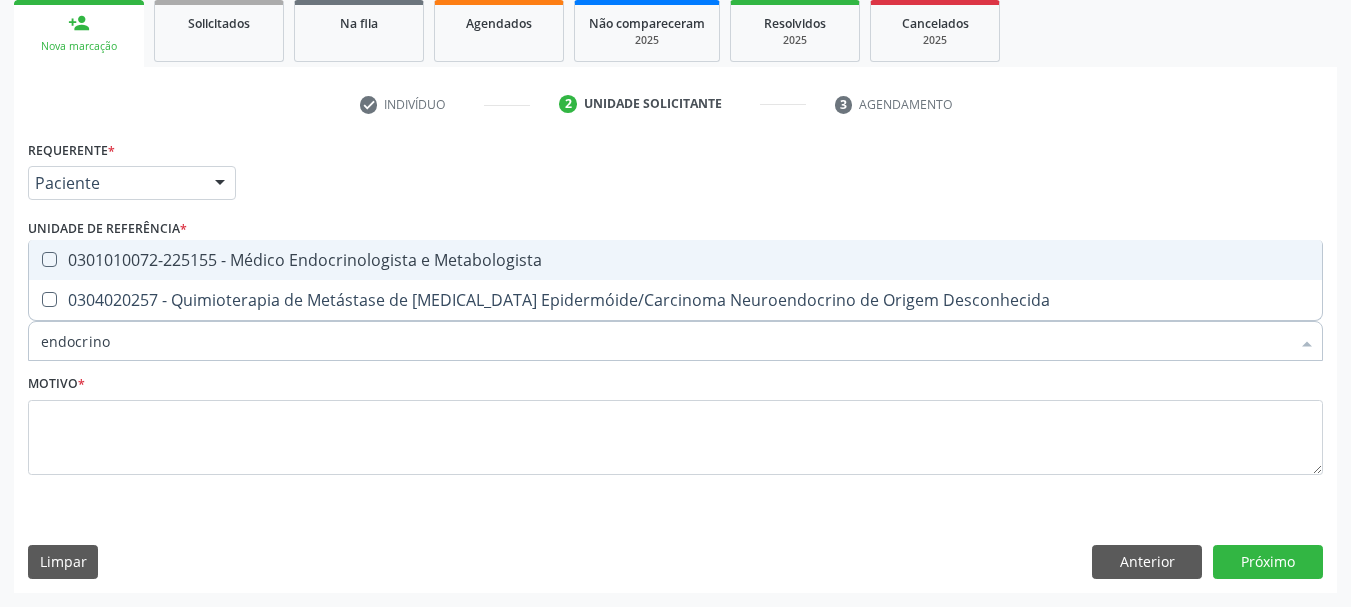 type on "endocrinol" 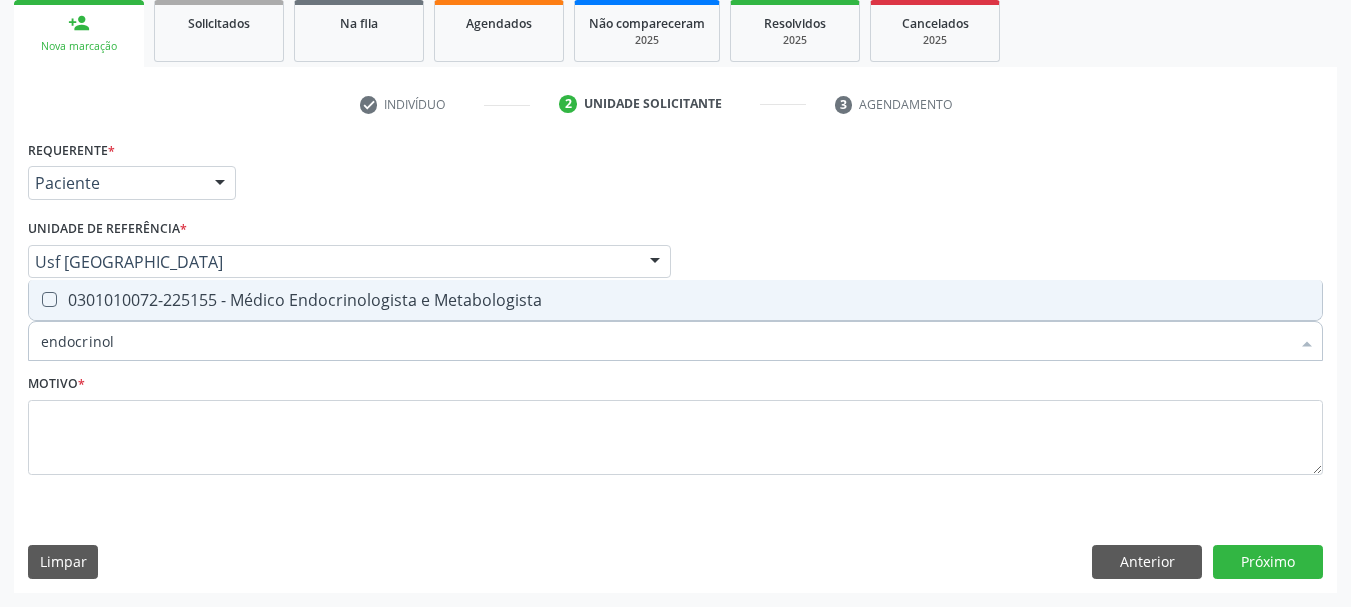 click on "0301010072-225155 - Médico Endocrinologista e Metabologista" at bounding box center (675, 300) 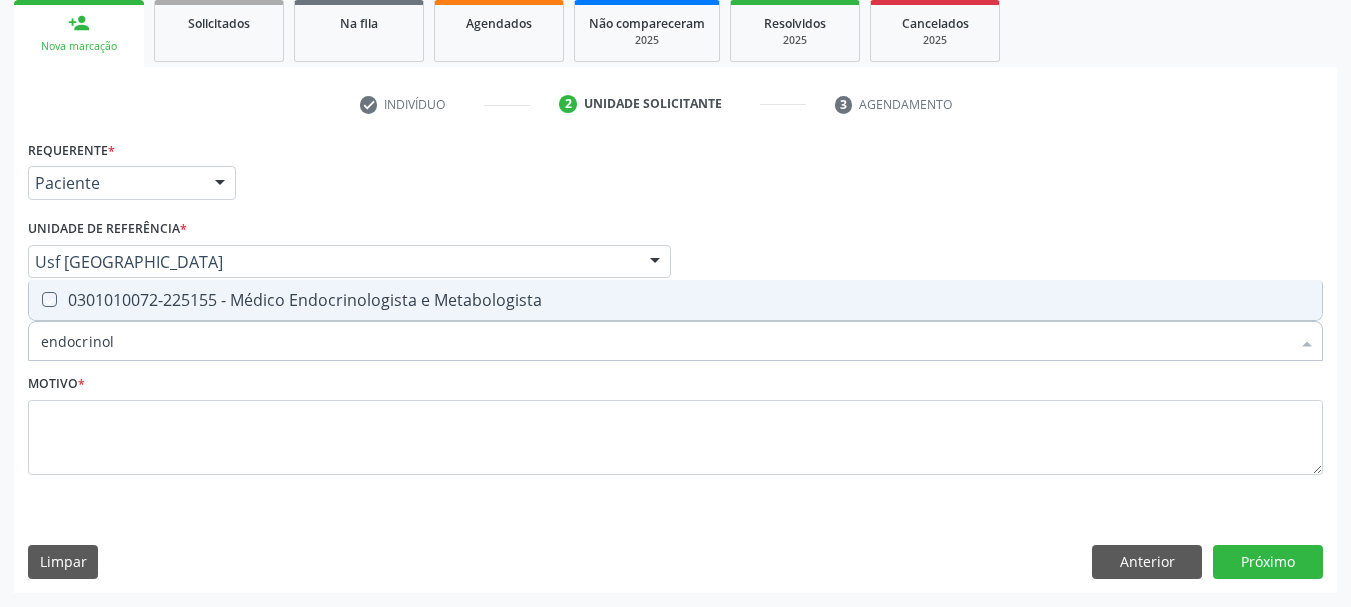 checkbox on "true" 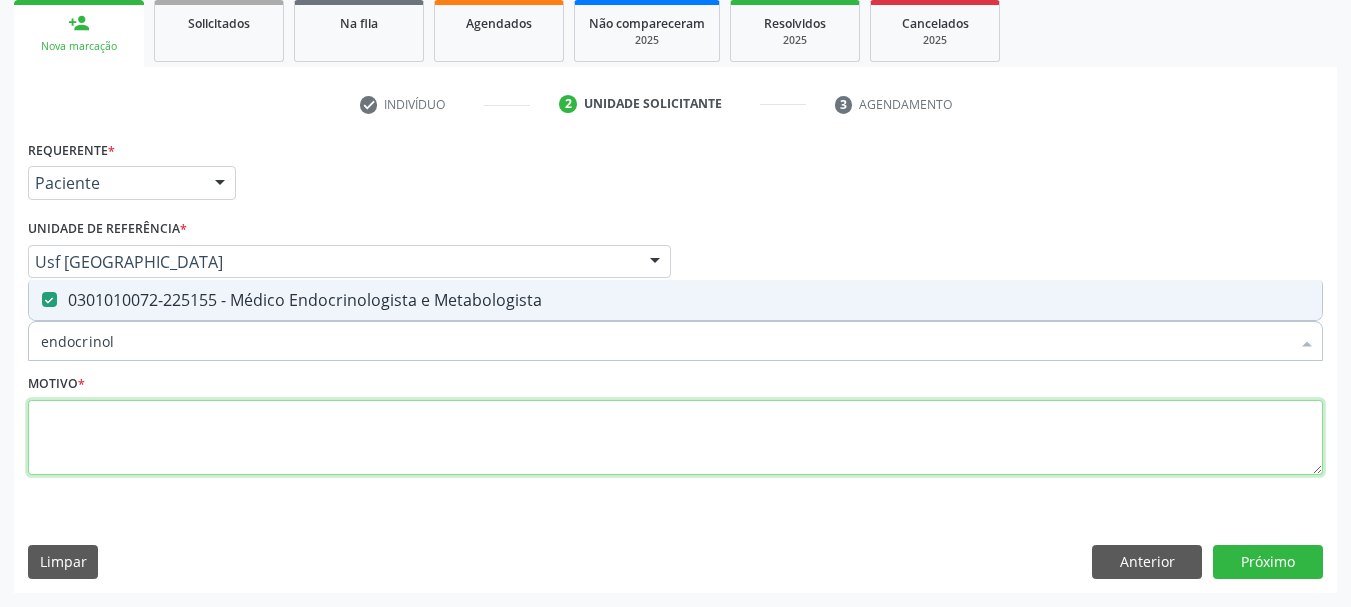 click at bounding box center [675, 438] 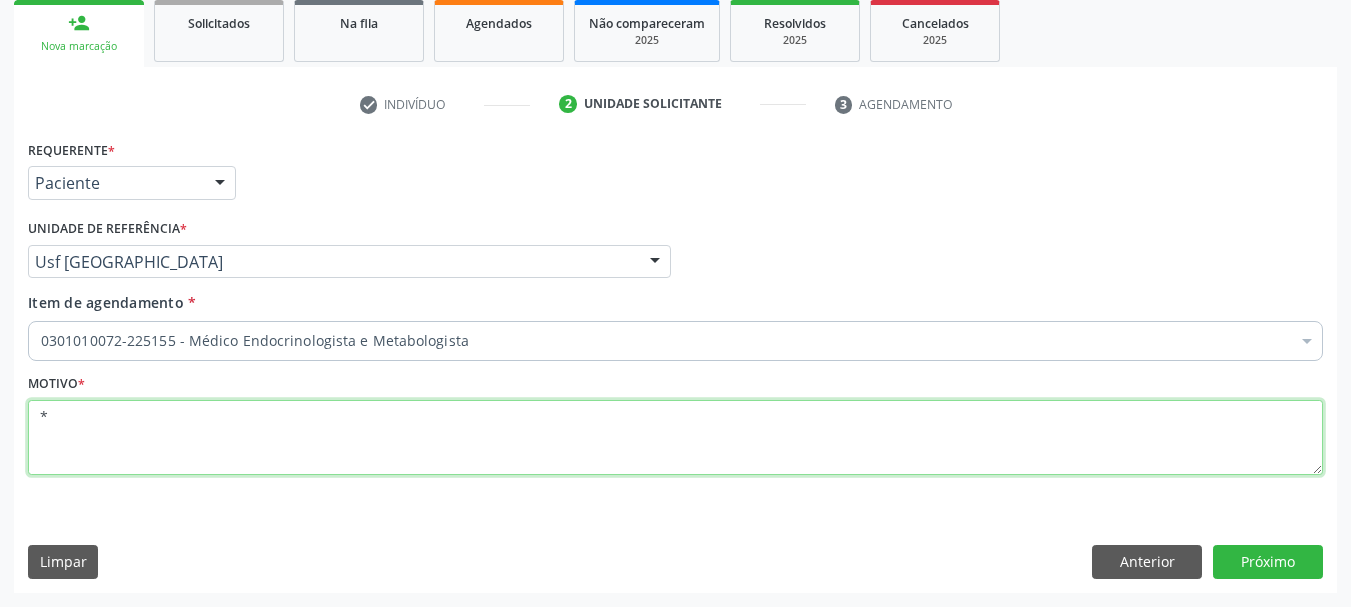 click on "*" at bounding box center [675, 438] 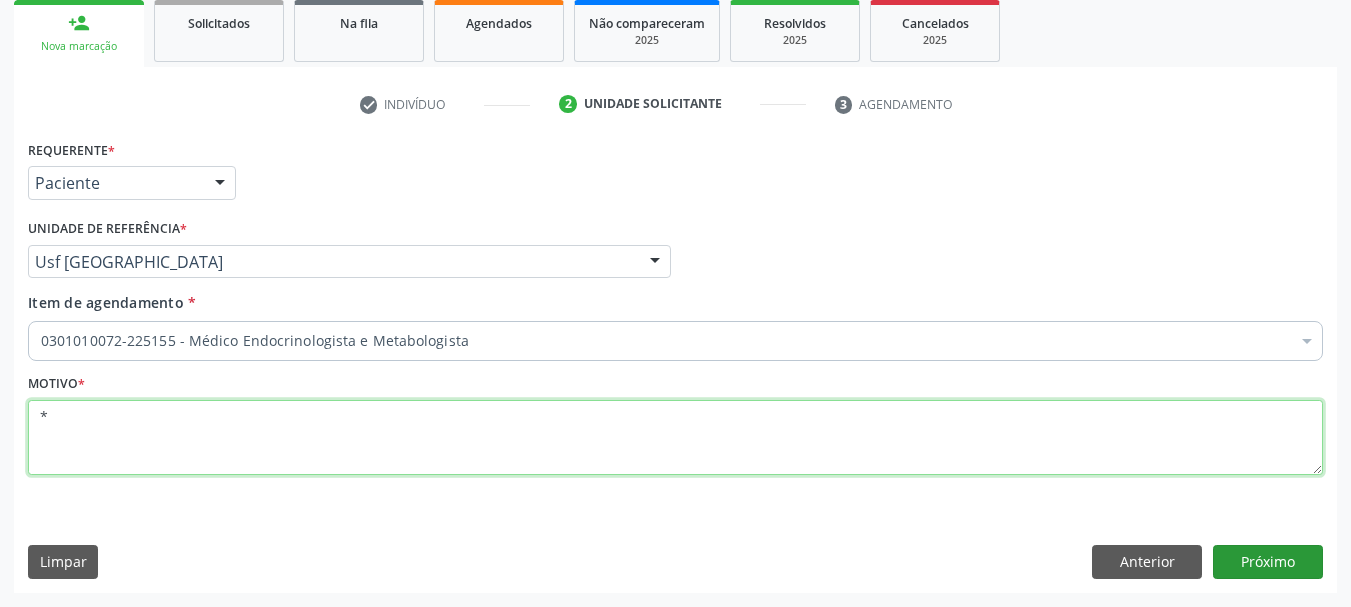 type on "*" 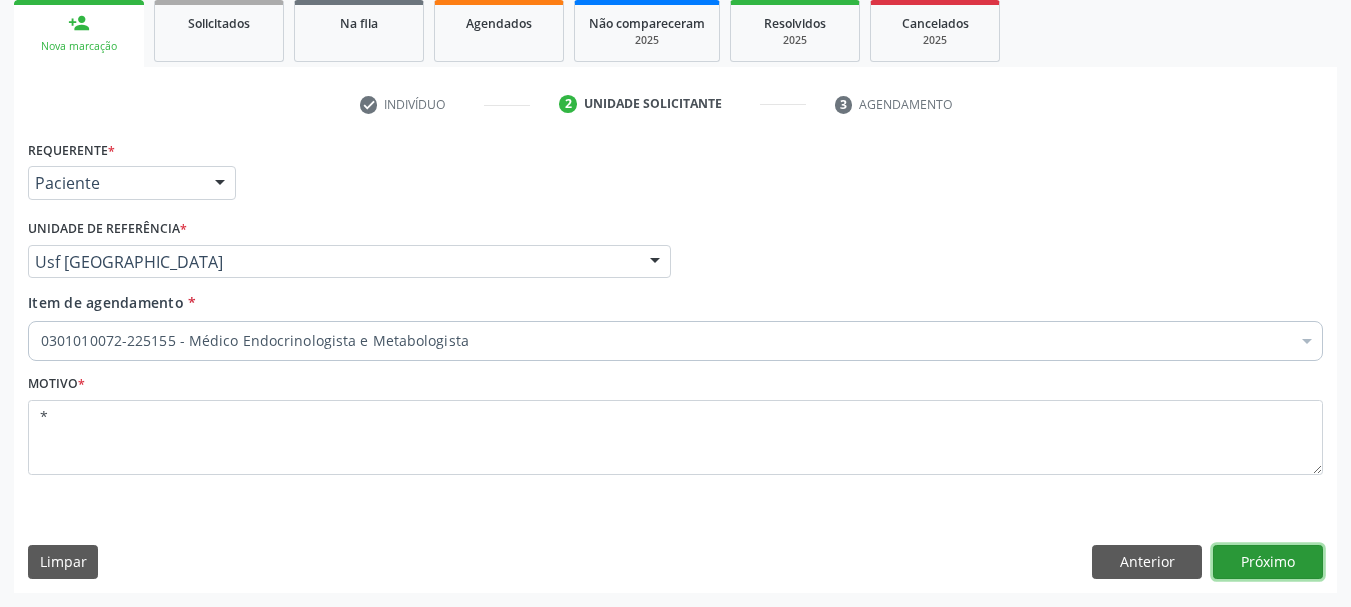 click on "Próximo" at bounding box center (1268, 562) 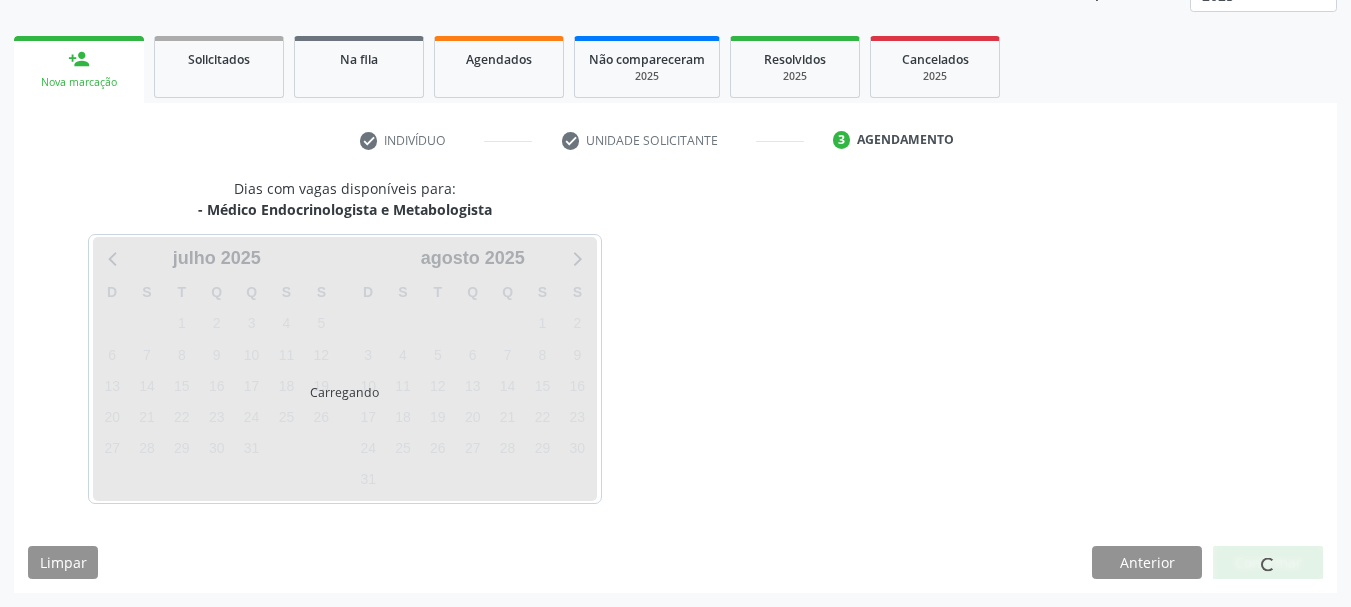 scroll, scrollTop: 263, scrollLeft: 0, axis: vertical 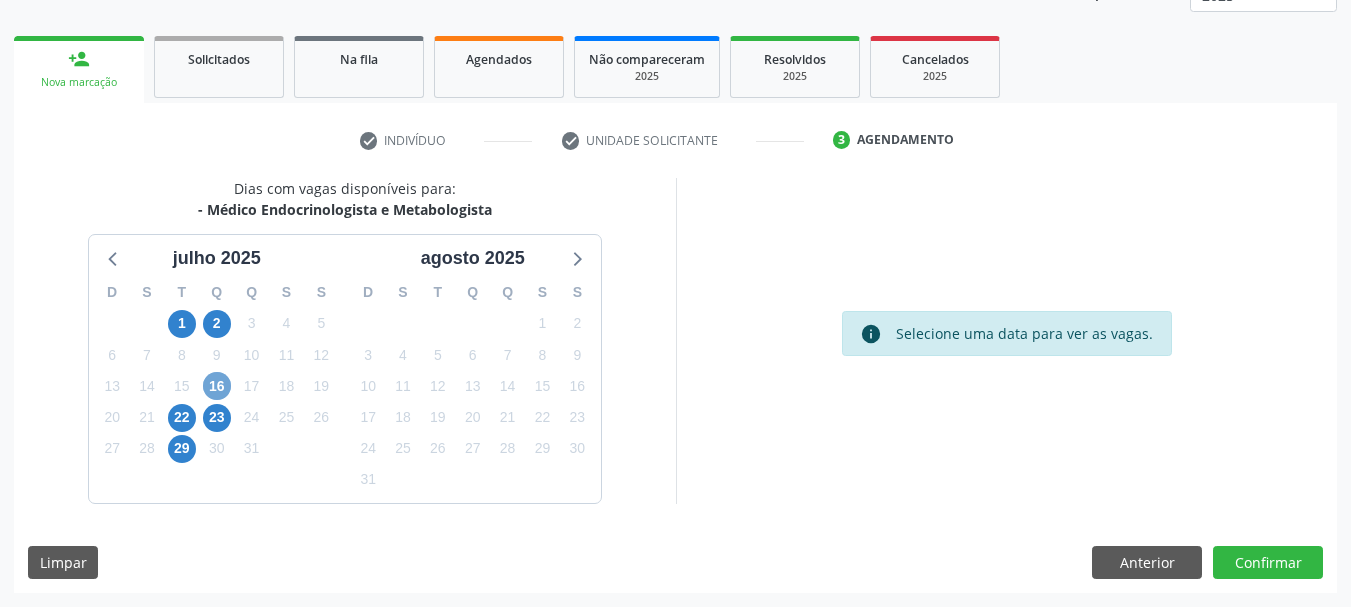 click on "16" at bounding box center (217, 386) 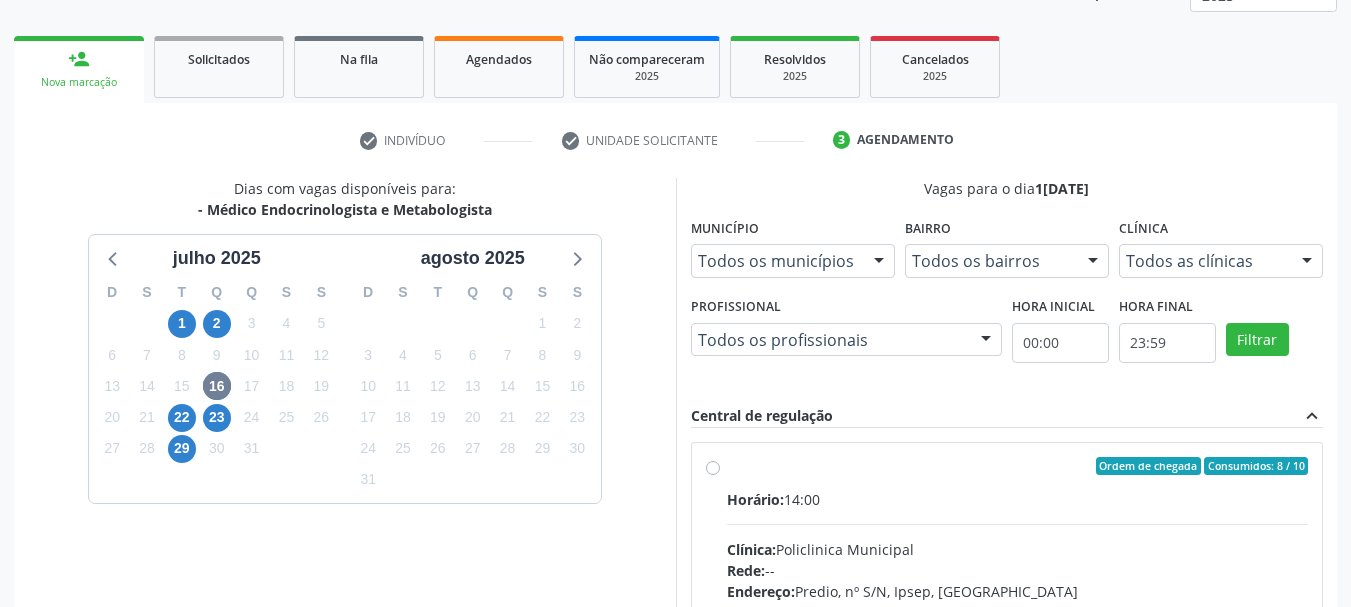 click on "Ordem de chegada
Consumidos: 8 / 10
Horário:   14:00
Clínica:  Policlinica Municipal
Rede:
--
Endereço:   Predio, nº S/N, Ipsep, [GEOGRAPHIC_DATA] - PE
Telefone:   --
Profissional:
[PERSON_NAME]
Informações adicionais sobre o atendimento
Idade de atendimento:
de 0 a 120 anos
Gênero(s) atendido(s):
Masculino e Feminino
Informações adicionais:
--" at bounding box center (1018, 610) 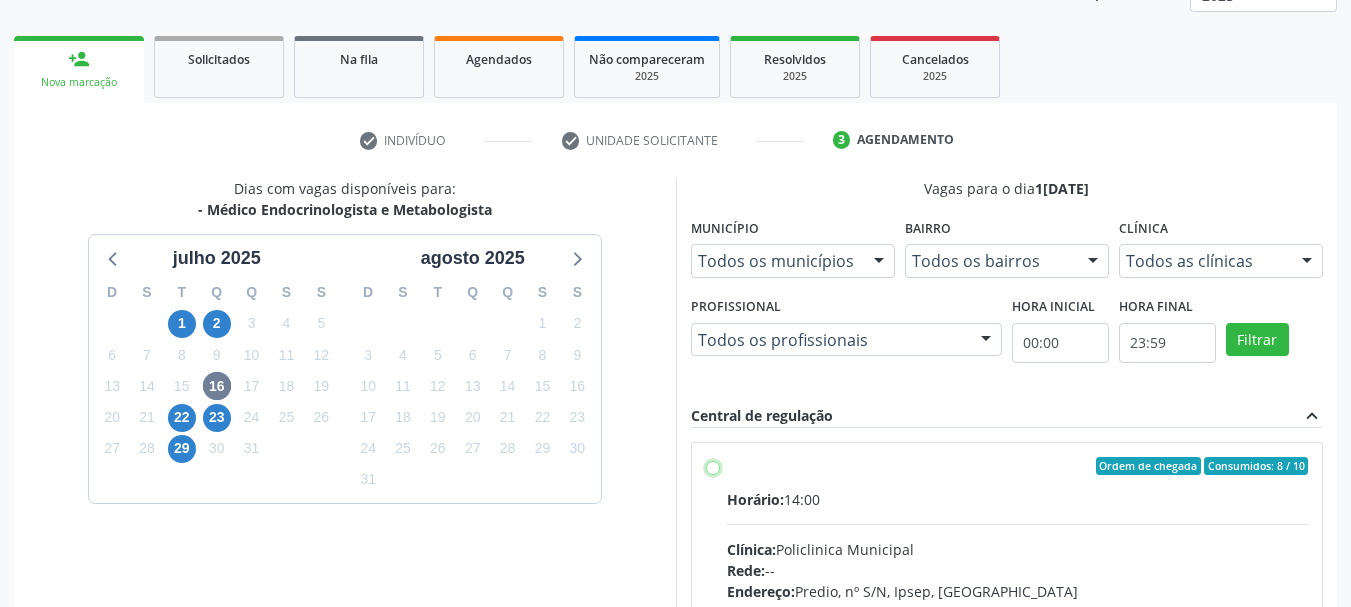 click on "Ordem de chegada
Consumidos: 8 / 10
Horário:   14:00
Clínica:  Policlinica Municipal
Rede:
--
Endereço:   Predio, nº S/N, Ipsep, [GEOGRAPHIC_DATA] - PE
Telefone:   --
Profissional:
[PERSON_NAME]
Informações adicionais sobre o atendimento
Idade de atendimento:
de 0 a 120 anos
Gênero(s) atendido(s):
Masculino e Feminino
Informações adicionais:
--" at bounding box center (713, 466) 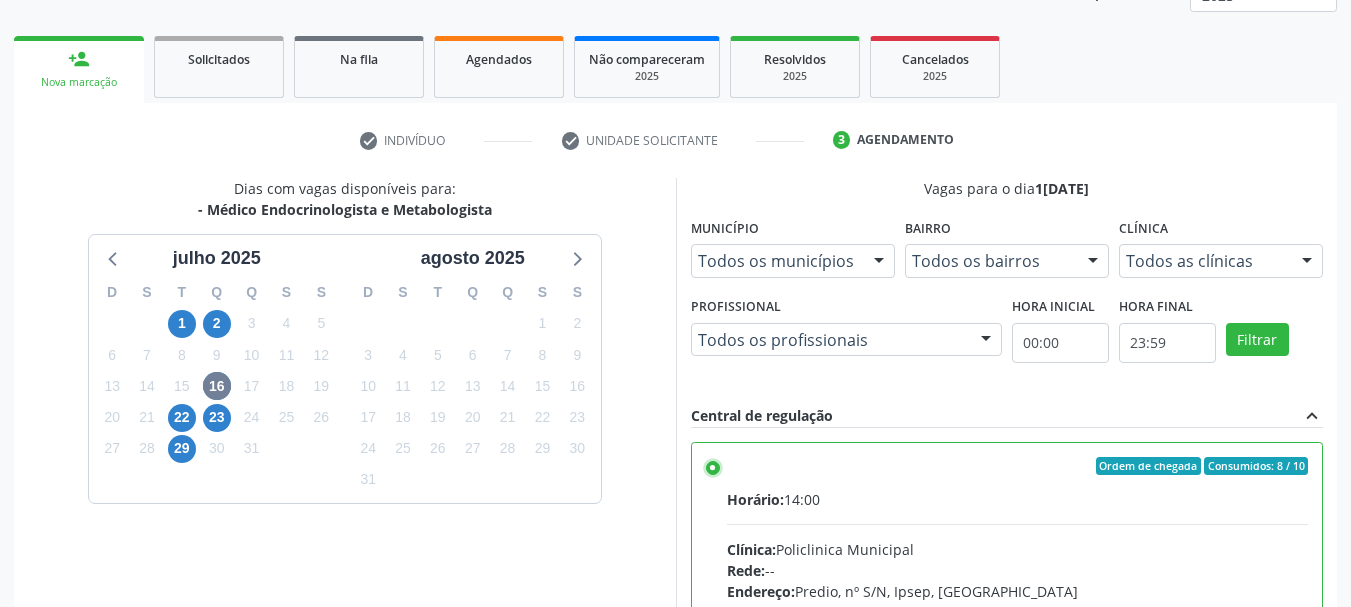 scroll, scrollTop: 563, scrollLeft: 0, axis: vertical 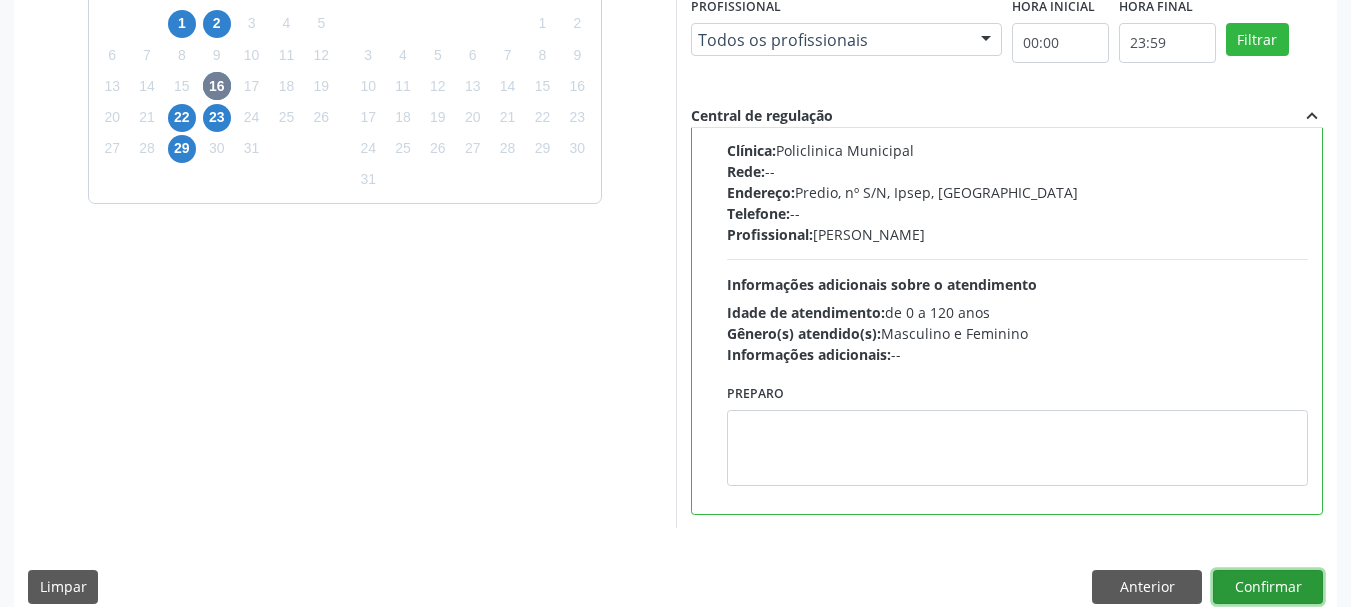 click on "Confirmar" at bounding box center (1268, 587) 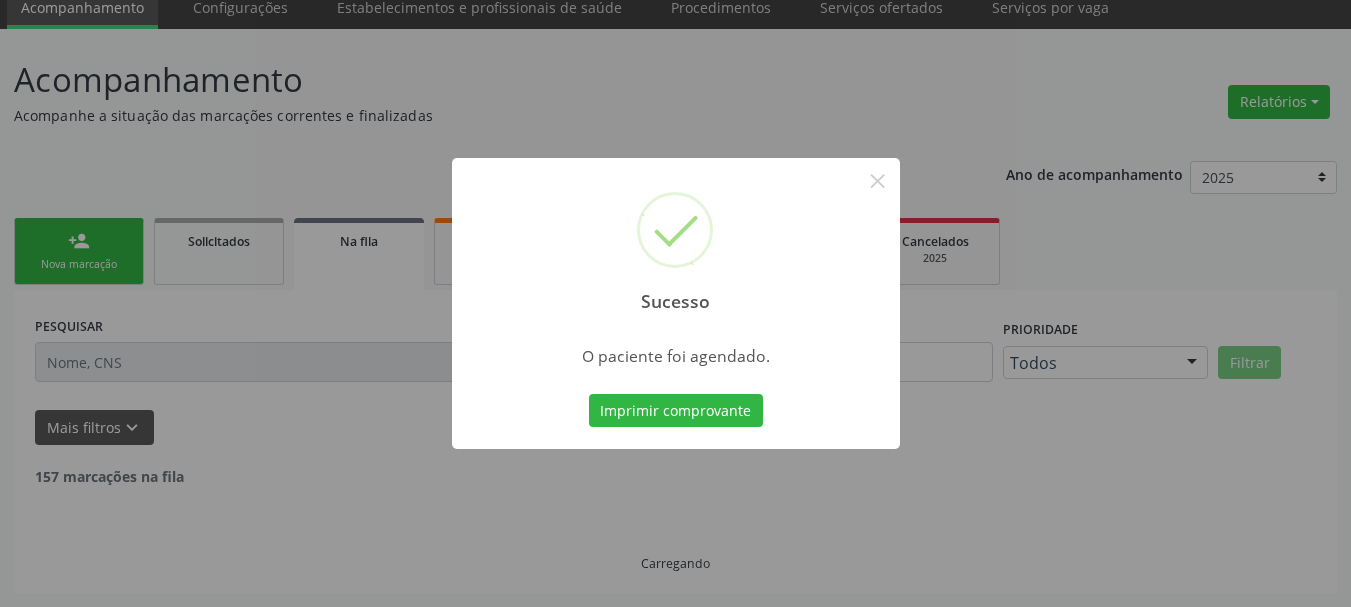 scroll, scrollTop: 60, scrollLeft: 0, axis: vertical 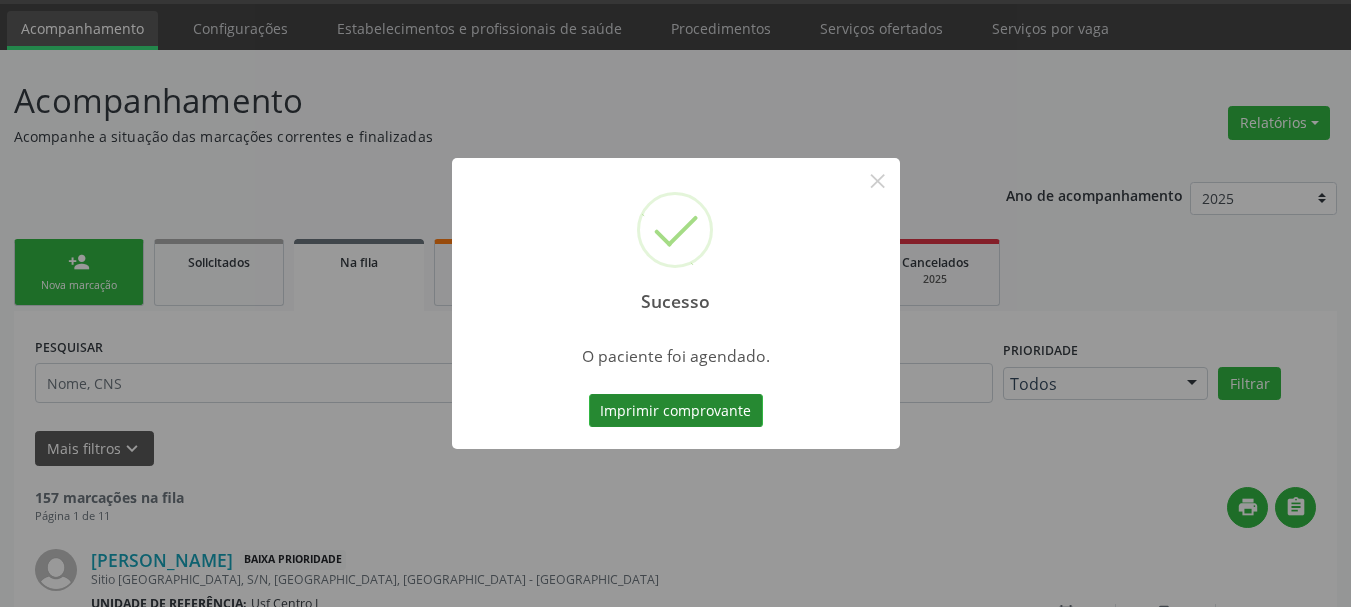 click on "Imprimir comprovante" at bounding box center [676, 411] 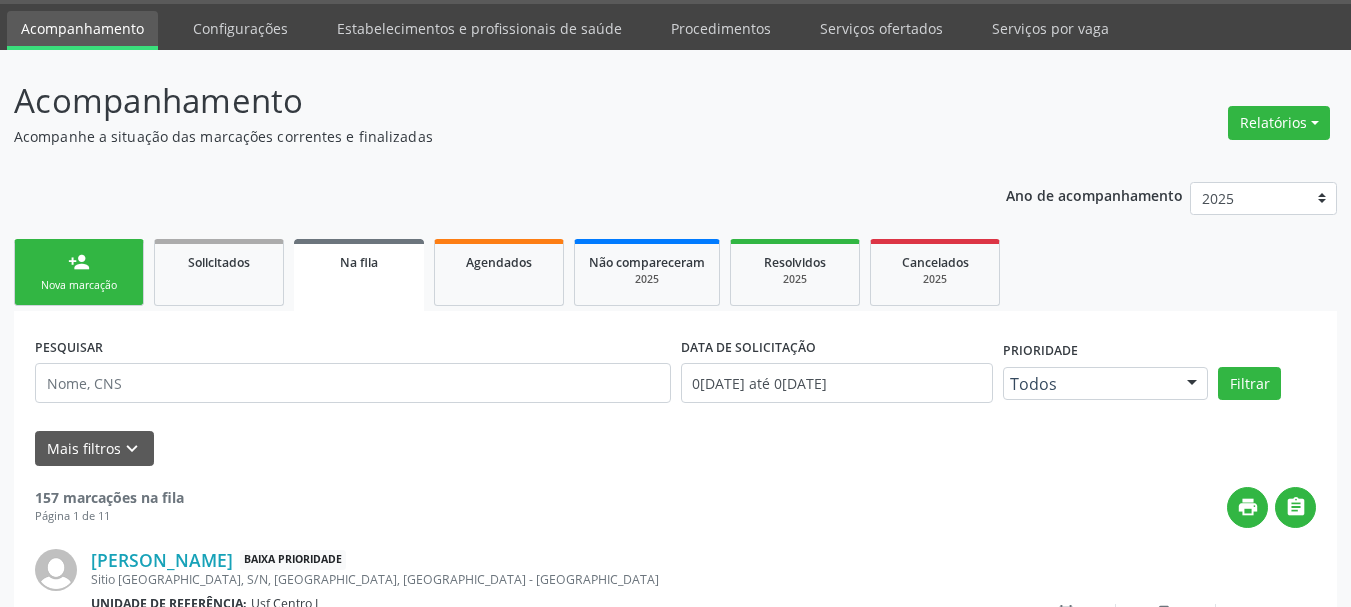 click on "Nova marcação" at bounding box center (79, 285) 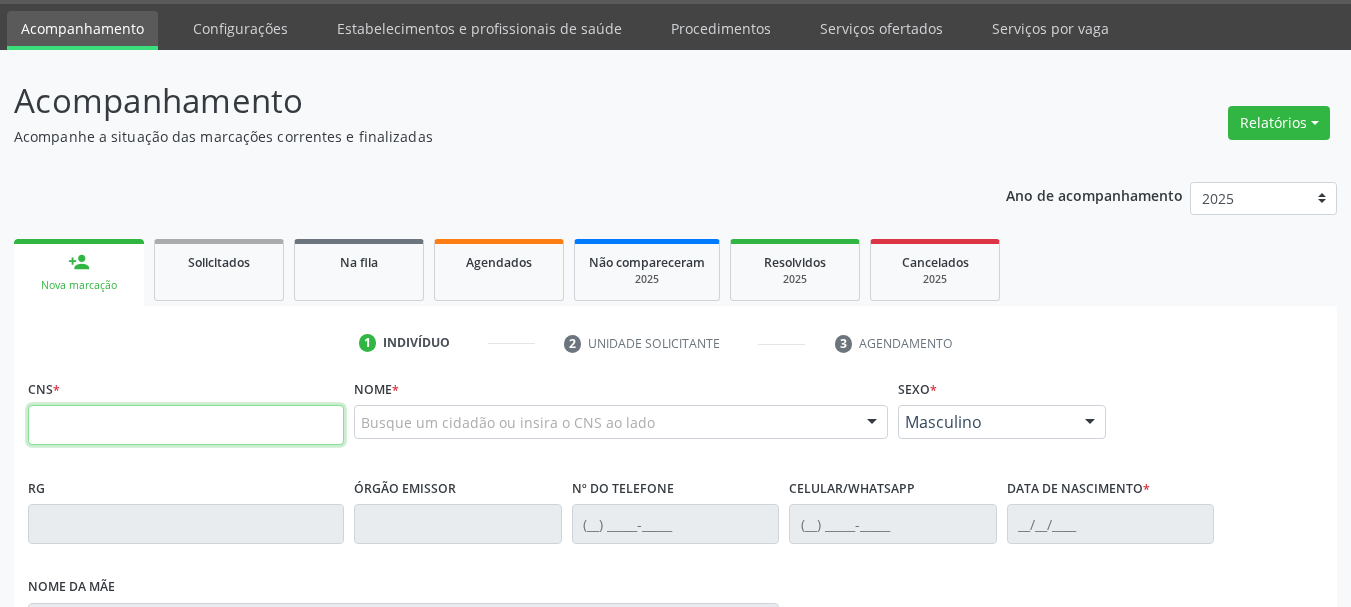 click at bounding box center [186, 425] 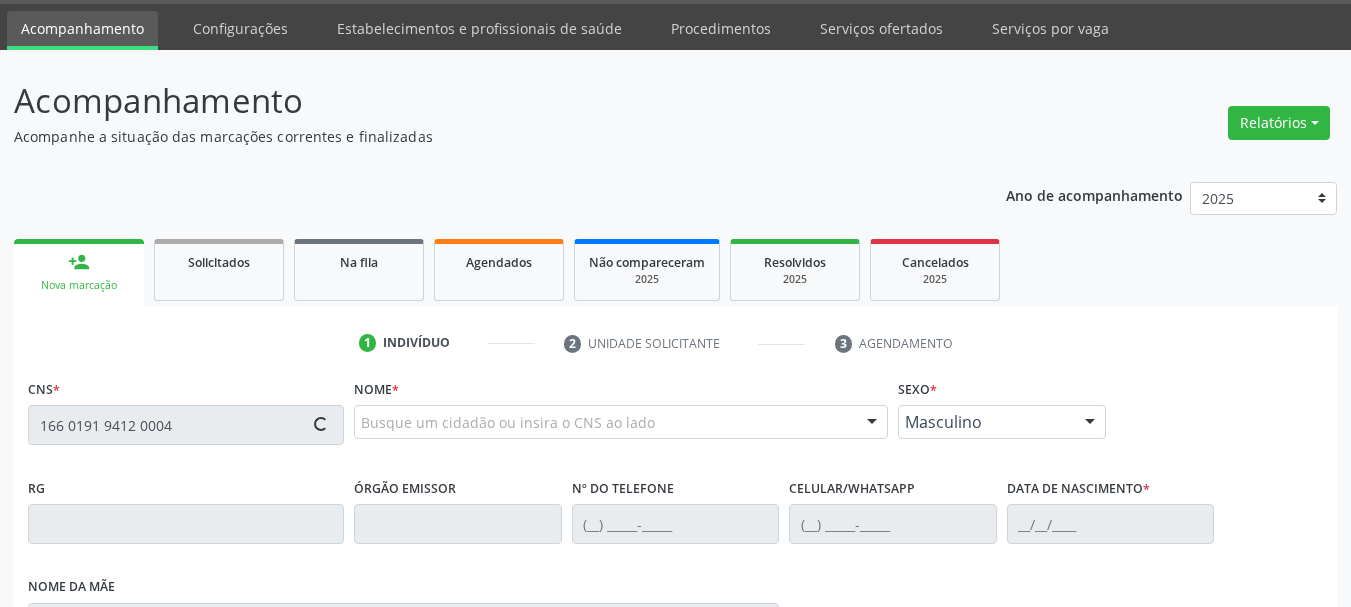 type on "166 0191 9412 0004" 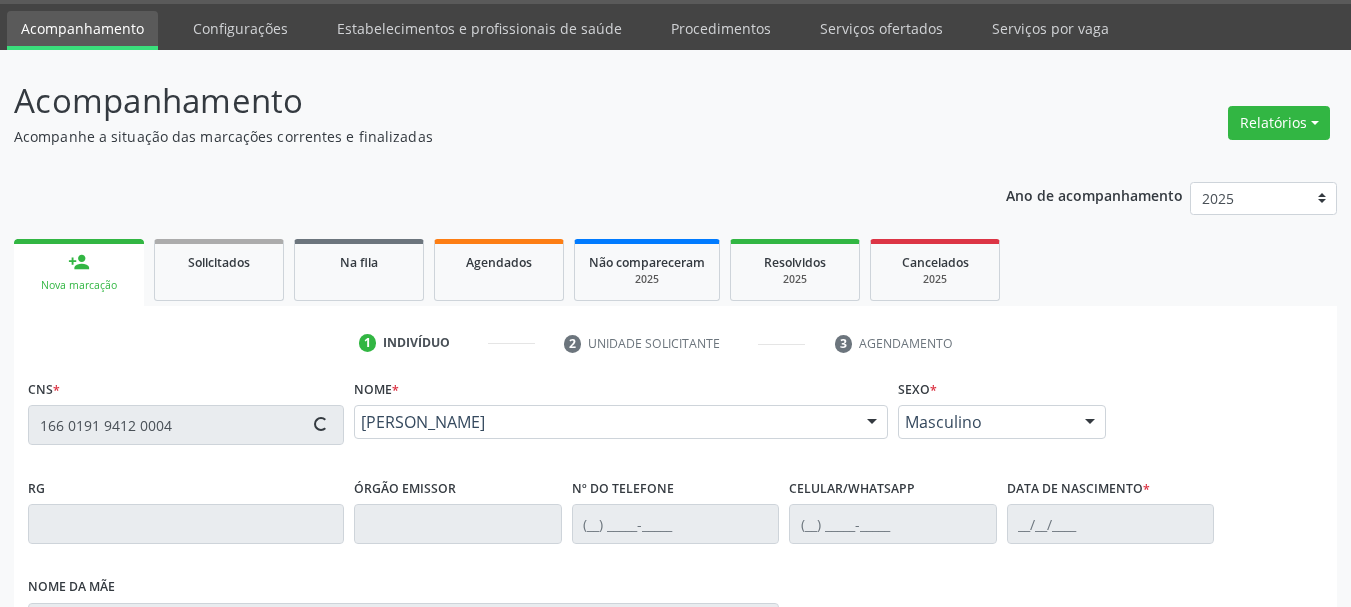 type on "[PHONE_NUMBER]" 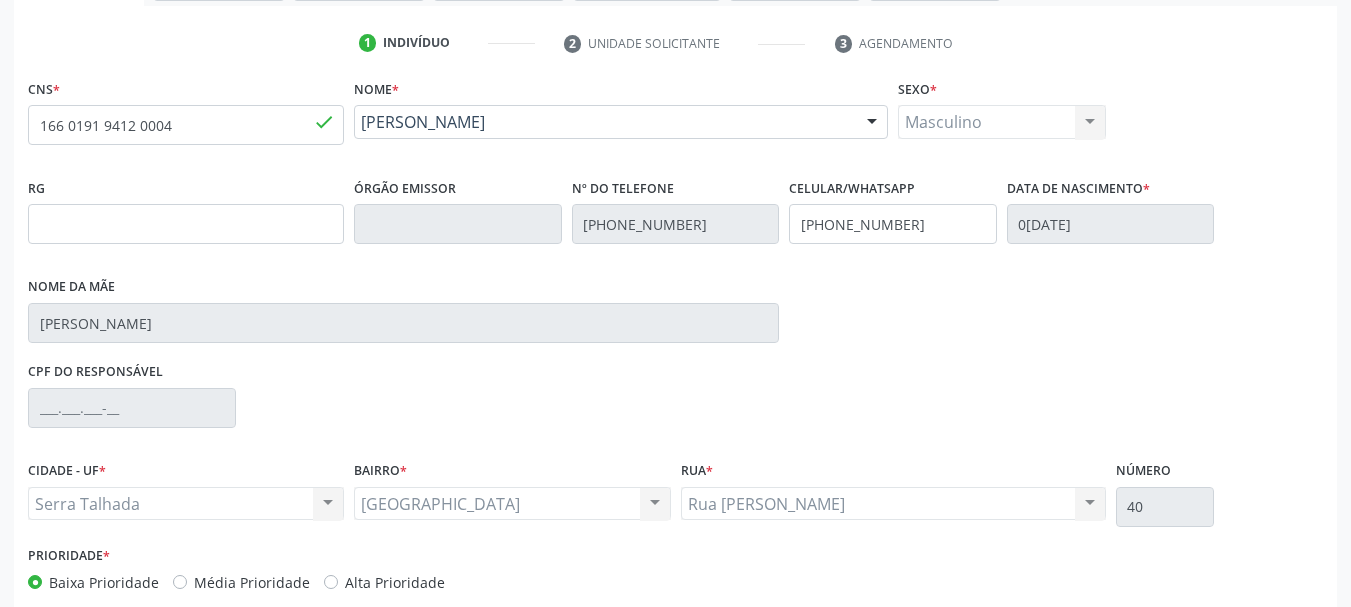 scroll, scrollTop: 463, scrollLeft: 0, axis: vertical 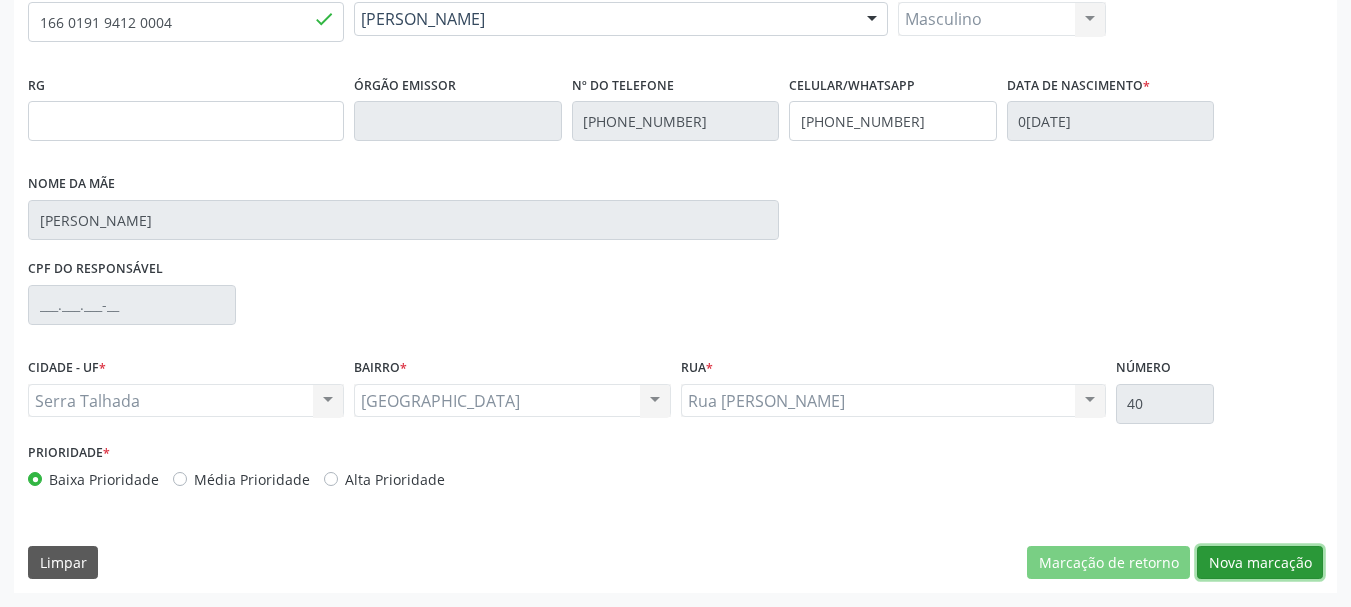 click on "Nova marcação" at bounding box center (1260, 563) 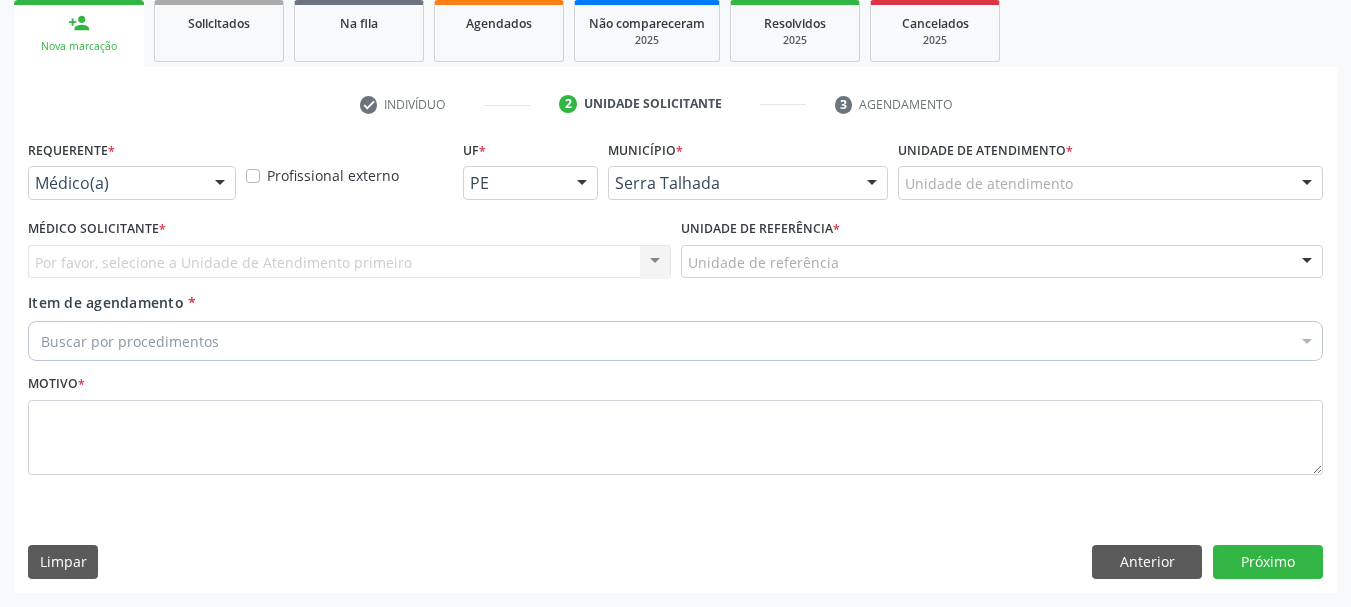 scroll, scrollTop: 299, scrollLeft: 0, axis: vertical 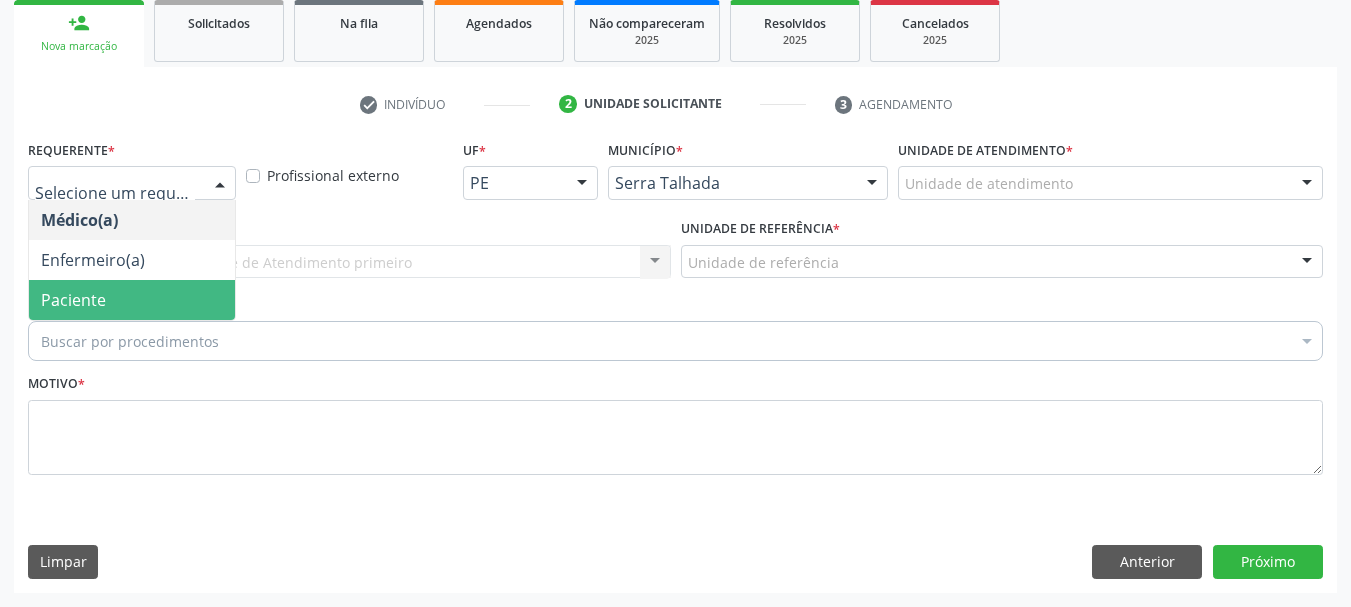 click on "Paciente" at bounding box center (132, 300) 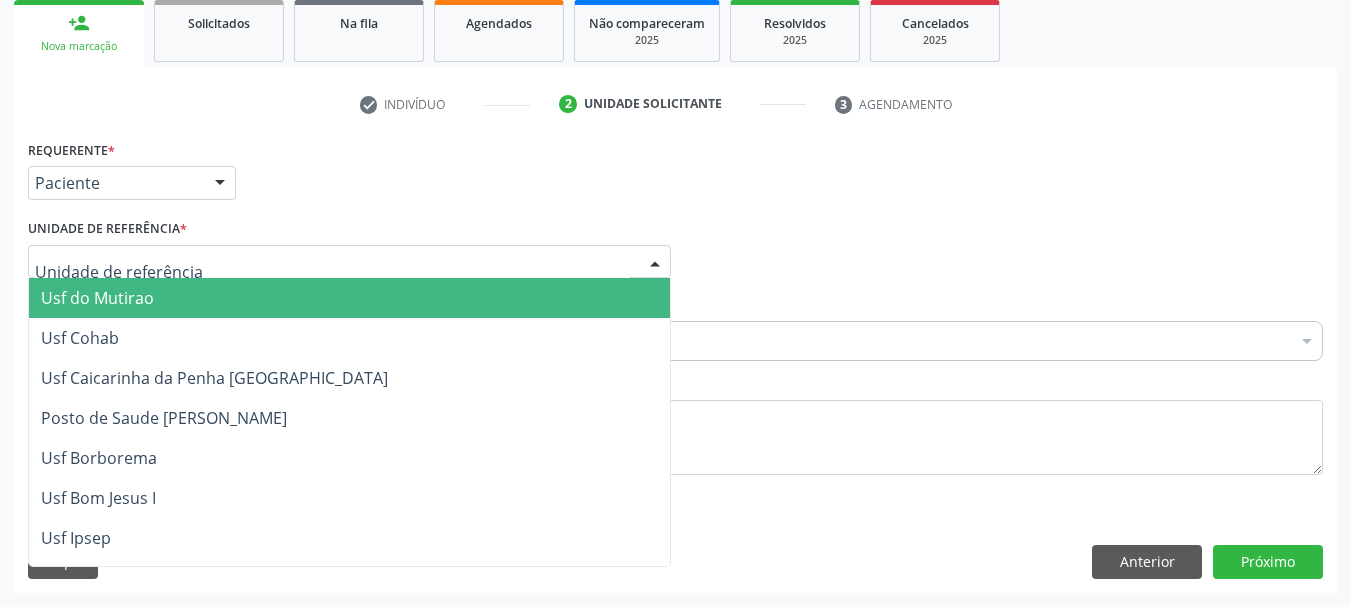 type on "r" 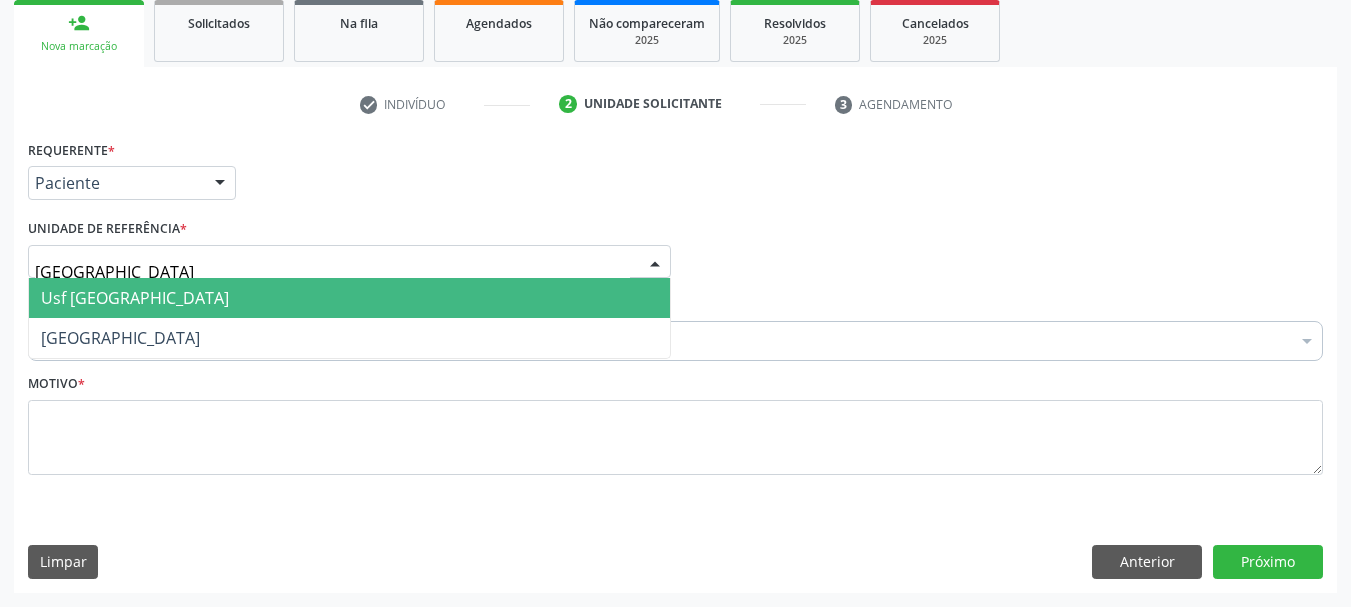 type on "vila bela" 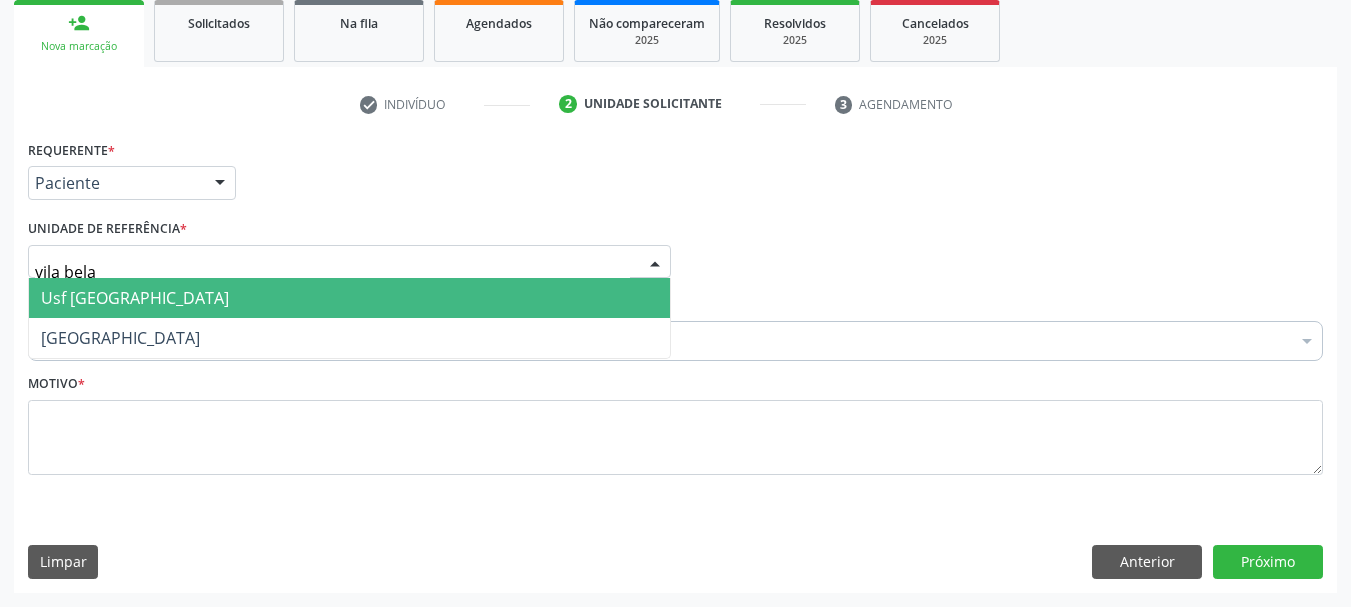 click on "Usf [GEOGRAPHIC_DATA]" at bounding box center [349, 298] 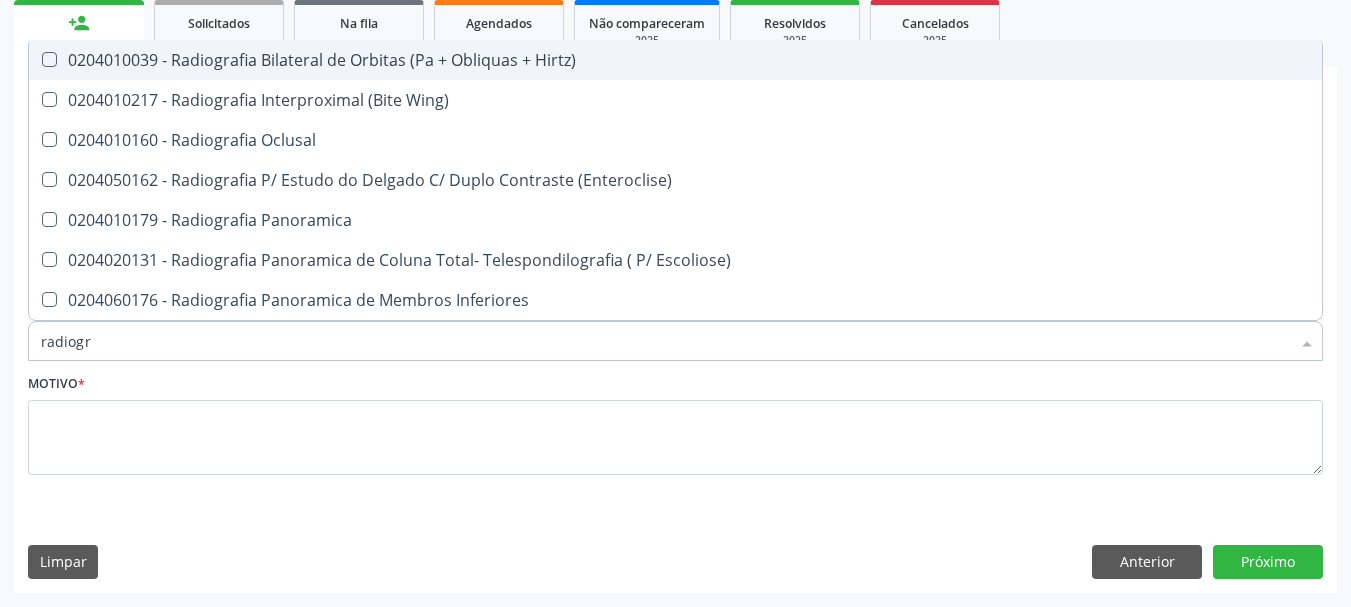 type on "radiogra" 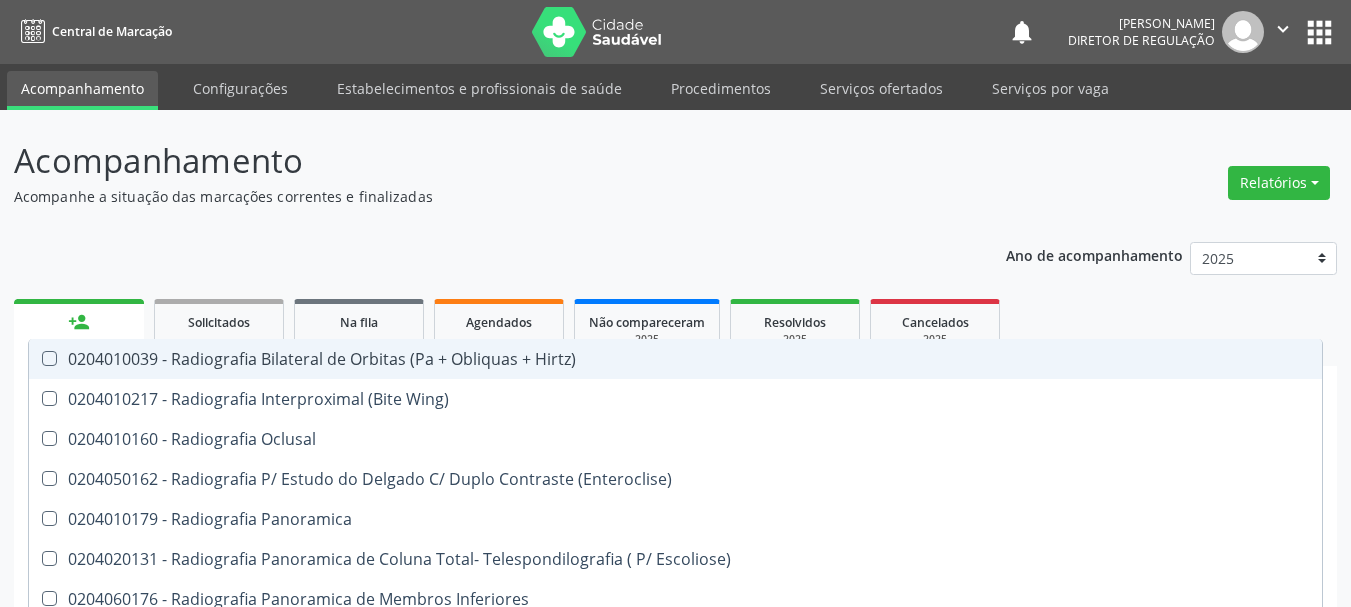 scroll, scrollTop: 299, scrollLeft: 0, axis: vertical 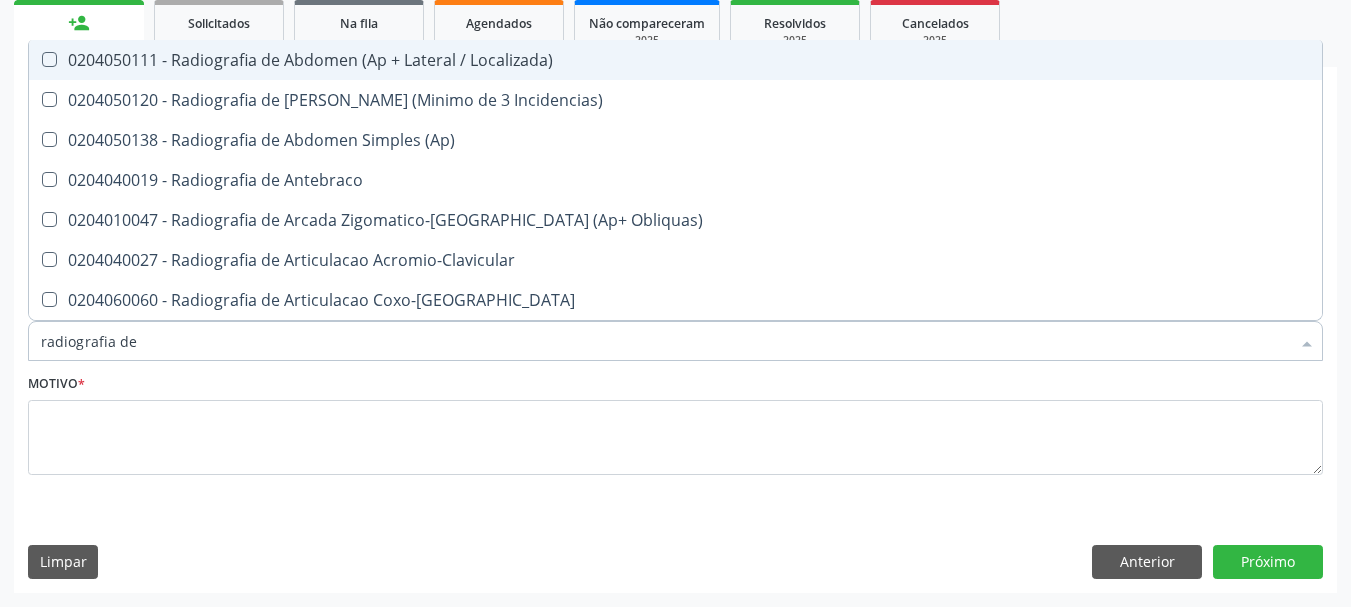 type on "radiografia de j" 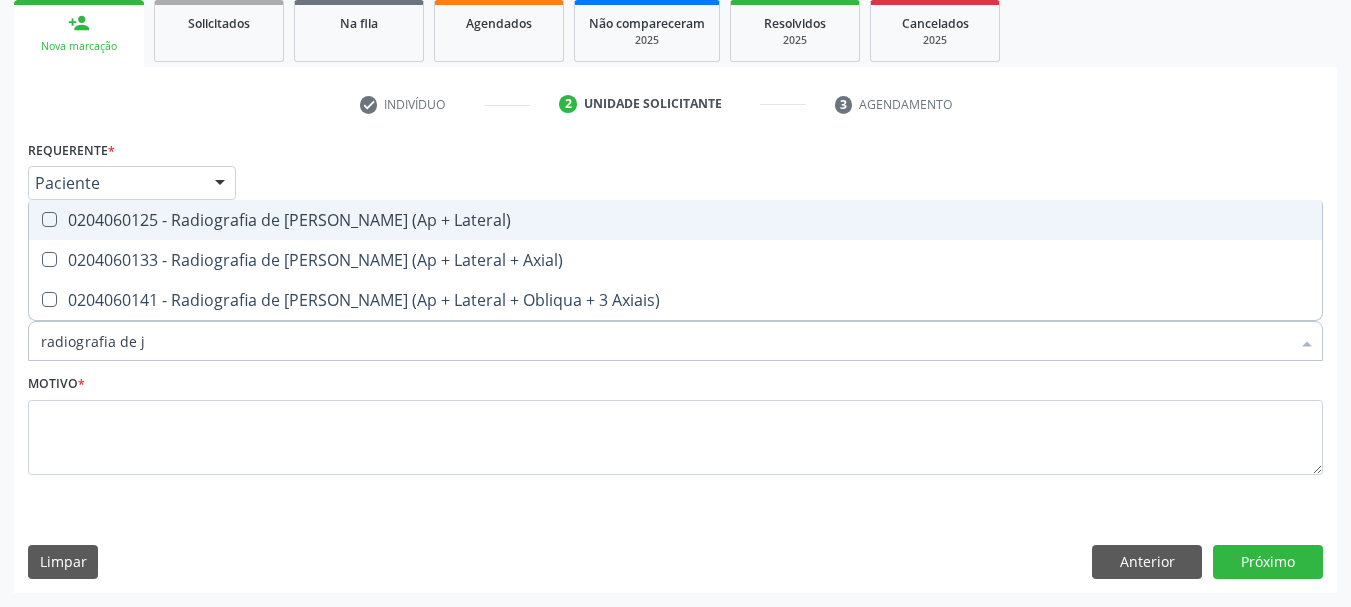 click on "0204060125 - Radiografia de [PERSON_NAME] (Ap + Lateral)" at bounding box center (675, 220) 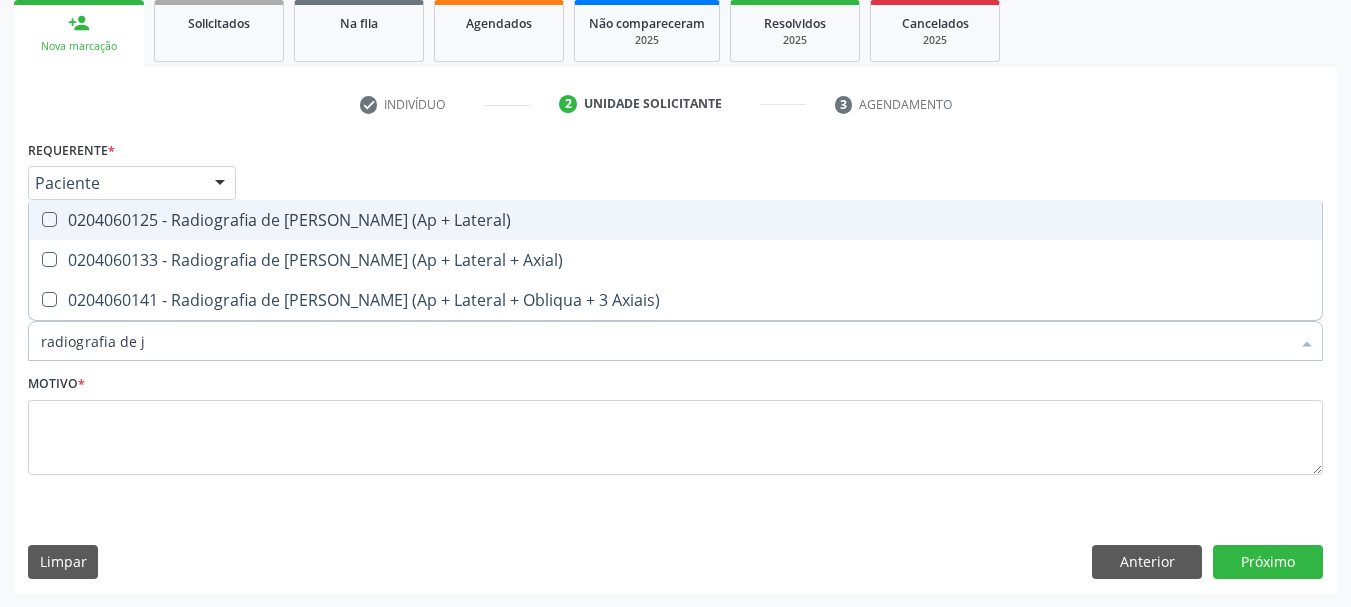 checkbox on "true" 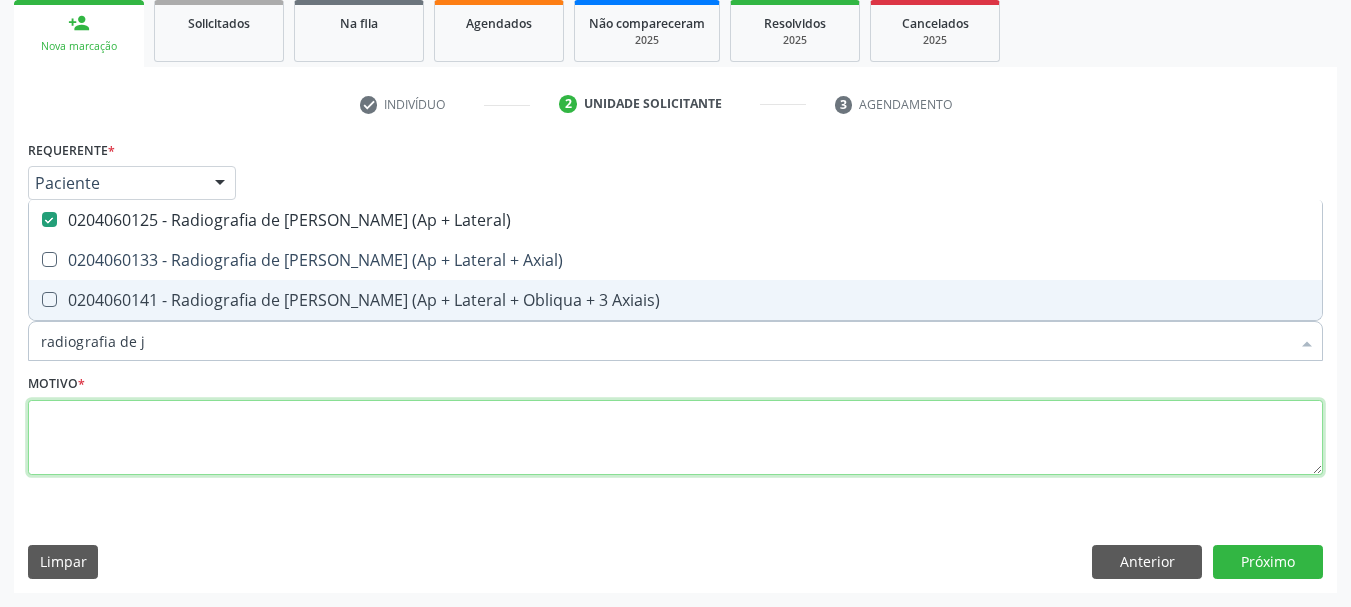 click at bounding box center (675, 438) 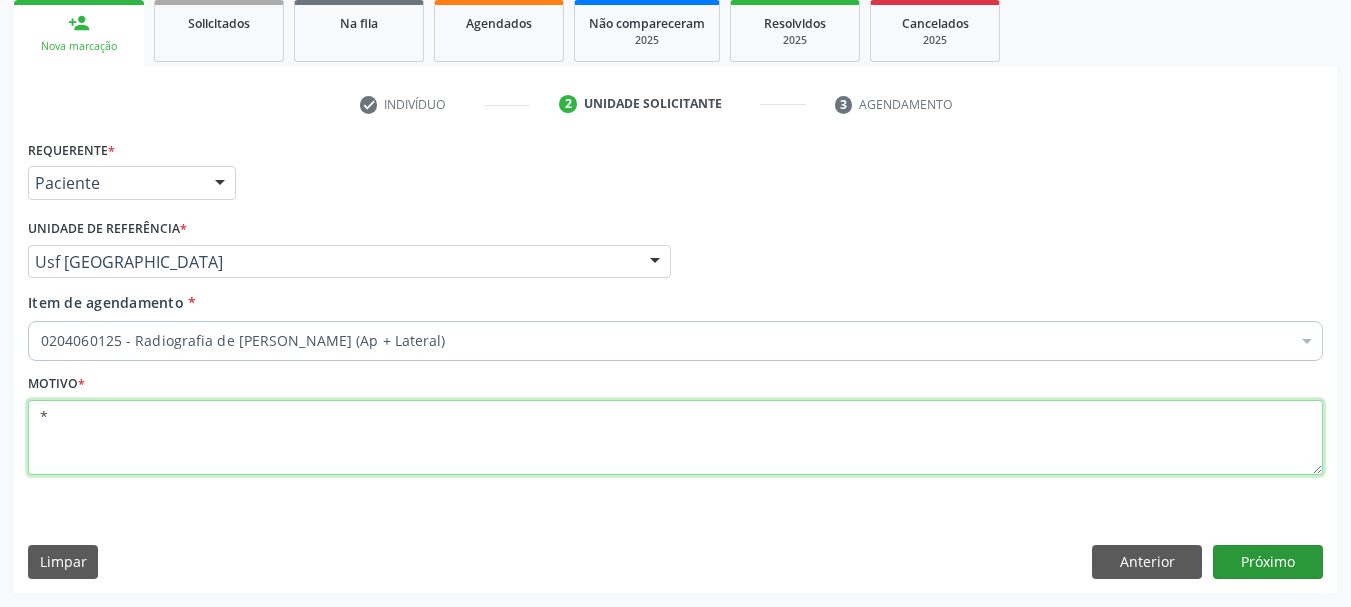 type on "*" 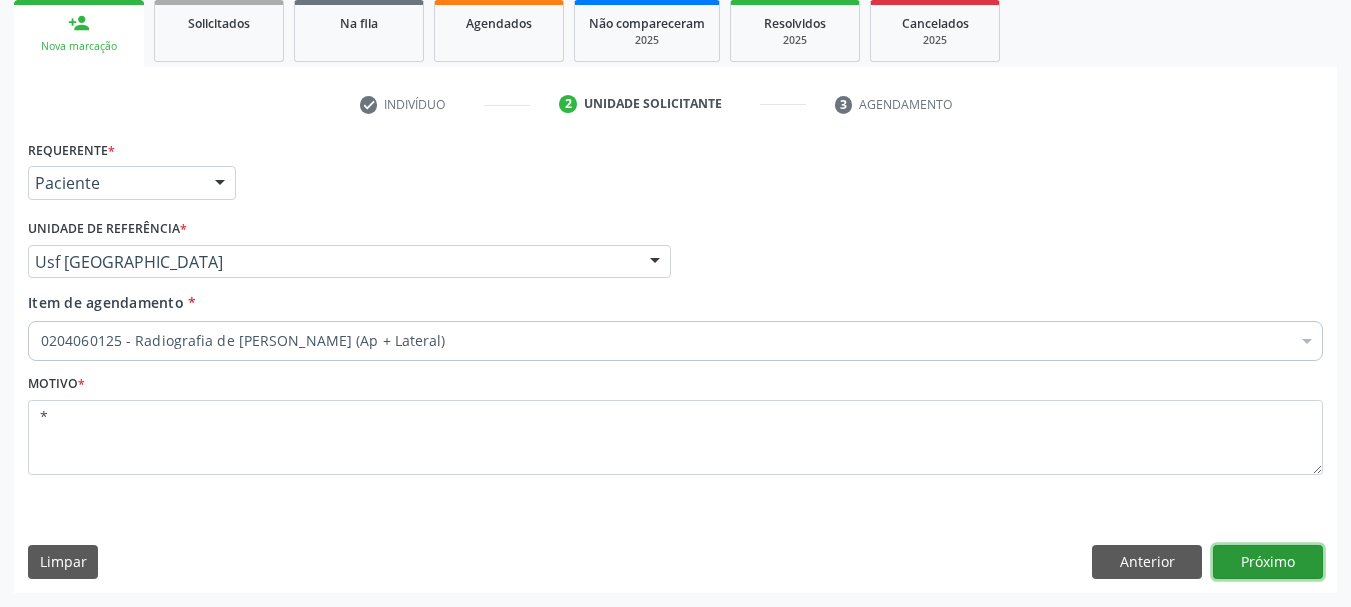 click on "Próximo" at bounding box center (1268, 562) 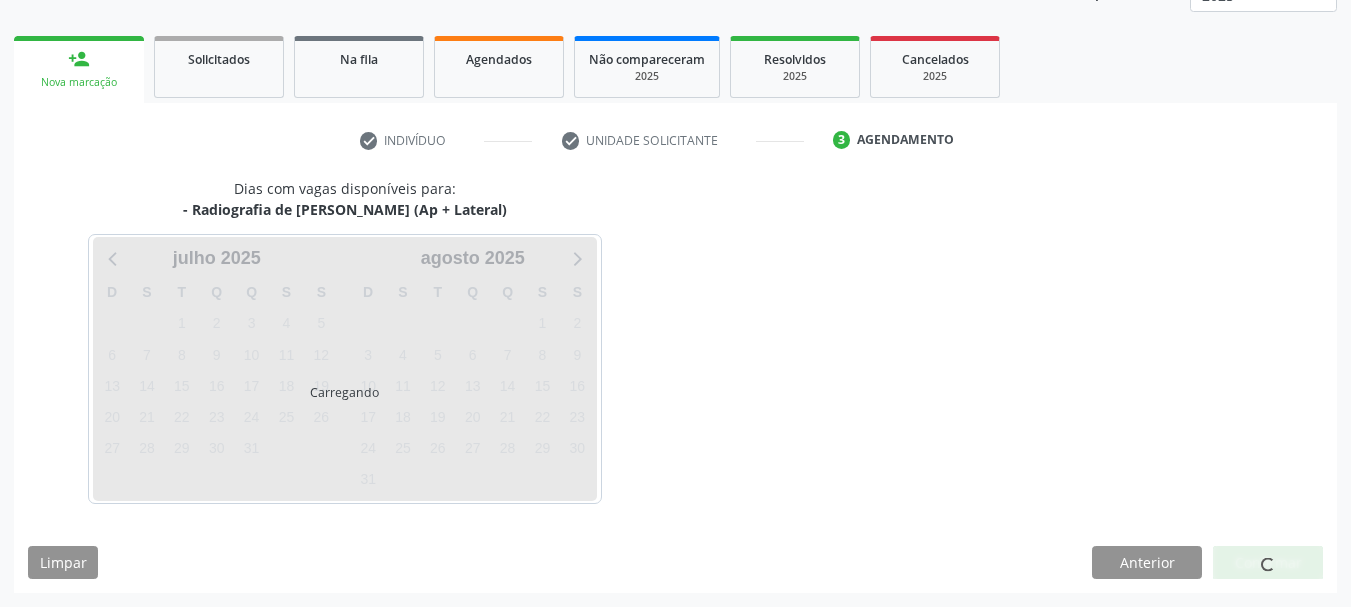 scroll, scrollTop: 263, scrollLeft: 0, axis: vertical 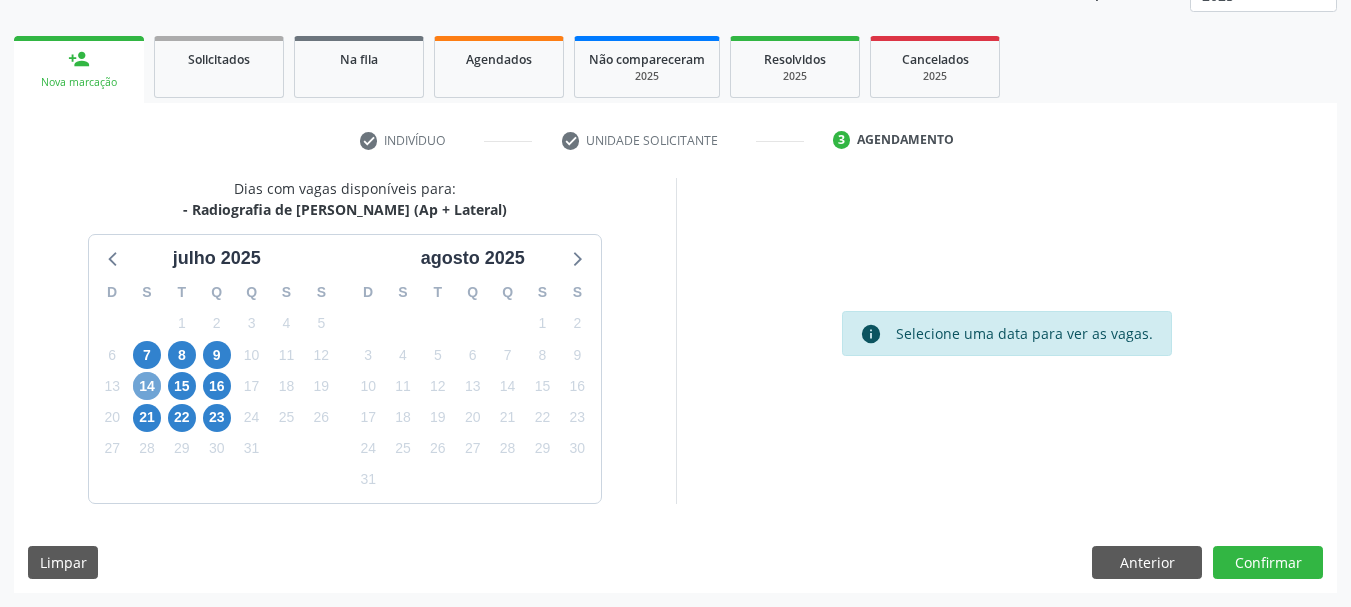 click on "14" at bounding box center [147, 386] 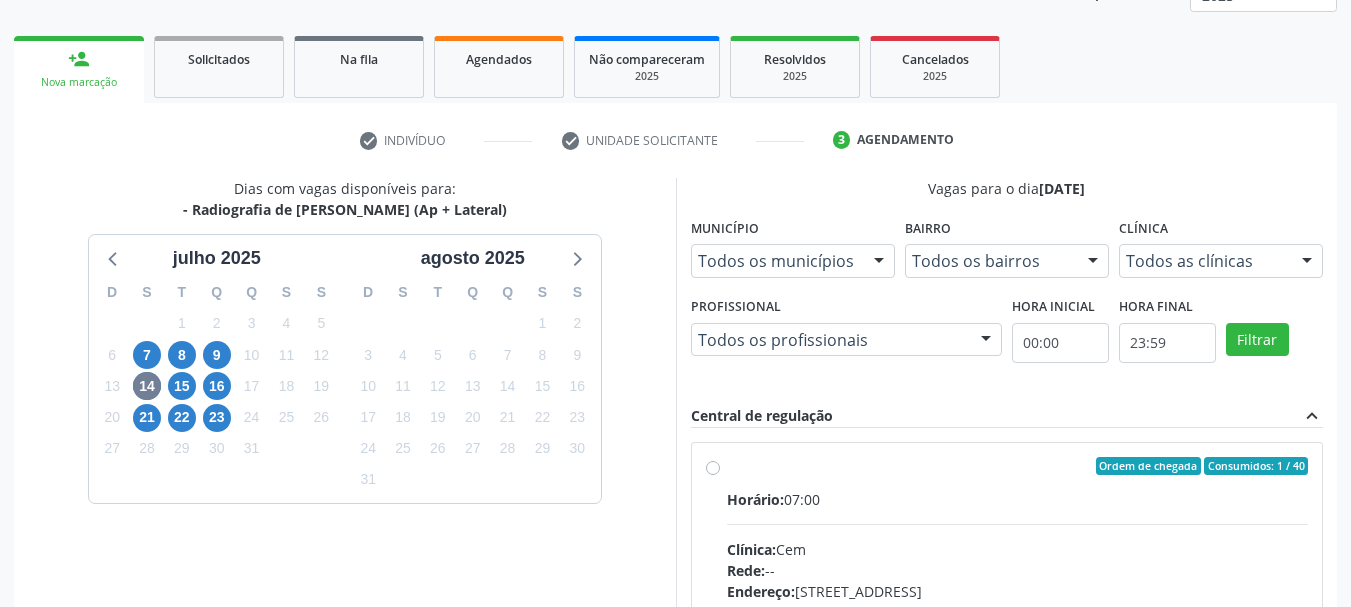 click on "Ordem de chegada
Consumidos: 1 / 40
Horário:   07:00
Clínica:  Cem
Rede:
--
Endereço:   Casa, nº 393, Nossa Senhora da Pen, Serra Talhada - PE
Telefone:   --
Profissional:
Ebenone Antonio da Silva
Informações adicionais sobre o atendimento
Idade de atendimento:
de 0 a 120 anos
Gênero(s) atendido(s):
Masculino e Feminino
Informações adicionais:
--" at bounding box center (1018, 610) 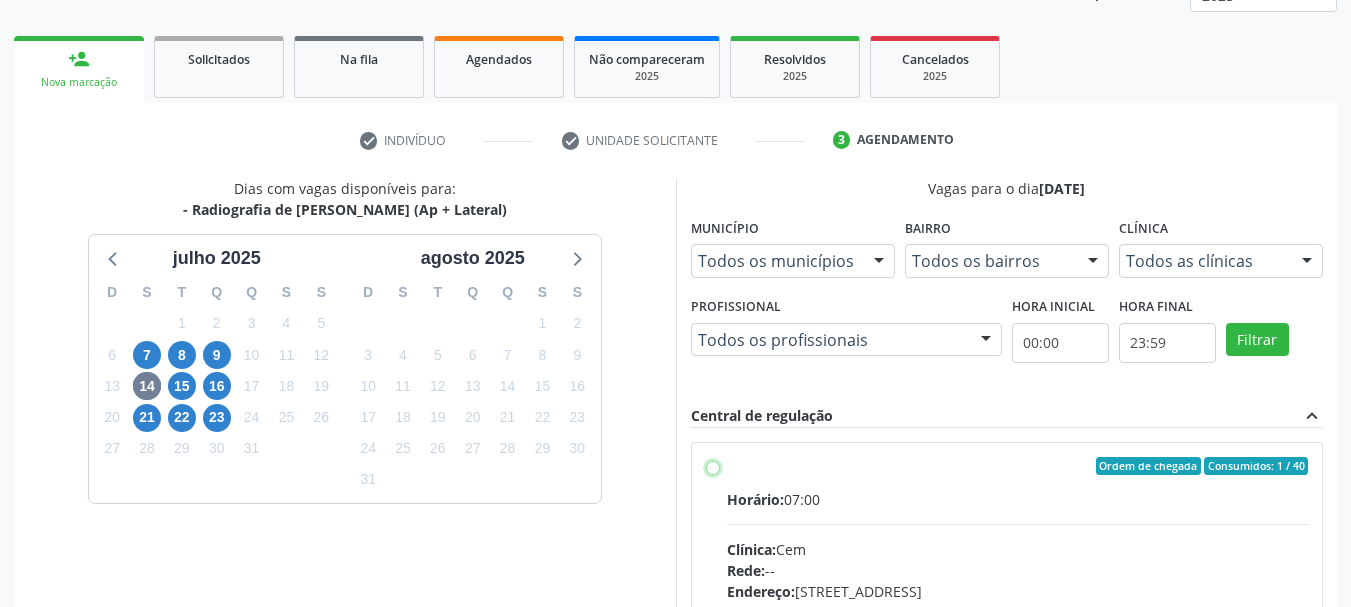 click on "Ordem de chegada
Consumidos: 1 / 40
Horário:   07:00
Clínica:  Cem
Rede:
--
Endereço:   Casa, nº 393, Nossa Senhora da Pen, Serra Talhada - PE
Telefone:   --
Profissional:
Ebenone Antonio da Silva
Informações adicionais sobre o atendimento
Idade de atendimento:
de 0 a 120 anos
Gênero(s) atendido(s):
Masculino e Feminino
Informações adicionais:
--" at bounding box center [713, 466] 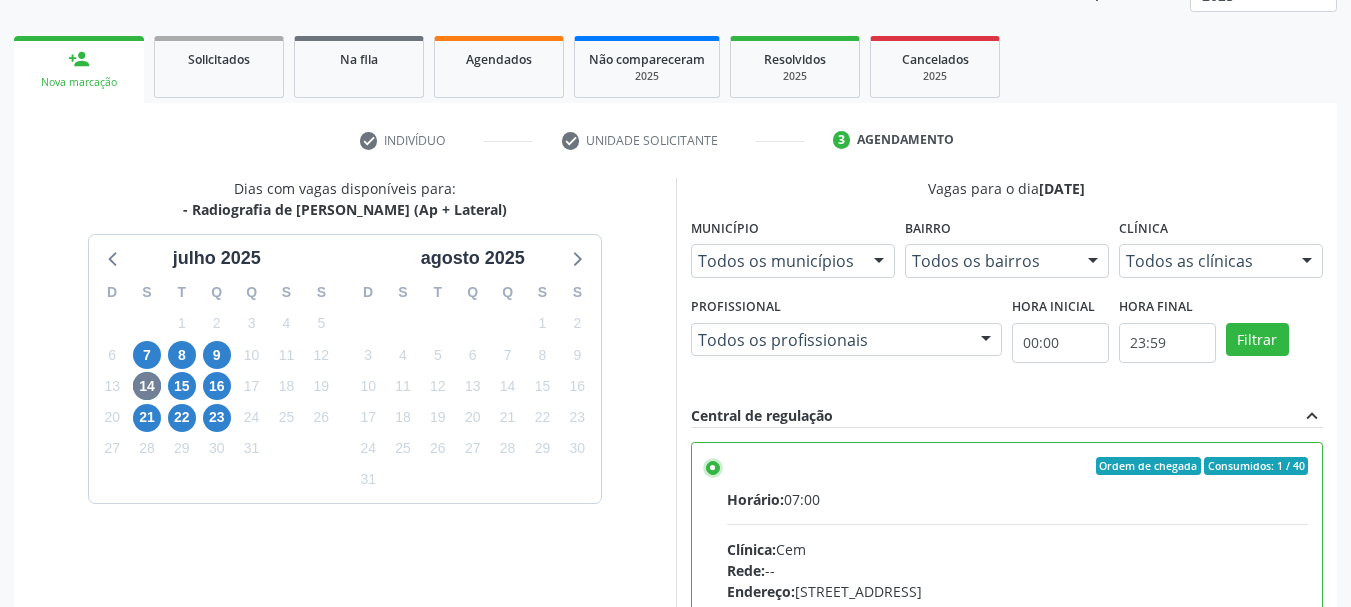 scroll, scrollTop: 463, scrollLeft: 0, axis: vertical 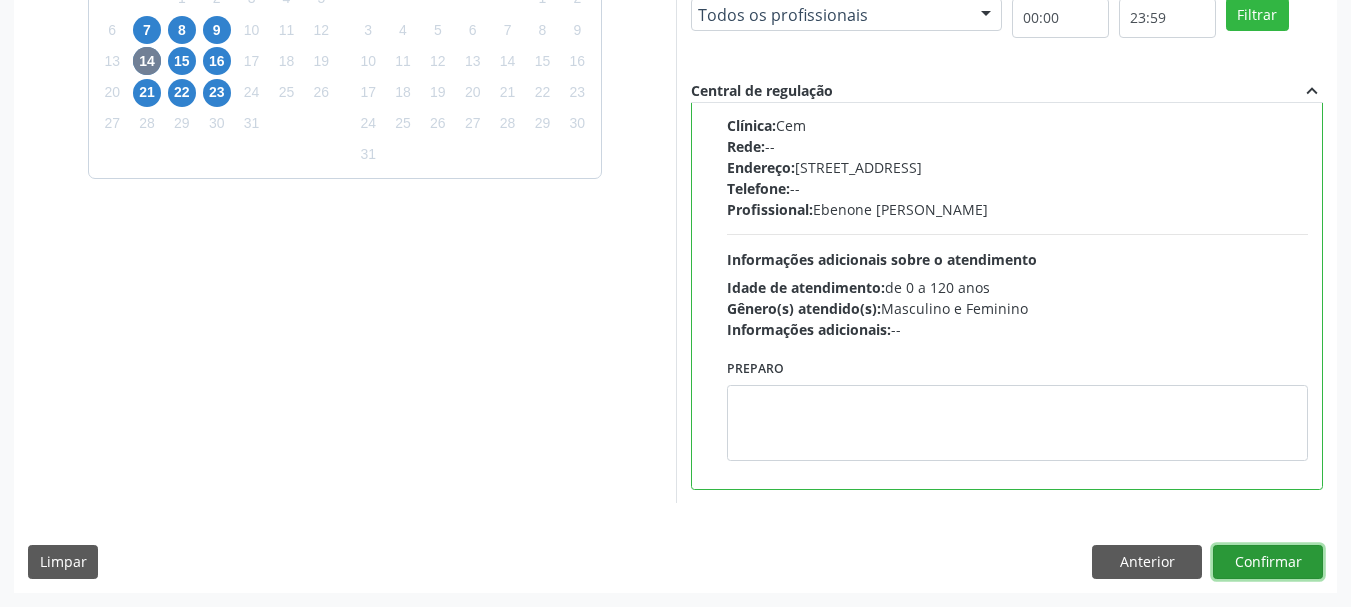 click on "Confirmar" at bounding box center (1268, 562) 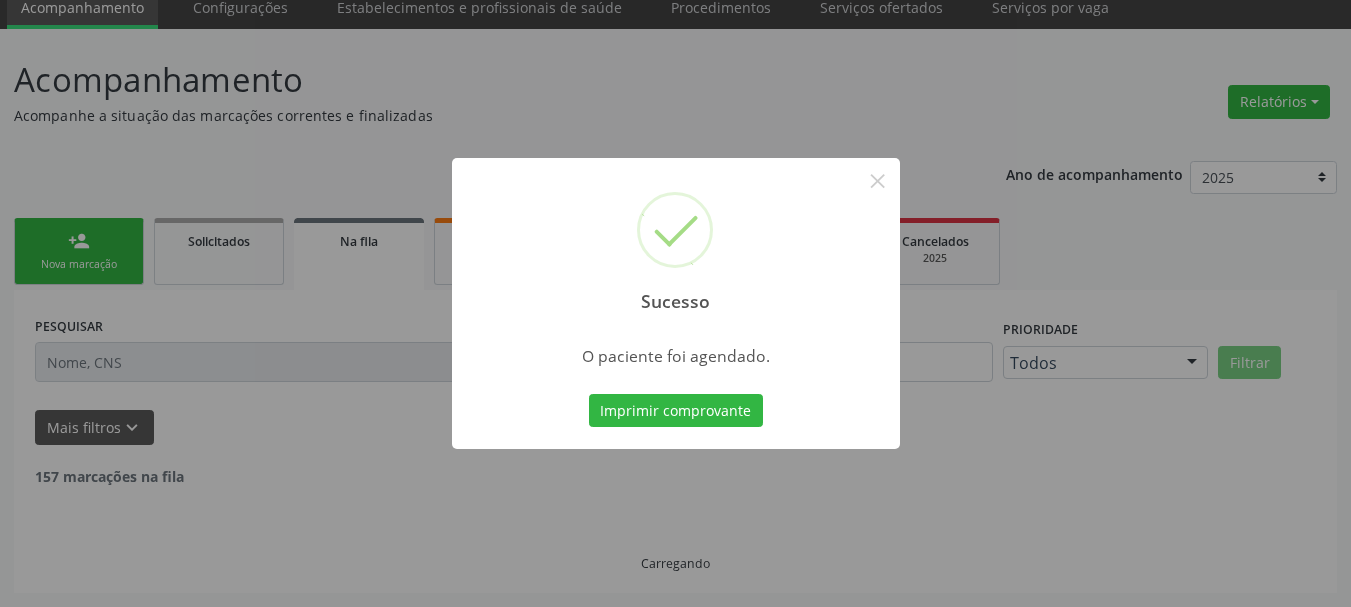 scroll, scrollTop: 60, scrollLeft: 0, axis: vertical 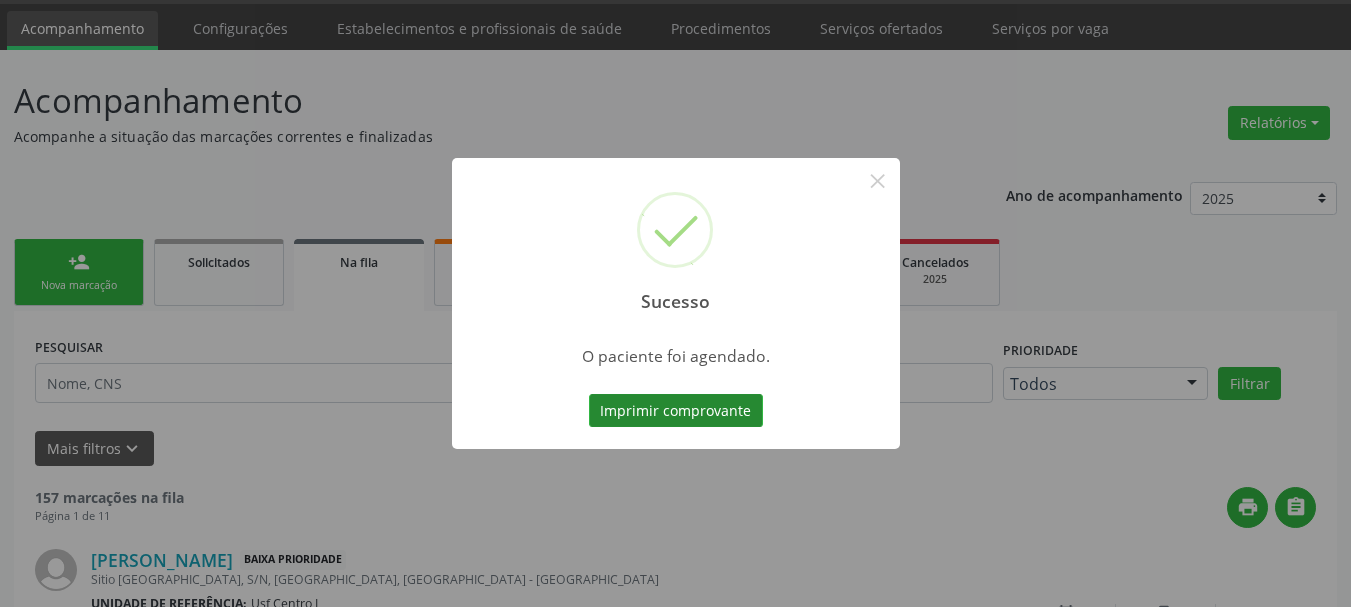 click on "Imprimir comprovante" at bounding box center [676, 411] 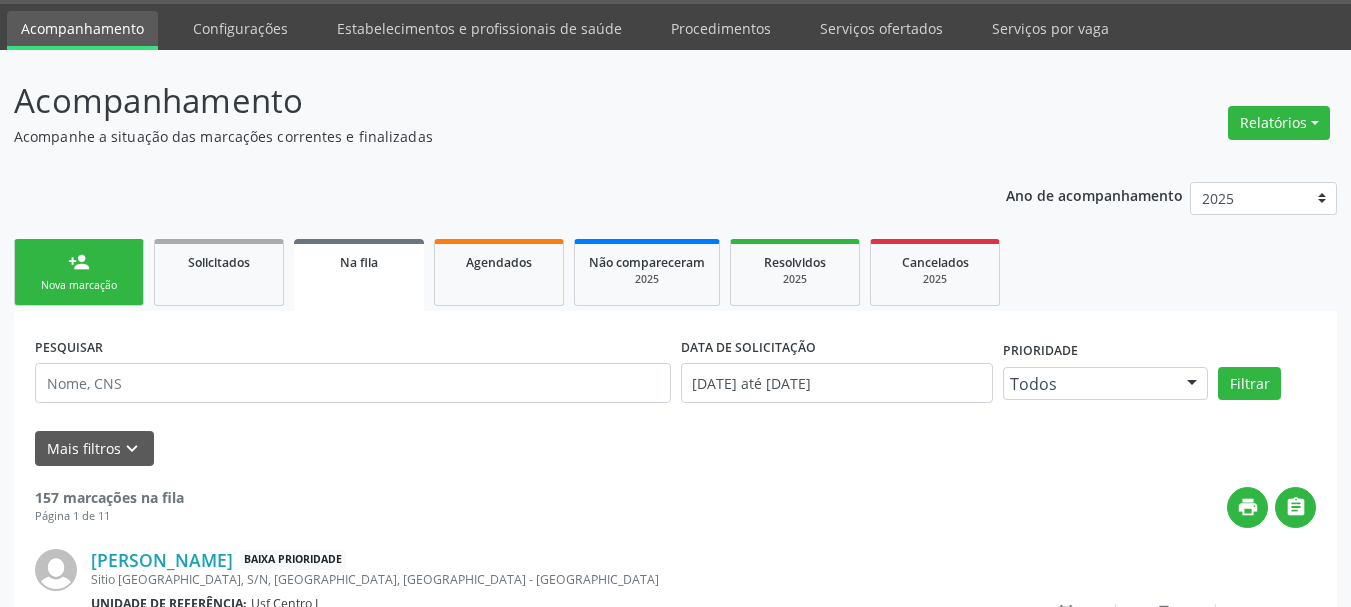 click on "Sucesso × O paciente foi agendado. Imprimir comprovante Cancel" at bounding box center [675, 303] 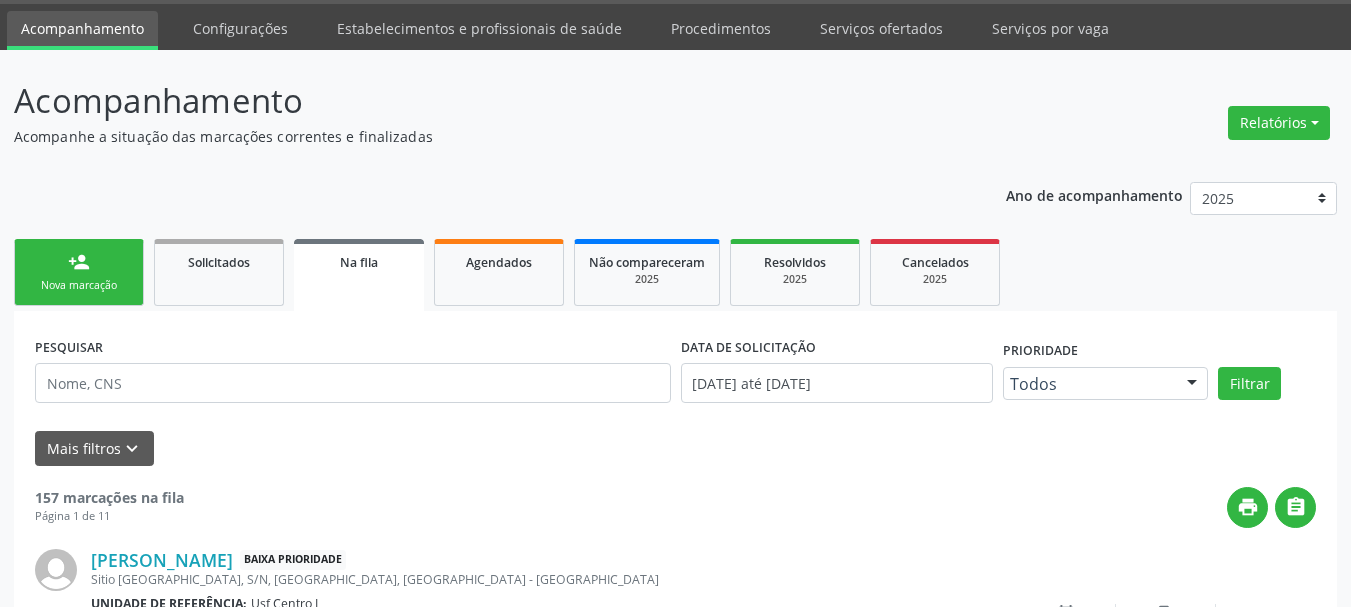 click on "person_add
Nova marcação" at bounding box center (79, 272) 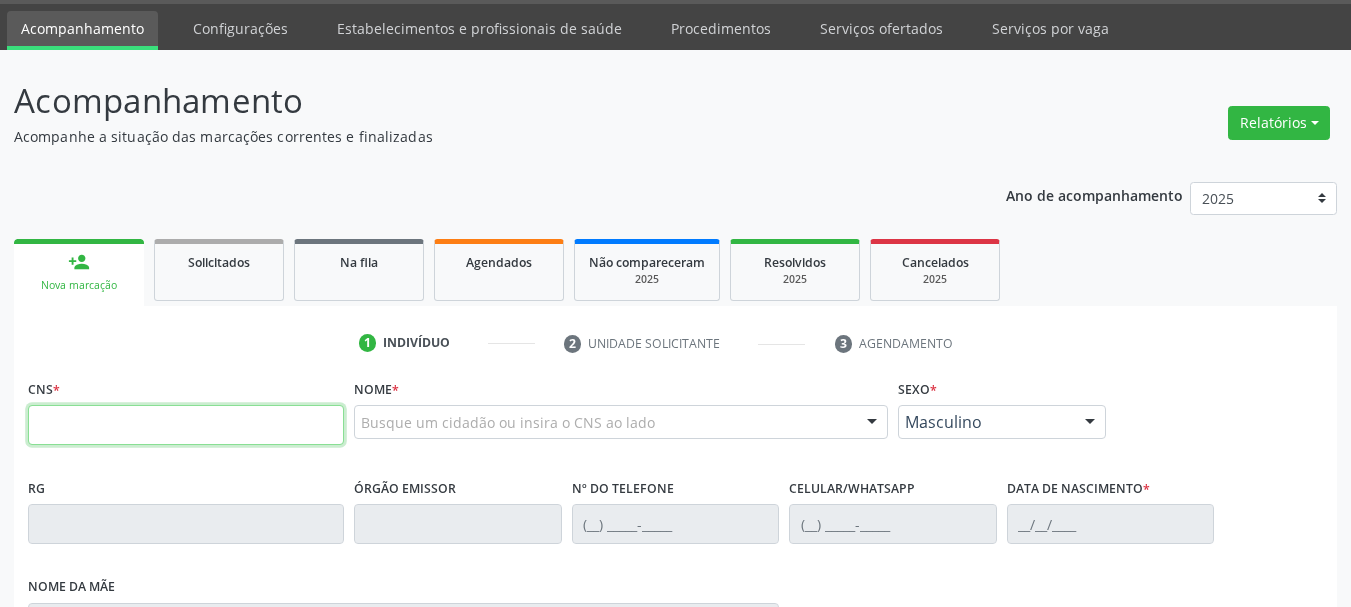 click at bounding box center (186, 425) 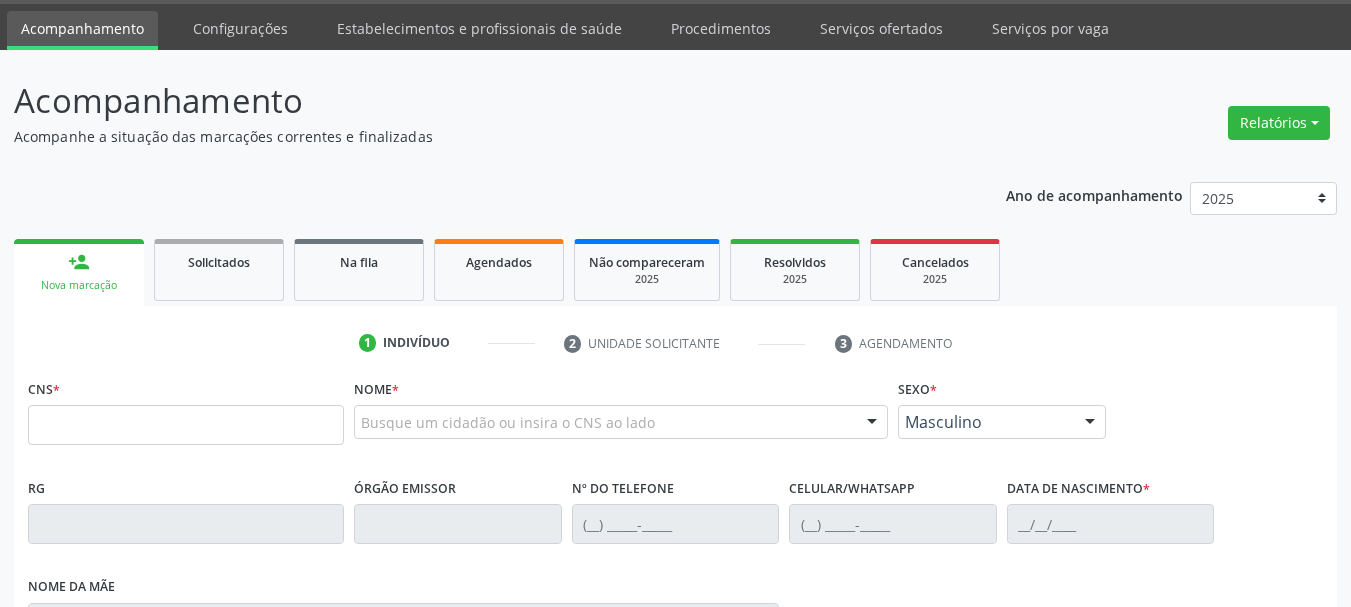 click on "person_add
Nova marcação" at bounding box center [79, 272] 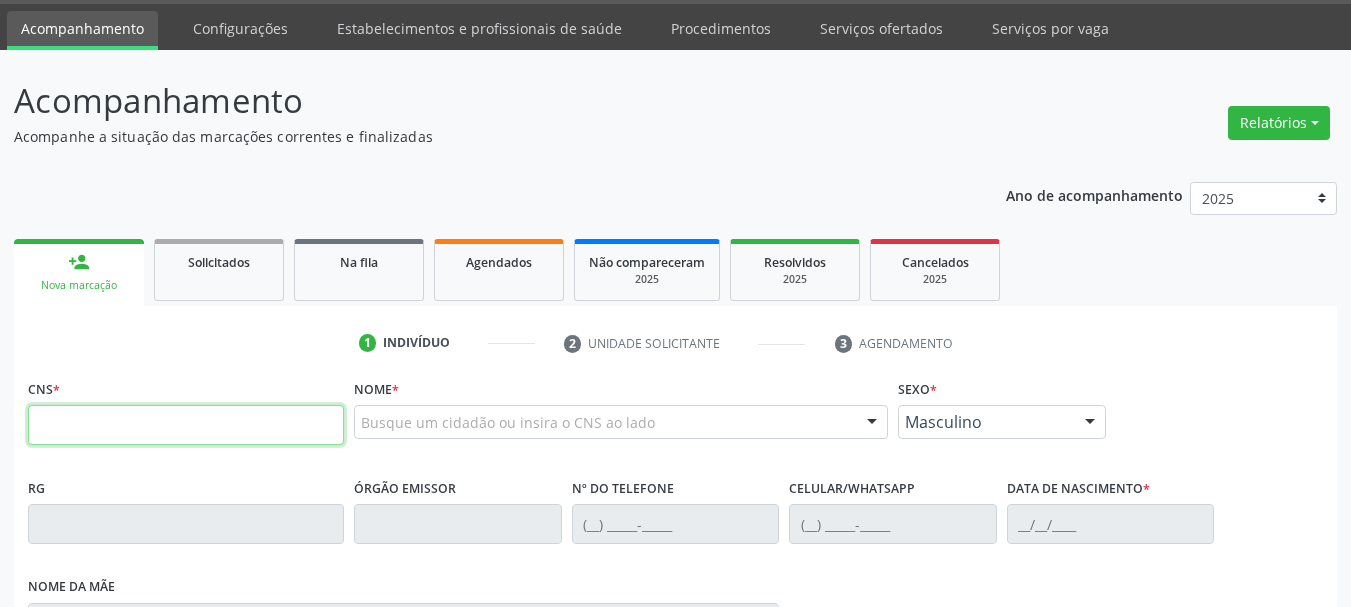 click at bounding box center [186, 425] 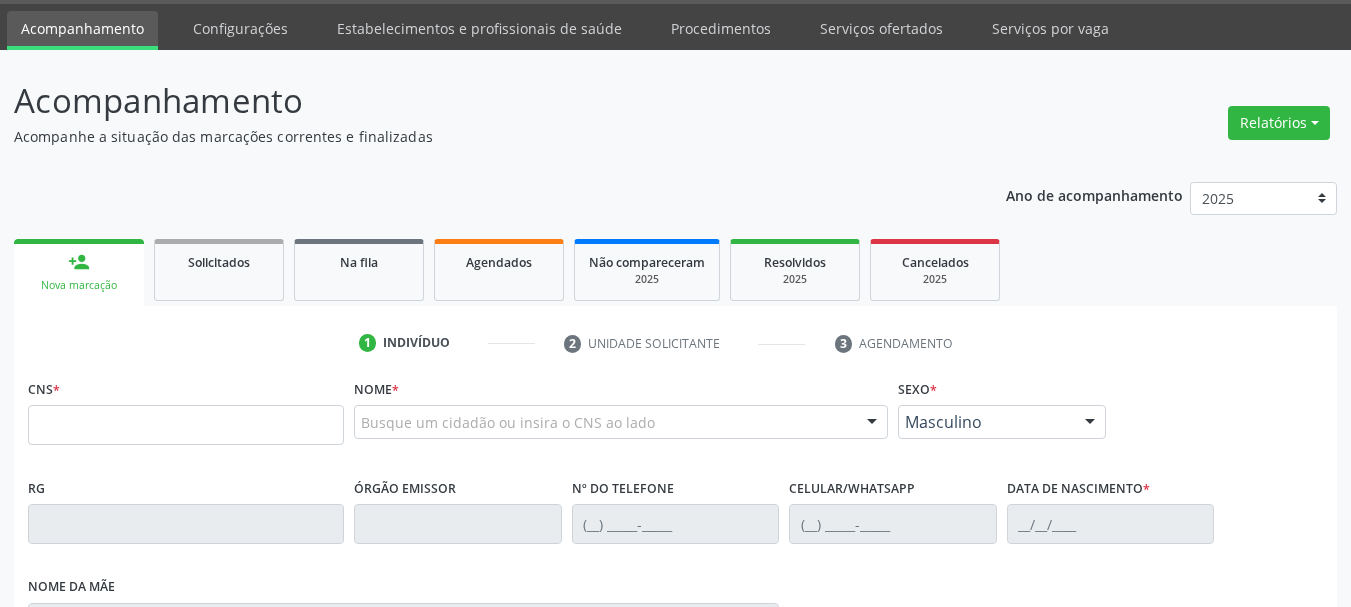 scroll, scrollTop: 60, scrollLeft: 0, axis: vertical 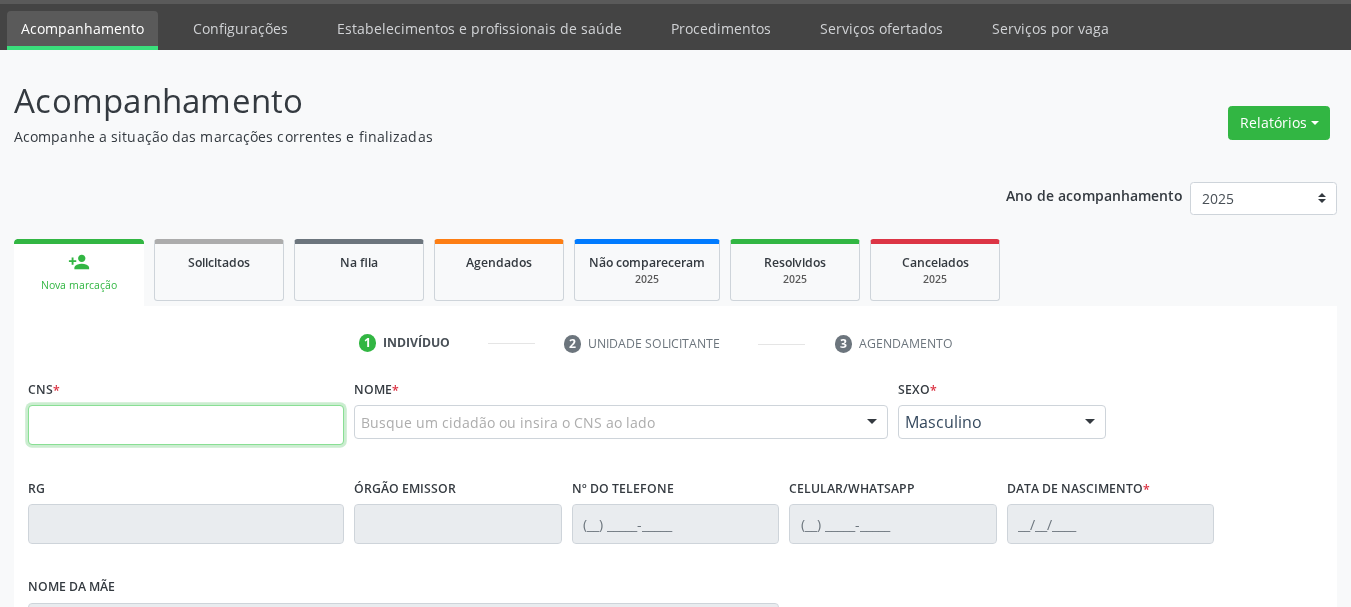 click at bounding box center (186, 425) 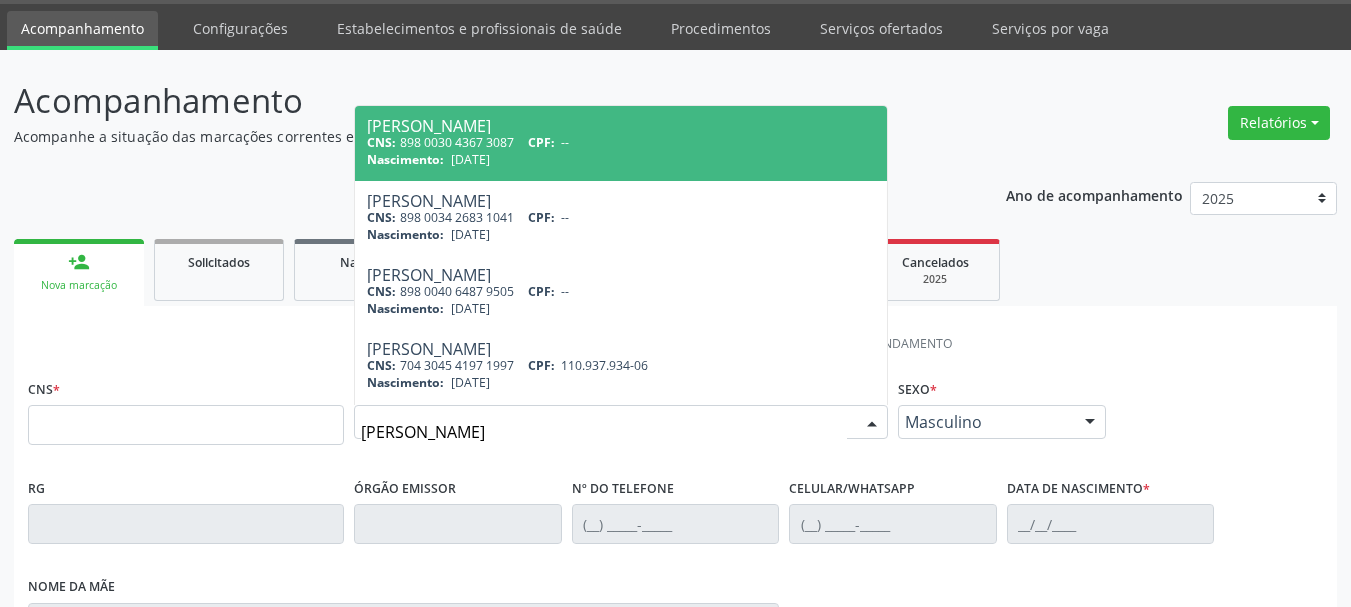 type on "pedro henrique de brito" 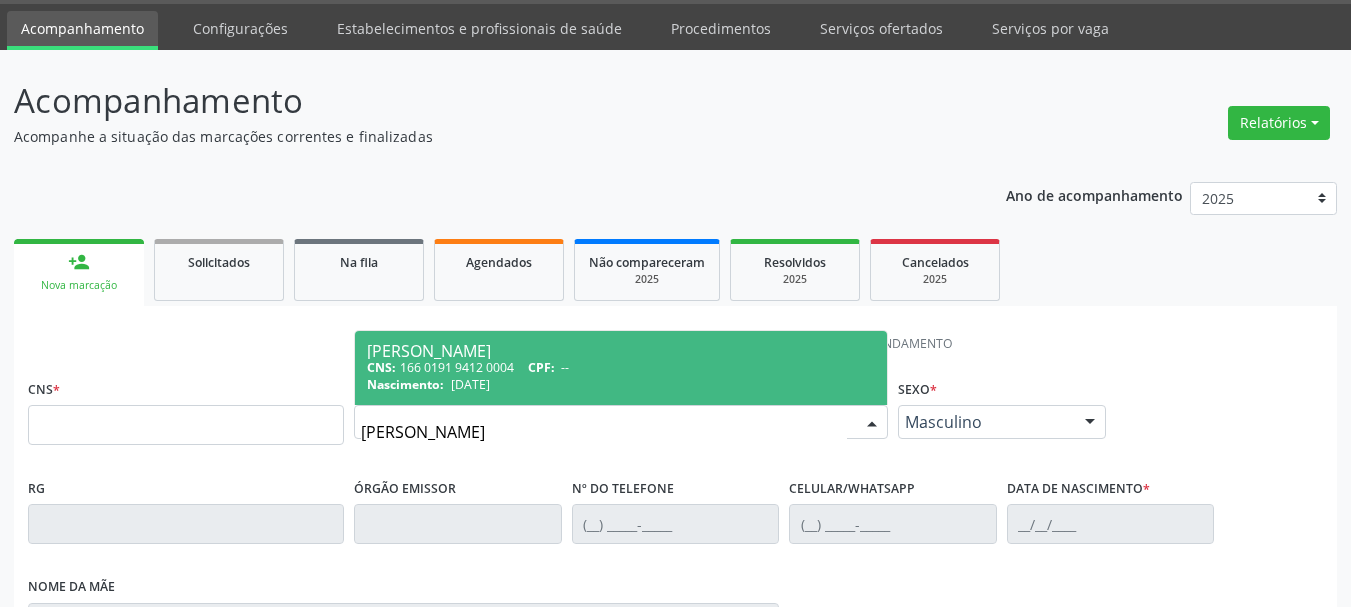 click on "CNS:
166 0191 9412 0004
CPF:    --" at bounding box center [621, 367] 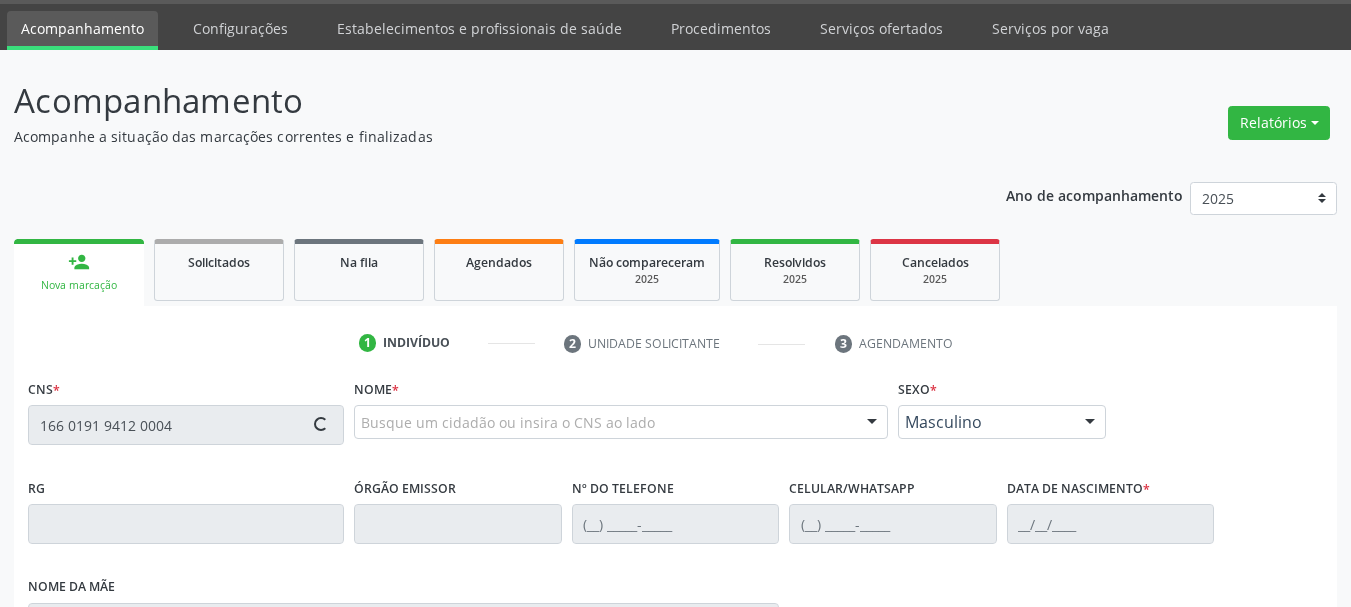 type on "166 0191 9412 0004" 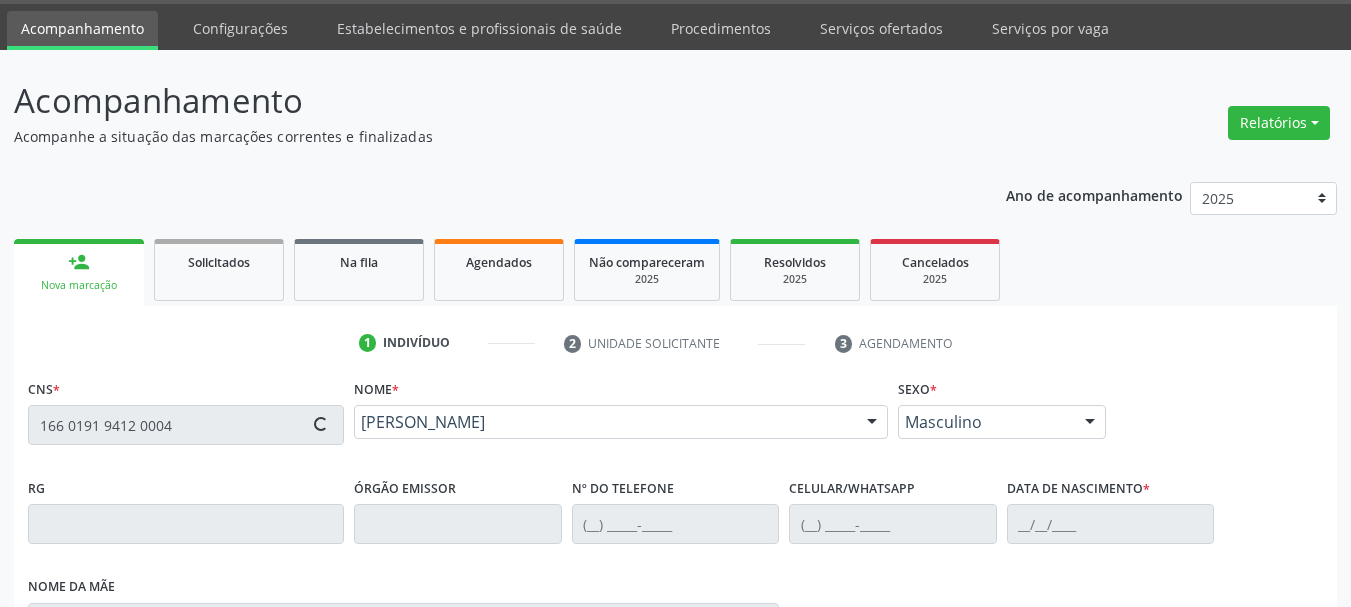 type on "[PHONE_NUMBER]" 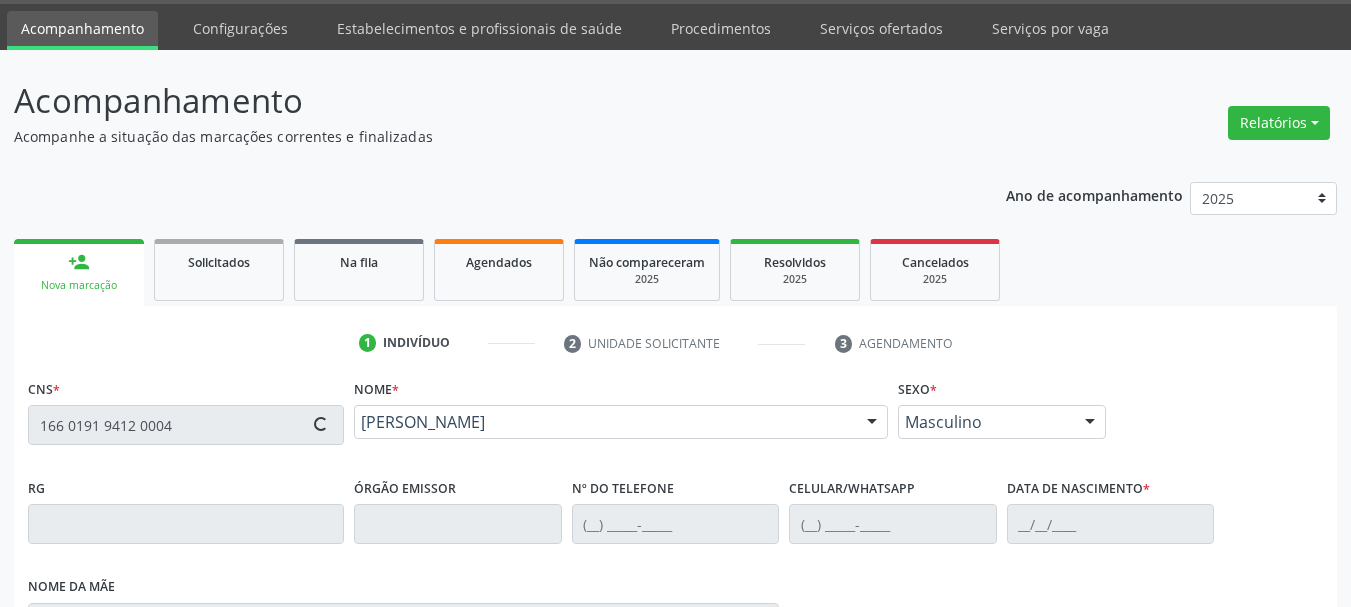 type on "[PHONE_NUMBER]" 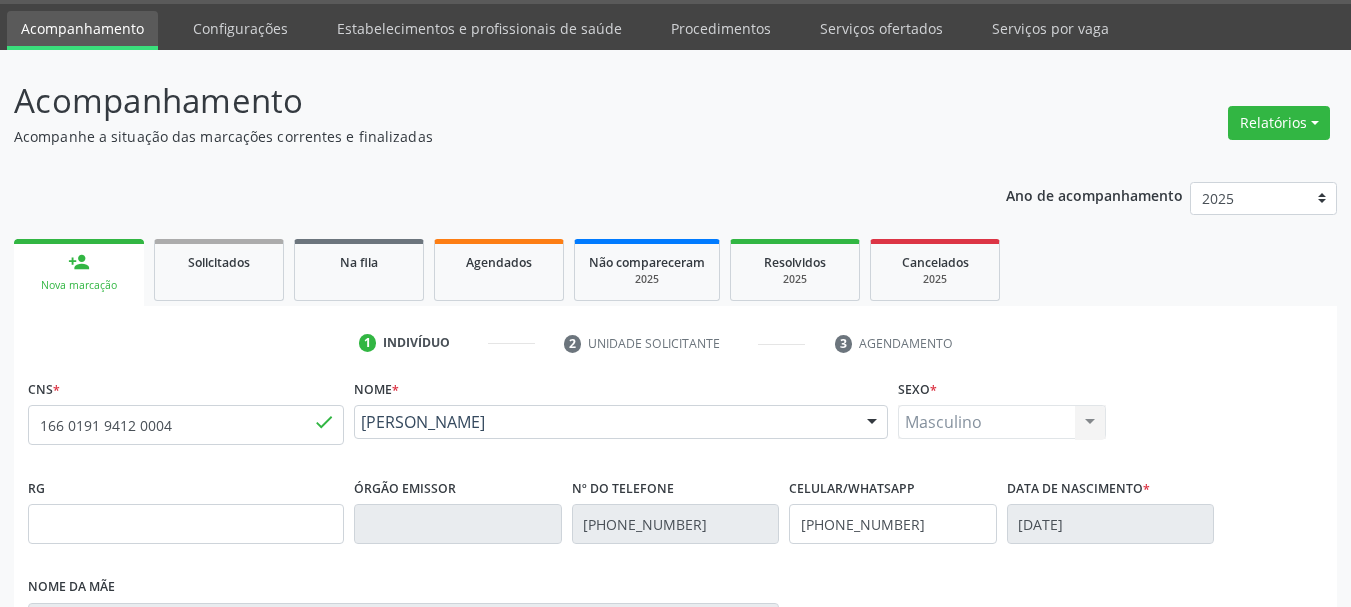 click on "person_add
Nova marcação" at bounding box center (79, 272) 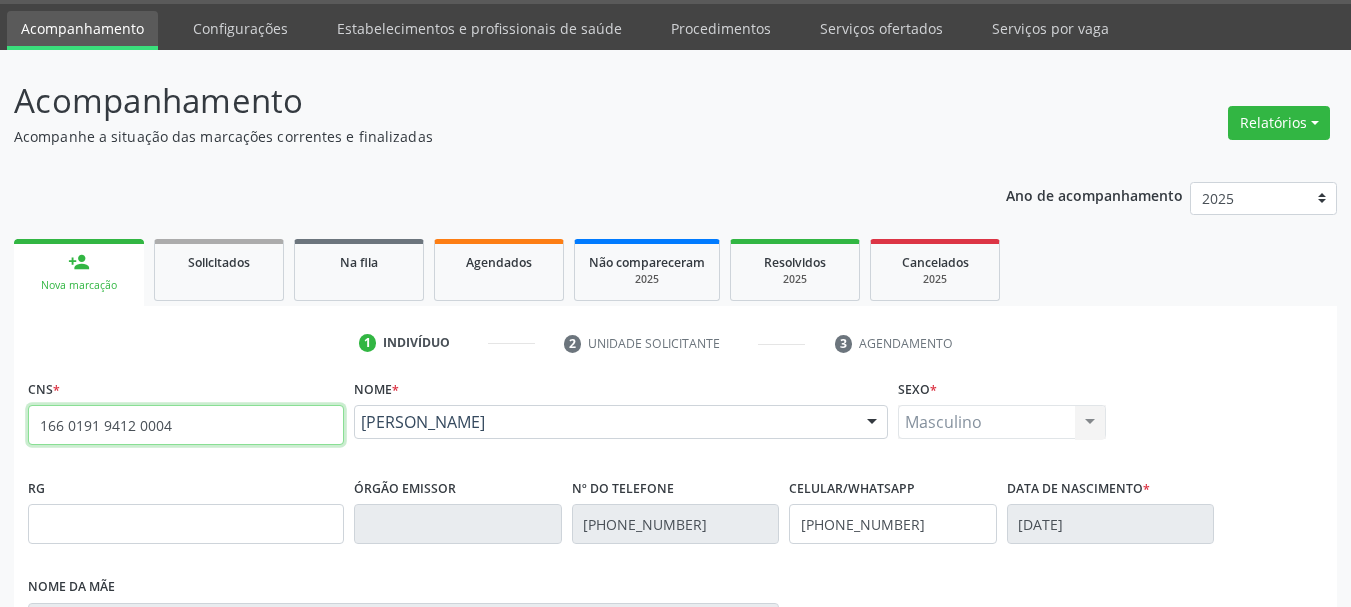 click on "166 0191 9412 0004" at bounding box center [186, 425] 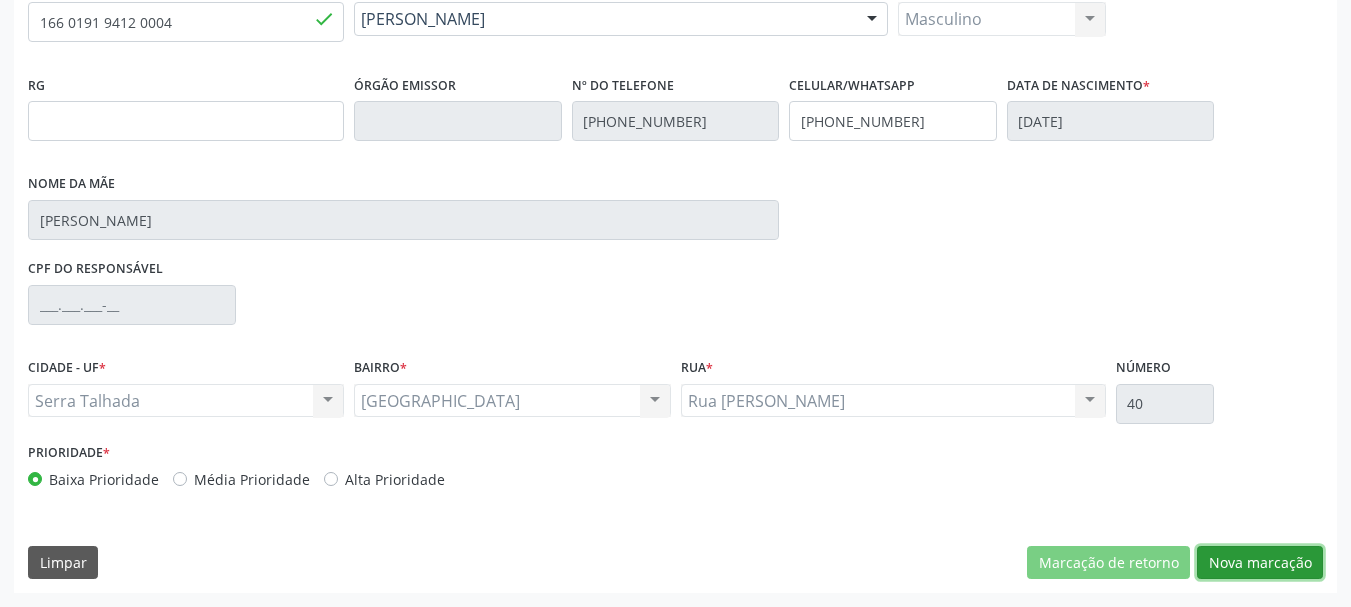 click on "Nova marcação" at bounding box center [1260, 563] 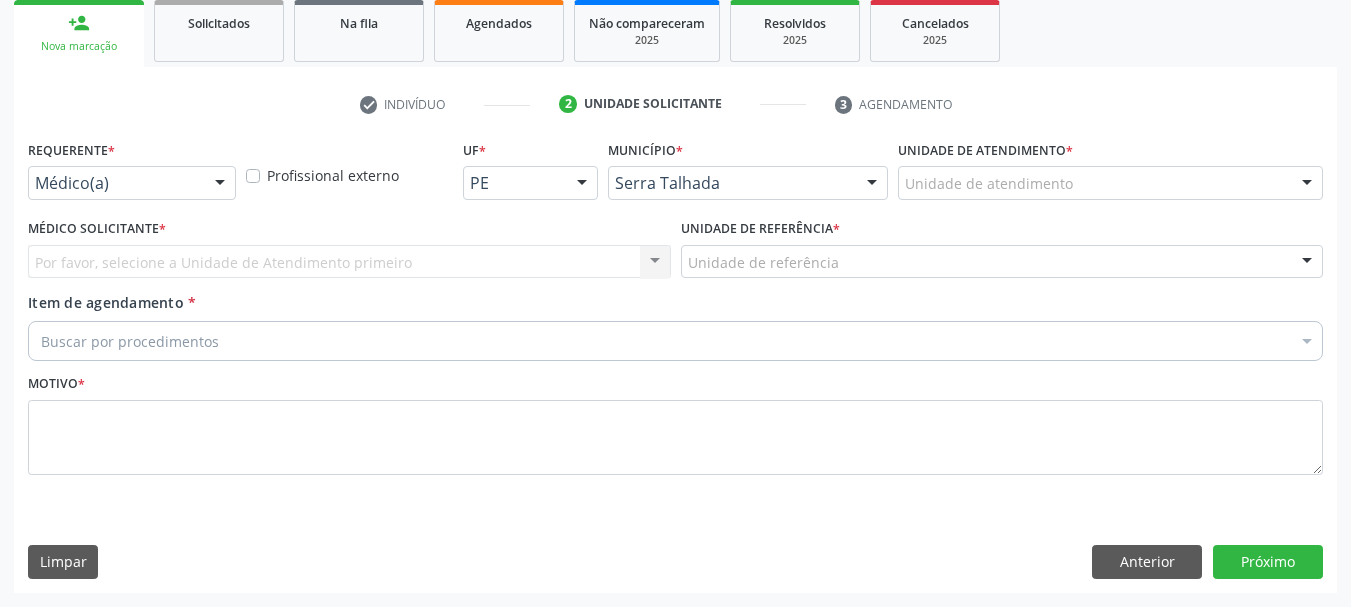scroll, scrollTop: 299, scrollLeft: 0, axis: vertical 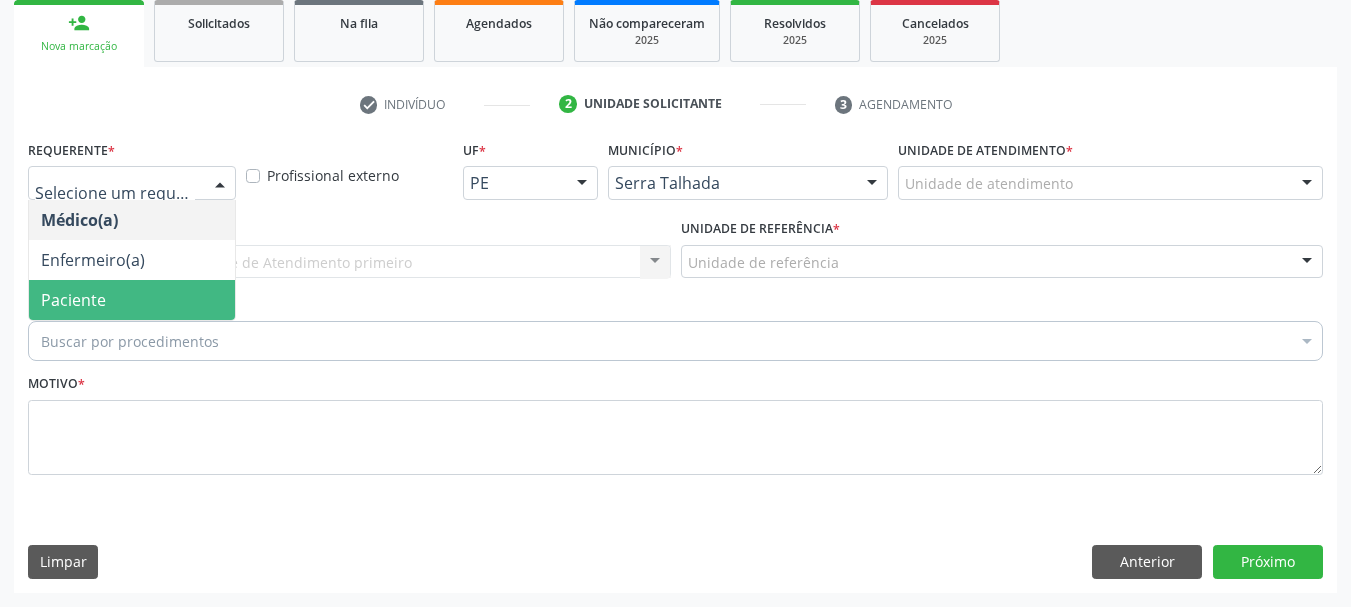 click on "Paciente" at bounding box center (73, 300) 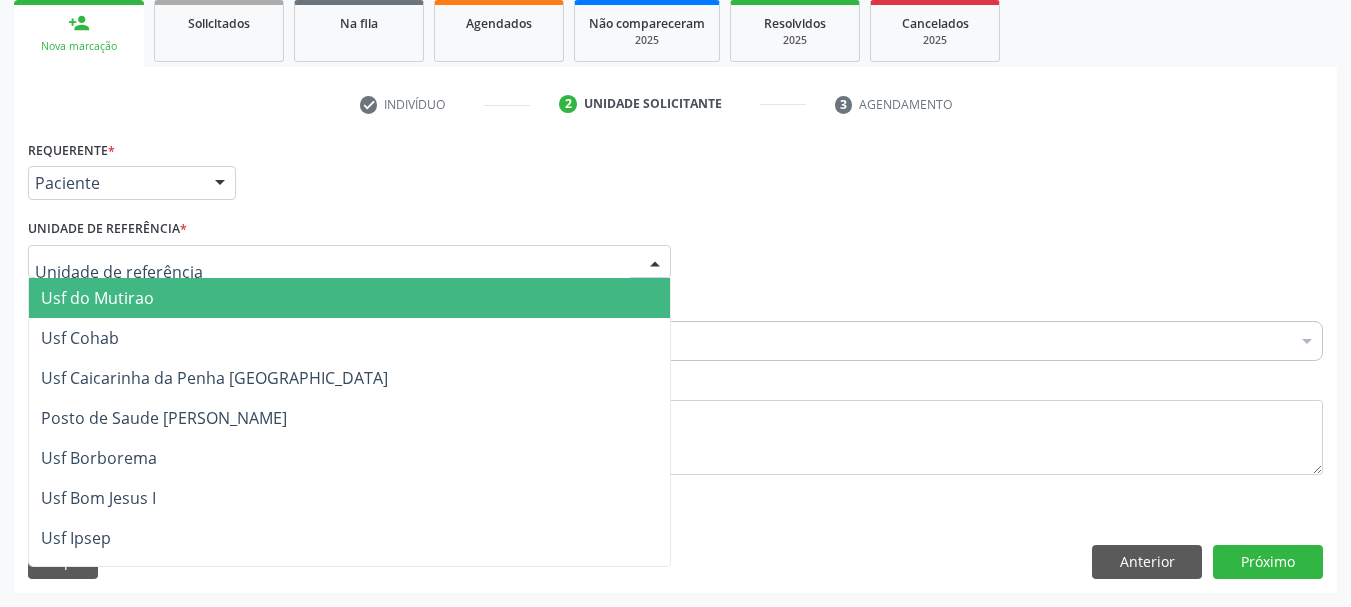 click at bounding box center [349, 262] 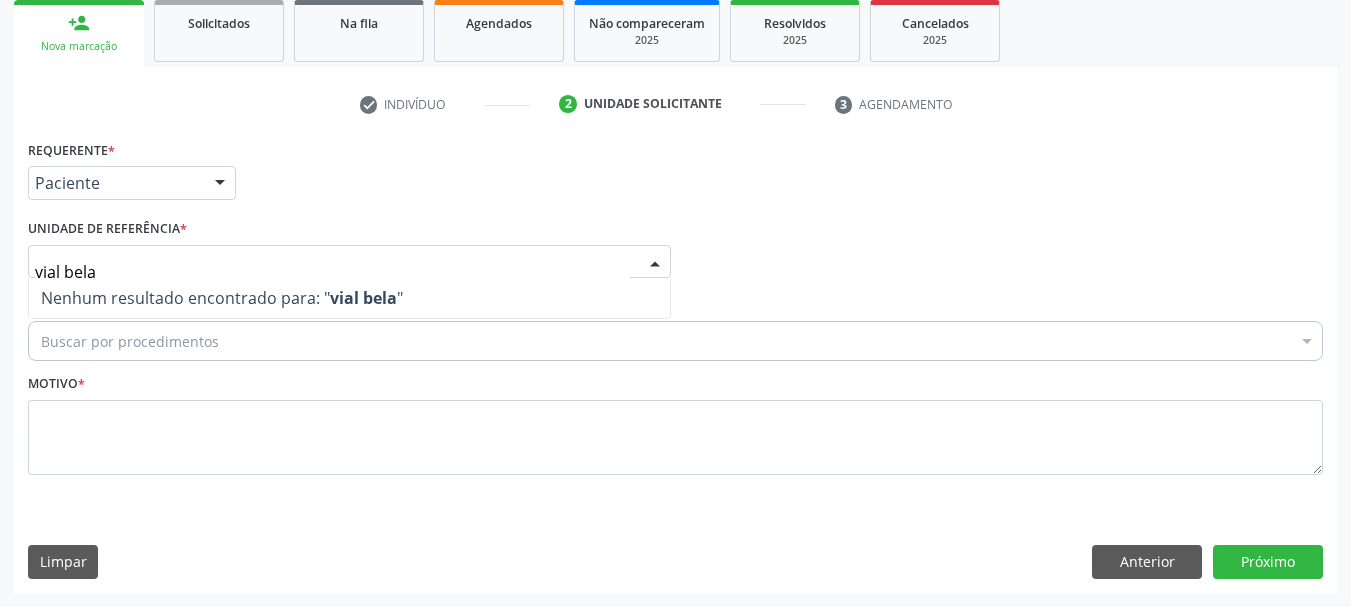 click on "vial bela" at bounding box center [332, 272] 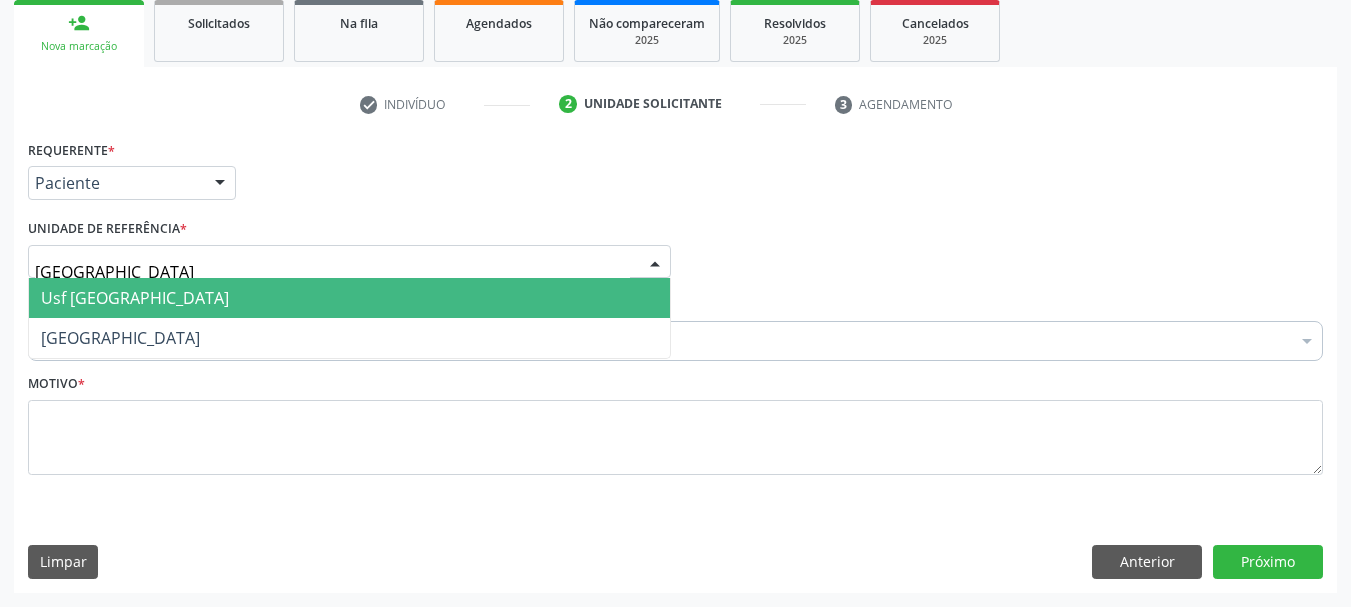 type on "vila bela" 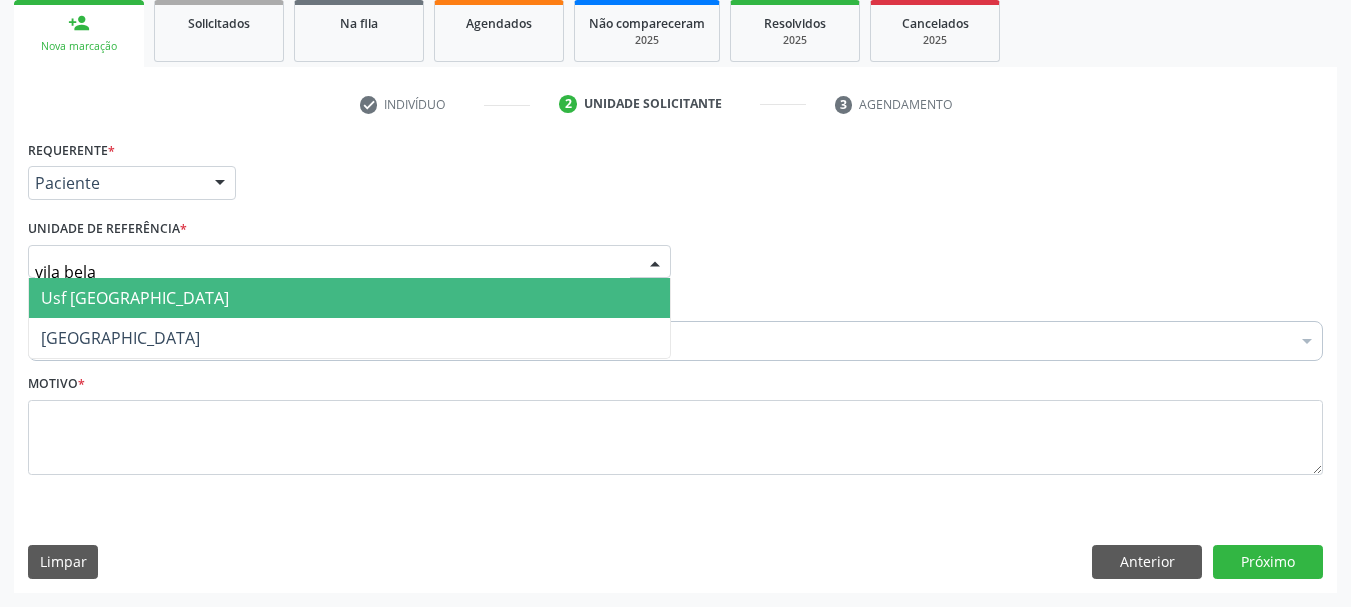 click on "Usf [GEOGRAPHIC_DATA]" at bounding box center [349, 298] 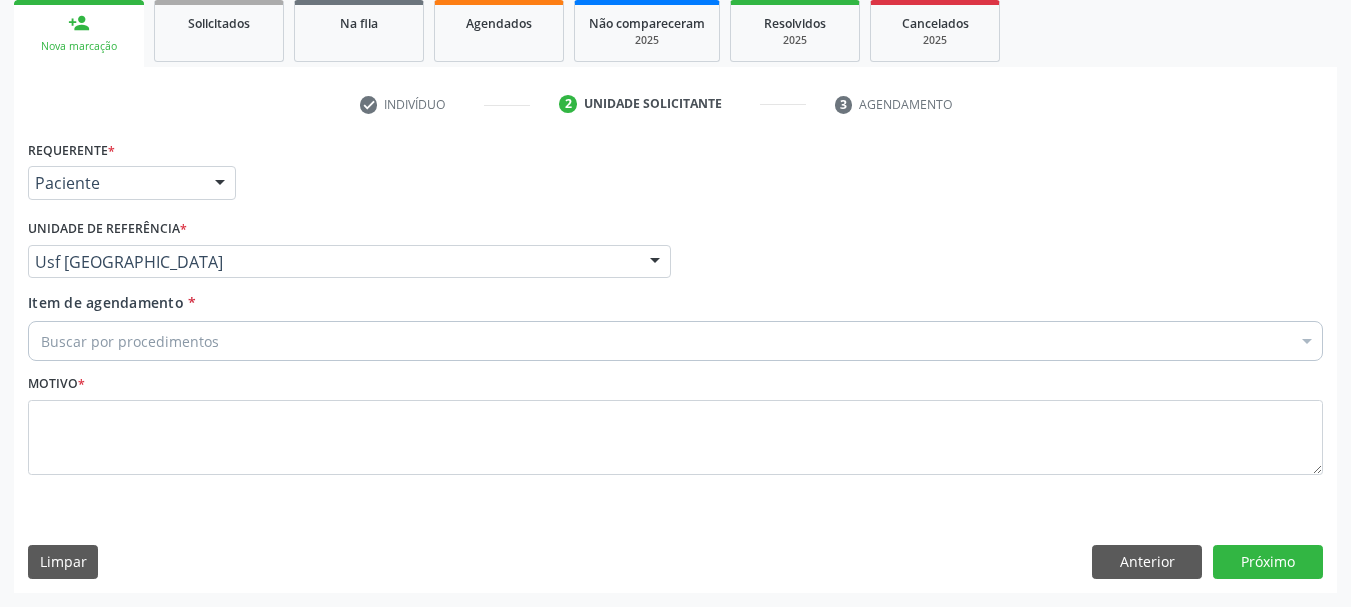 click on "Buscar por procedimentos" at bounding box center (675, 341) 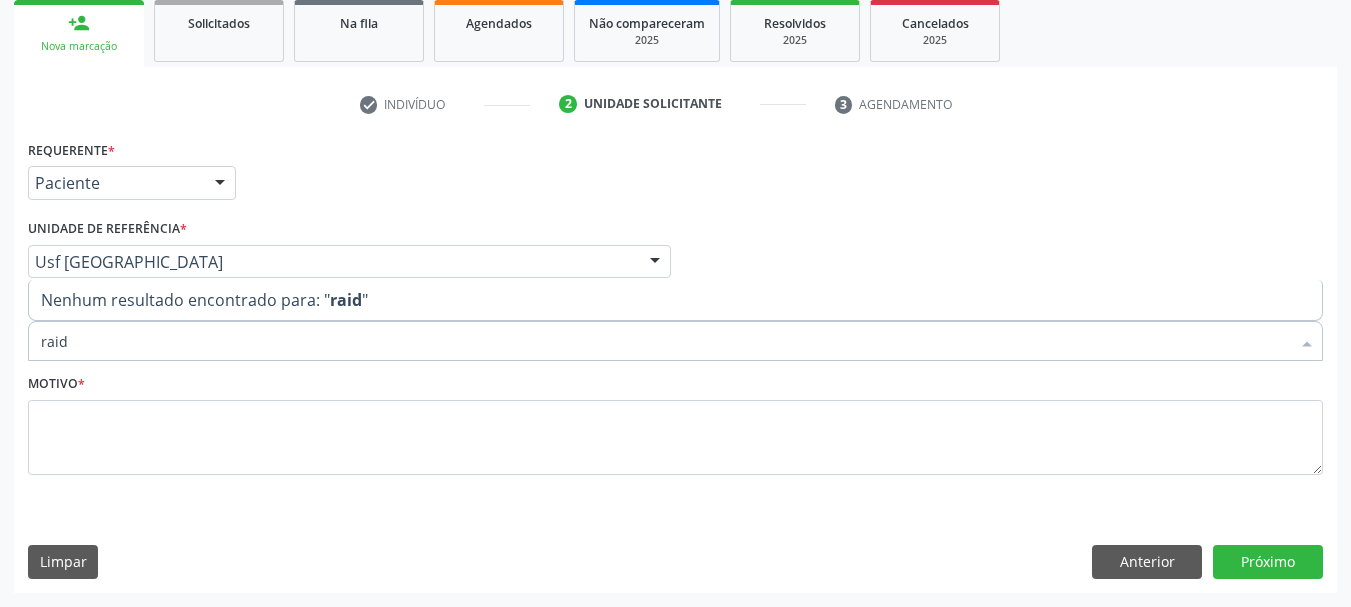 type on "raido" 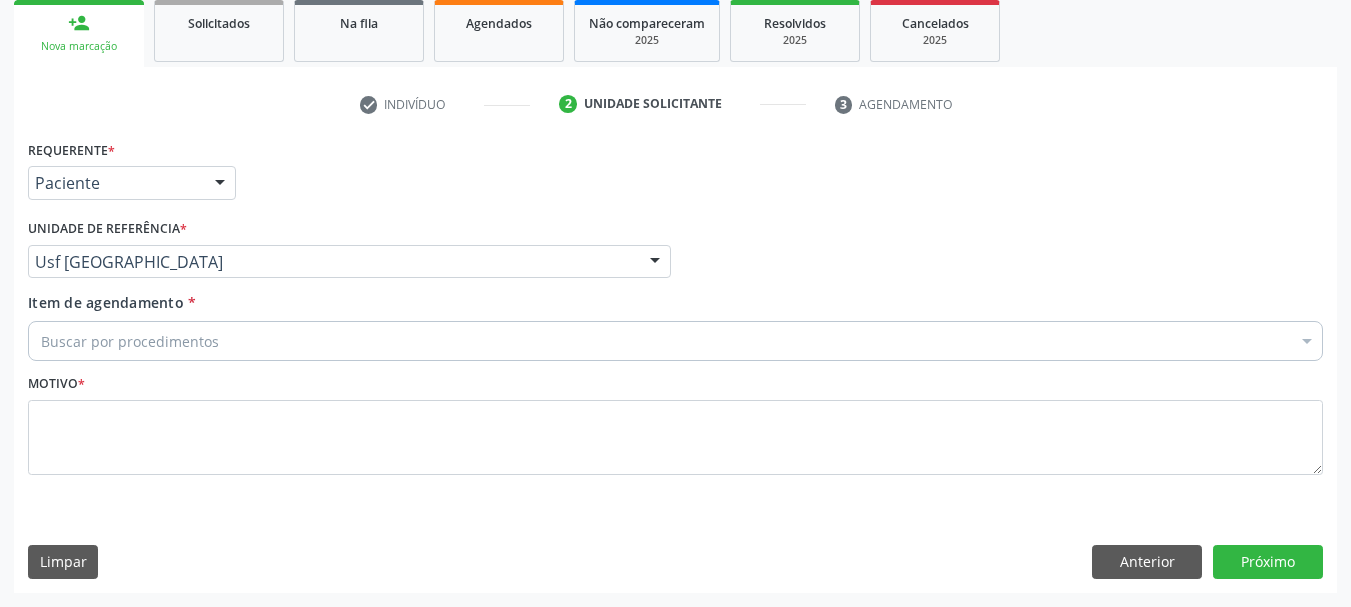 click on "Buscar por procedimentos" at bounding box center [675, 341] 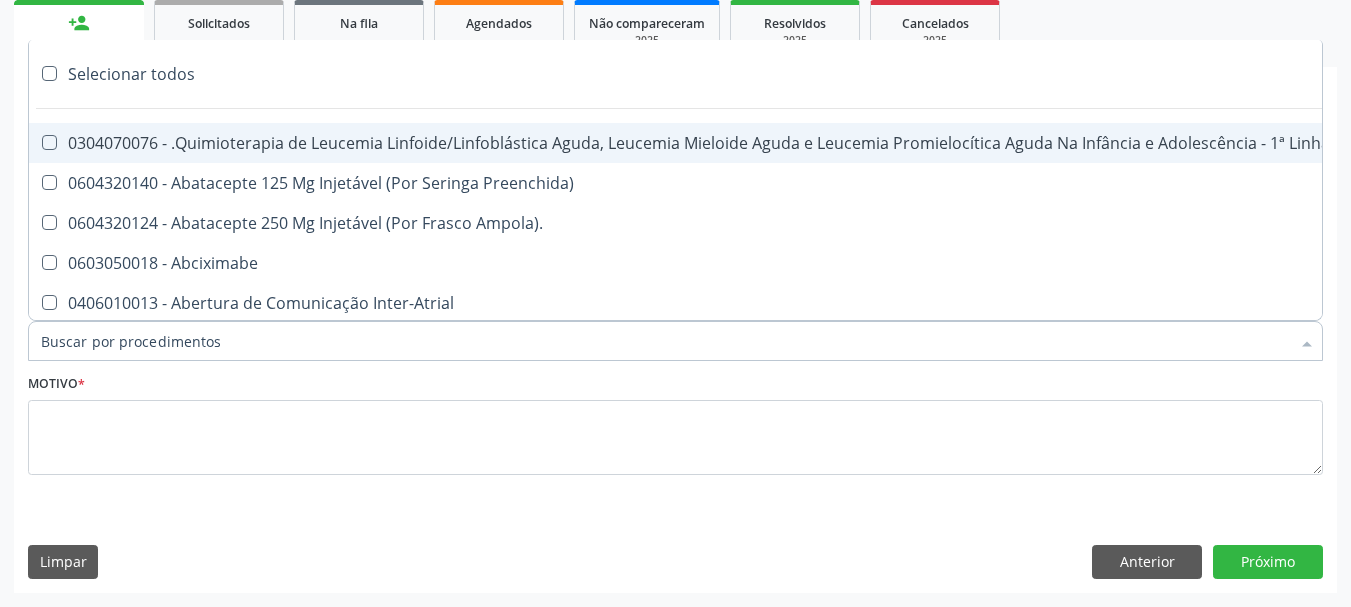 click on "Item de agendamento
*" at bounding box center (665, 341) 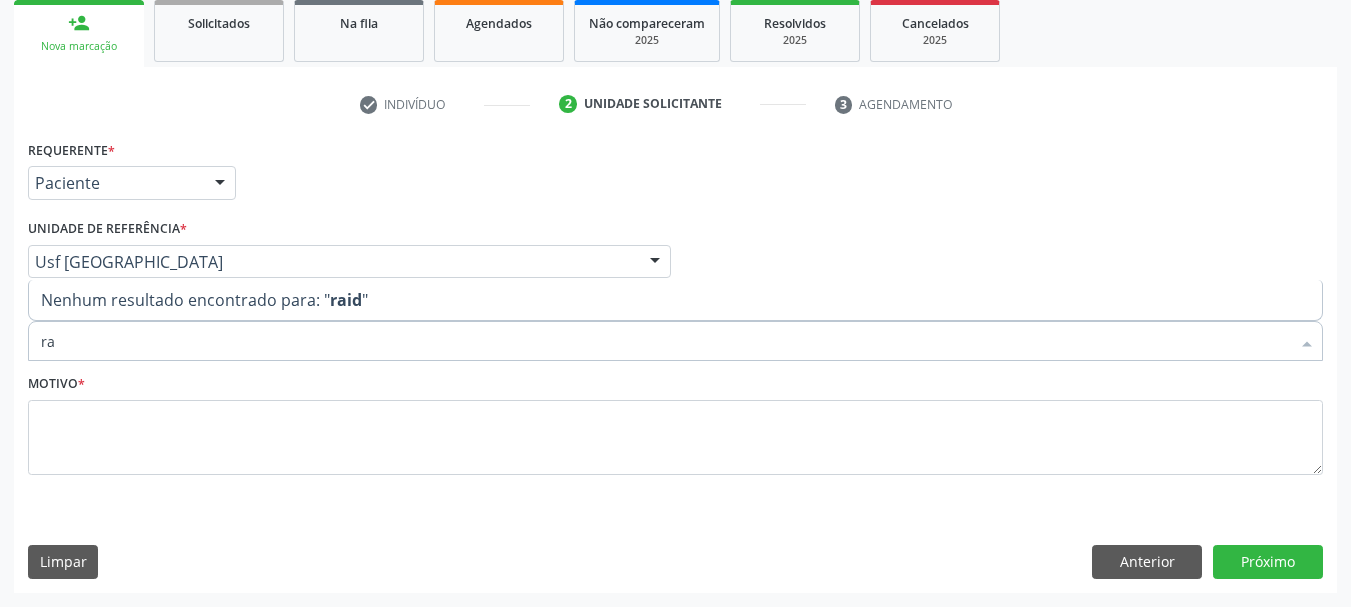 type on "r" 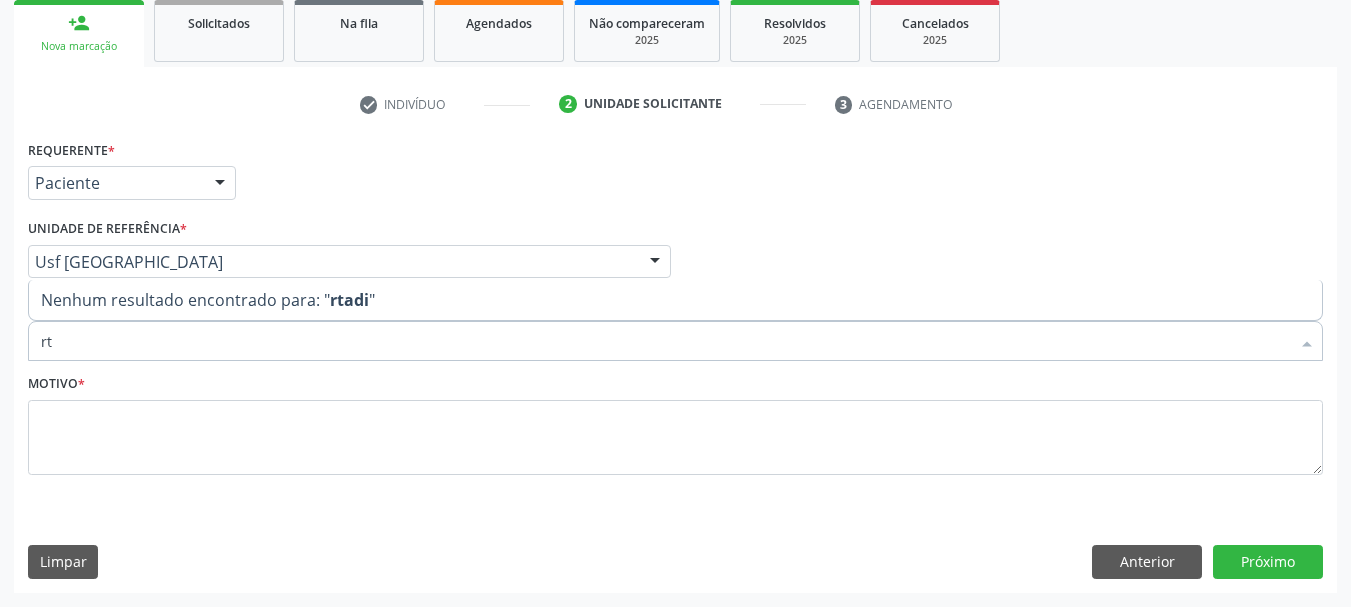 type on "r" 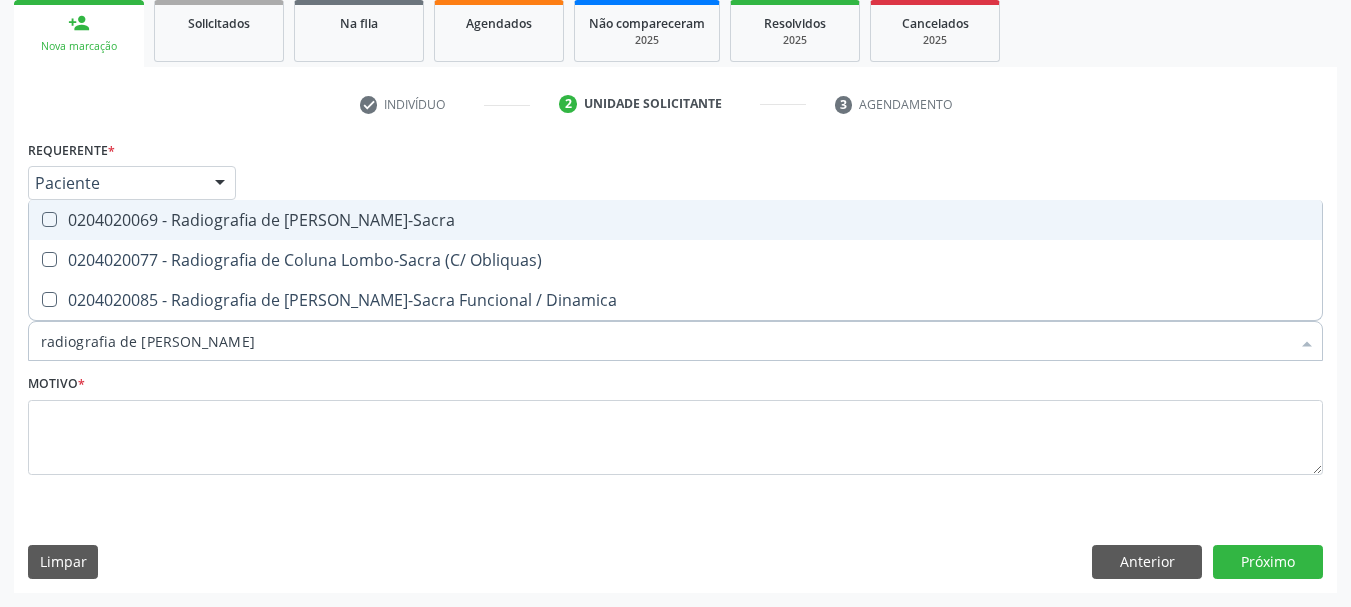 type on "radiografia de coluna lomb" 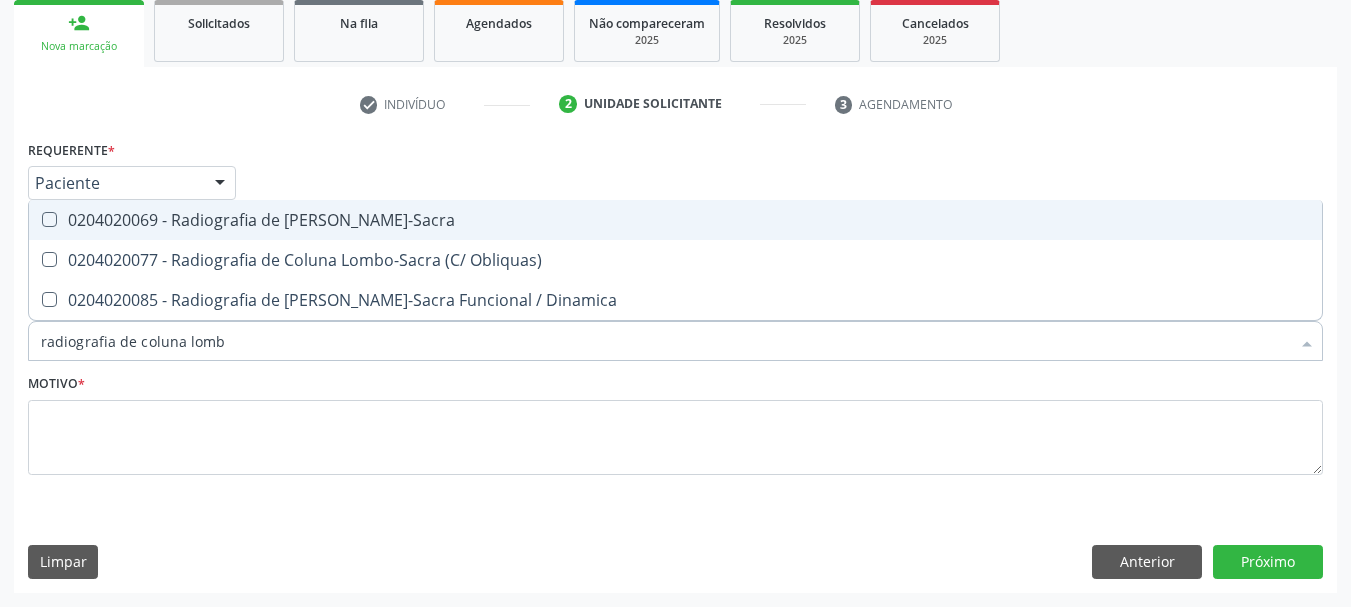 click on "0204020069 - Radiografia de [PERSON_NAME]-Sacra" at bounding box center (675, 220) 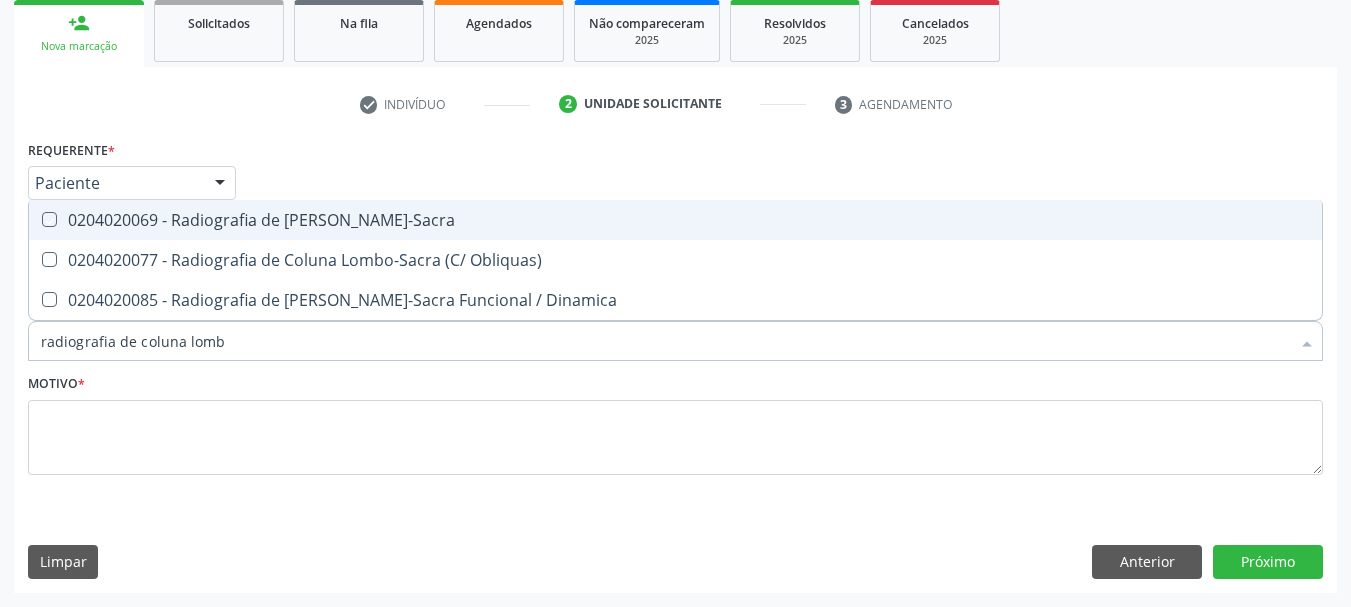 checkbox on "true" 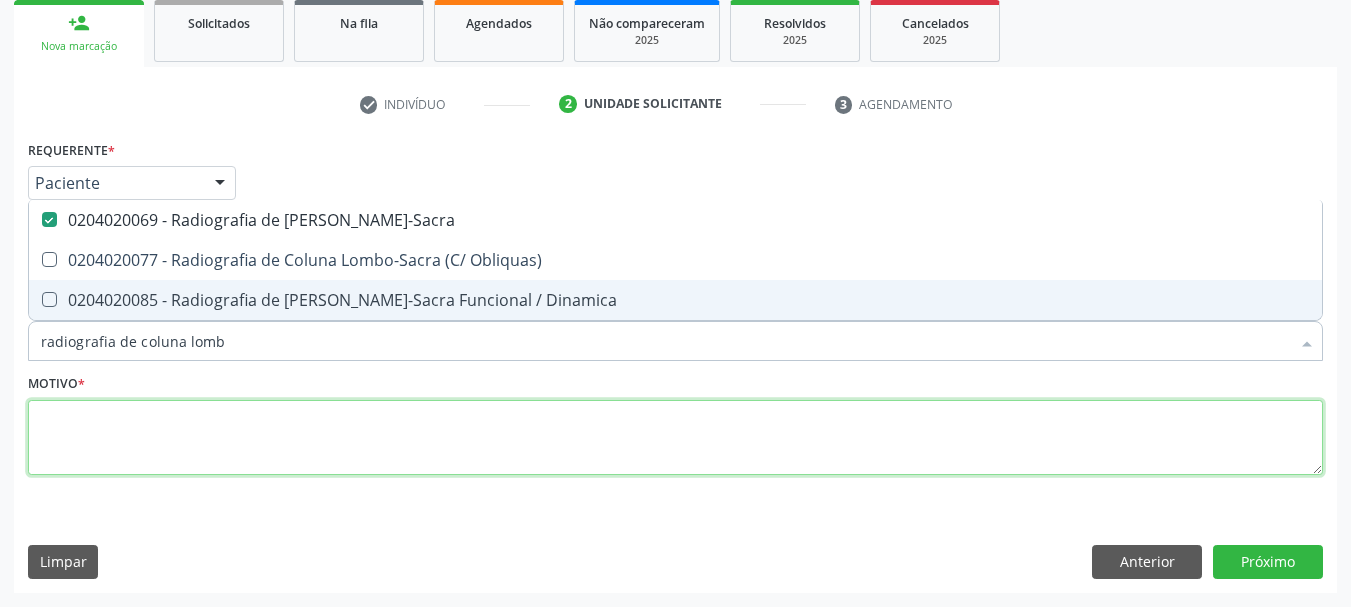 click at bounding box center (675, 438) 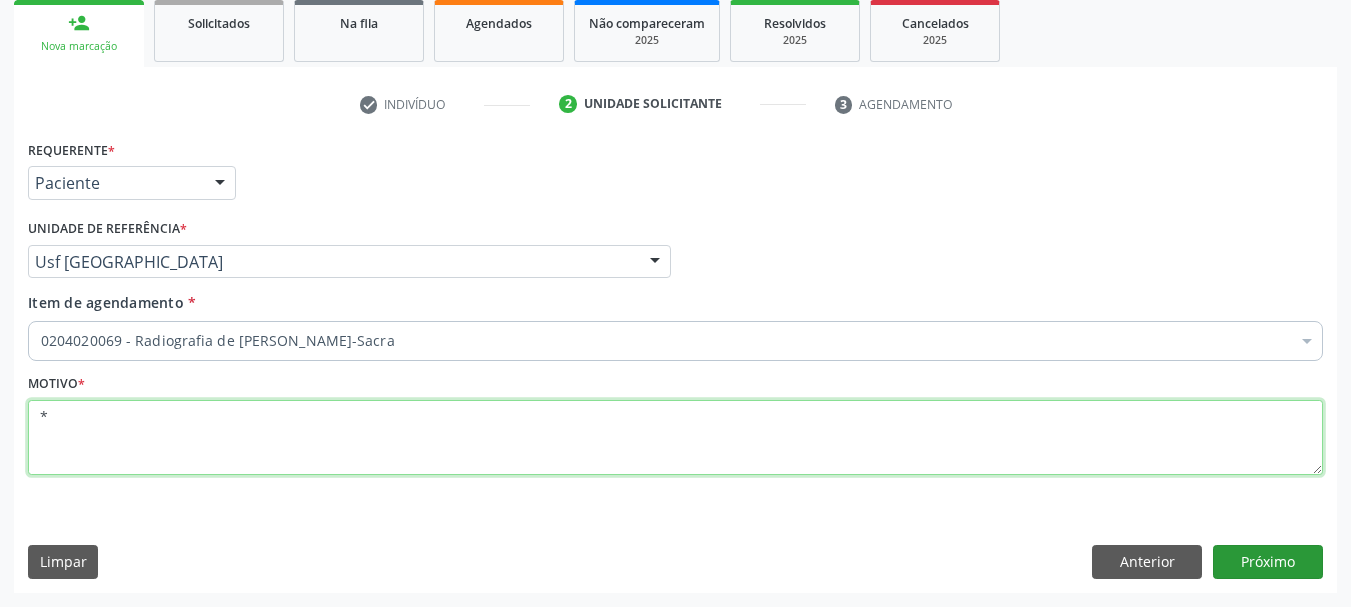 type on "*" 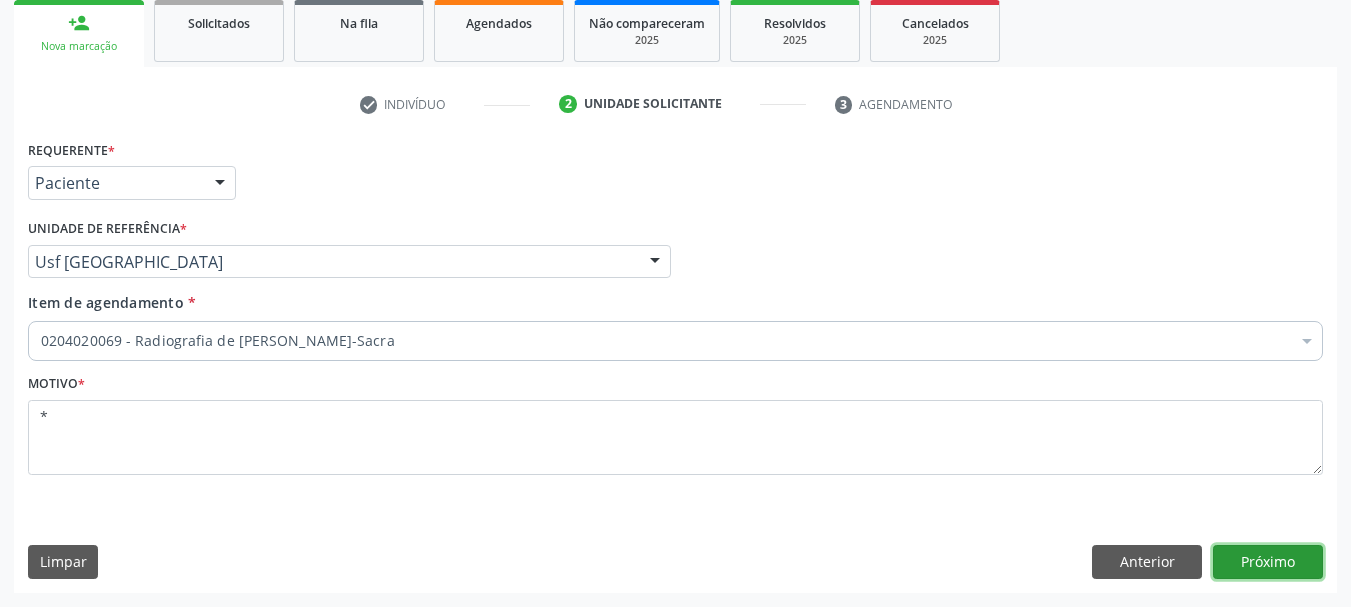 click on "Próximo" at bounding box center (1268, 562) 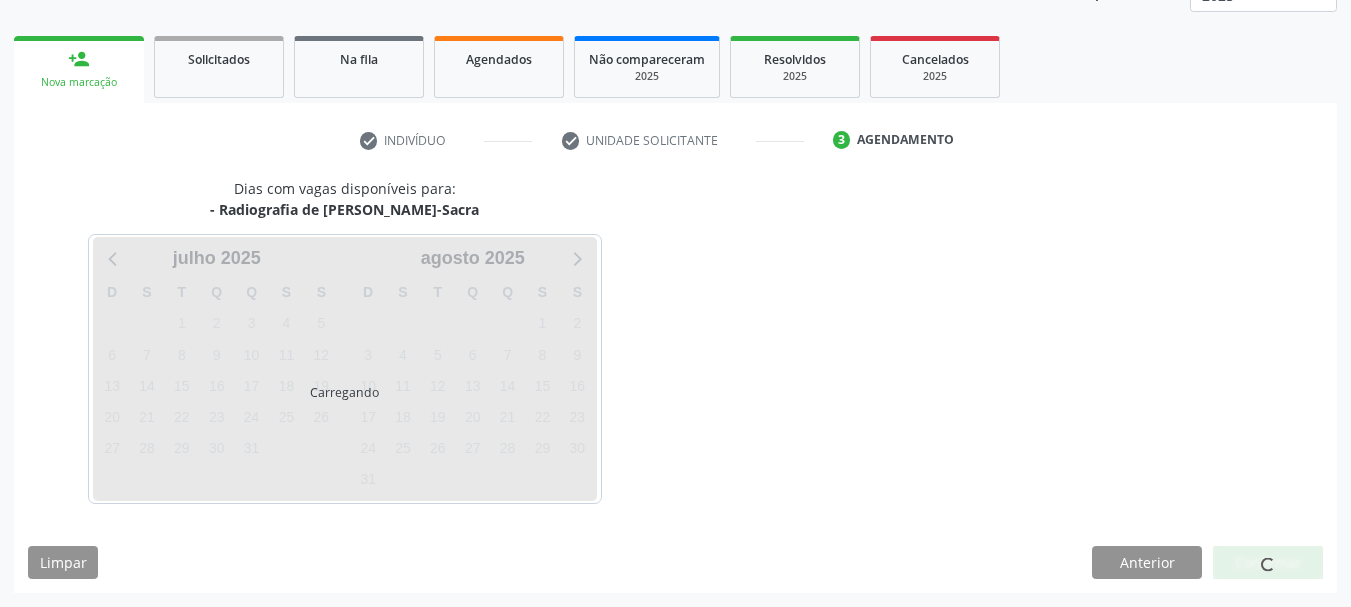 scroll, scrollTop: 263, scrollLeft: 0, axis: vertical 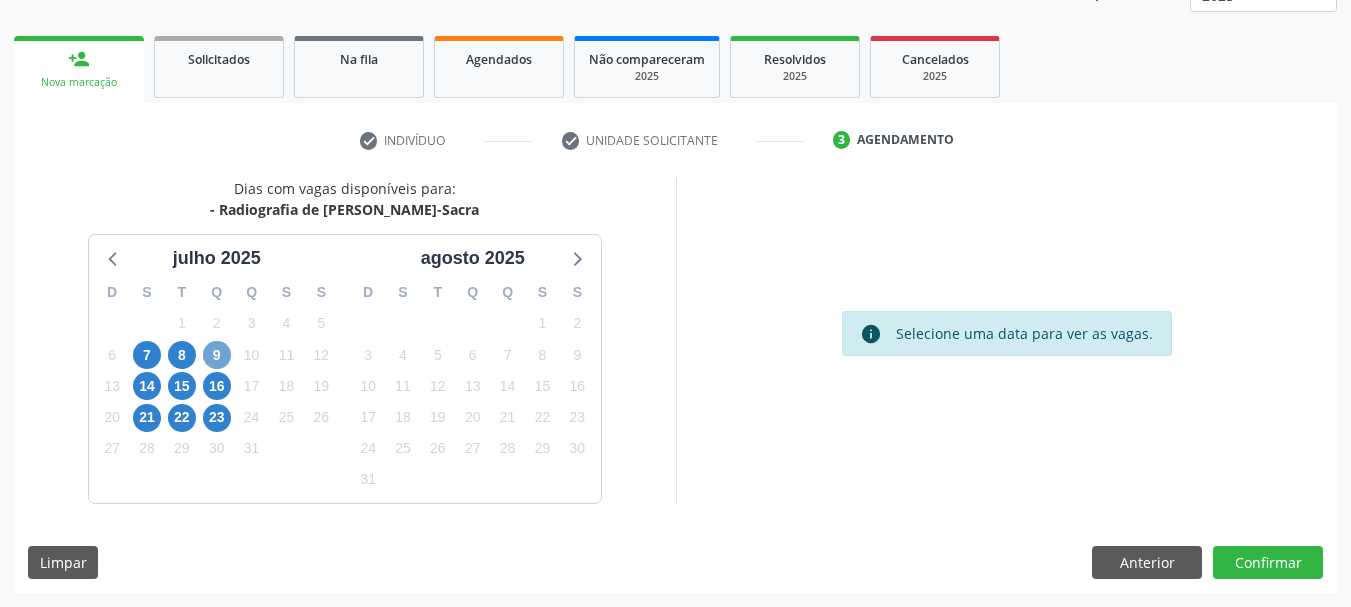 click on "9" at bounding box center [217, 355] 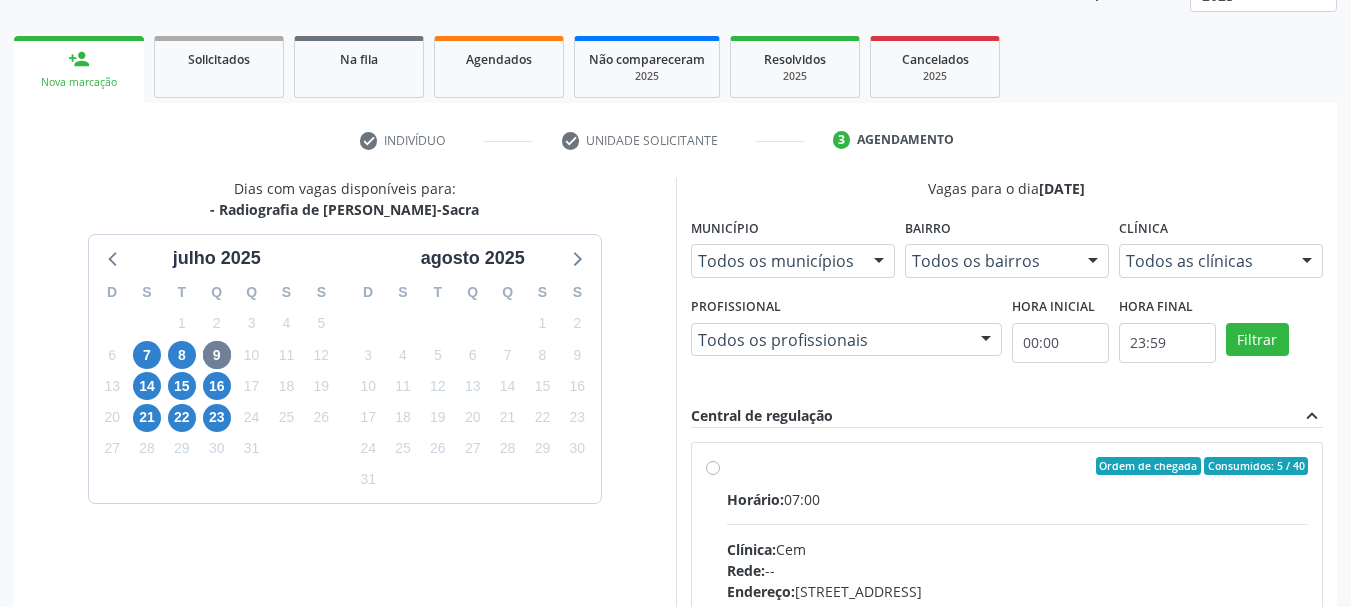 click on "Ordem de chegada
Consumidos: 5 / 40
Horário:   07:00
Clínica:  Cem
Rede:
--
Endereço:   Casa, nº 393, Nossa Senhora da Pen, Serra Talhada - PE
Telefone:   --
Profissional:
Ebenone Antonio da Silva
Informações adicionais sobre o atendimento
Idade de atendimento:
de 0 a 120 anos
Gênero(s) atendido(s):
Masculino e Feminino
Informações adicionais:
--" at bounding box center (1018, 610) 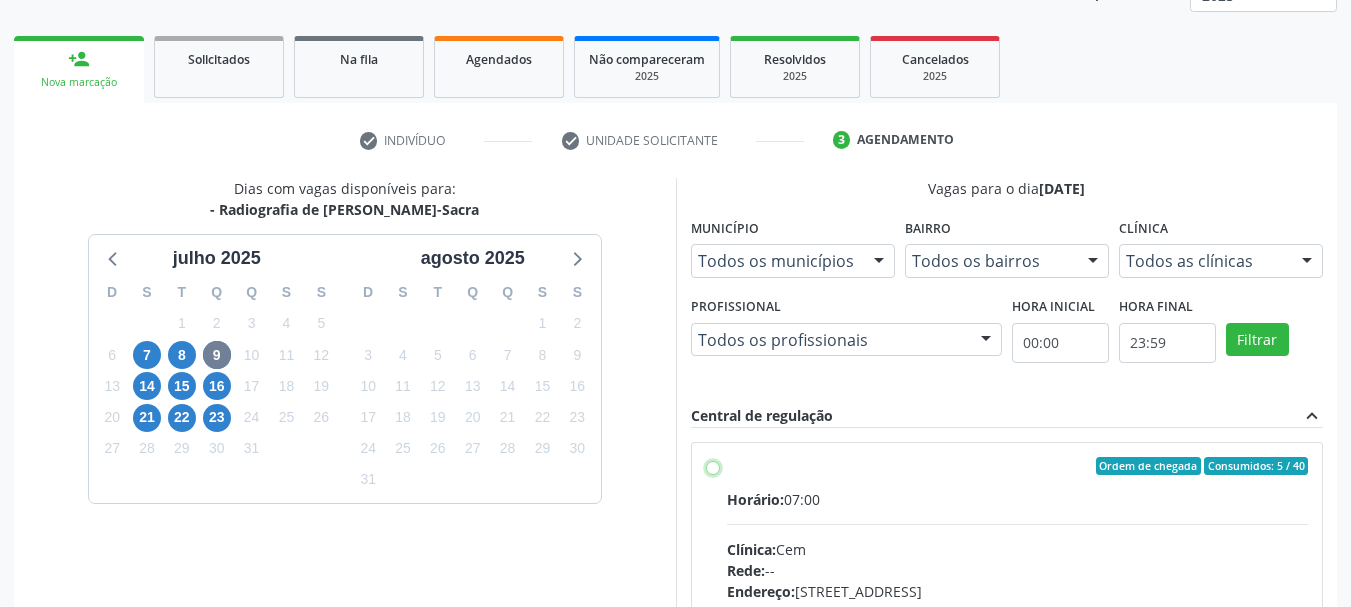 click on "Ordem de chegada
Consumidos: 5 / 40
Horário:   07:00
Clínica:  Cem
Rede:
--
Endereço:   Casa, nº 393, Nossa Senhora da Pen, Serra Talhada - PE
Telefone:   --
Profissional:
Ebenone Antonio da Silva
Informações adicionais sobre o atendimento
Idade de atendimento:
de 0 a 120 anos
Gênero(s) atendido(s):
Masculino e Feminino
Informações adicionais:
--" at bounding box center (713, 466) 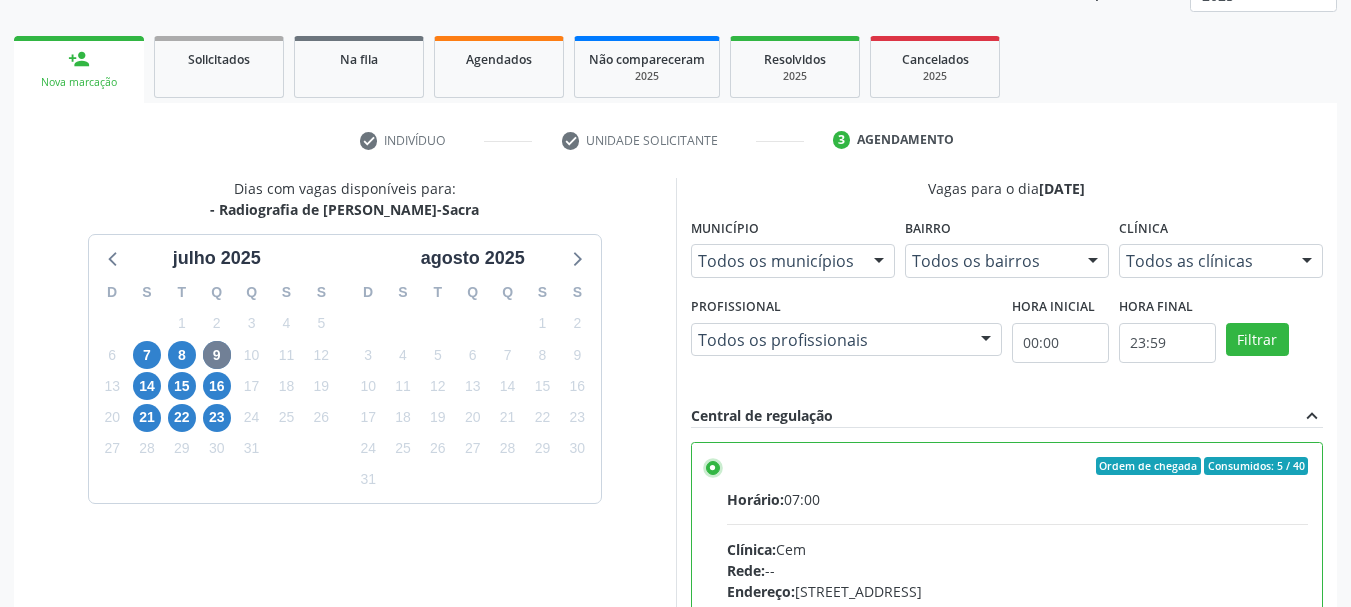 scroll, scrollTop: 563, scrollLeft: 0, axis: vertical 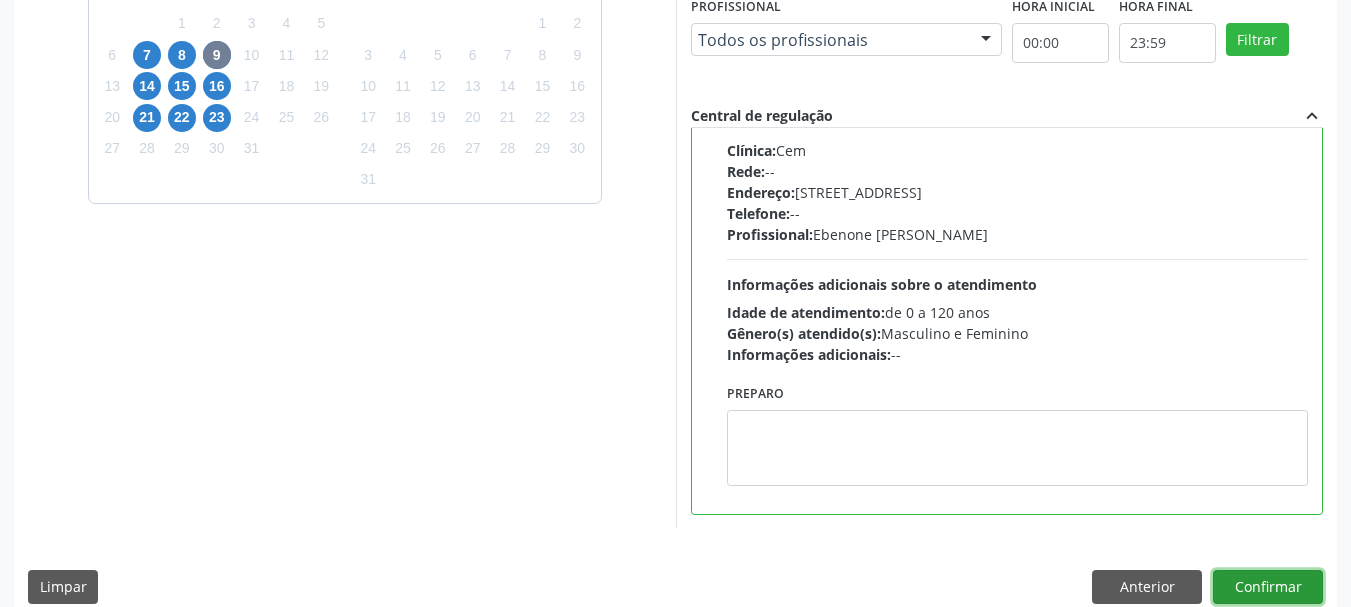 click on "Confirmar" at bounding box center (1268, 587) 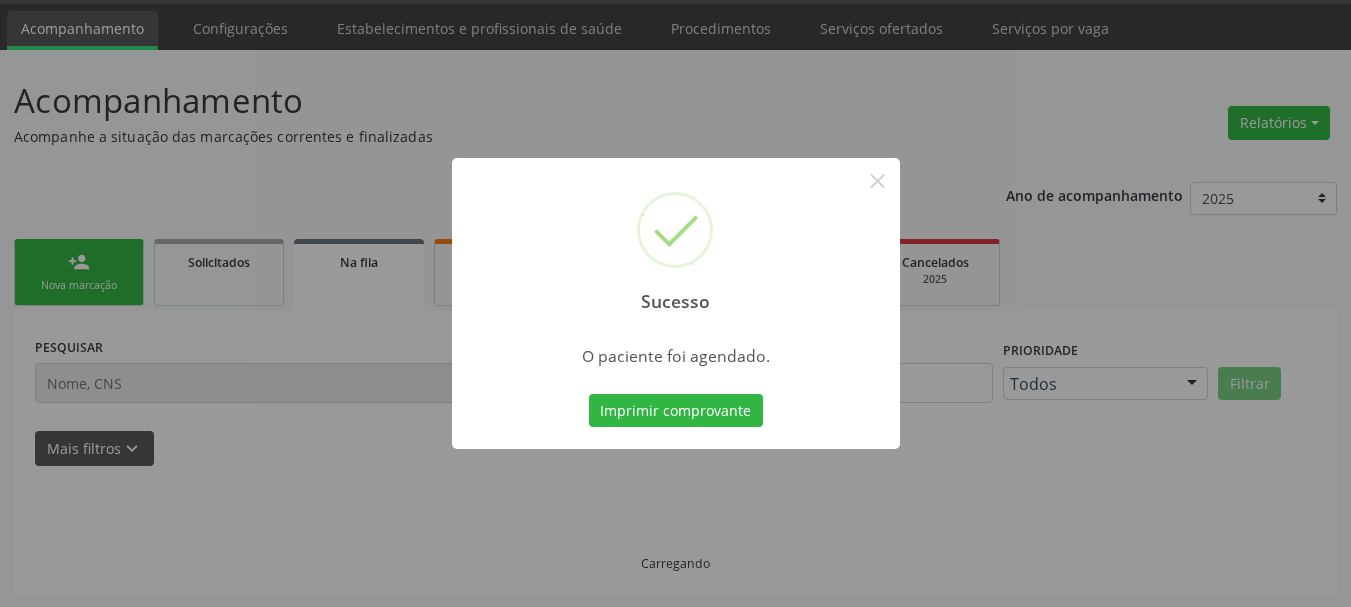 scroll, scrollTop: 60, scrollLeft: 0, axis: vertical 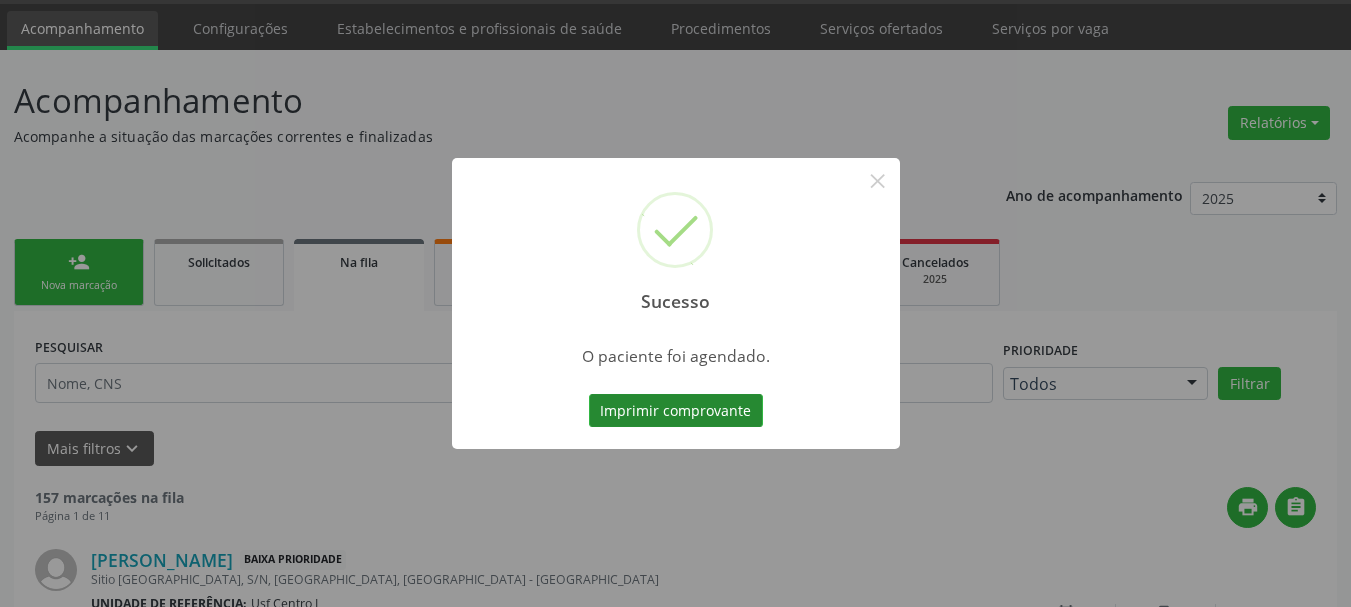 click on "Imprimir comprovante" at bounding box center [676, 411] 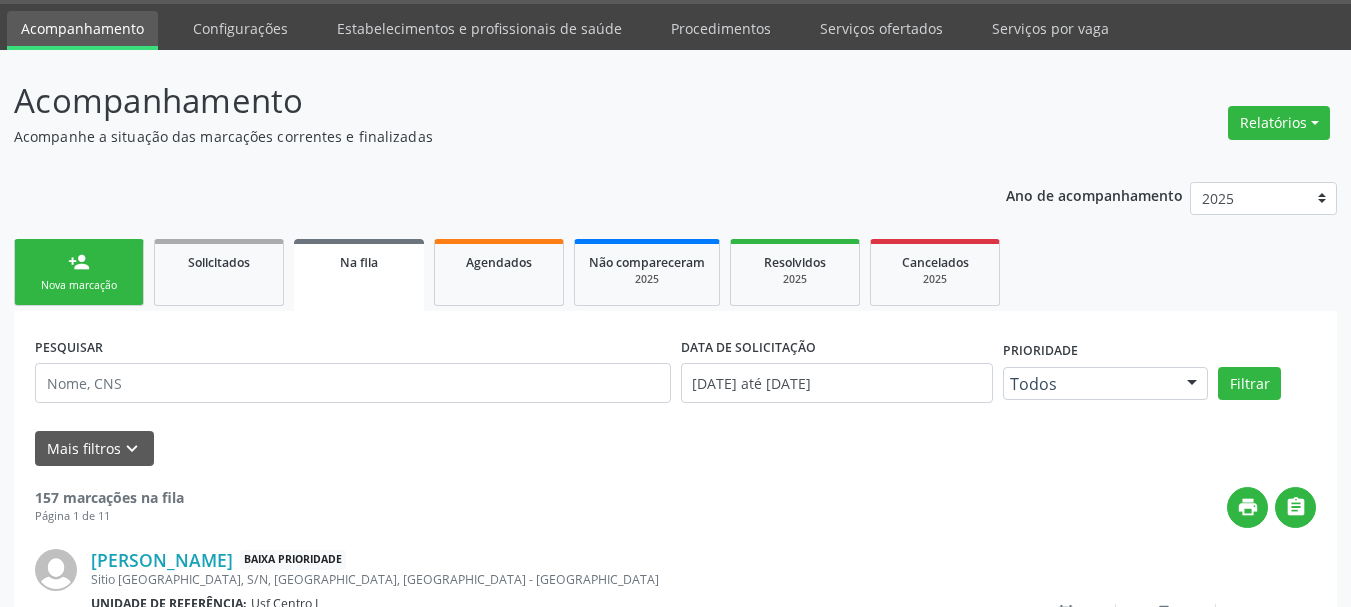 click on "Sucesso × O paciente foi agendado. Imprimir comprovante Cancel" at bounding box center (675, 303) 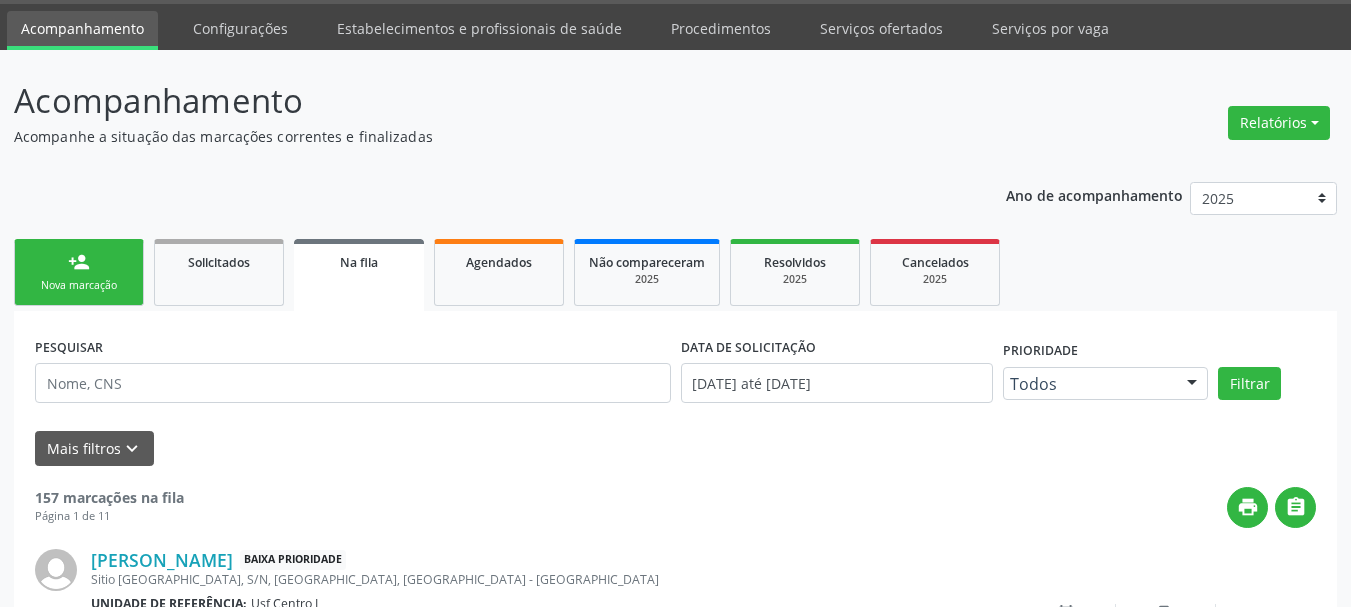 click on "person_add
Nova marcação" at bounding box center [79, 272] 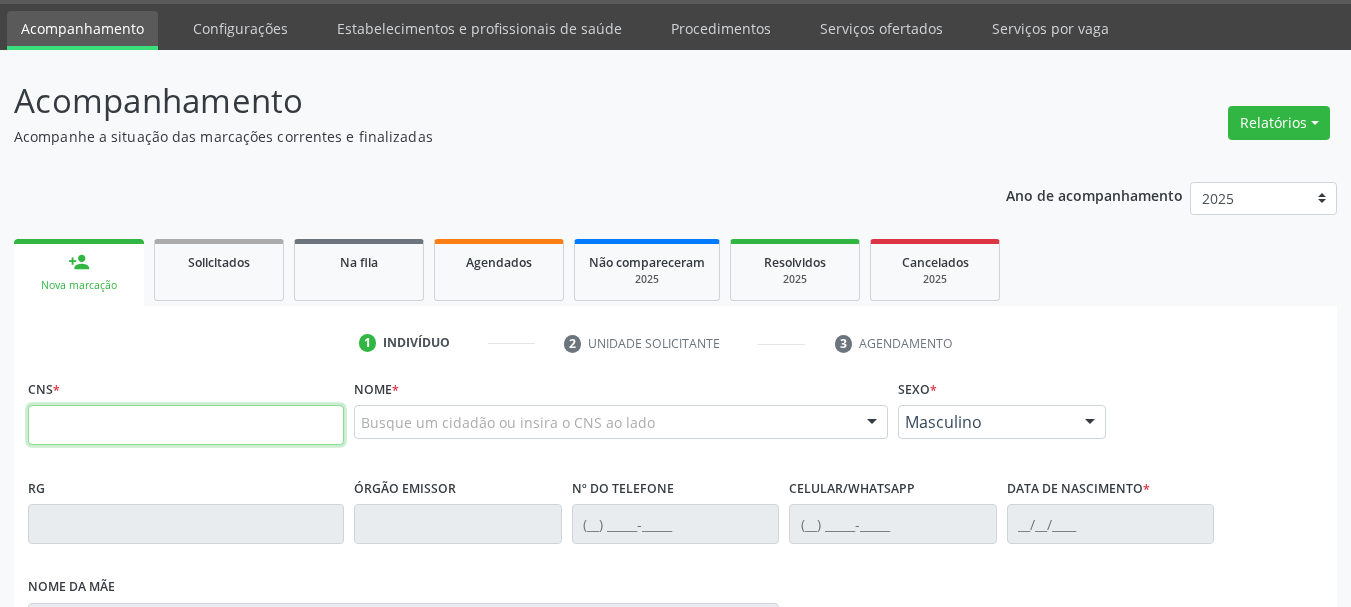 click at bounding box center (186, 425) 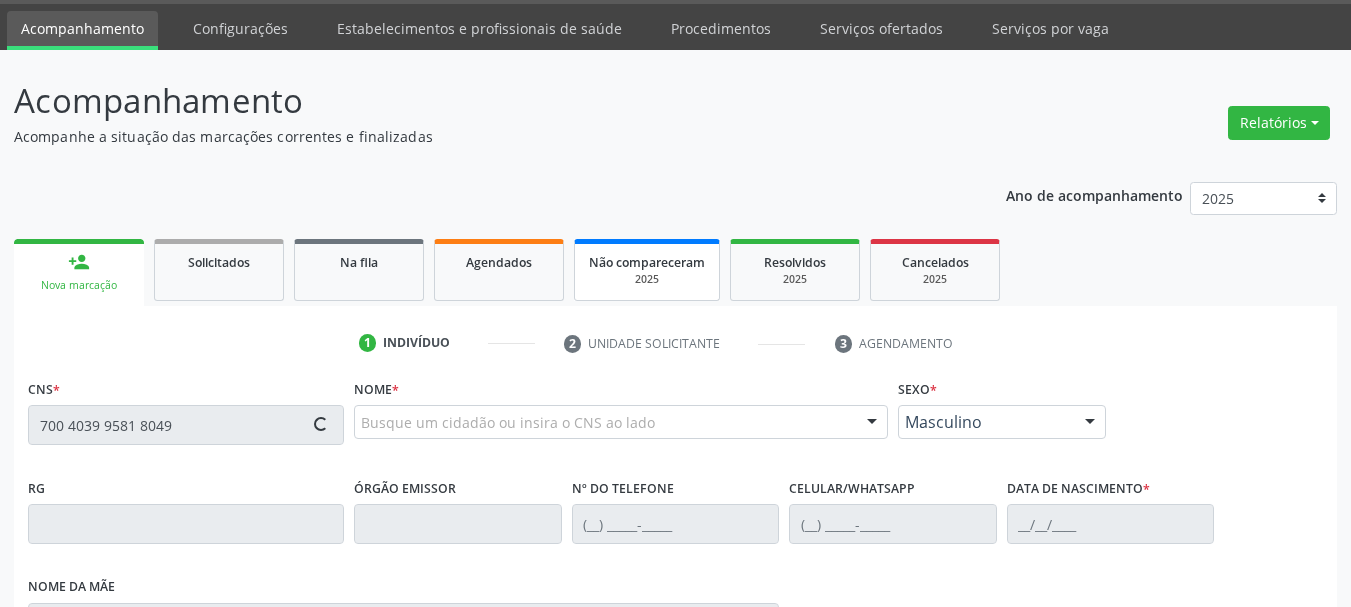 type on "700 4039 9581 8049" 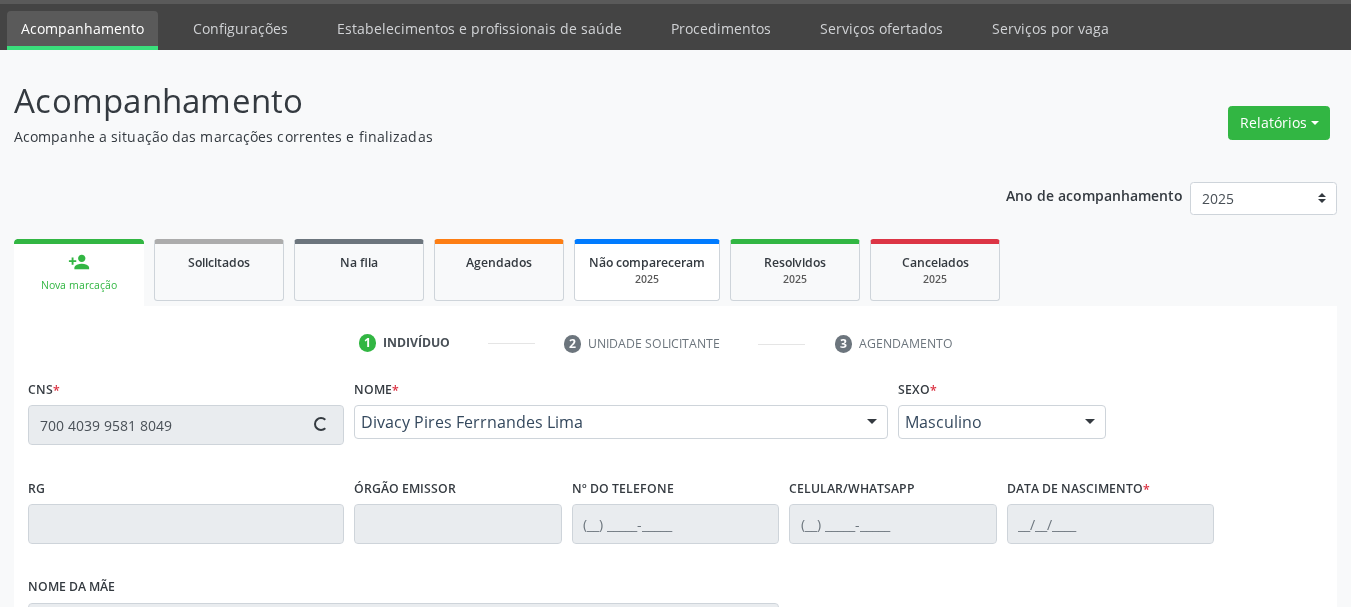 type on "(87) 99999-9999" 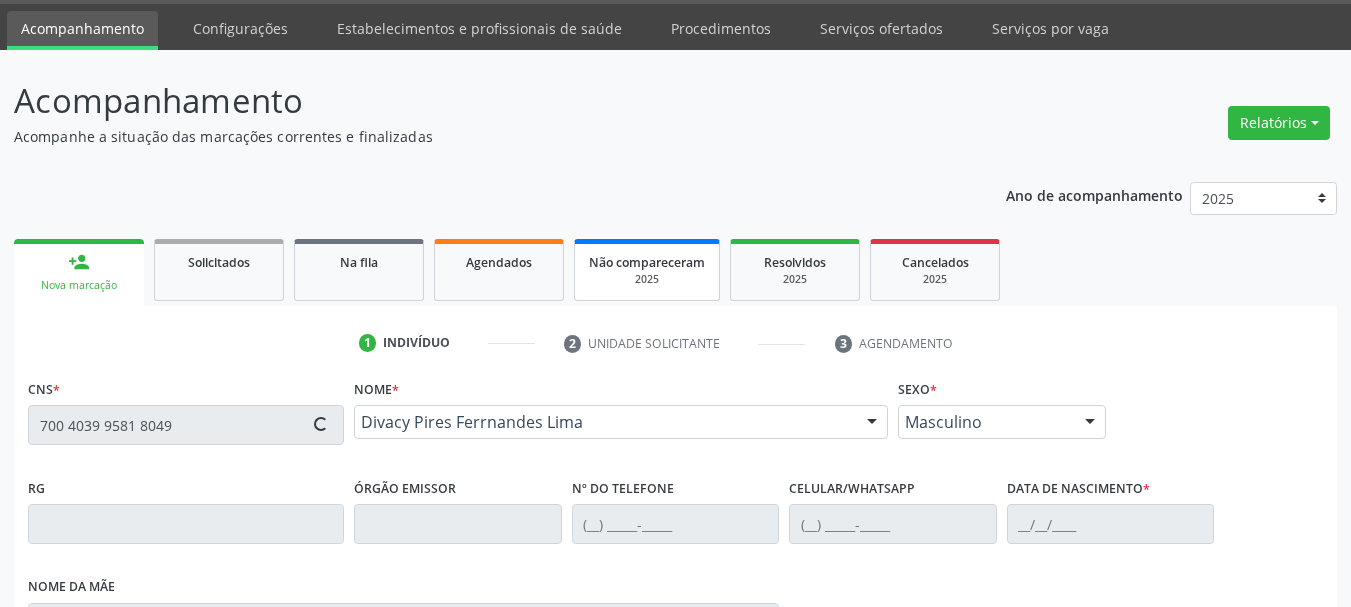 type on "04/01/1981" 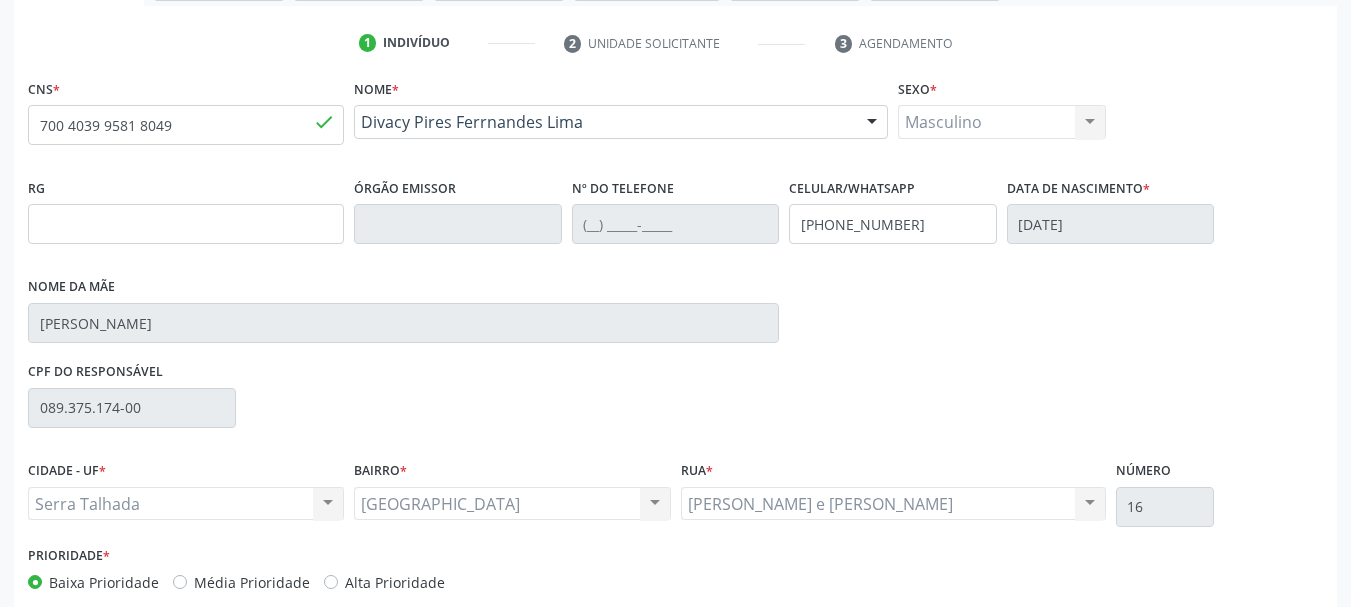 scroll, scrollTop: 463, scrollLeft: 0, axis: vertical 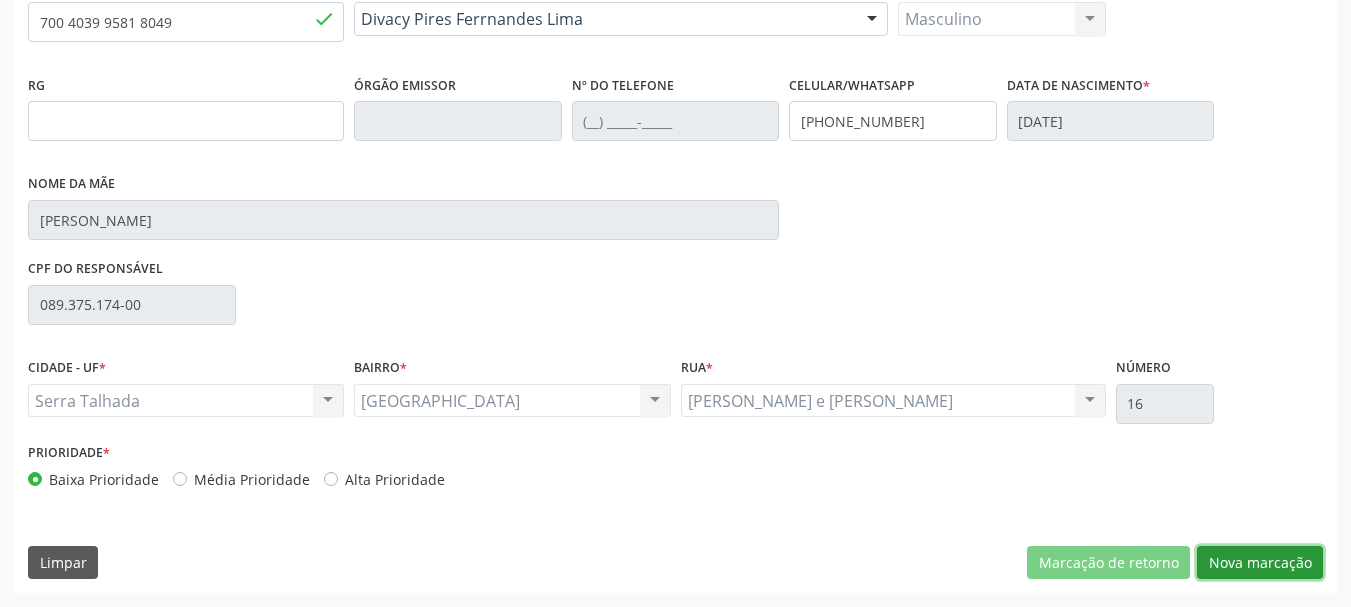 click on "Nova marcação" at bounding box center (1260, 563) 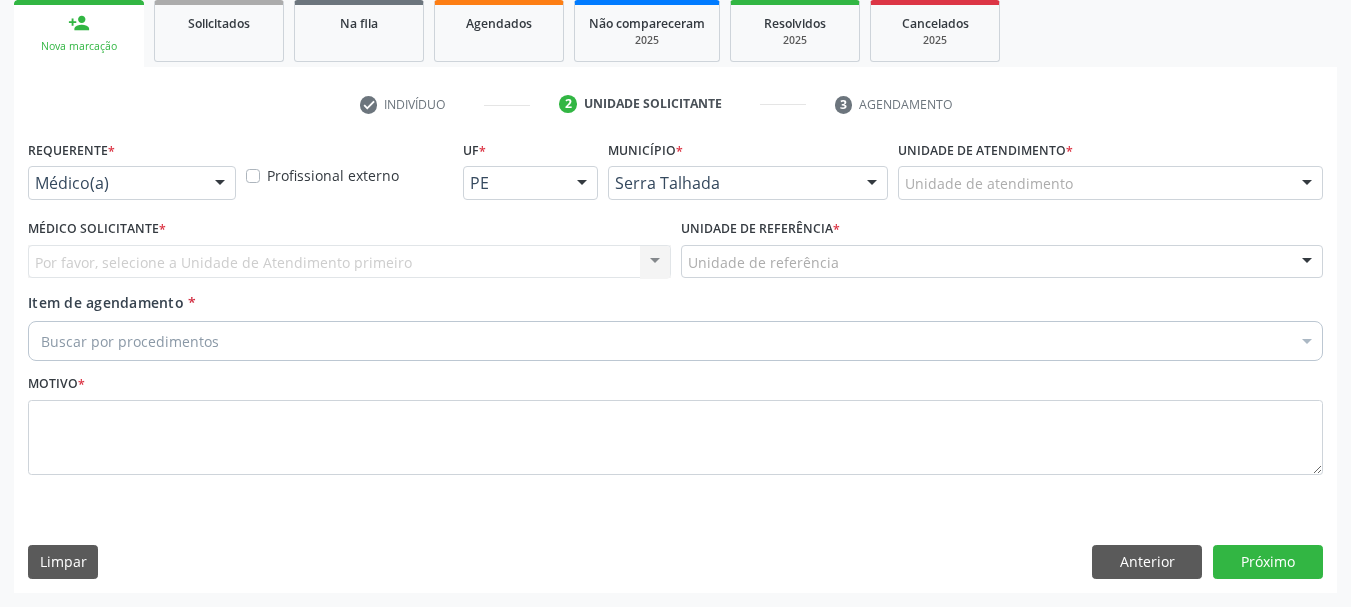 scroll, scrollTop: 299, scrollLeft: 0, axis: vertical 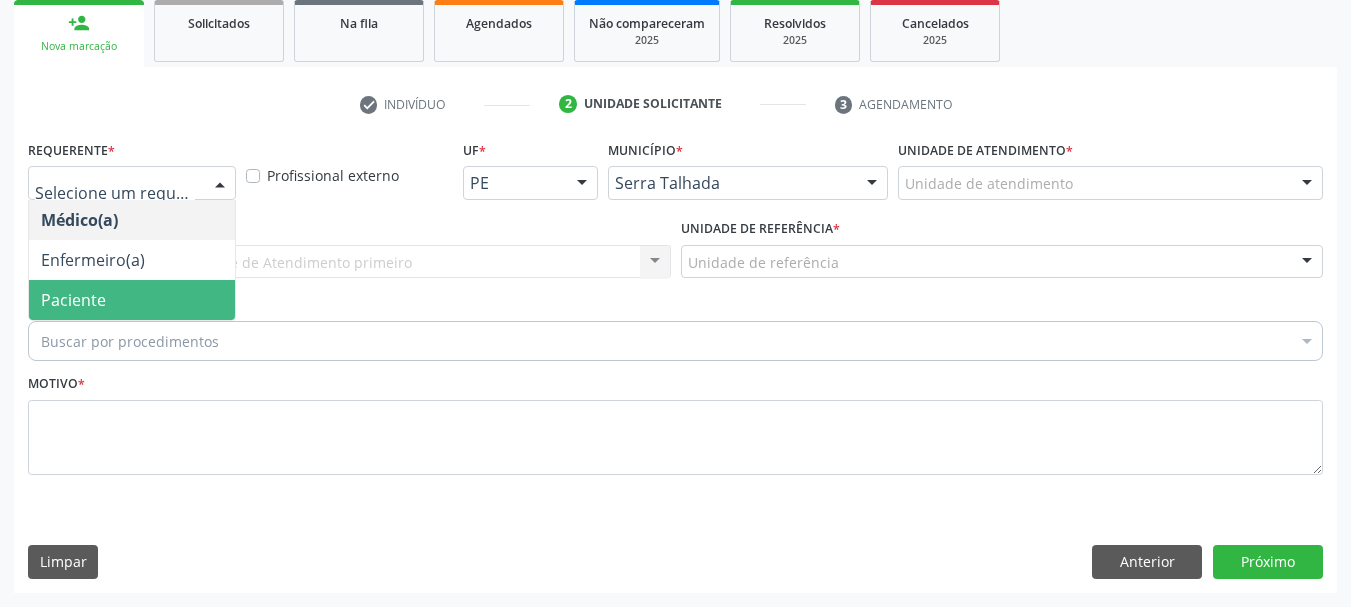 click on "Paciente" at bounding box center [132, 300] 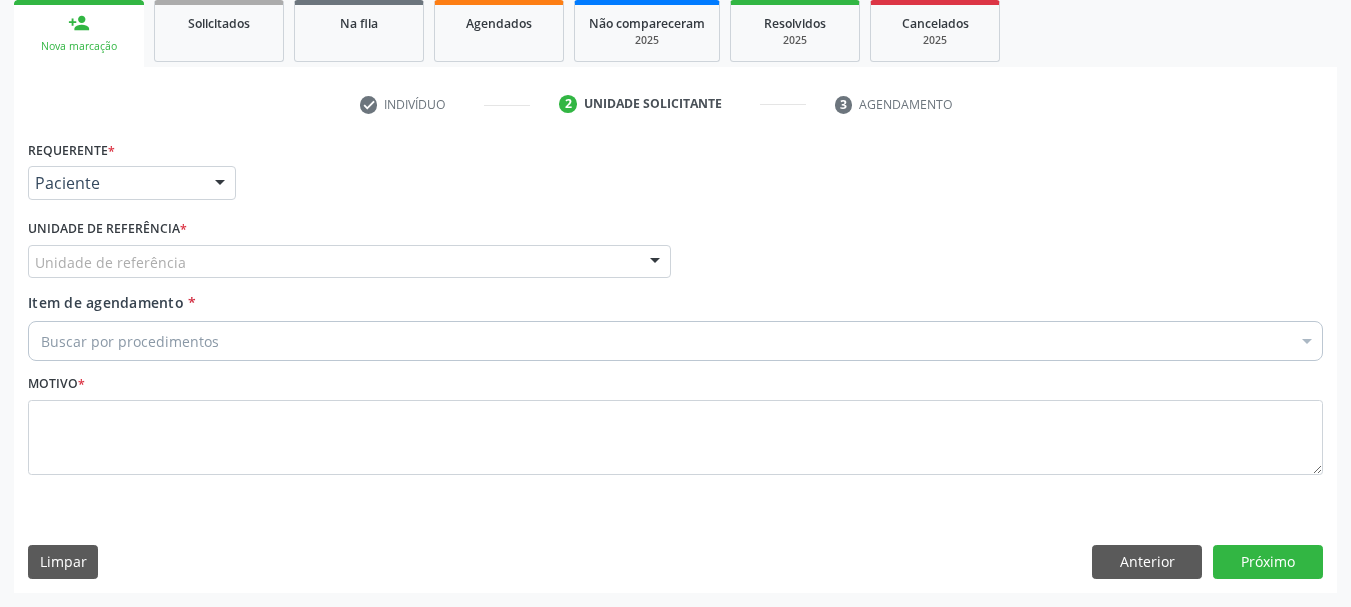 click on "Unidade de referência" at bounding box center [349, 262] 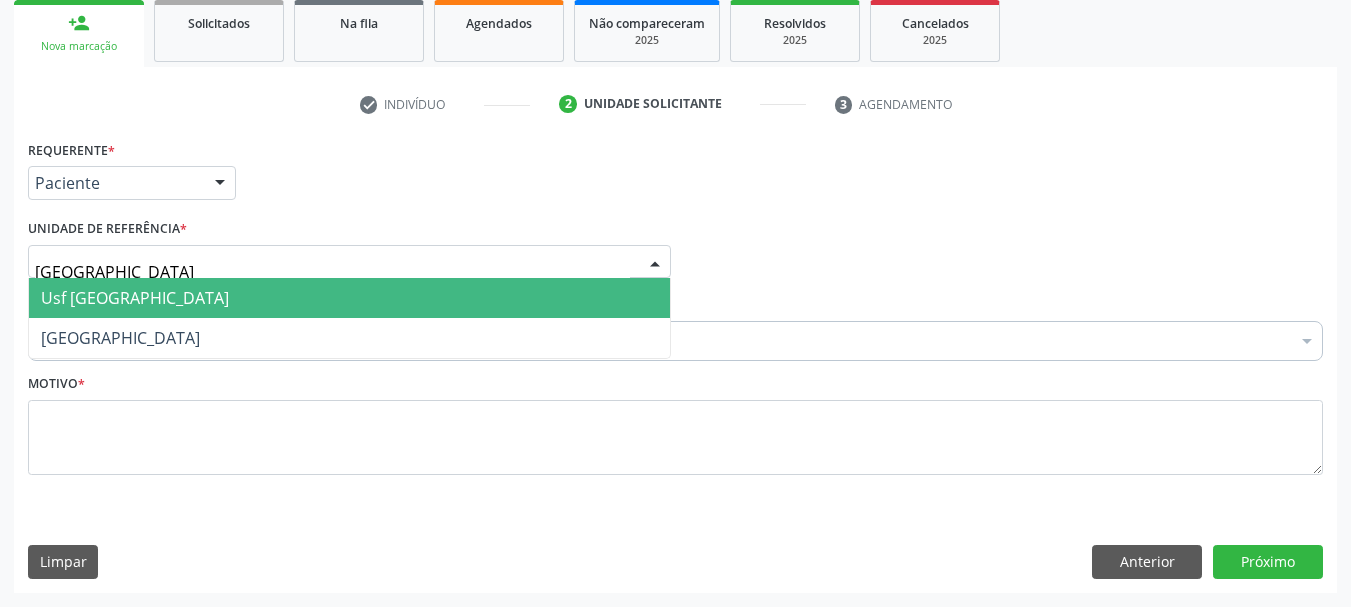 type on "vila bela" 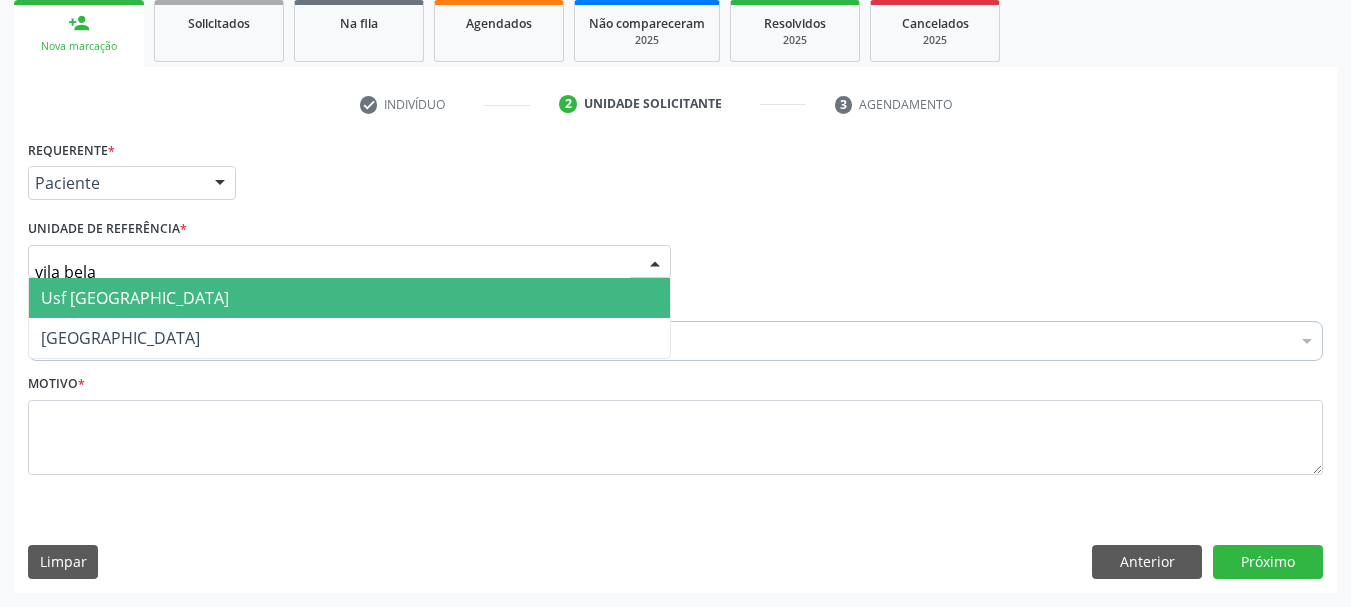click on "Usf [GEOGRAPHIC_DATA]" at bounding box center (349, 298) 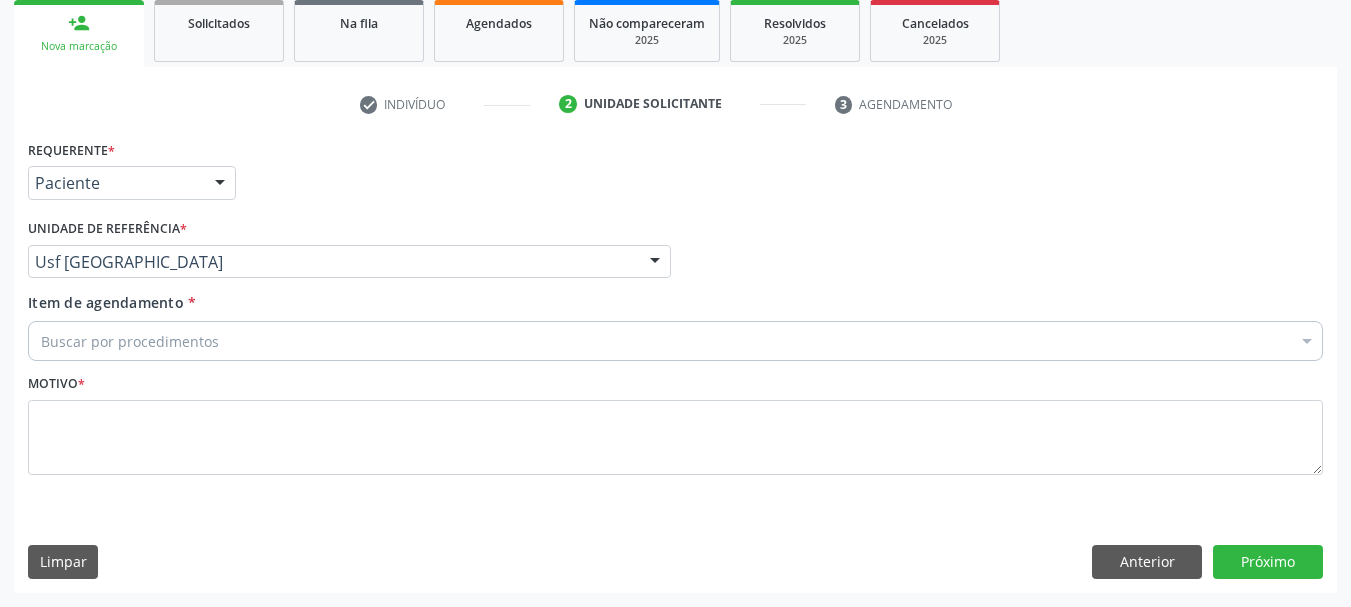 click on "Buscar por procedimentos" at bounding box center (675, 341) 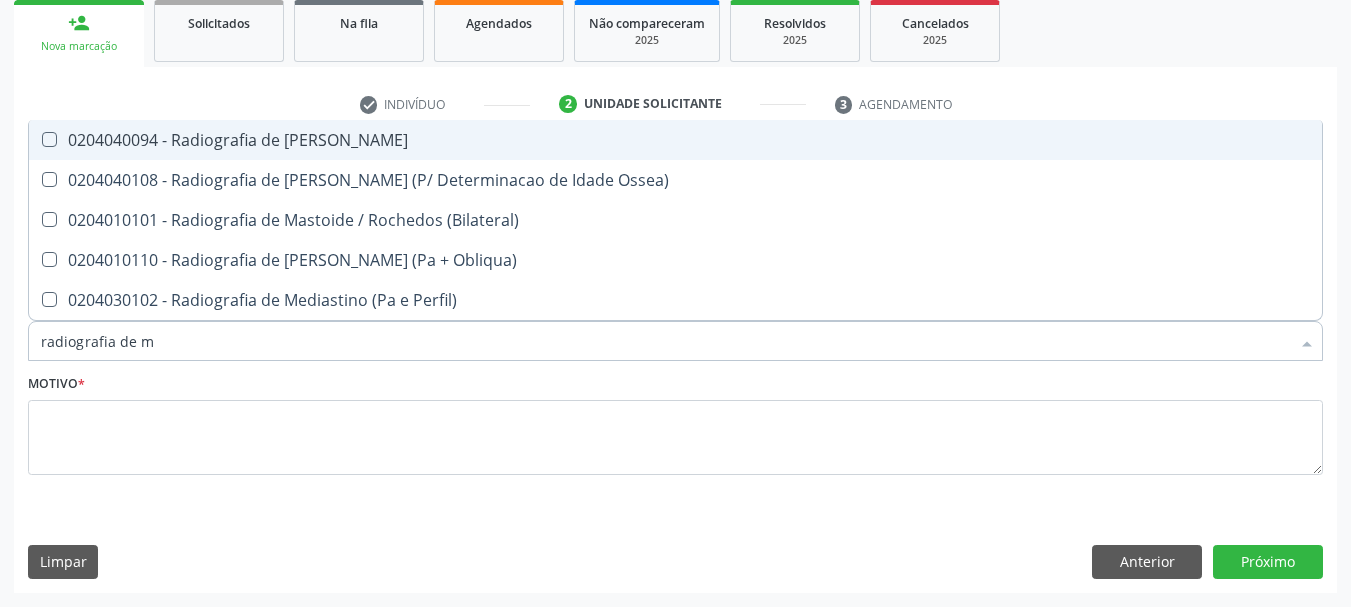 type on "radiografia de ma" 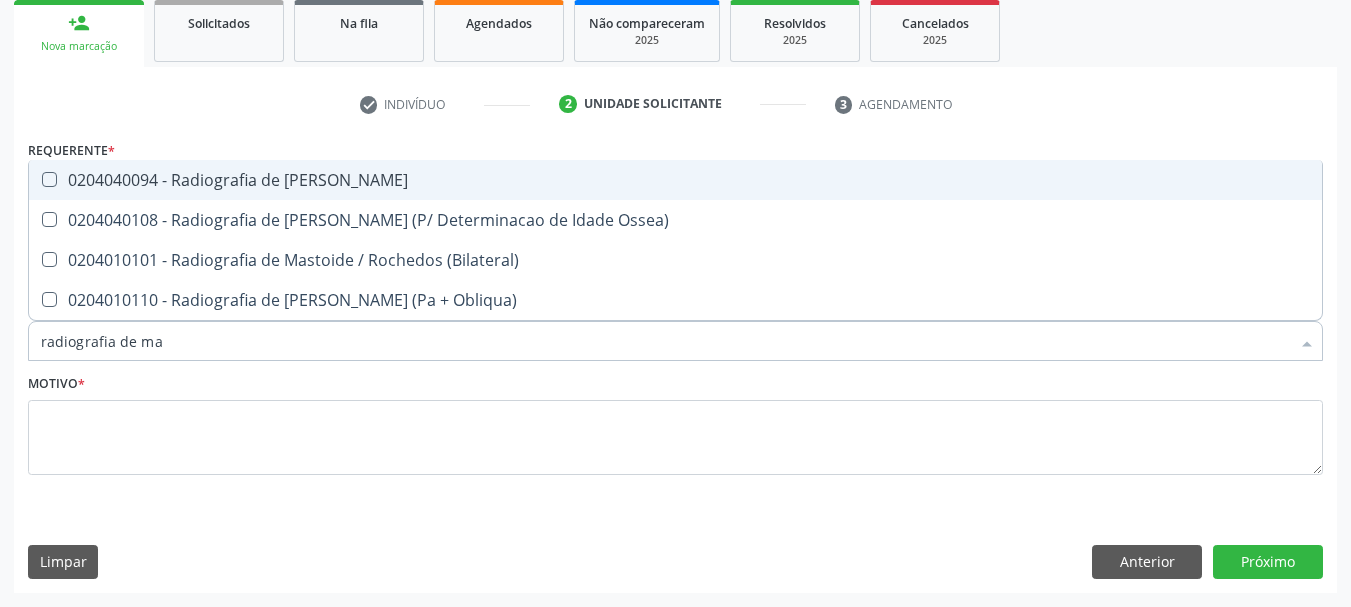 click on "0204040094 - Radiografia de [PERSON_NAME]" at bounding box center [675, 180] 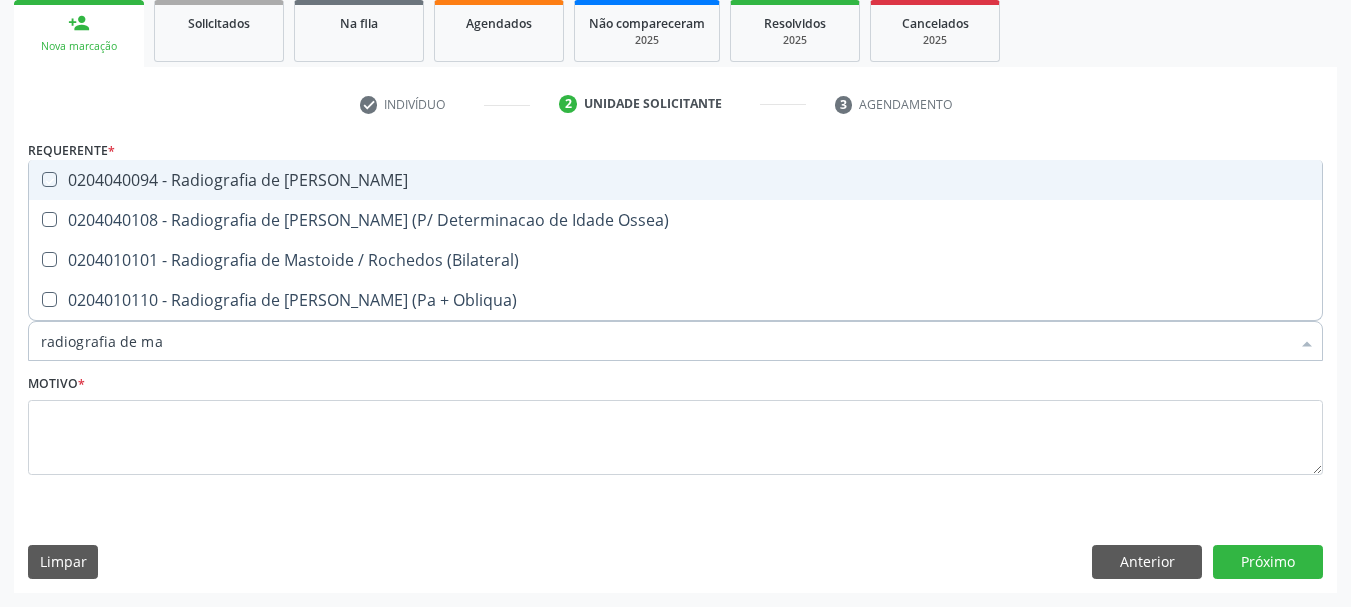 checkbox on "true" 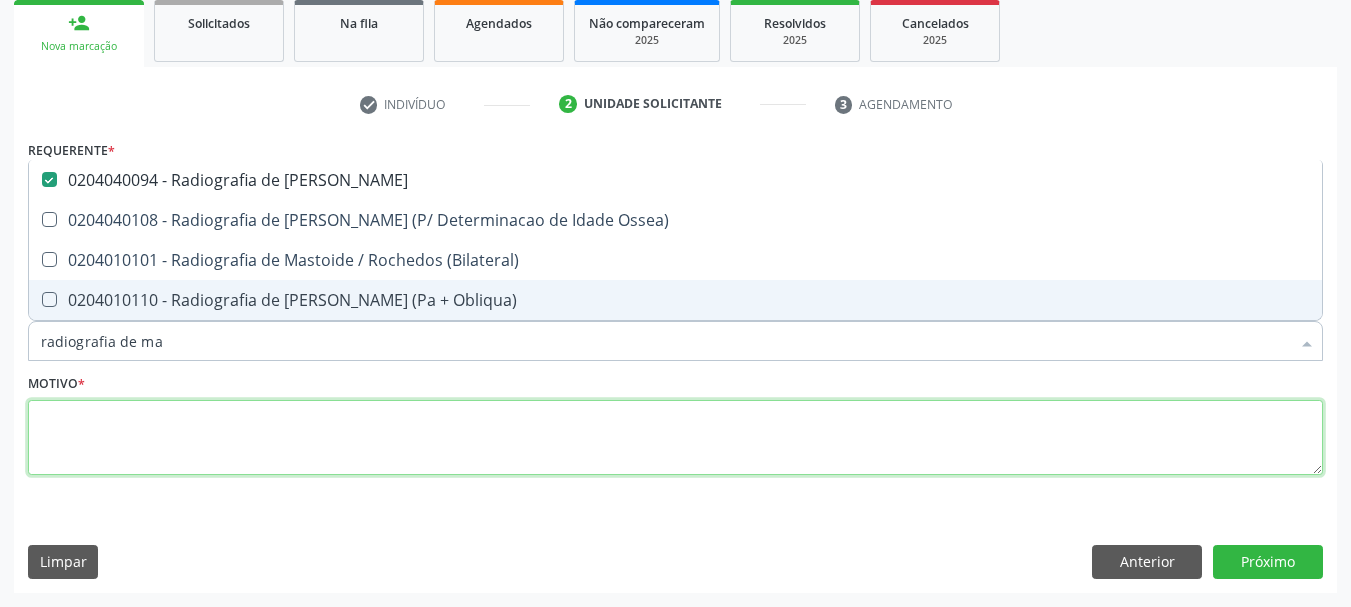 click at bounding box center (675, 438) 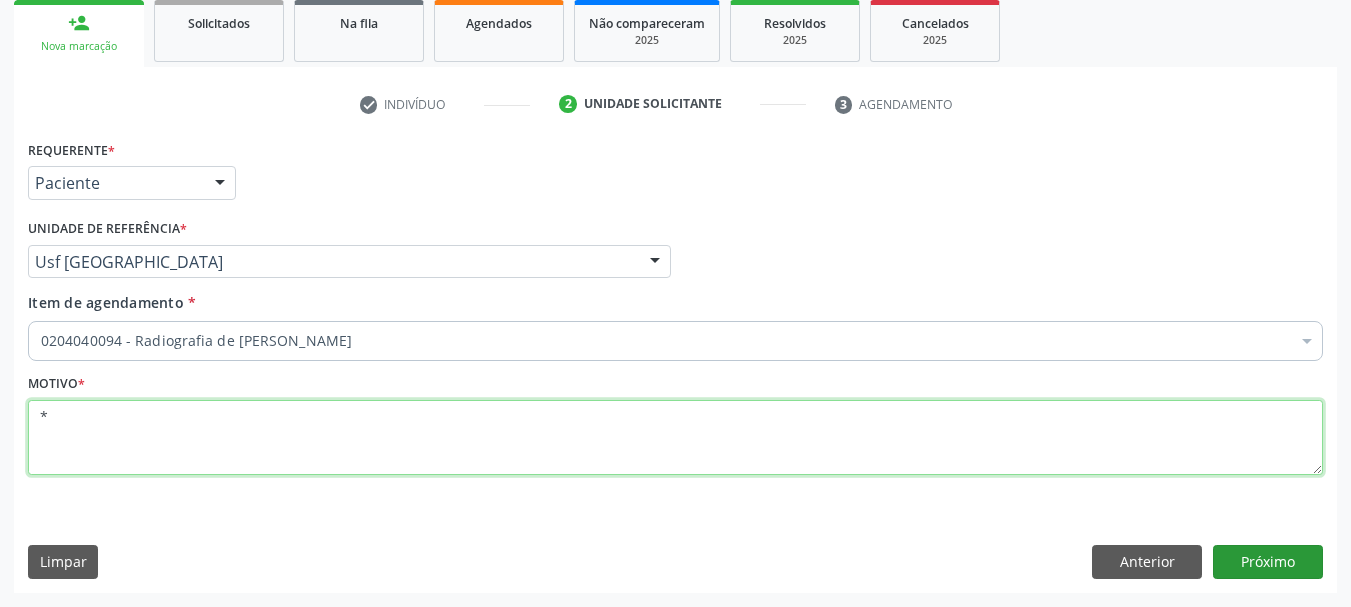 type on "*" 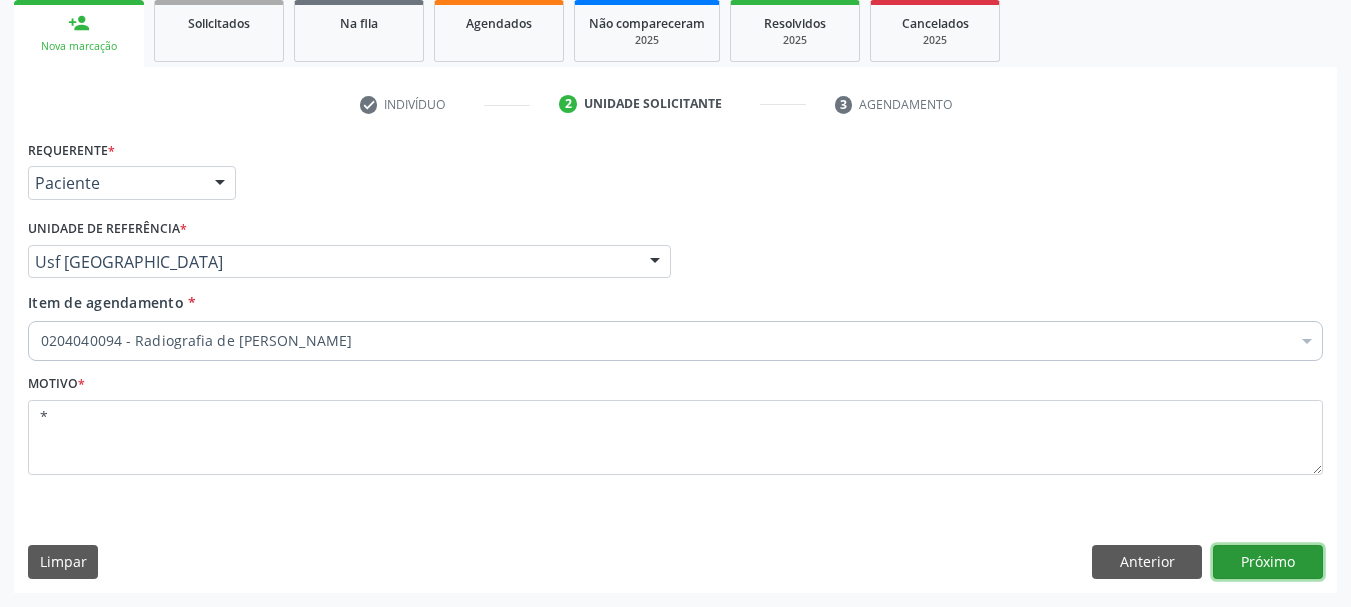 click on "Próximo" at bounding box center (1268, 562) 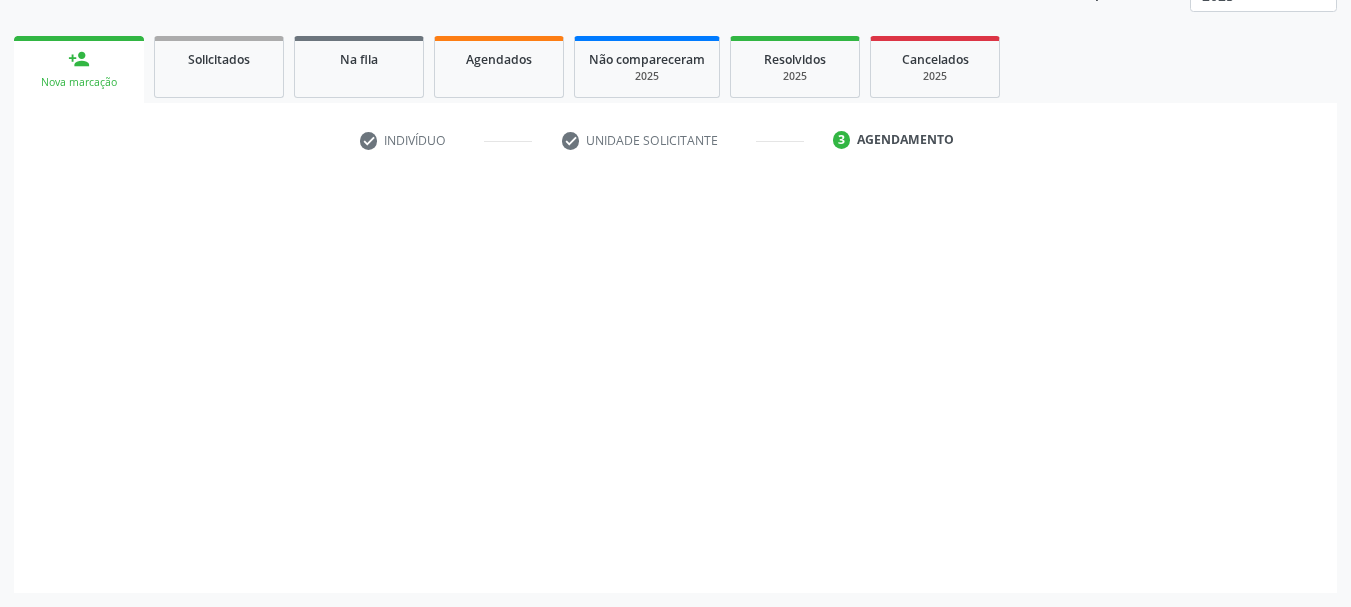 scroll, scrollTop: 263, scrollLeft: 0, axis: vertical 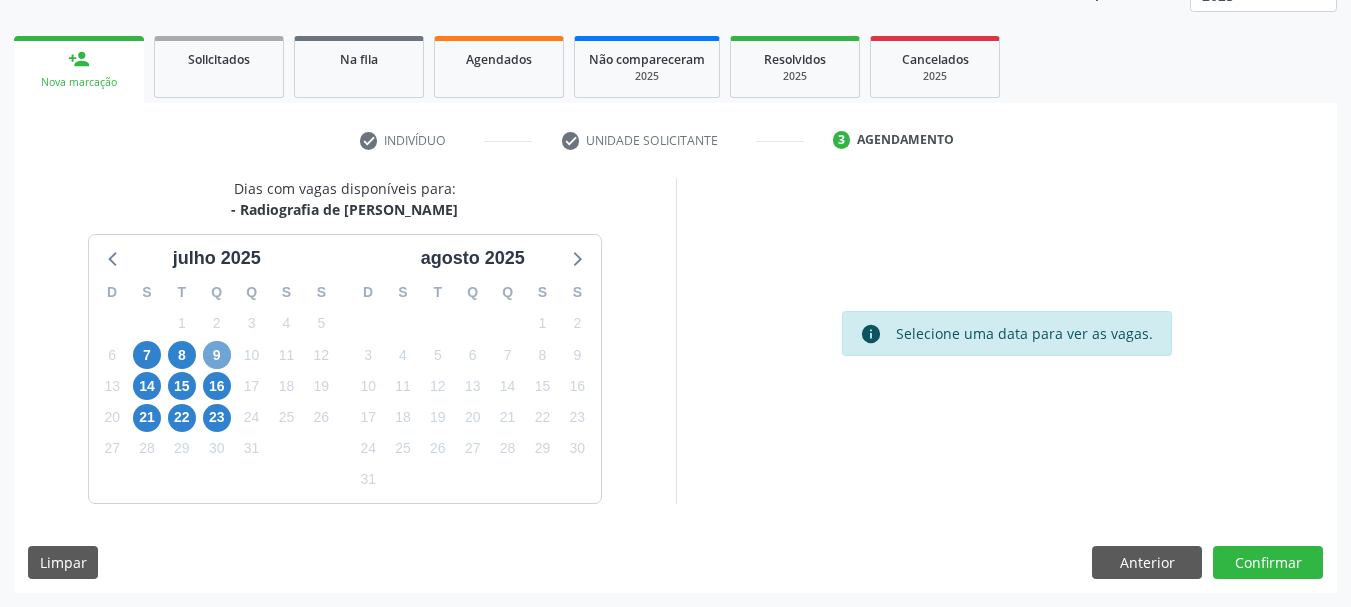click on "9" at bounding box center [217, 355] 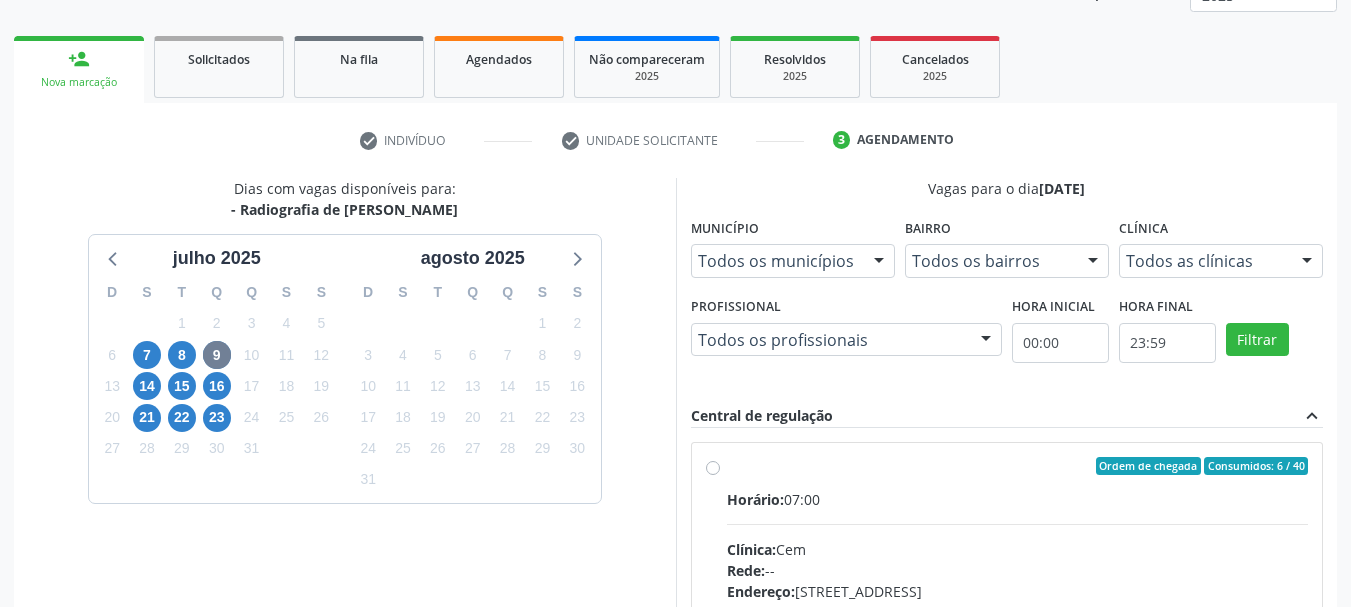 click on "Ordem de chegada
Consumidos: 6 / 40
Horário:   07:00
Clínica:  Cem
Rede:
--
Endereço:   Casa, nº 393, Nossa Senhora da Pen, Serra Talhada - PE
Telefone:   --
Profissional:
Ebenone Antonio da Silva
Informações adicionais sobre o atendimento
Idade de atendimento:
de 0 a 120 anos
Gênero(s) atendido(s):
Masculino e Feminino
Informações adicionais:
--" at bounding box center [1018, 610] 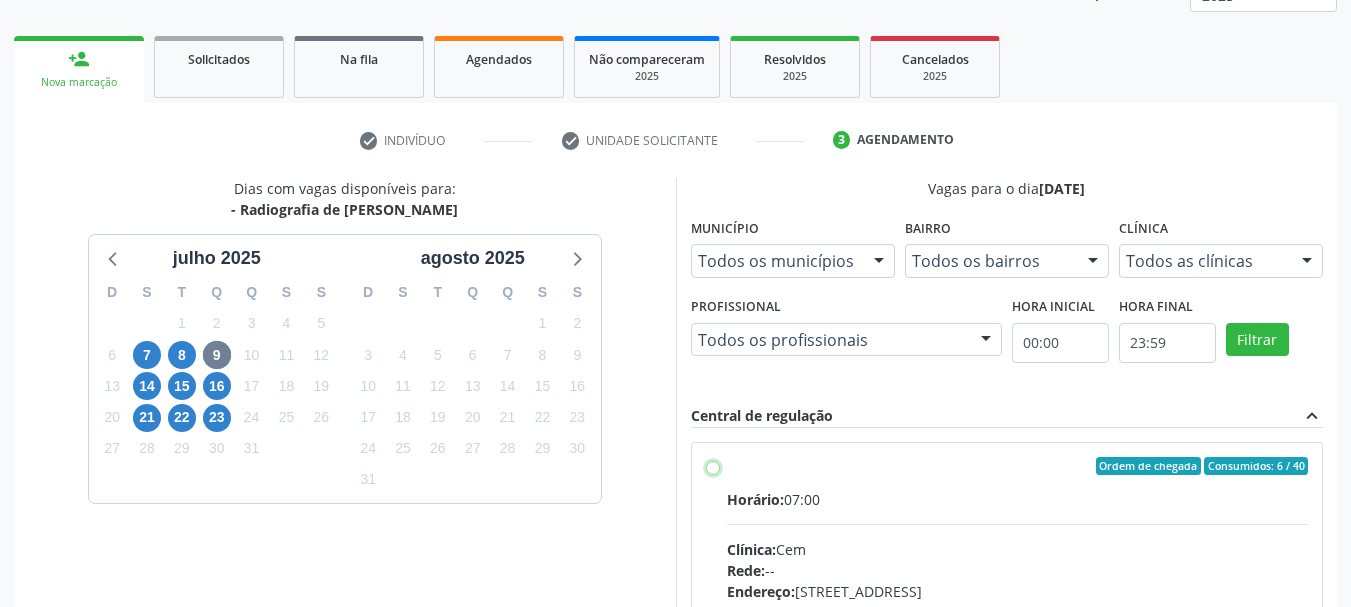 click on "Ordem de chegada
Consumidos: 6 / 40
Horário:   07:00
Clínica:  Cem
Rede:
--
Endereço:   Casa, nº 393, Nossa Senhora da Pen, Serra Talhada - PE
Telefone:   --
Profissional:
Ebenone Antonio da Silva
Informações adicionais sobre o atendimento
Idade de atendimento:
de 0 a 120 anos
Gênero(s) atendido(s):
Masculino e Feminino
Informações adicionais:
--" at bounding box center (713, 466) 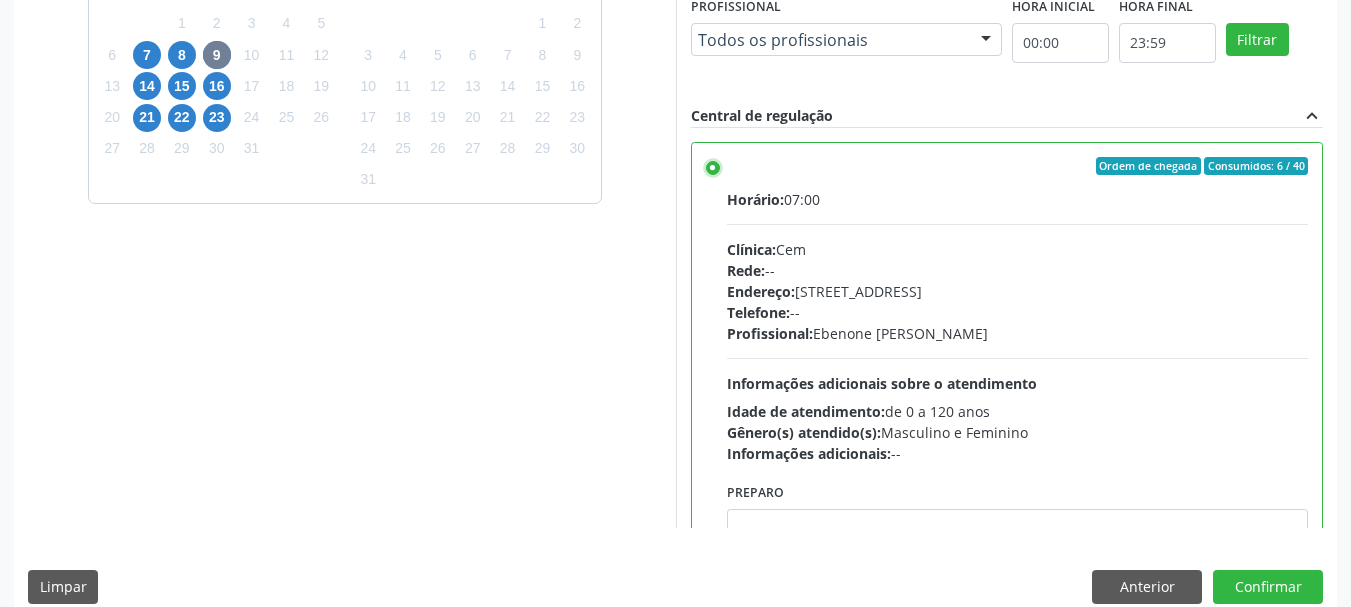 scroll, scrollTop: 588, scrollLeft: 0, axis: vertical 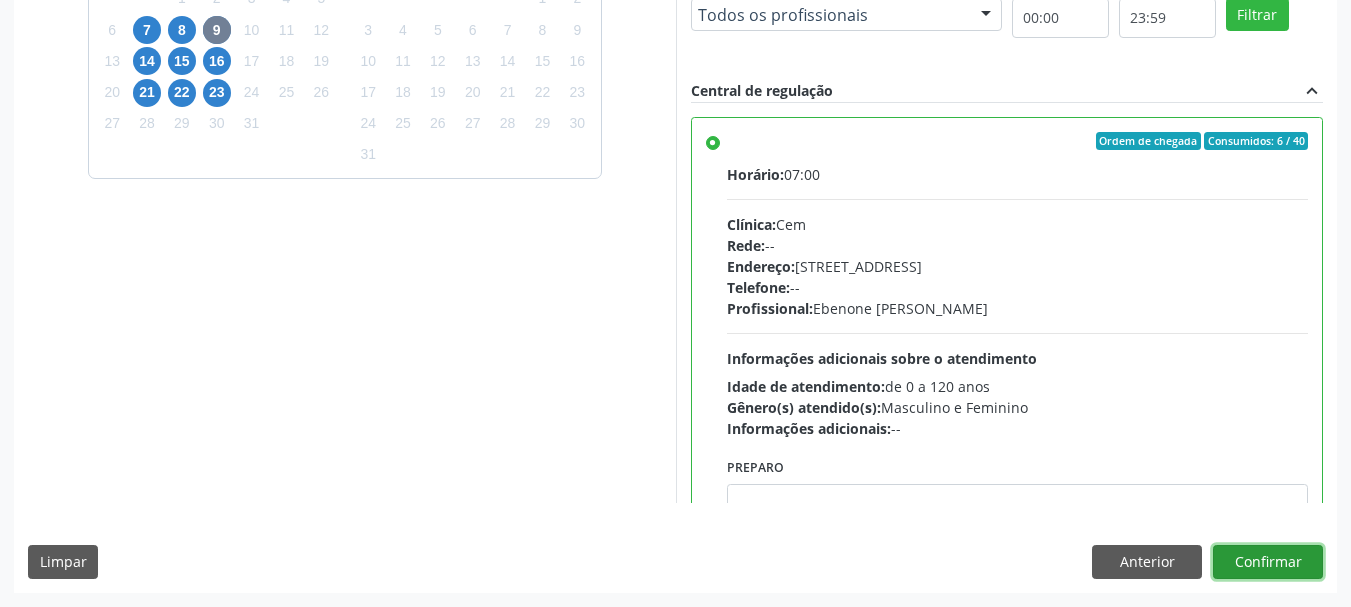 click on "Confirmar" at bounding box center (1268, 562) 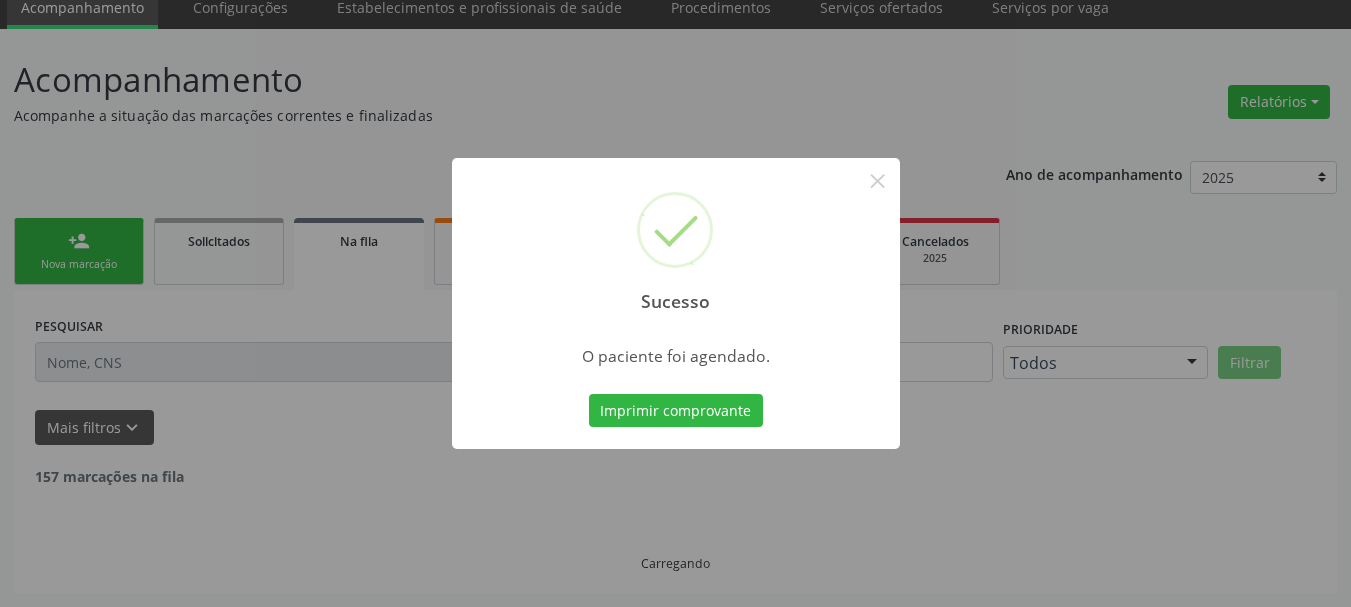 scroll, scrollTop: 60, scrollLeft: 0, axis: vertical 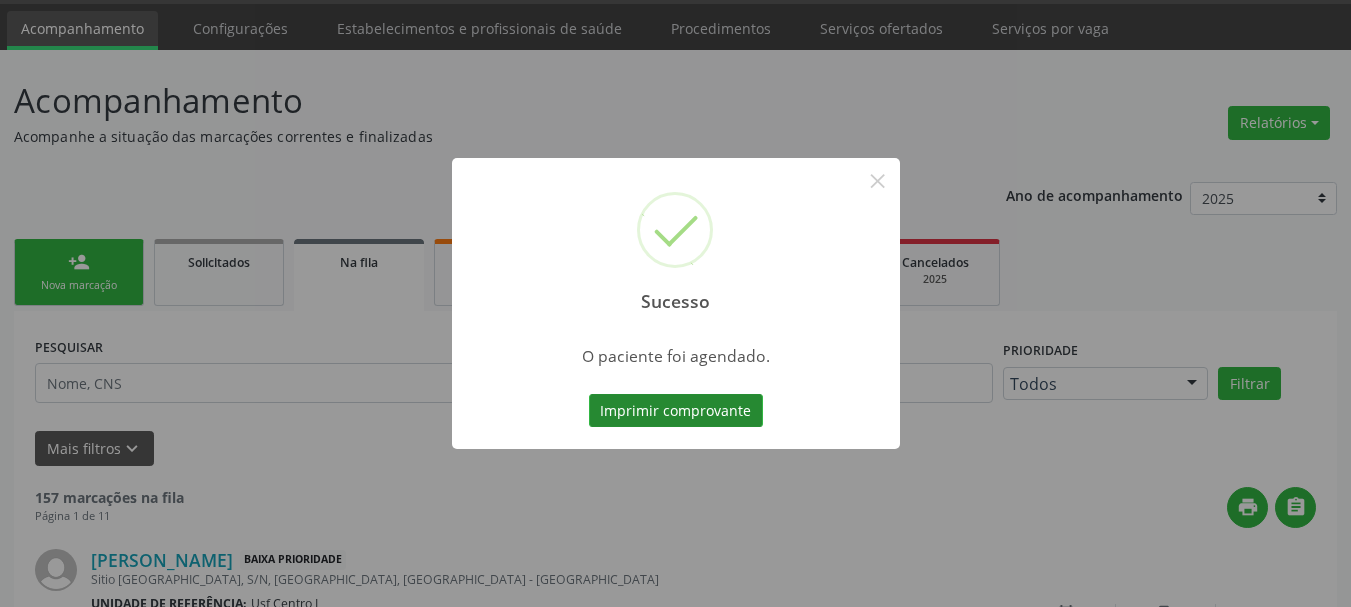 click on "Imprimir comprovante" at bounding box center [676, 411] 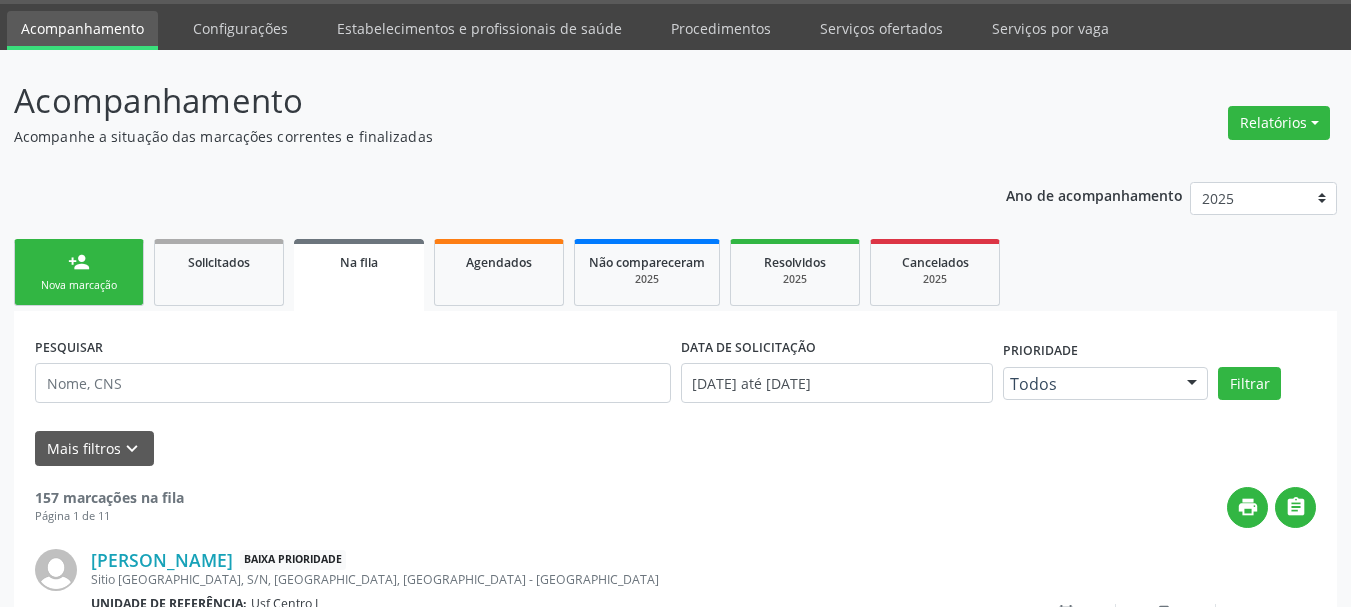 click on "Sucesso × O paciente foi agendado. Imprimir comprovante Cancel" at bounding box center [675, 303] 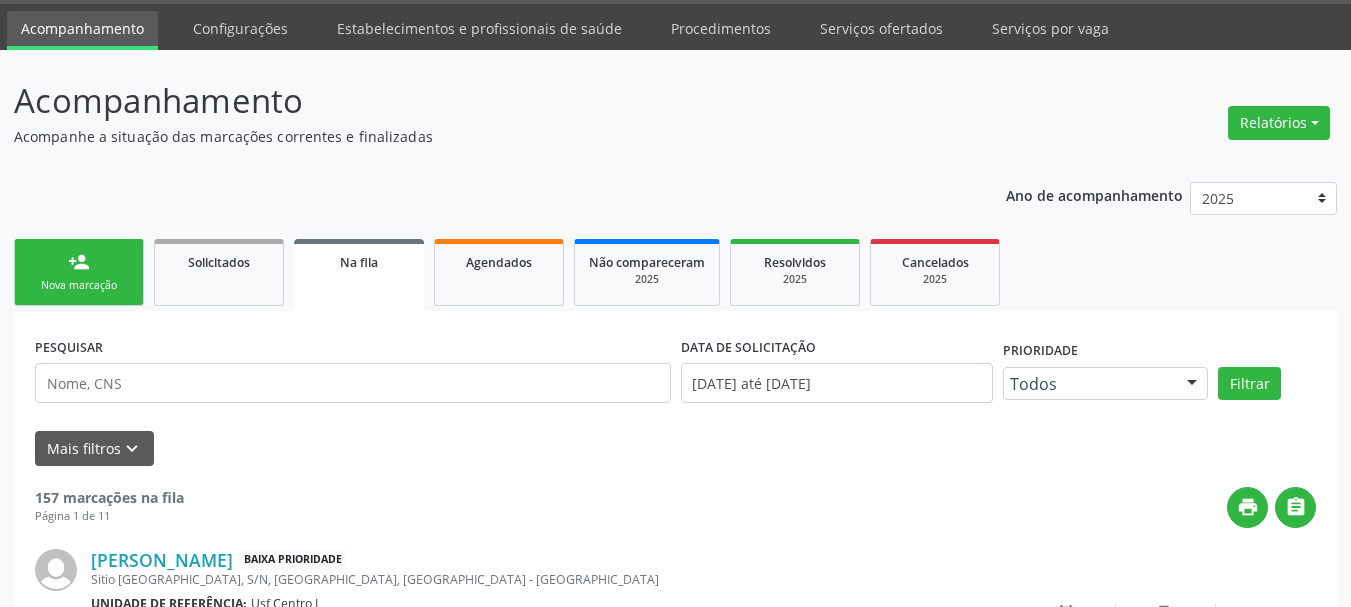 click on "person_add
Nova marcação" at bounding box center (79, 272) 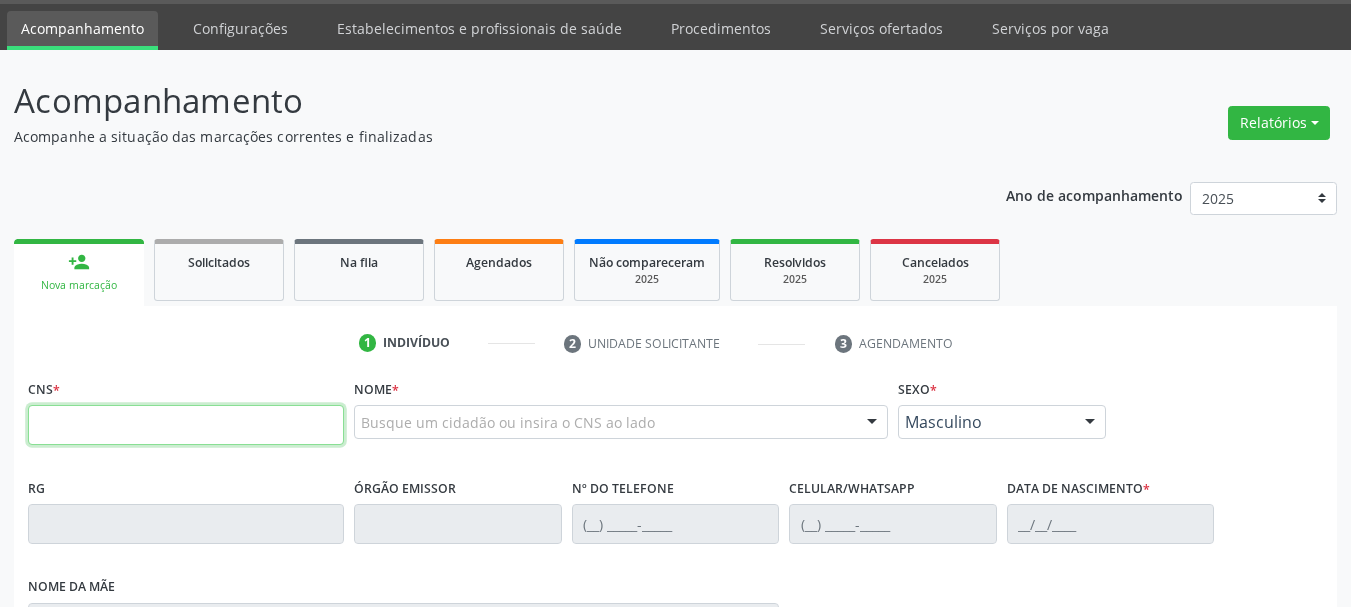 click at bounding box center [186, 425] 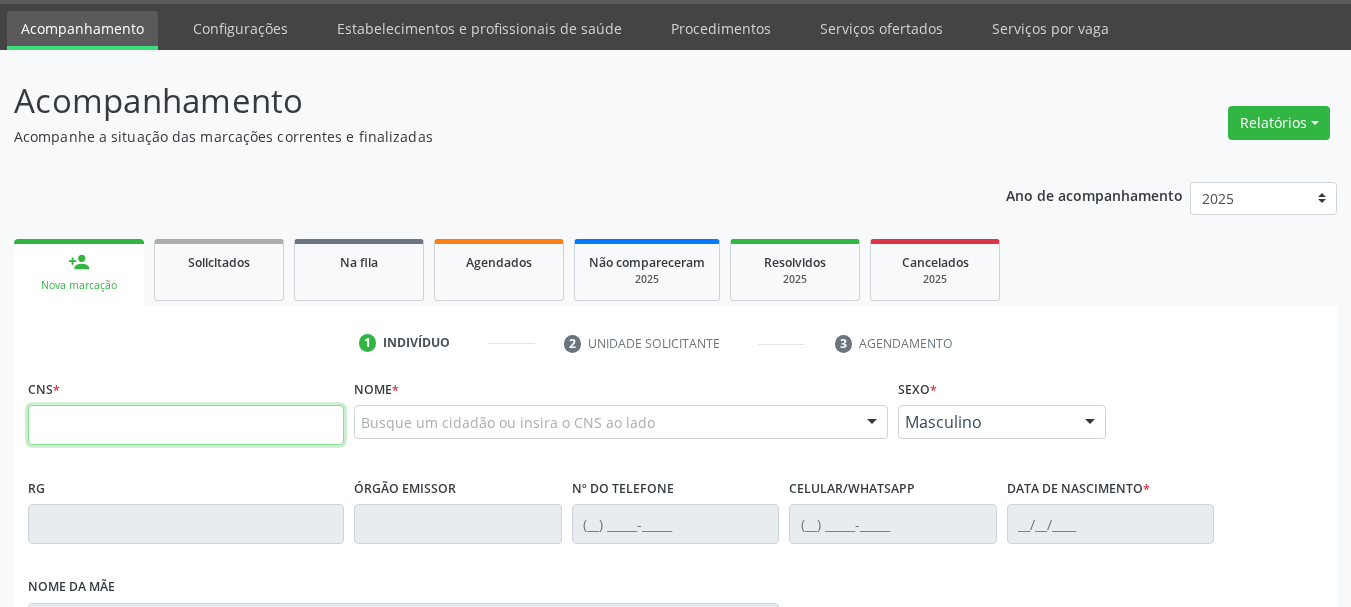 click at bounding box center [186, 425] 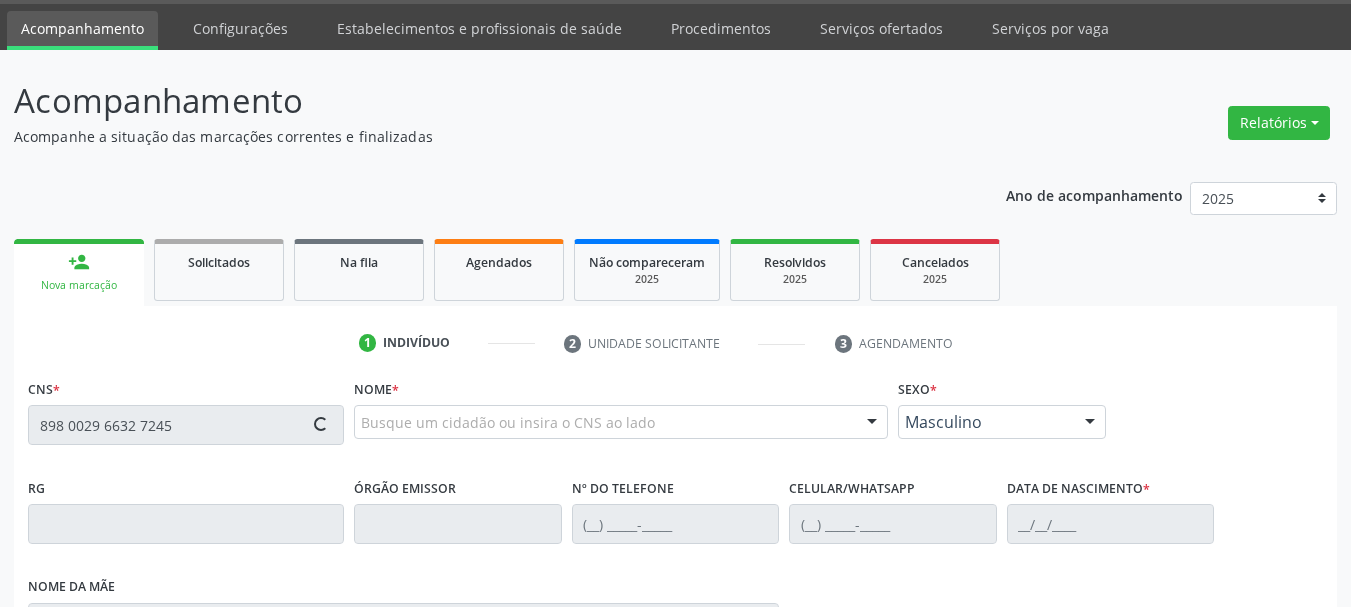 type on "898 0029 6632 7245" 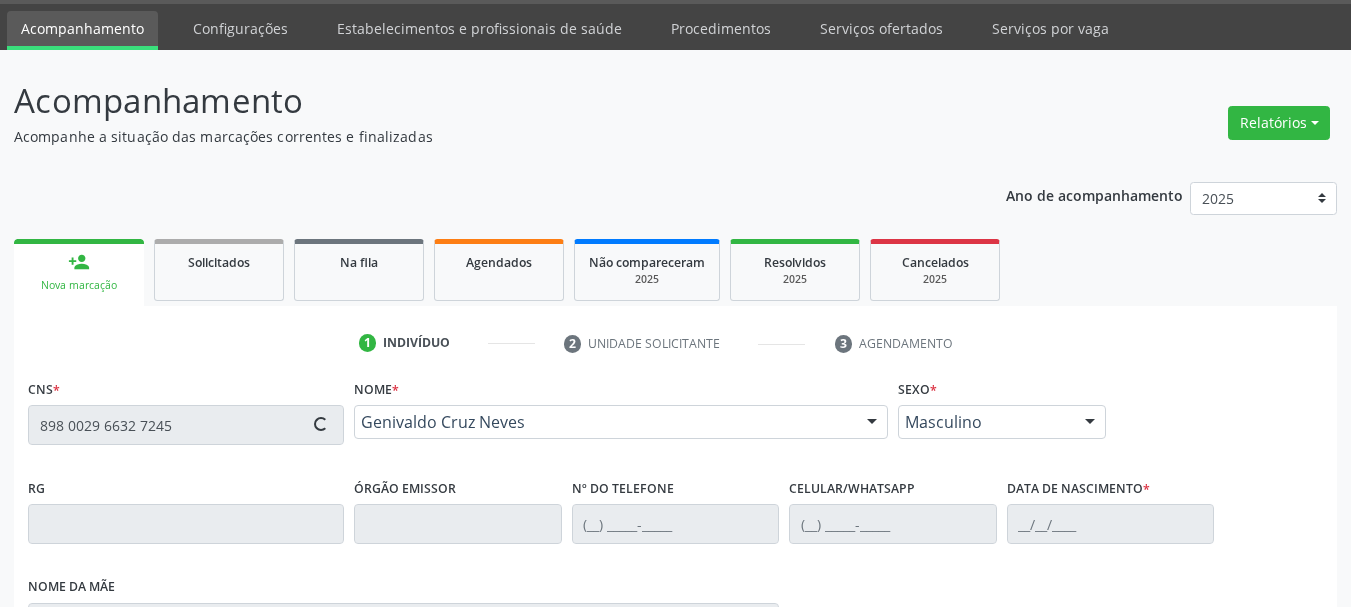 type on "(87) 99152-6130" 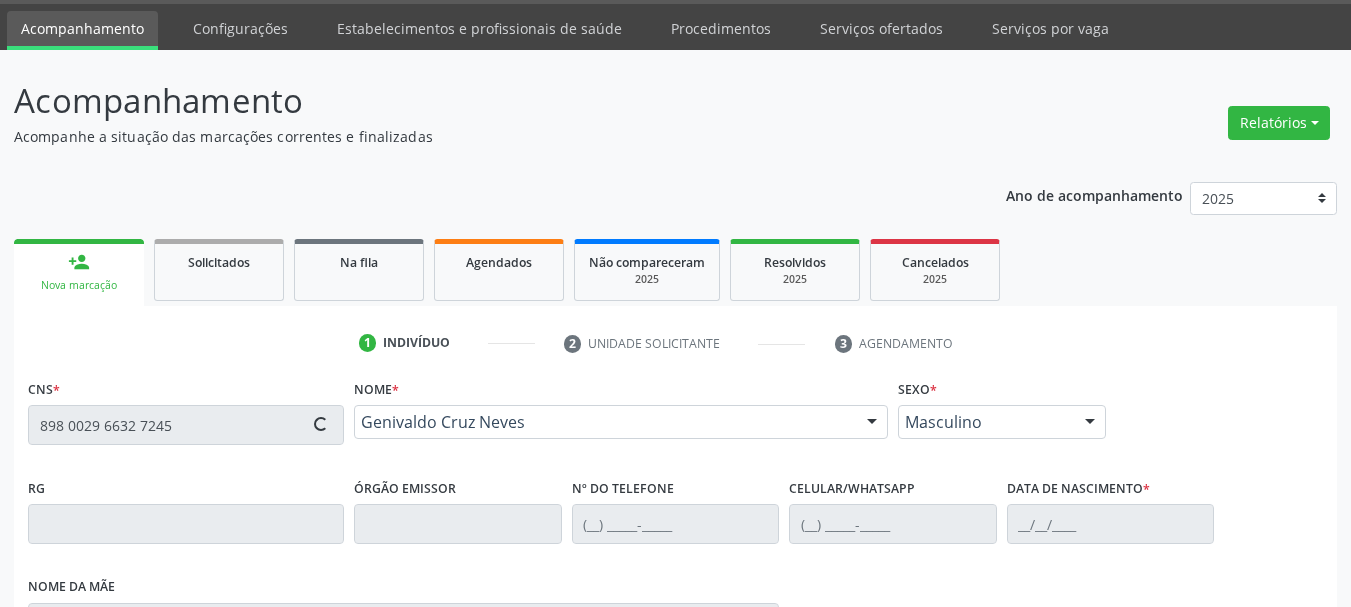 type on "19/03/1966" 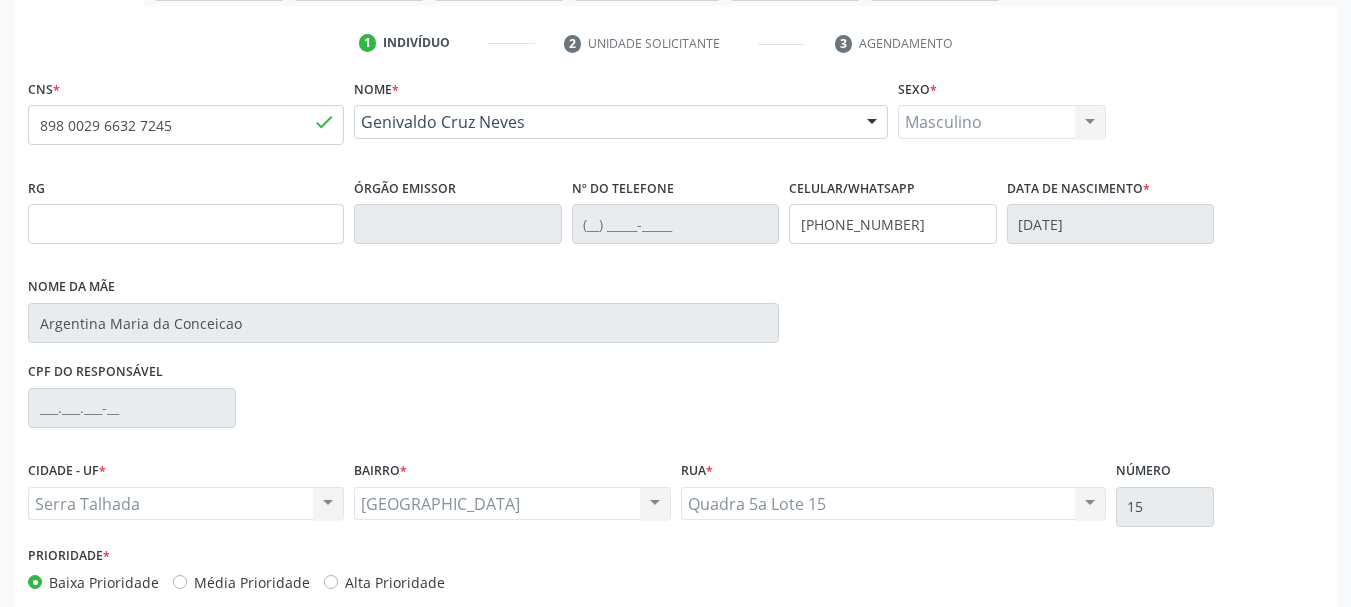 scroll, scrollTop: 463, scrollLeft: 0, axis: vertical 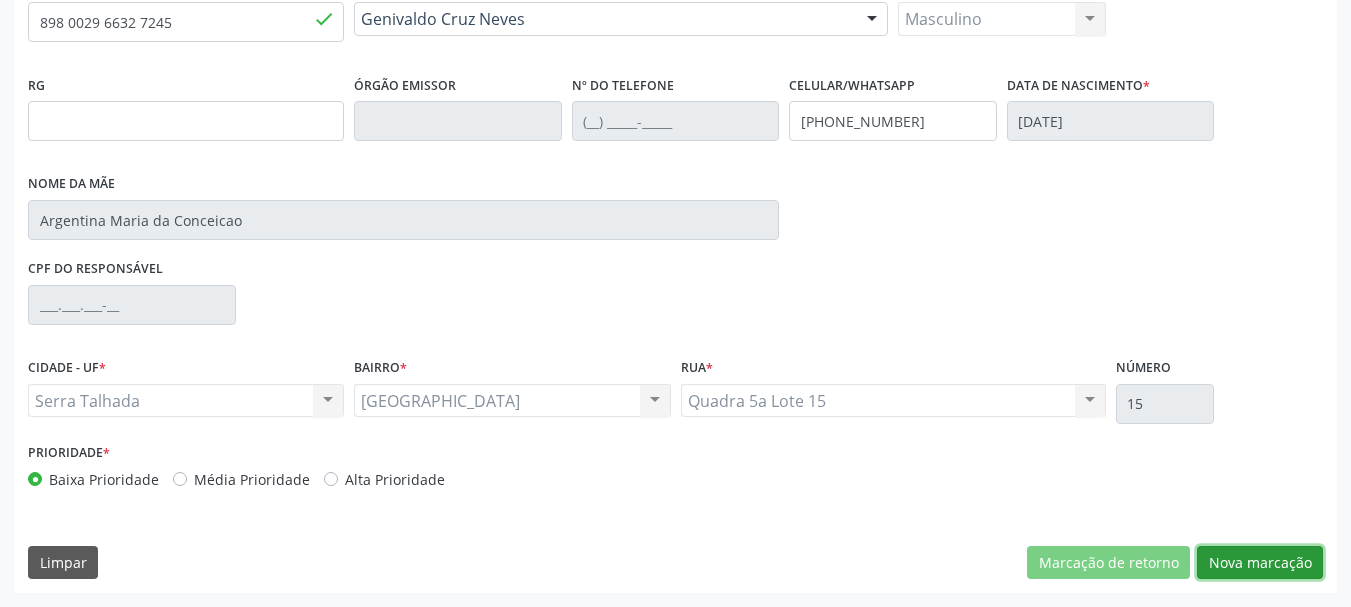 click on "Nova marcação" at bounding box center (1260, 563) 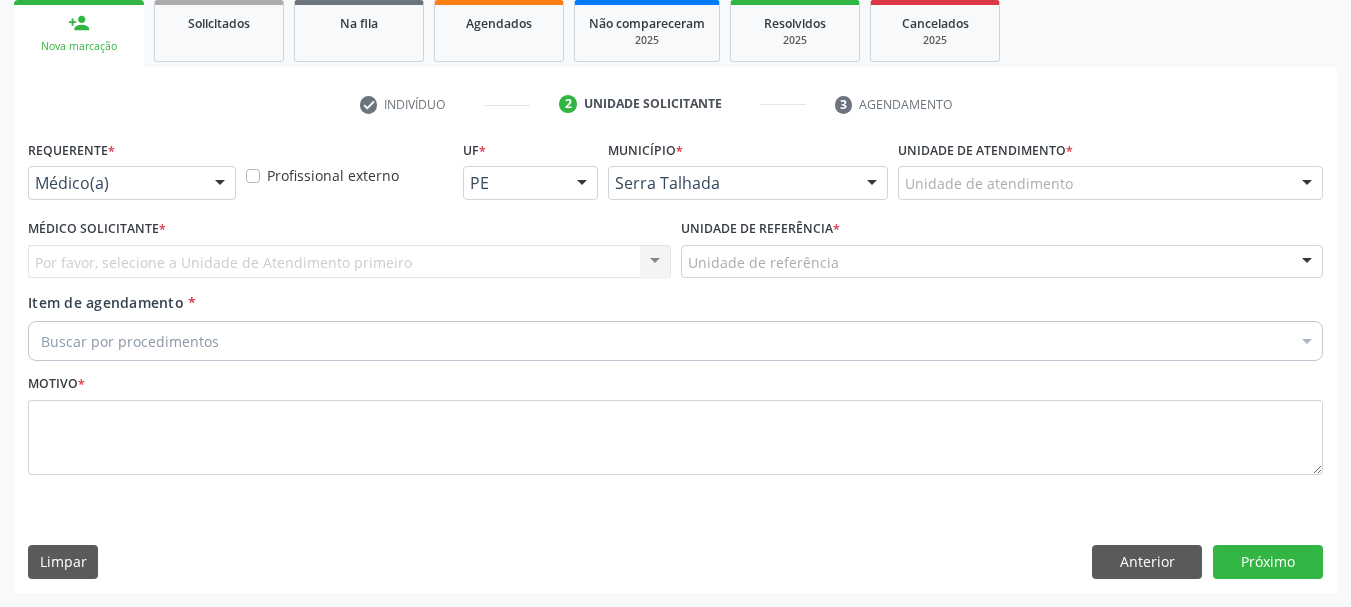 scroll, scrollTop: 299, scrollLeft: 0, axis: vertical 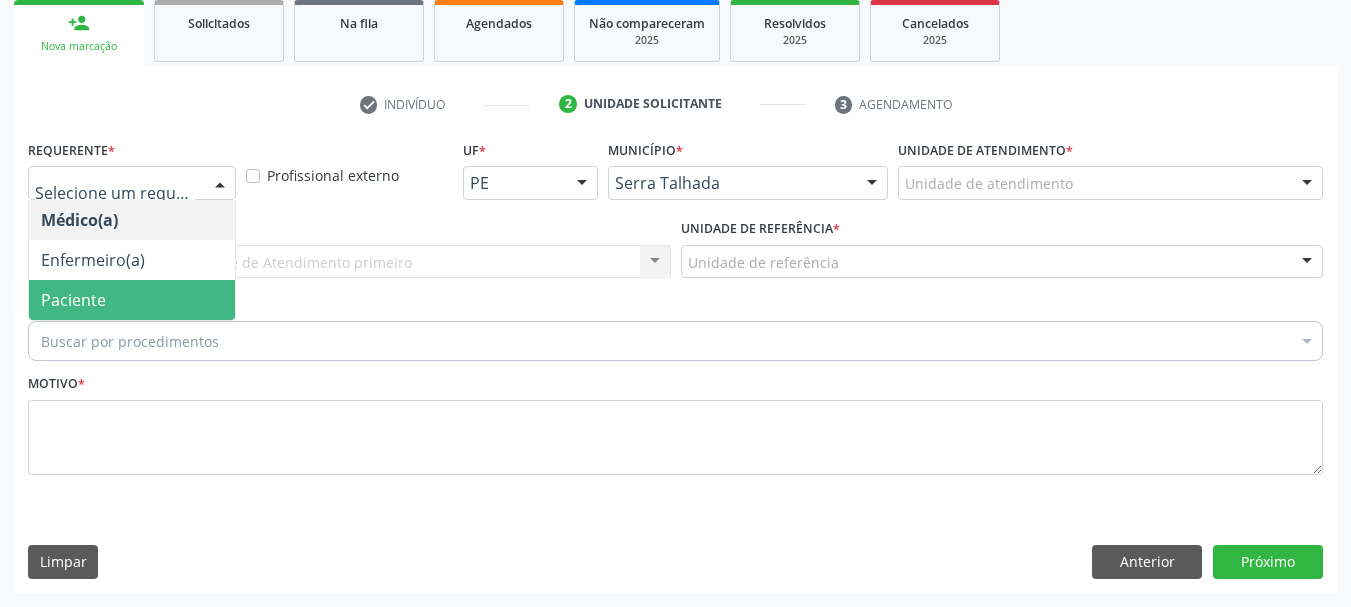 click on "Paciente" at bounding box center [132, 300] 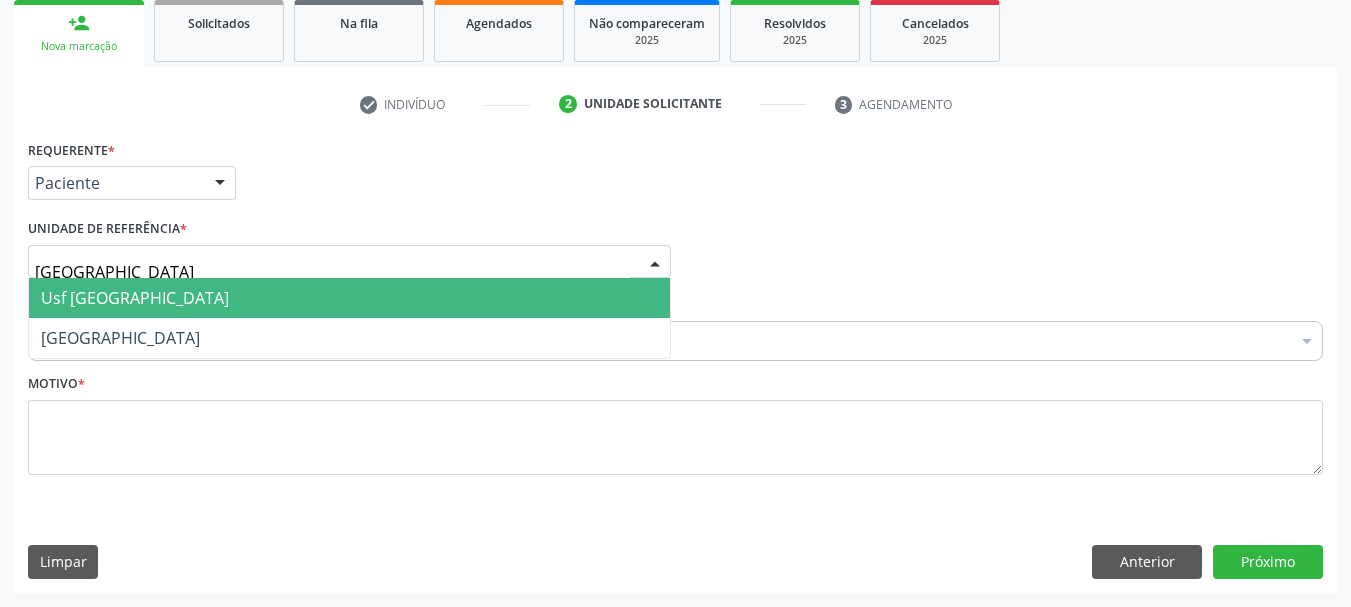 type on "vila bela" 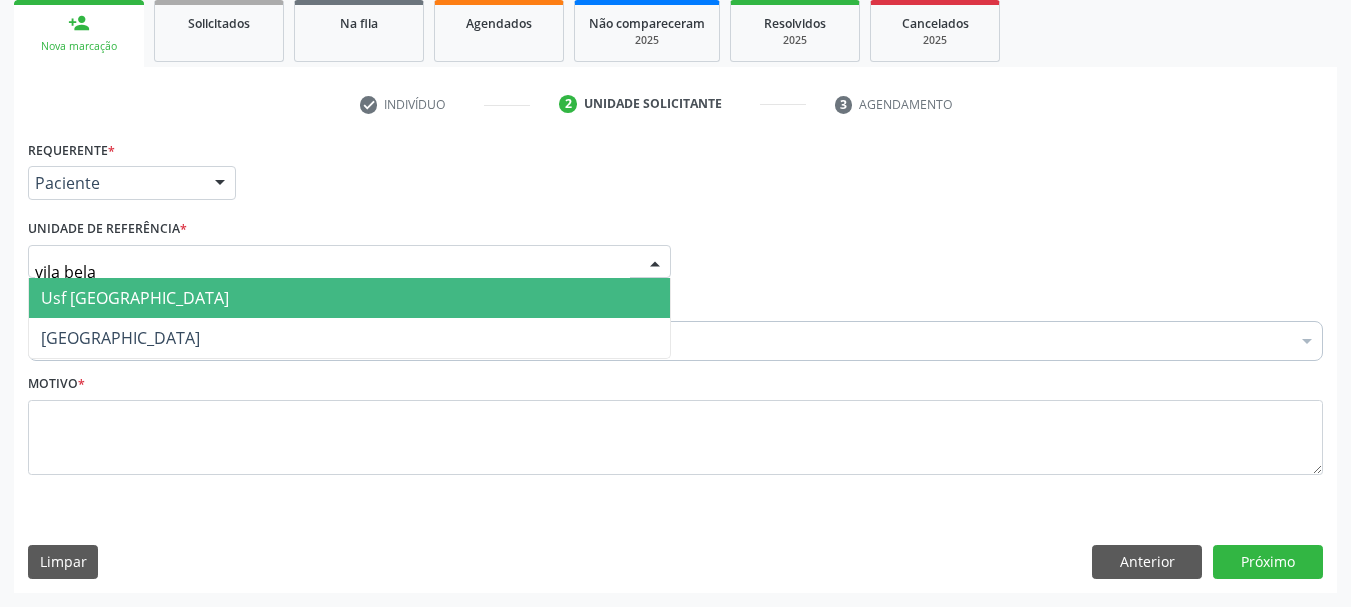 click on "Usf [GEOGRAPHIC_DATA]" at bounding box center [349, 298] 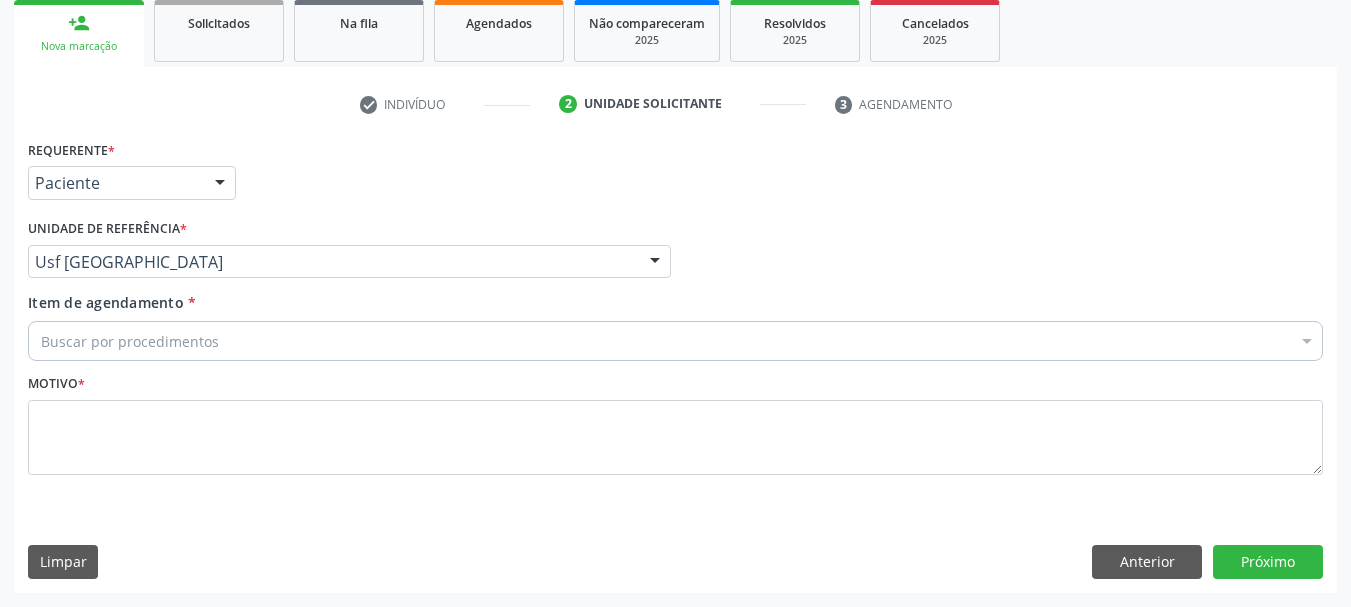 click on "Buscar por procedimentos" at bounding box center (675, 341) 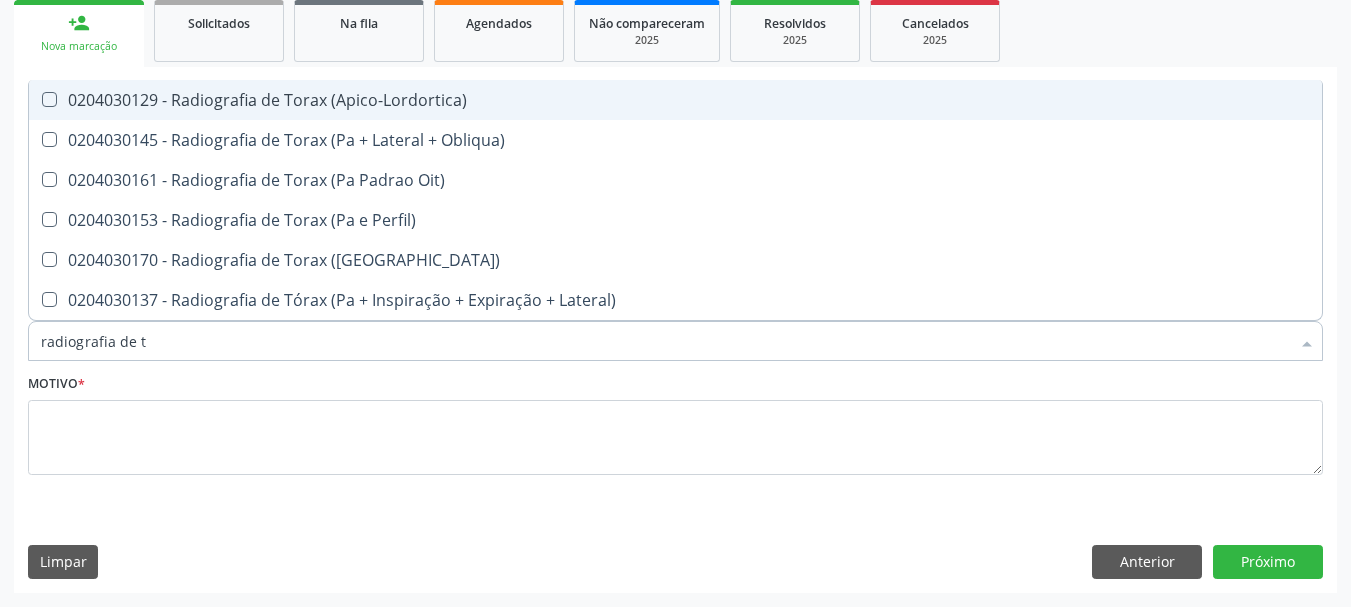 type on "radiografia de to" 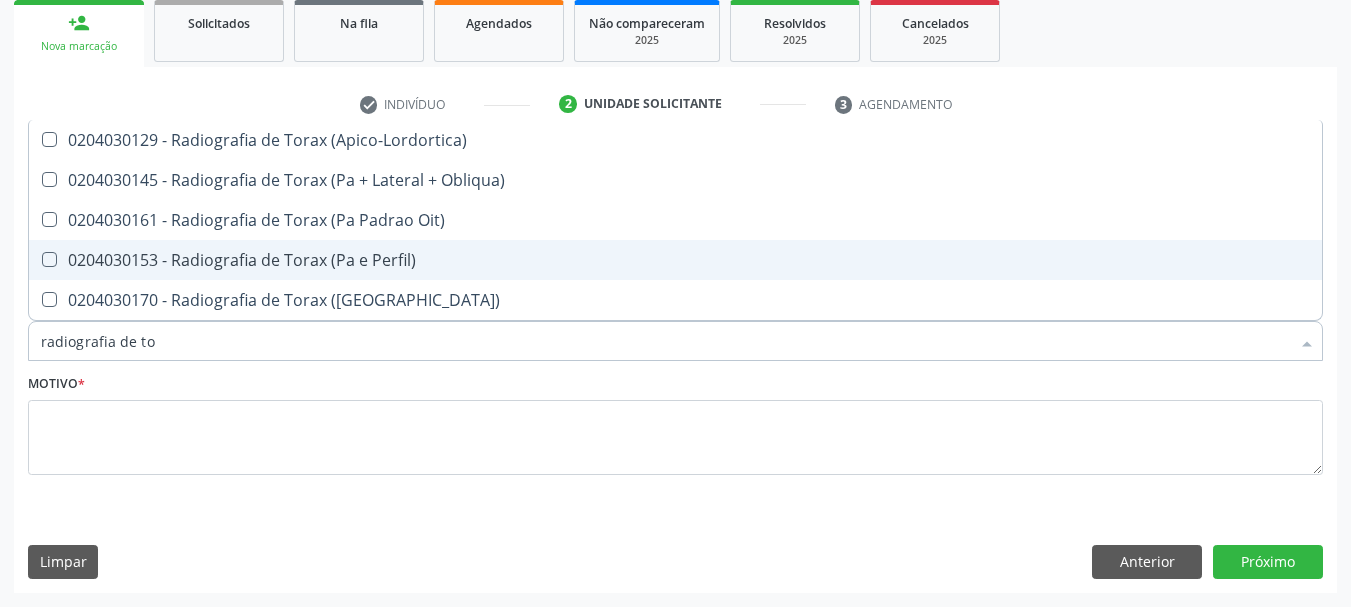 click on "0204030153 - Radiografia de Torax (Pa e Perfil)" at bounding box center [675, 260] 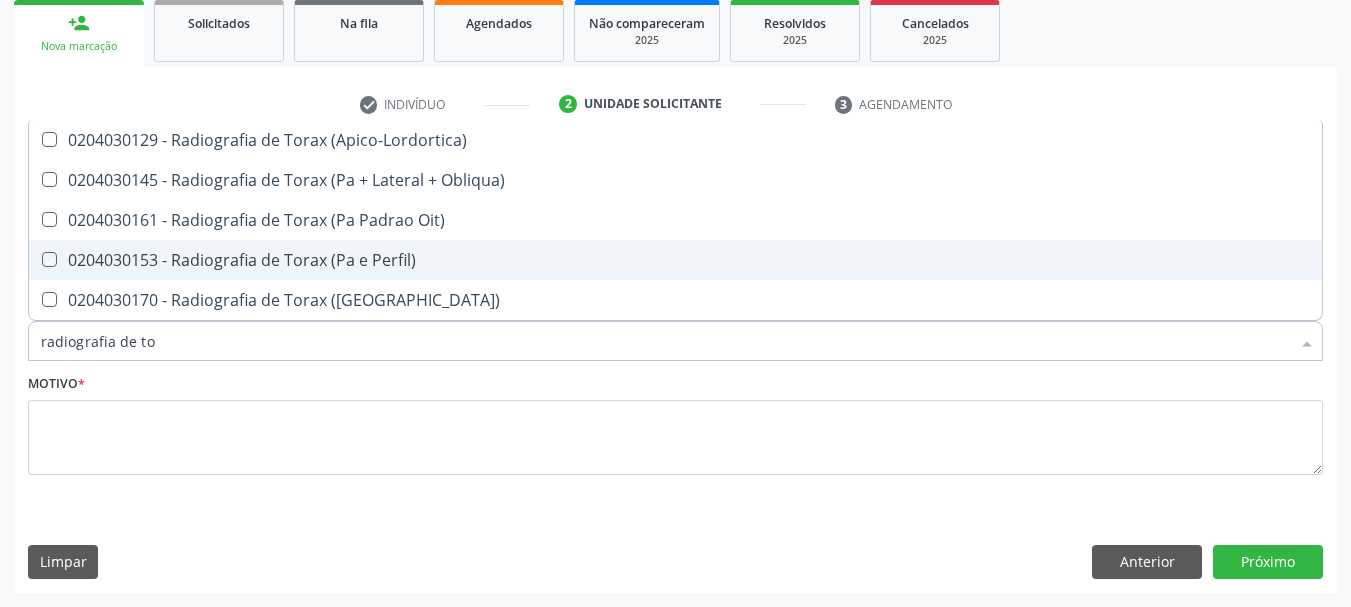 checkbox on "true" 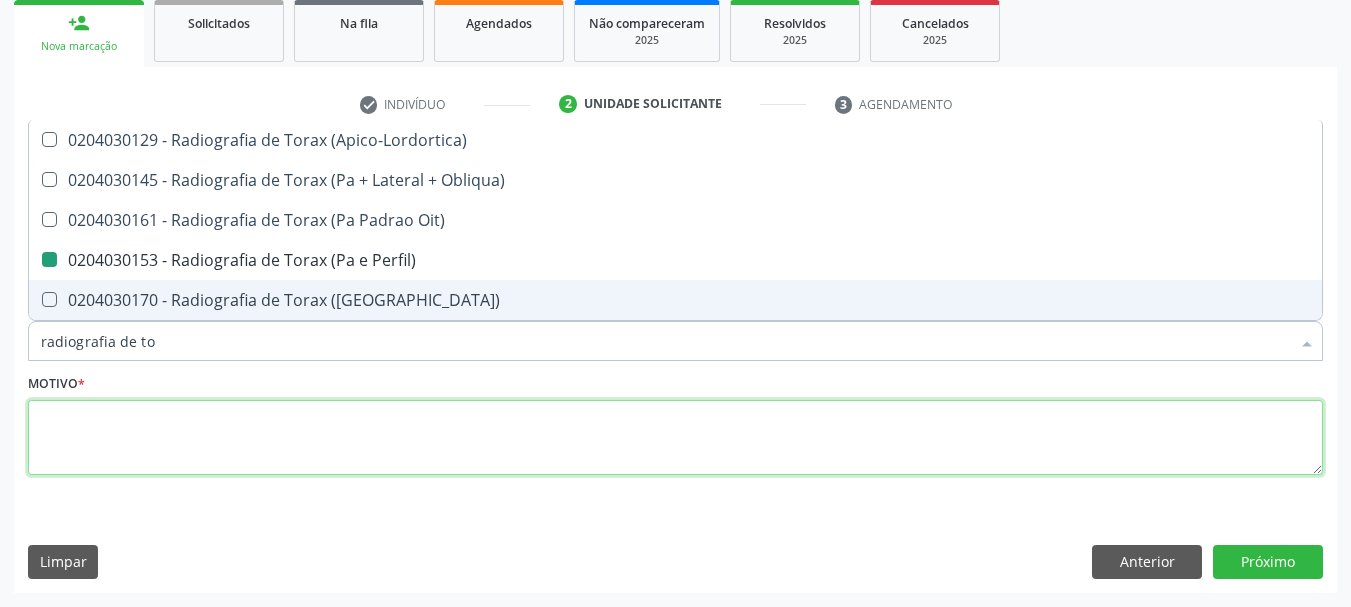 click at bounding box center [675, 438] 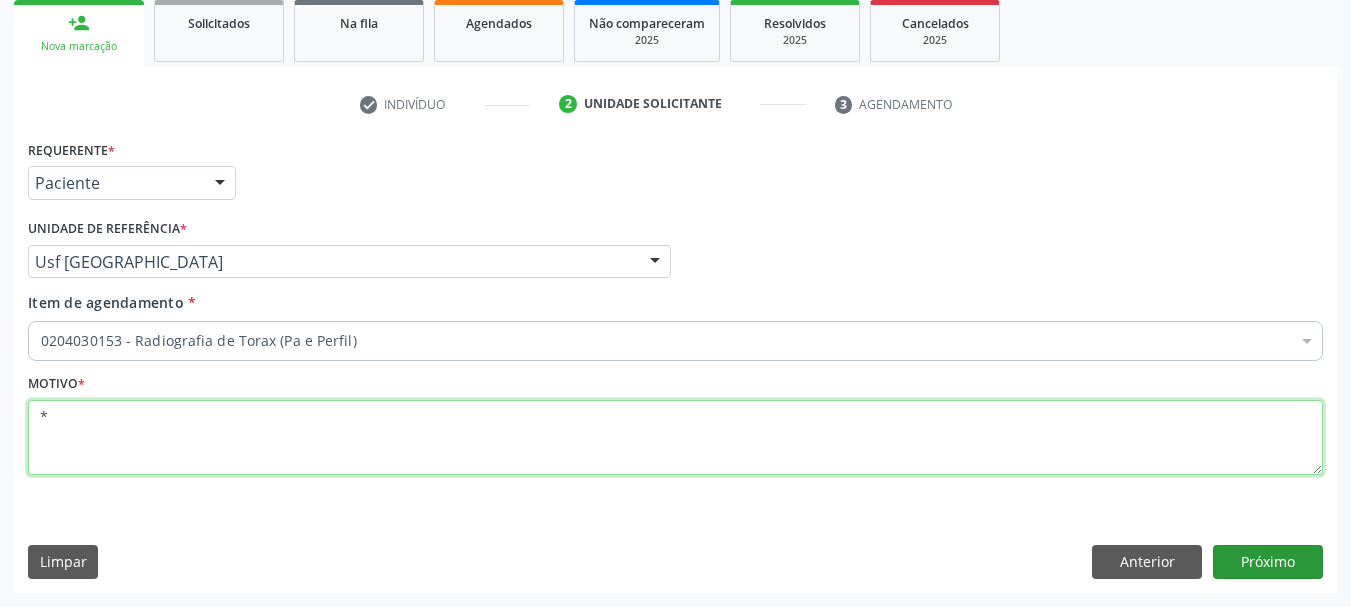type on "*" 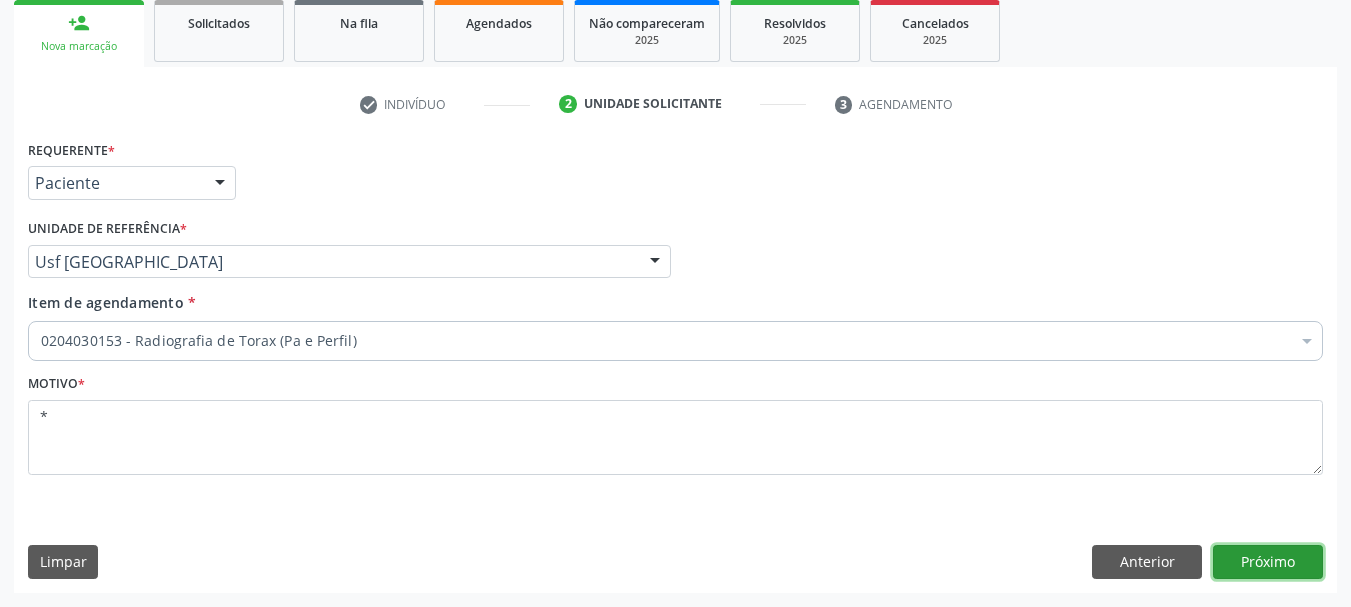 click on "Próximo" at bounding box center [1268, 562] 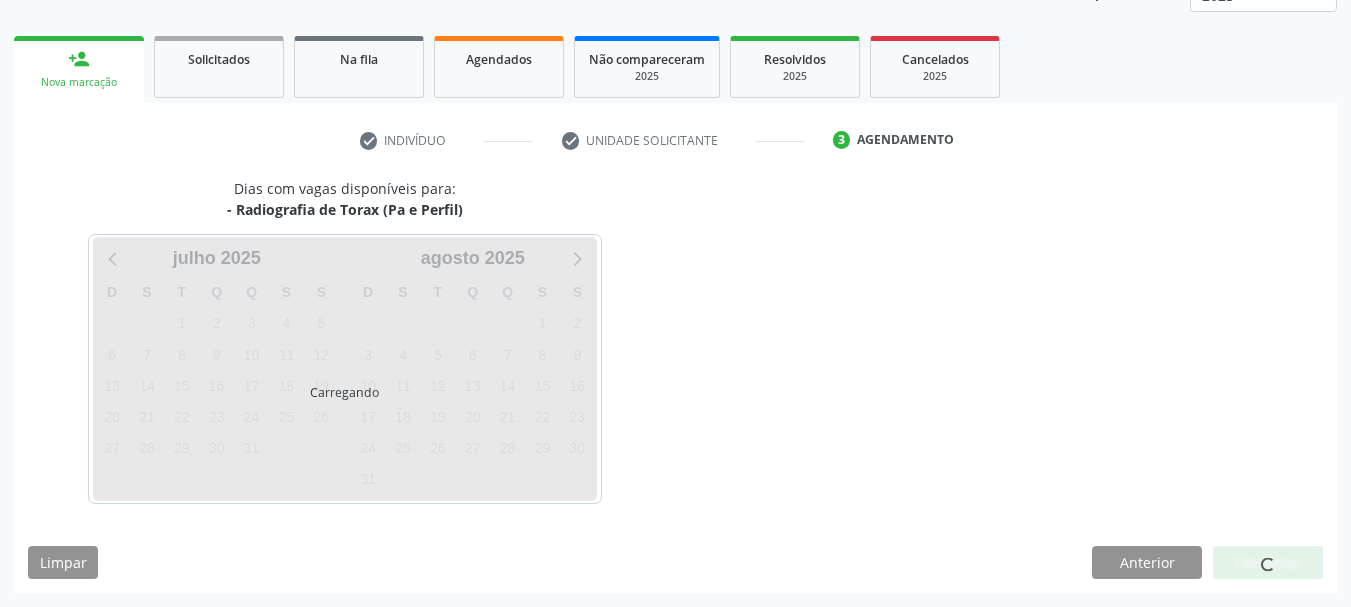 scroll, scrollTop: 263, scrollLeft: 0, axis: vertical 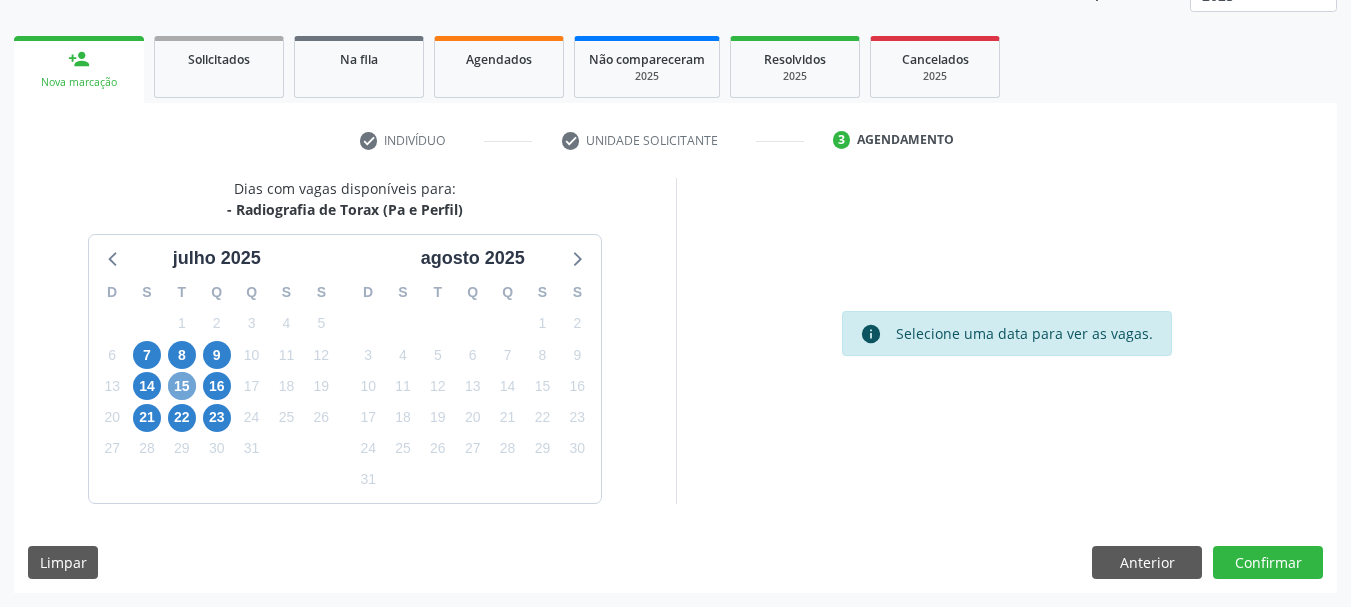click on "15" at bounding box center [182, 386] 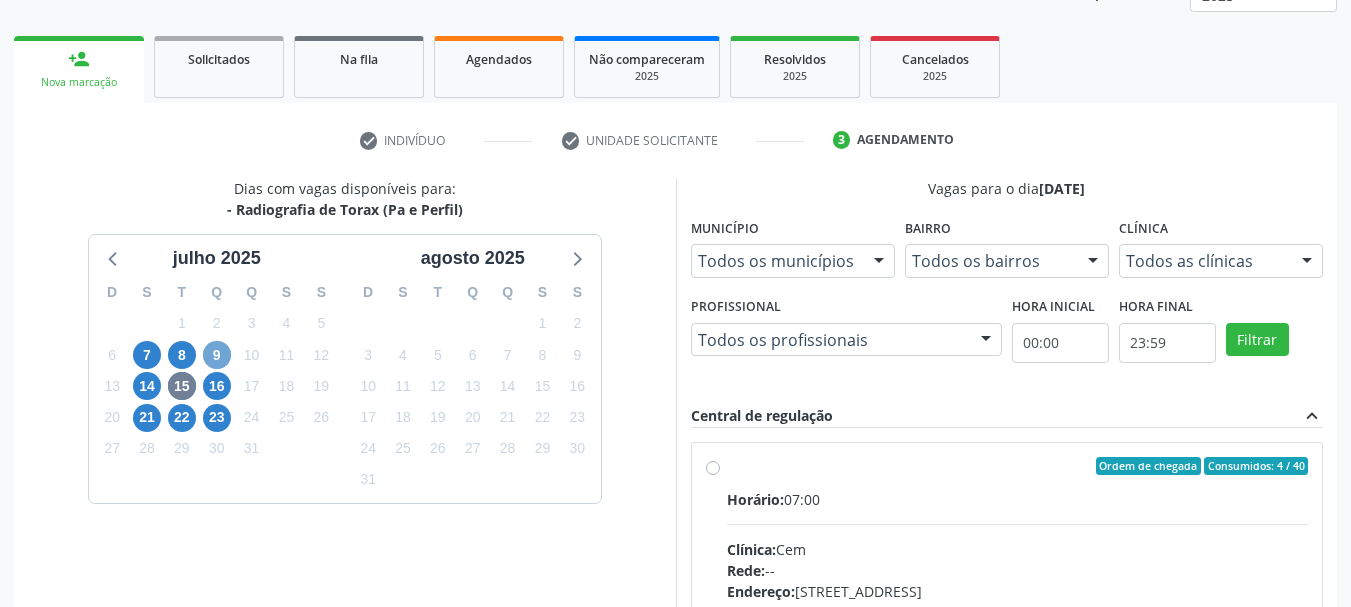 click on "9" at bounding box center [217, 355] 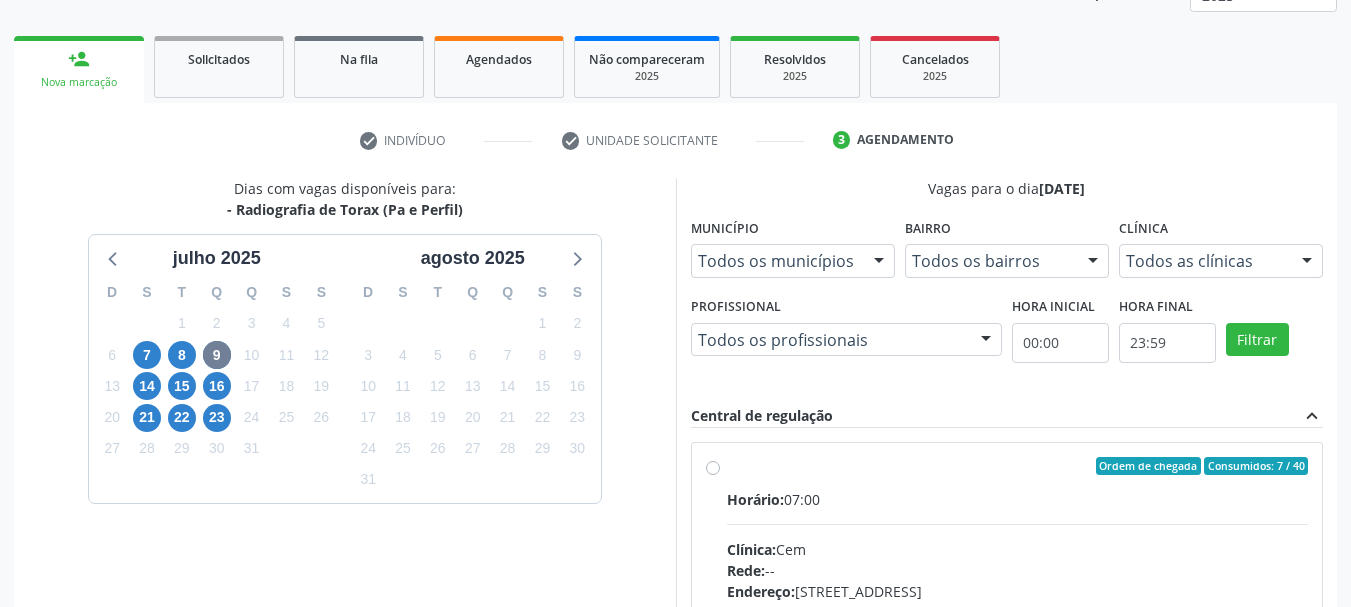 click on "Ordem de chegada
Consumidos: 7 / 40
Horário:   07:00
Clínica:  Cem
Rede:
--
Endereço:   Casa, nº 393, Nossa Senhora da Pen, Serra Talhada - PE
Telefone:   --
Profissional:
Ebenone Antonio da Silva
Informações adicionais sobre o atendimento
Idade de atendimento:
de 0 a 120 anos
Gênero(s) atendido(s):
Masculino e Feminino
Informações adicionais:
--" at bounding box center [1018, 610] 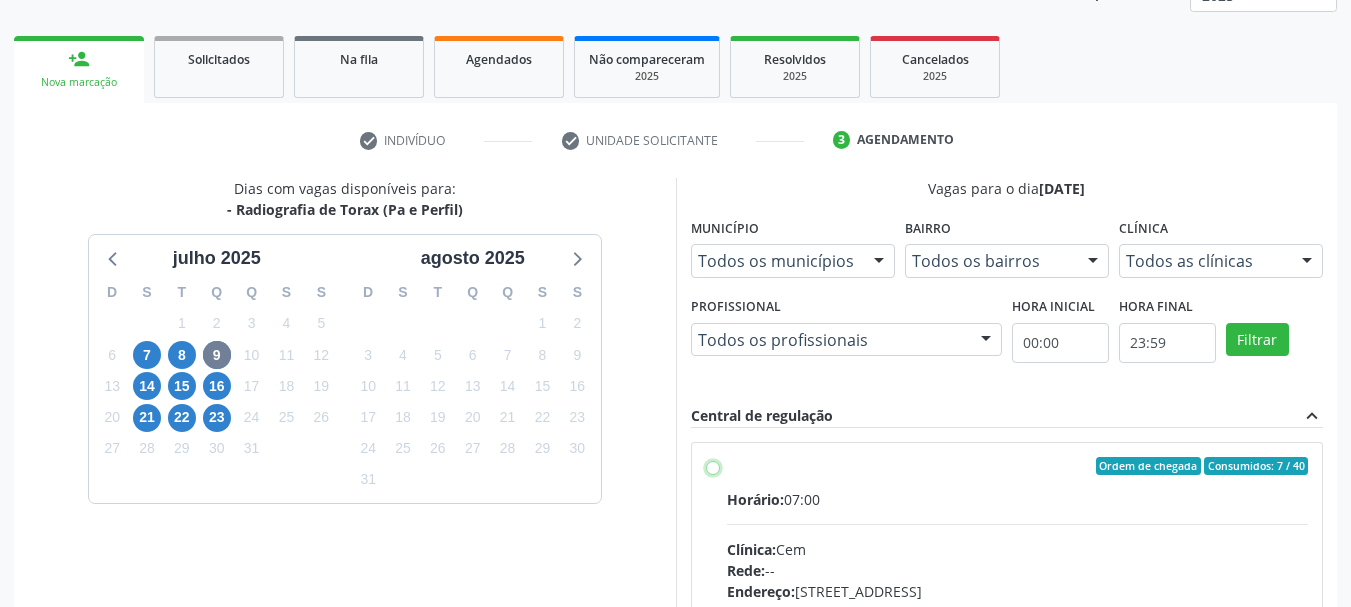 click on "Ordem de chegada
Consumidos: 7 / 40
Horário:   07:00
Clínica:  Cem
Rede:
--
Endereço:   Casa, nº 393, Nossa Senhora da Pen, Serra Talhada - PE
Telefone:   --
Profissional:
Ebenone Antonio da Silva
Informações adicionais sobre o atendimento
Idade de atendimento:
de 0 a 120 anos
Gênero(s) atendido(s):
Masculino e Feminino
Informações adicionais:
--" at bounding box center (713, 466) 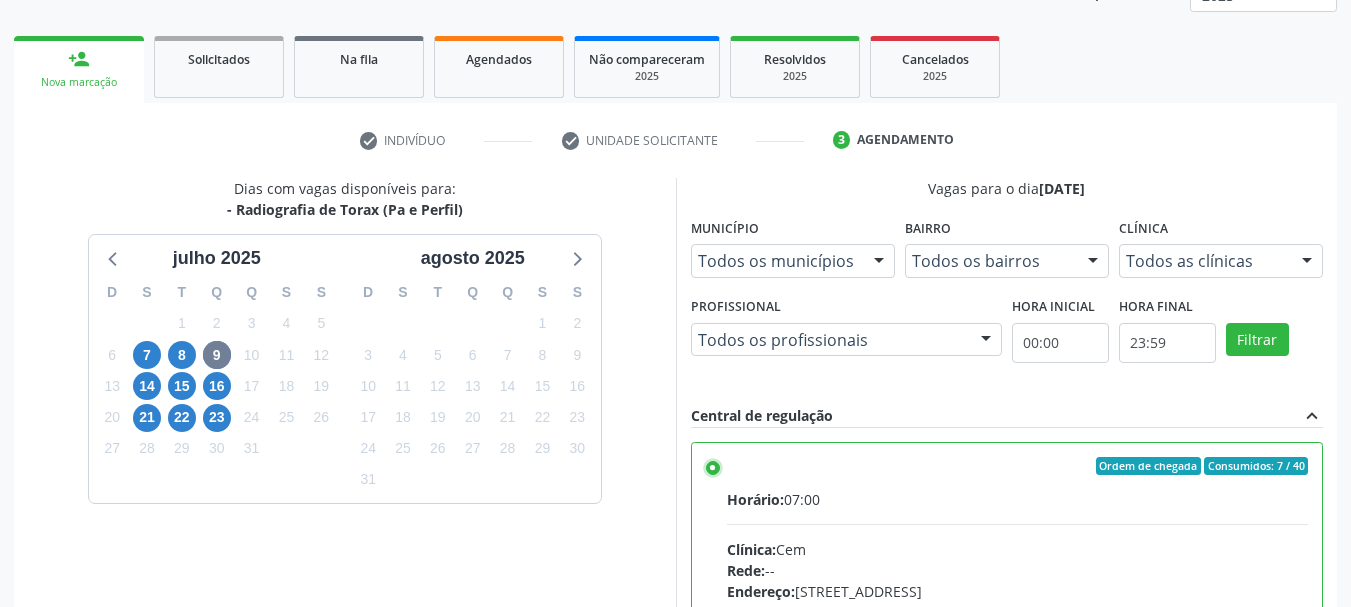 scroll, scrollTop: 463, scrollLeft: 0, axis: vertical 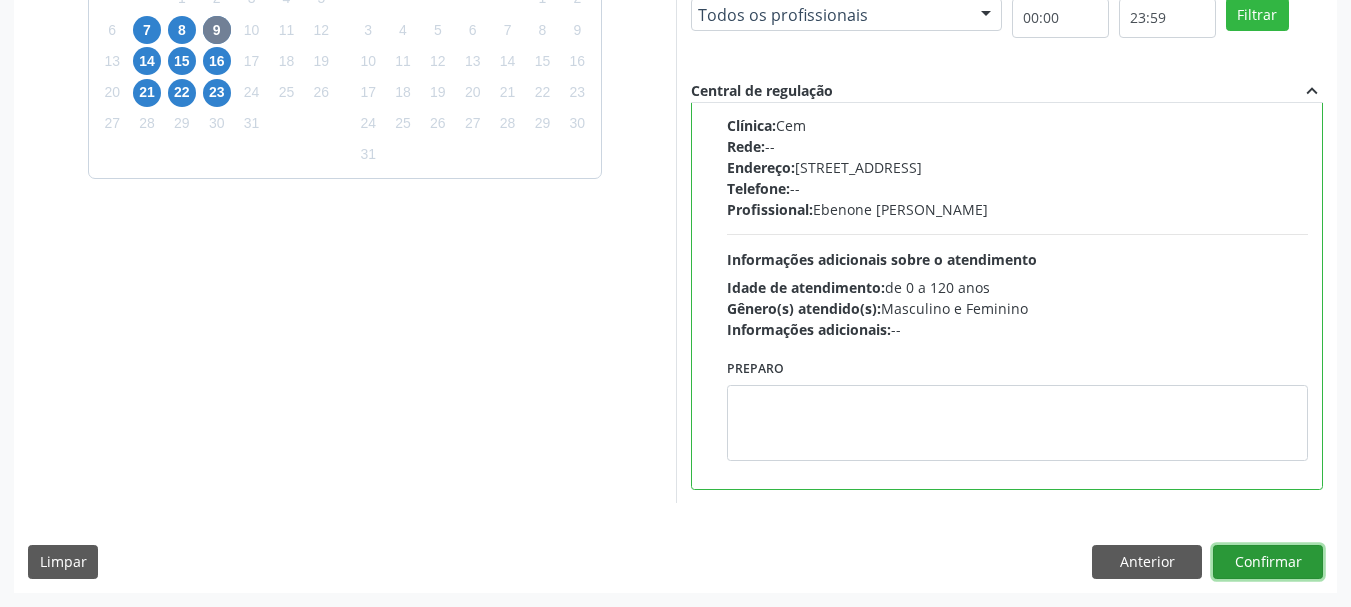 click on "Confirmar" at bounding box center (1268, 562) 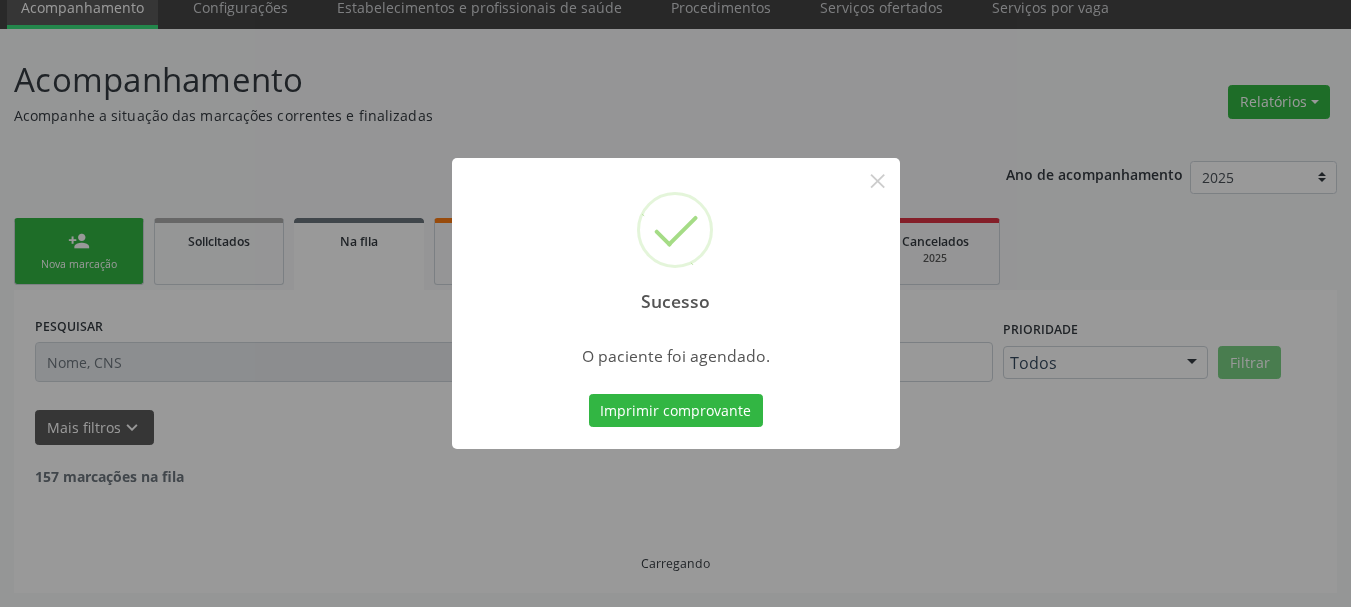 scroll, scrollTop: 60, scrollLeft: 0, axis: vertical 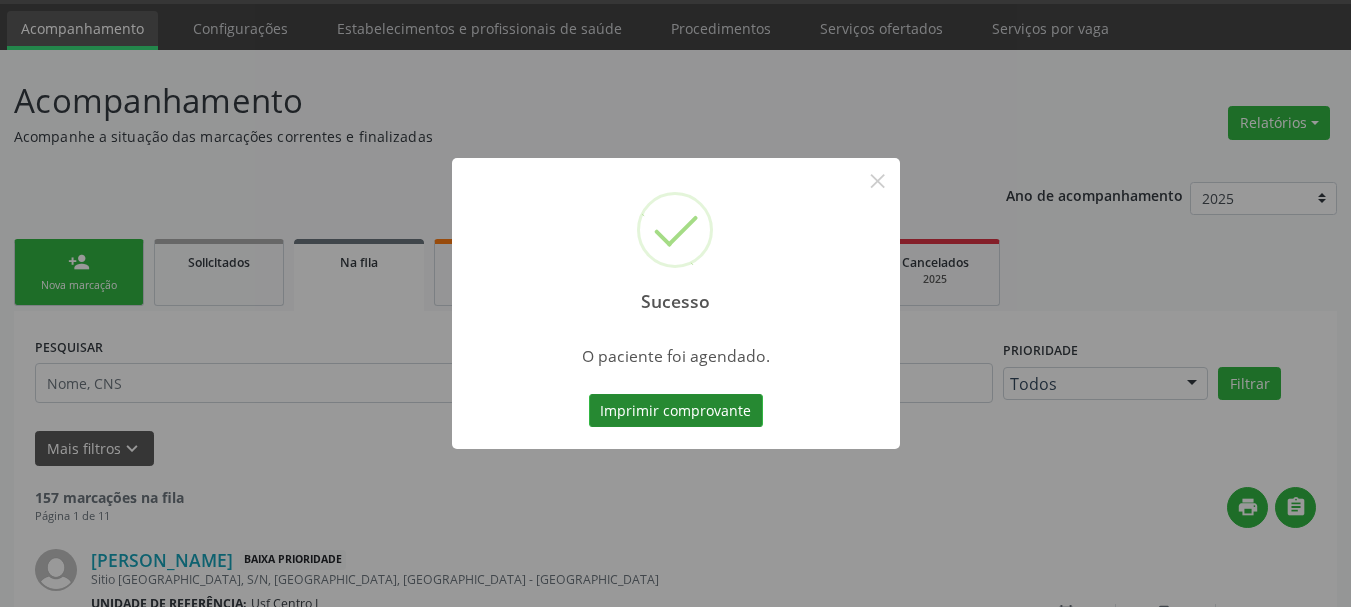 click on "Imprimir comprovante" at bounding box center (676, 411) 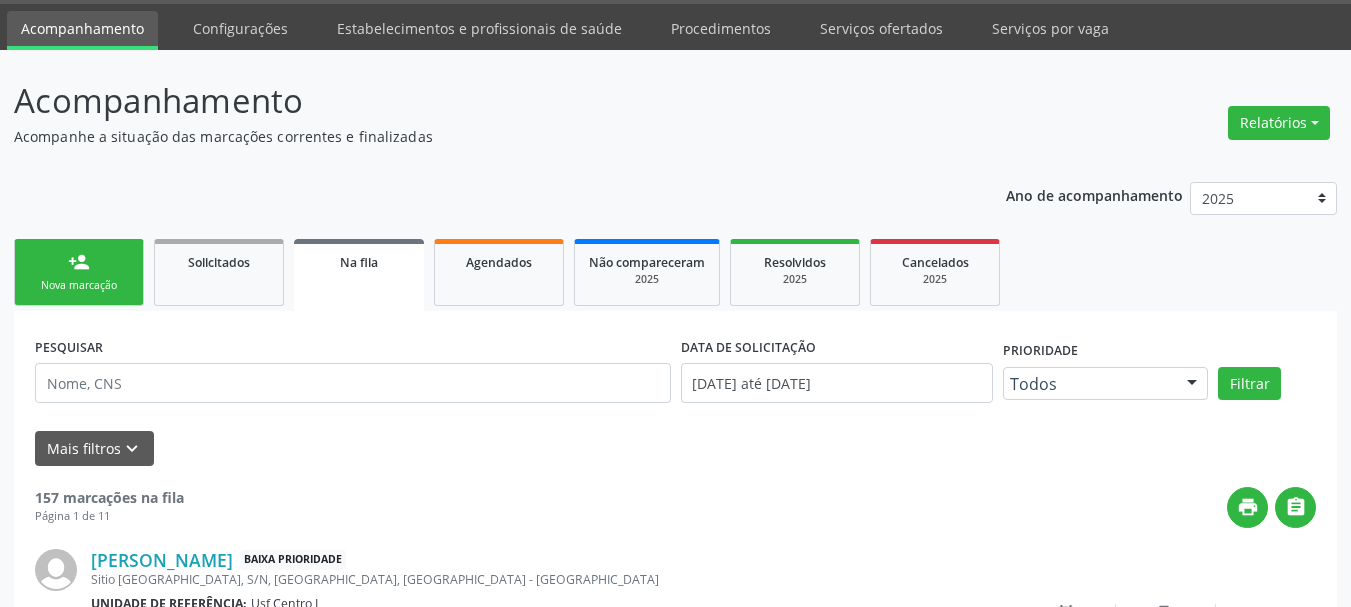 click on "person_add
Nova marcação" at bounding box center (79, 272) 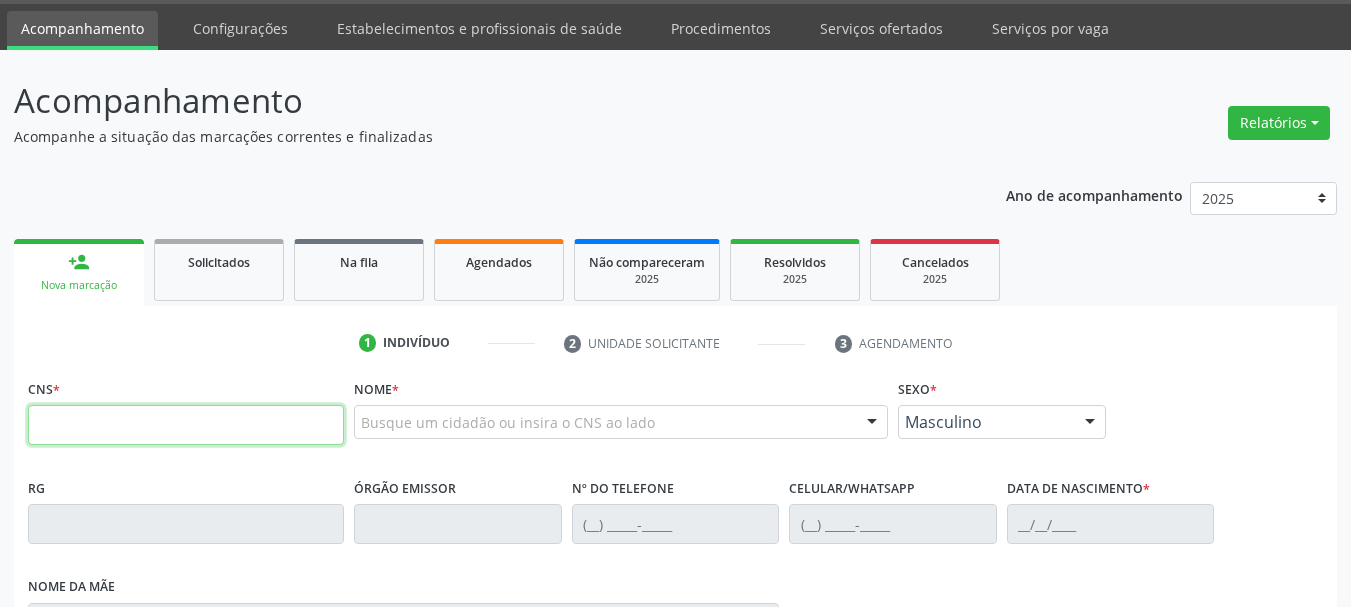 click at bounding box center (186, 425) 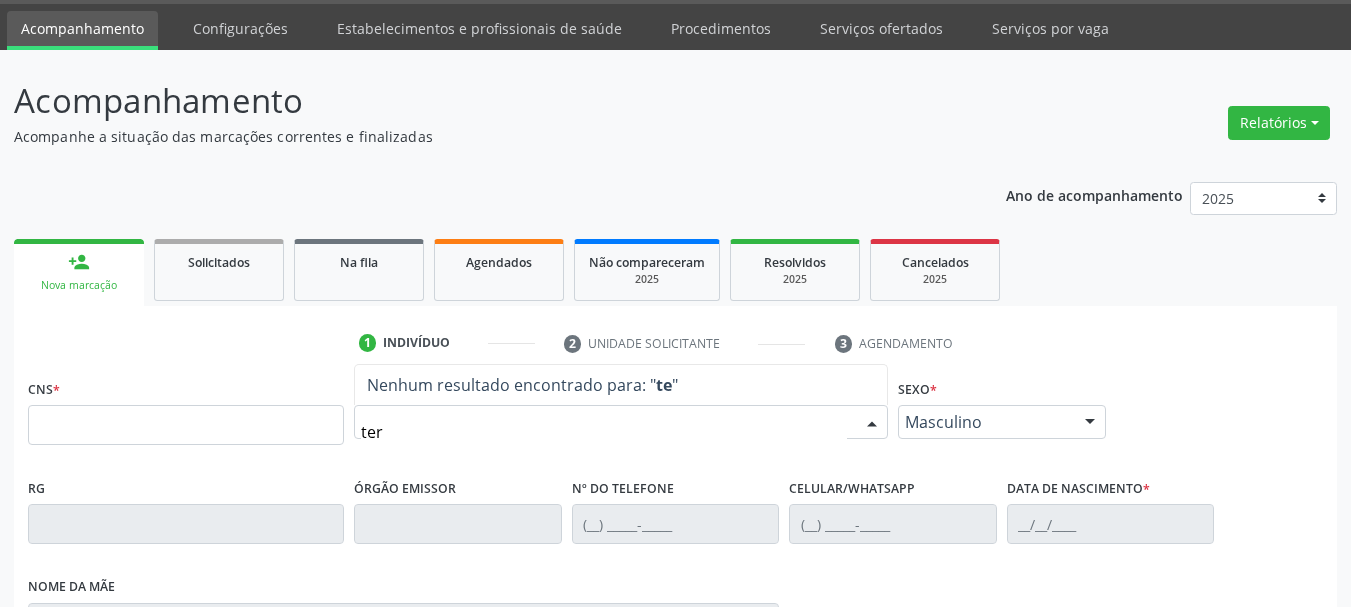 type on "tere" 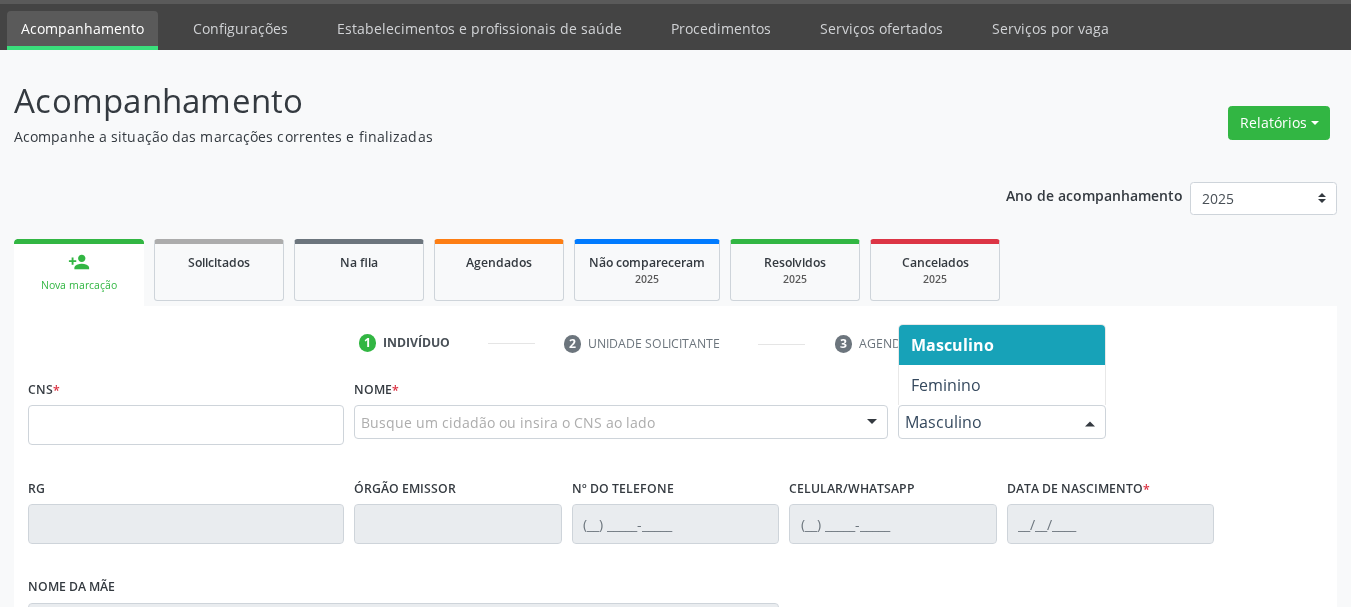 click on "person_add
Nova marcação
Solicitados   Na fila   Agendados   Não compareceram
2025
Resolvidos
2025
Cancelados
2025" at bounding box center (675, 270) 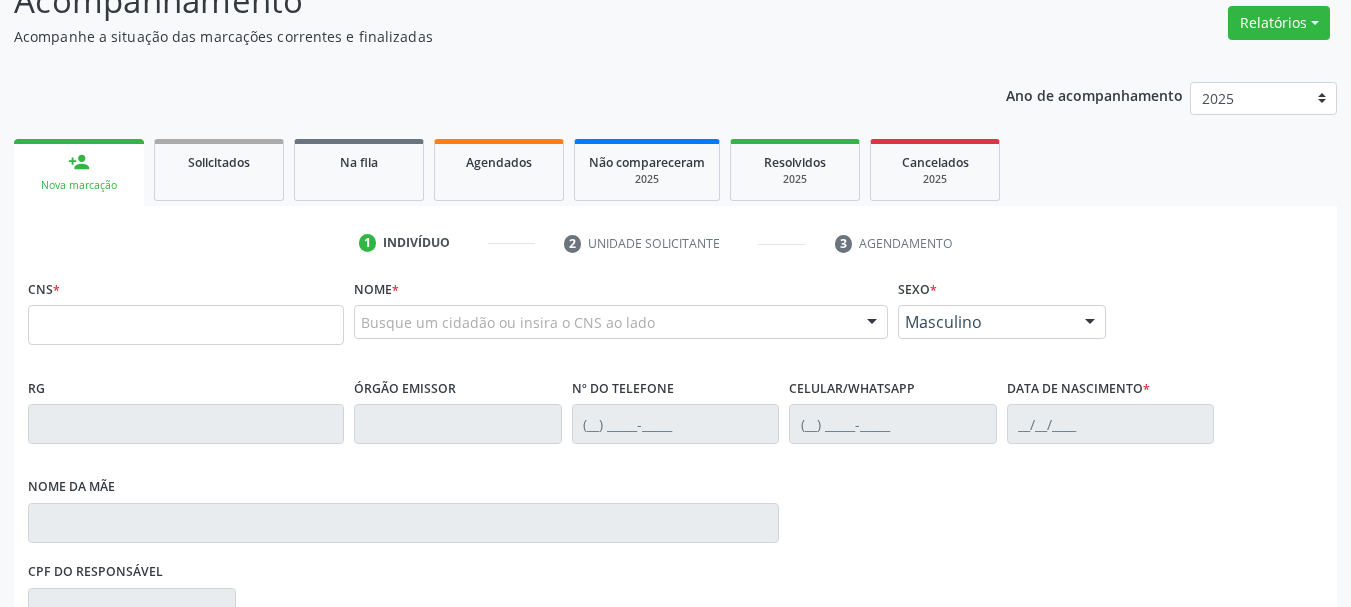 scroll, scrollTop: 260, scrollLeft: 0, axis: vertical 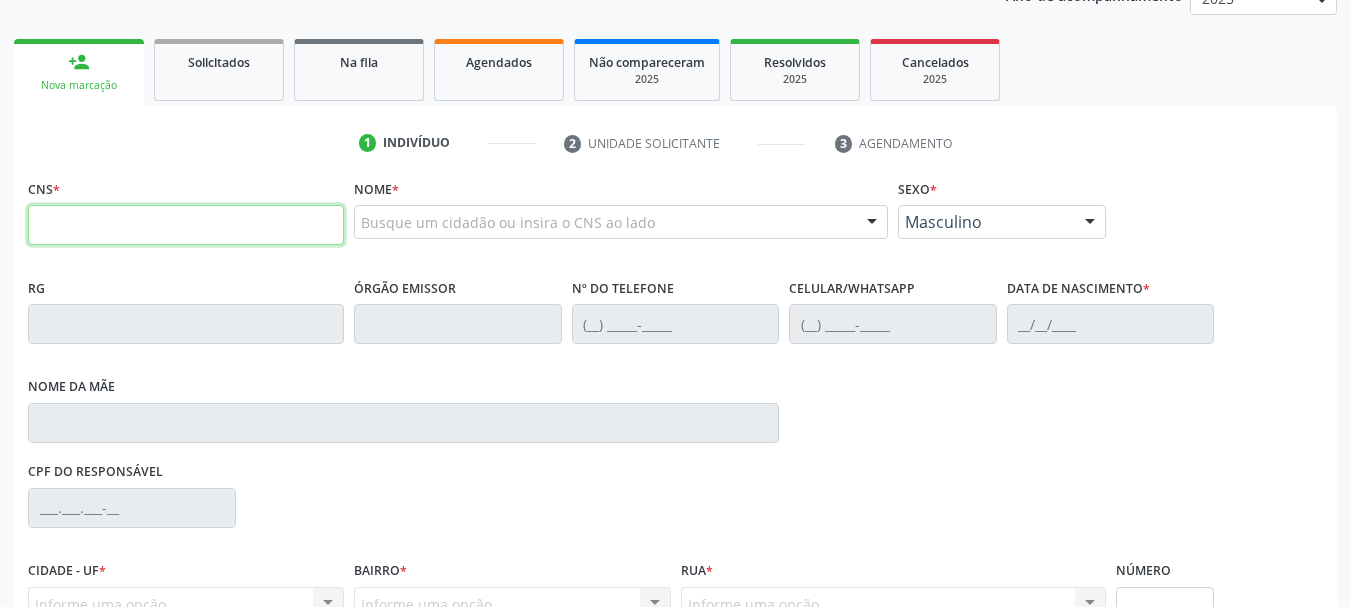click at bounding box center (186, 225) 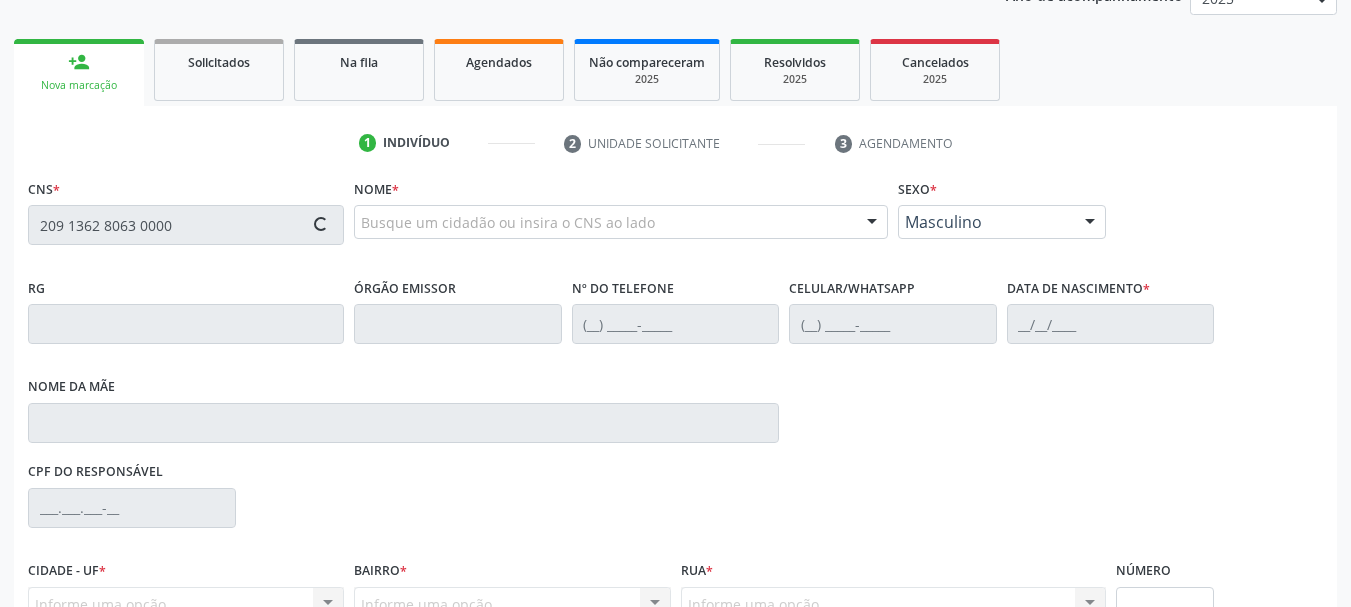 type on "209 1362 8063 0000" 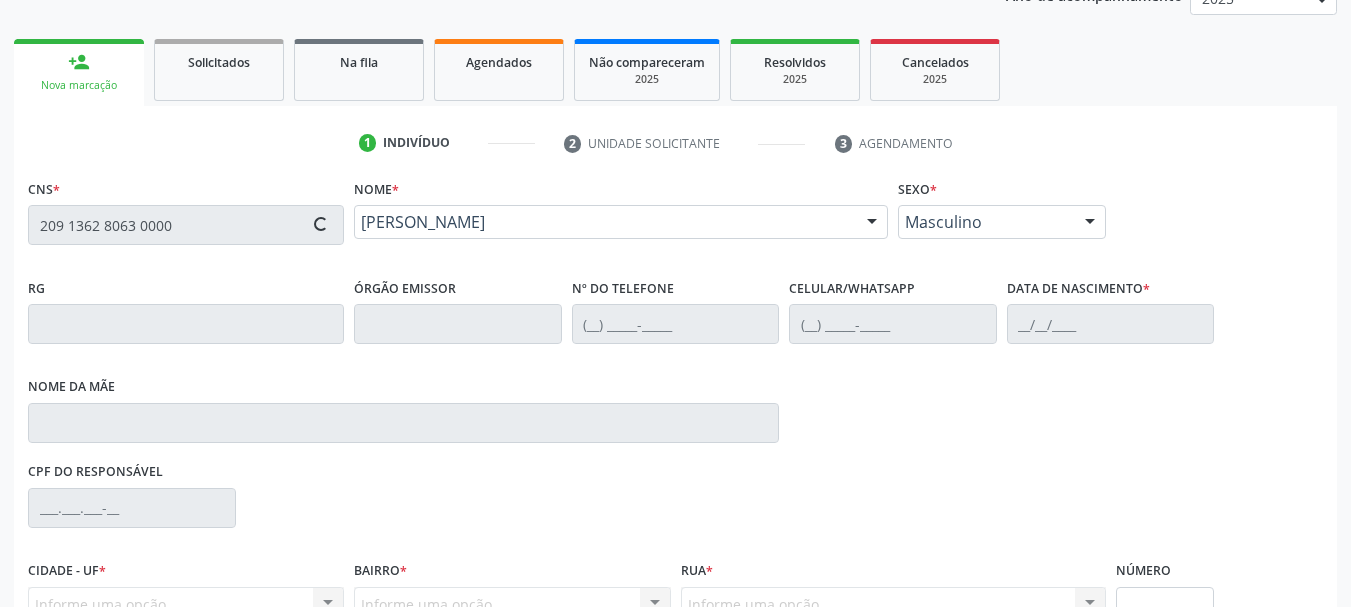type on "(87) 99648-4340" 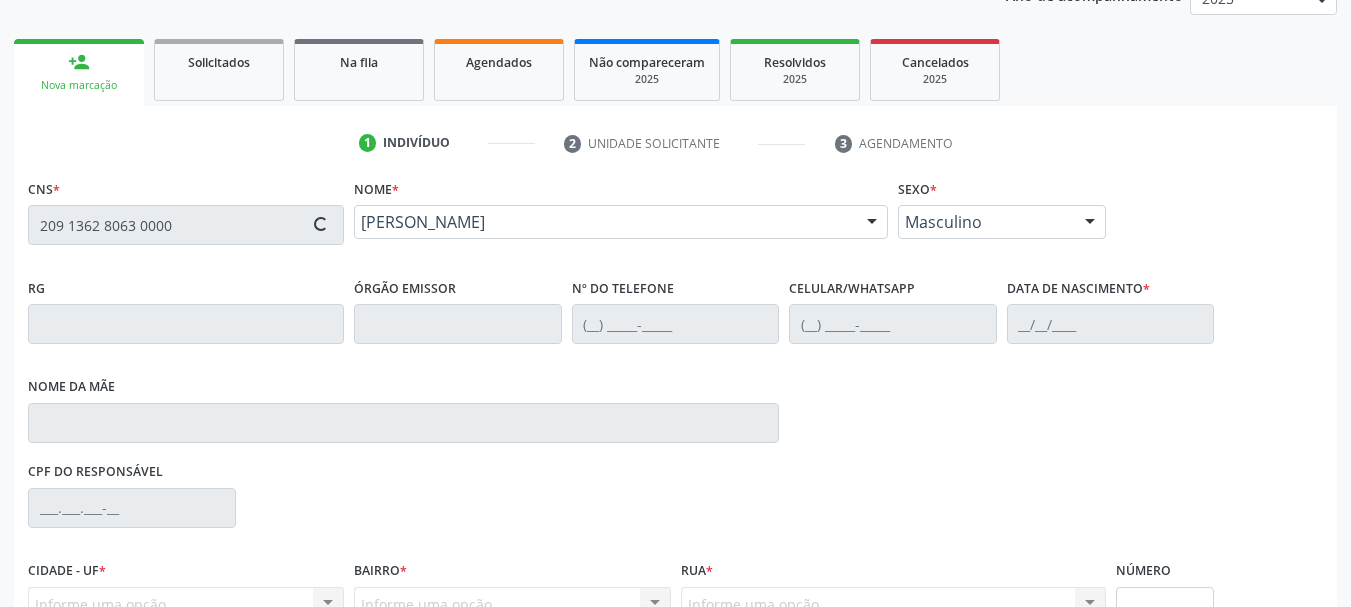 type on "20/01/1966" 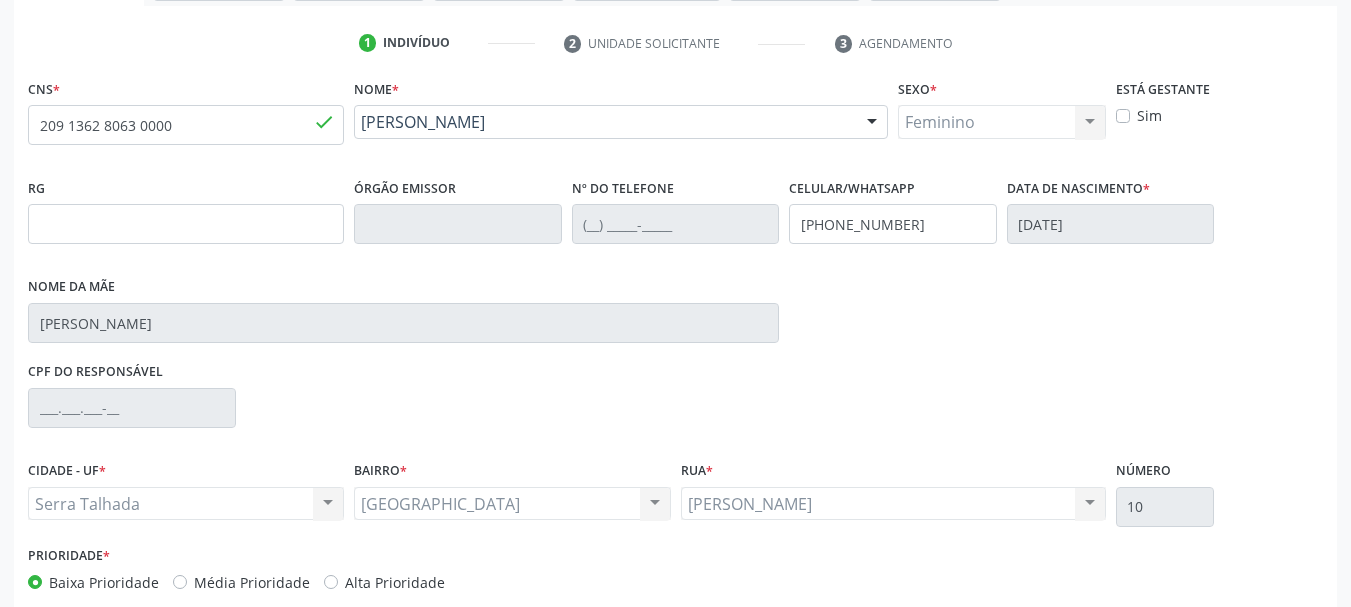 scroll, scrollTop: 460, scrollLeft: 0, axis: vertical 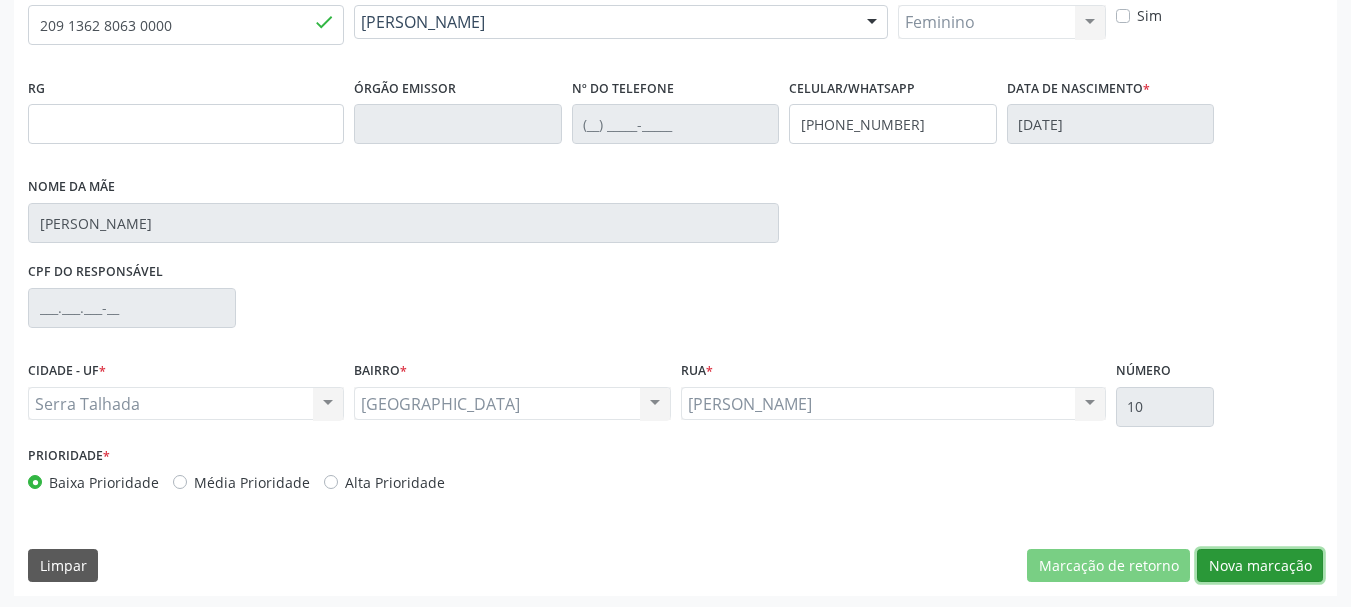 click on "Nova marcação" at bounding box center (1260, 566) 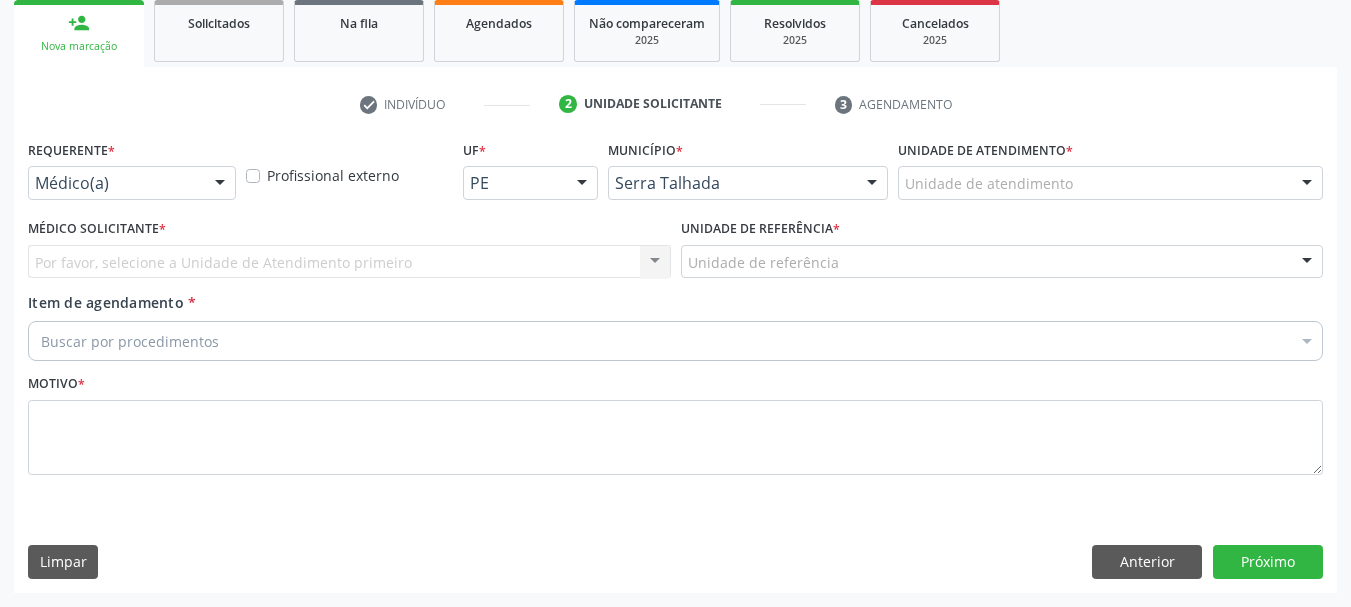 scroll, scrollTop: 299, scrollLeft: 0, axis: vertical 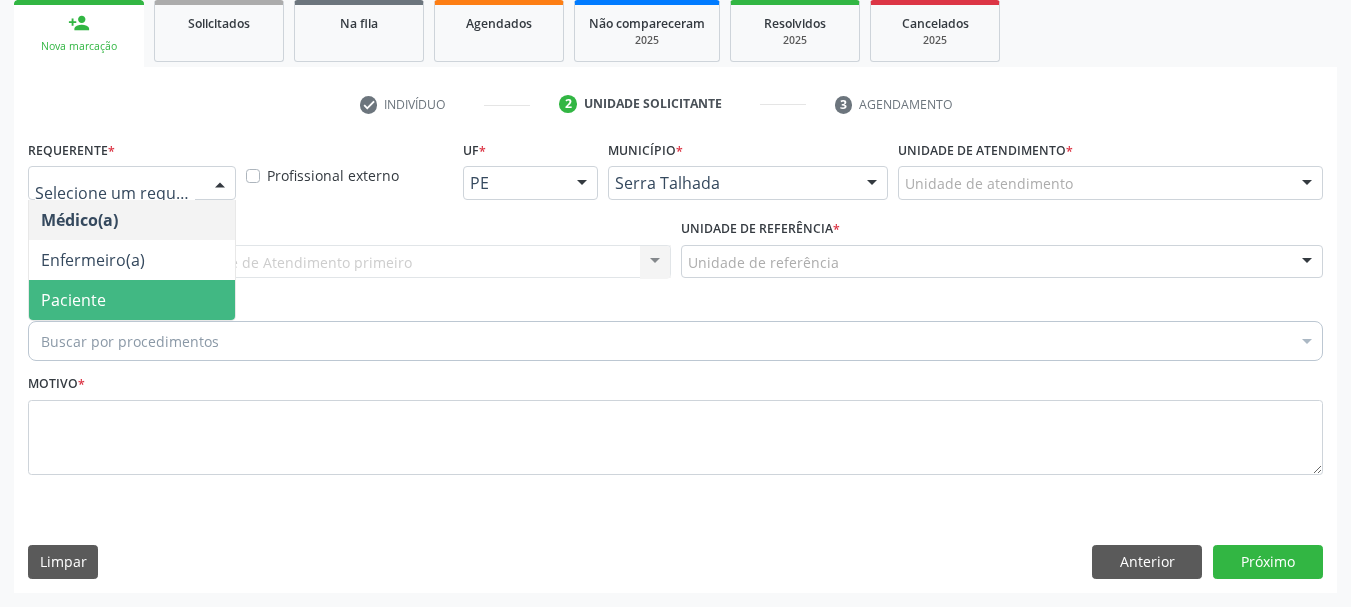 click on "Paciente" at bounding box center (132, 300) 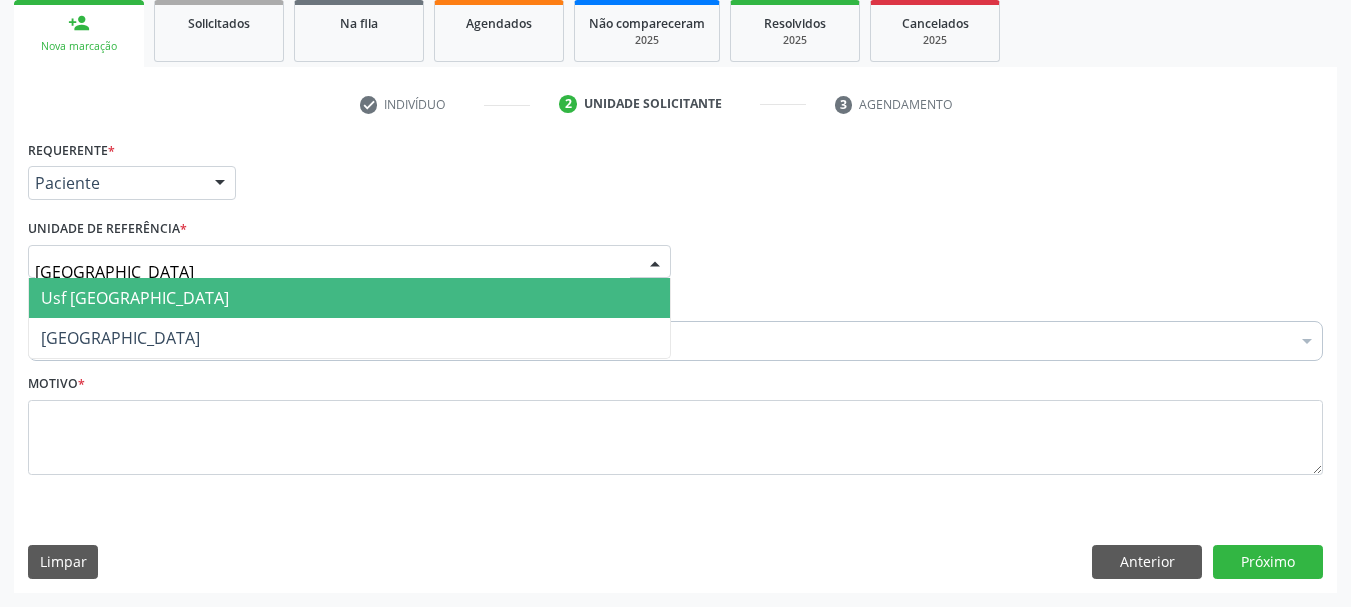 type on "vila bela" 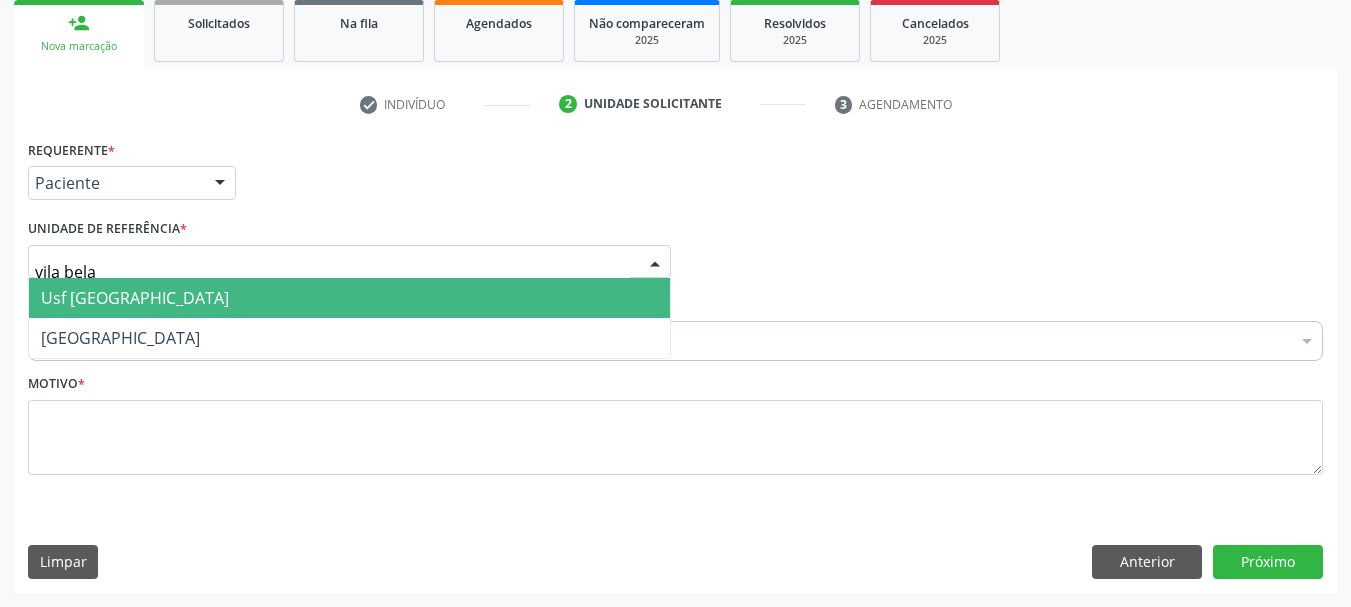 click on "Usf [GEOGRAPHIC_DATA]" at bounding box center (349, 298) 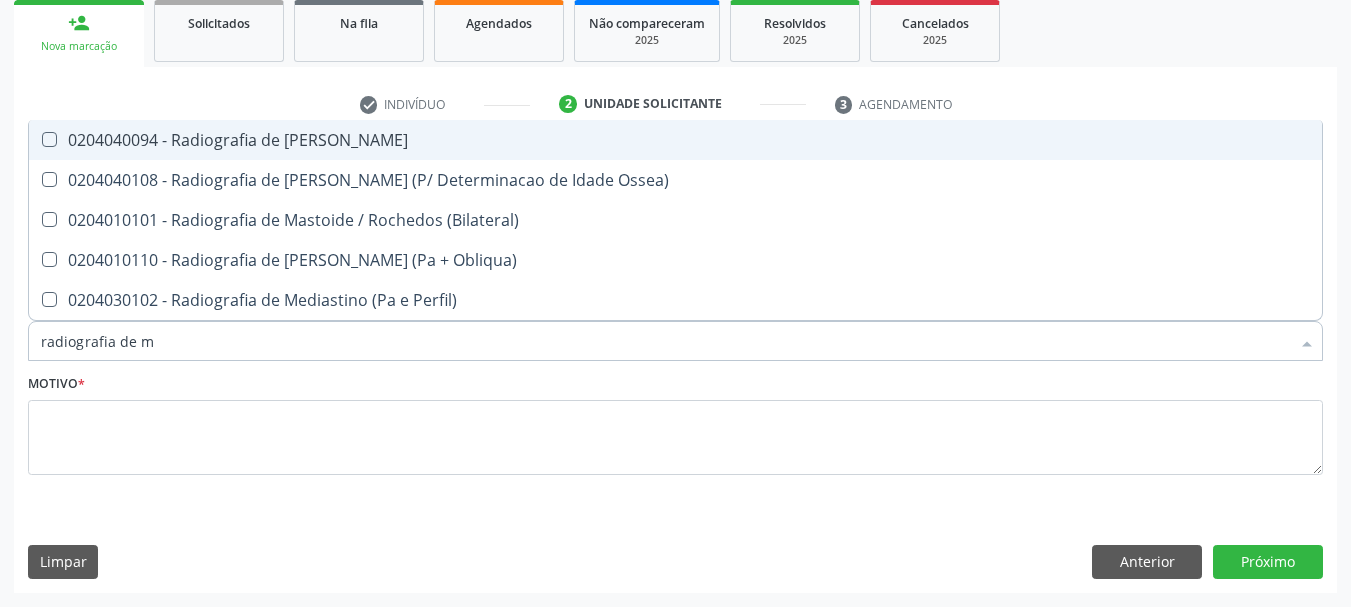 type on "radiografia de ma" 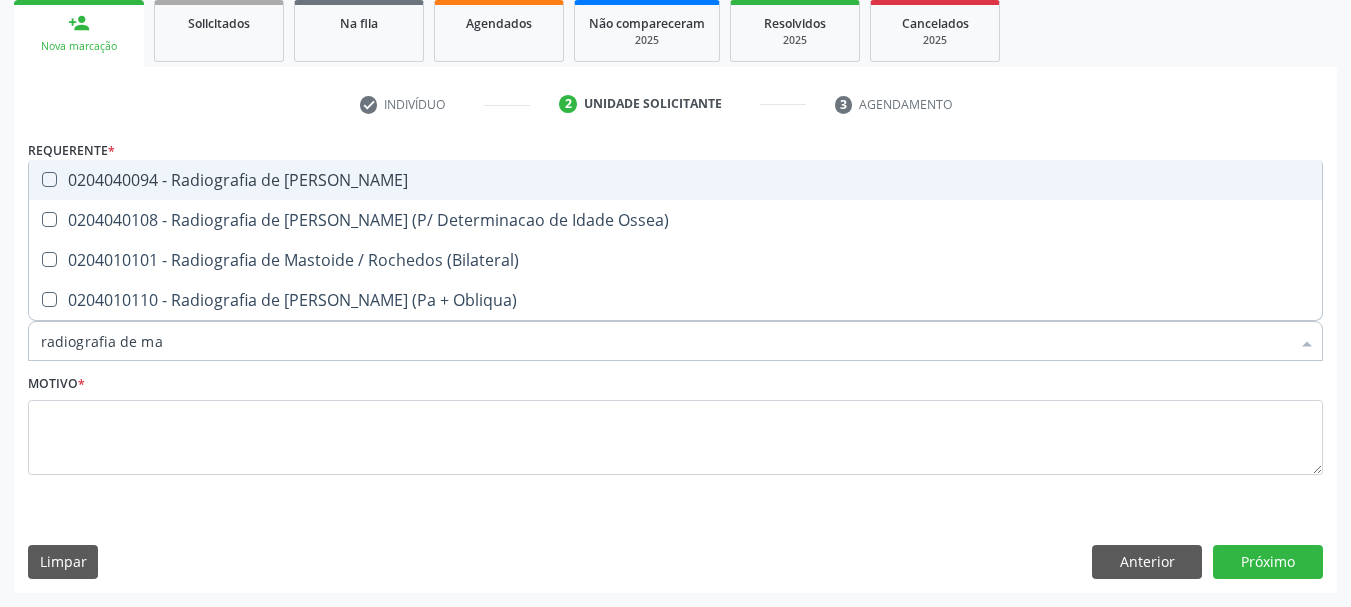 click on "0204040094 - Radiografia de [PERSON_NAME]" at bounding box center [675, 180] 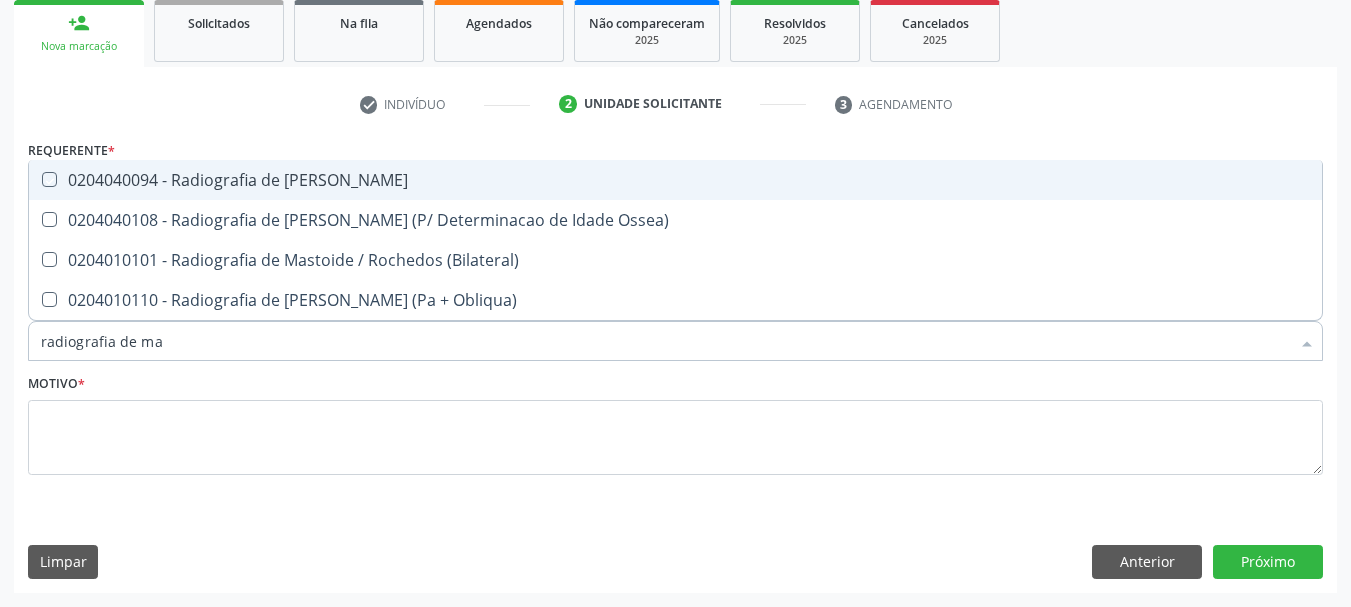 checkbox on "true" 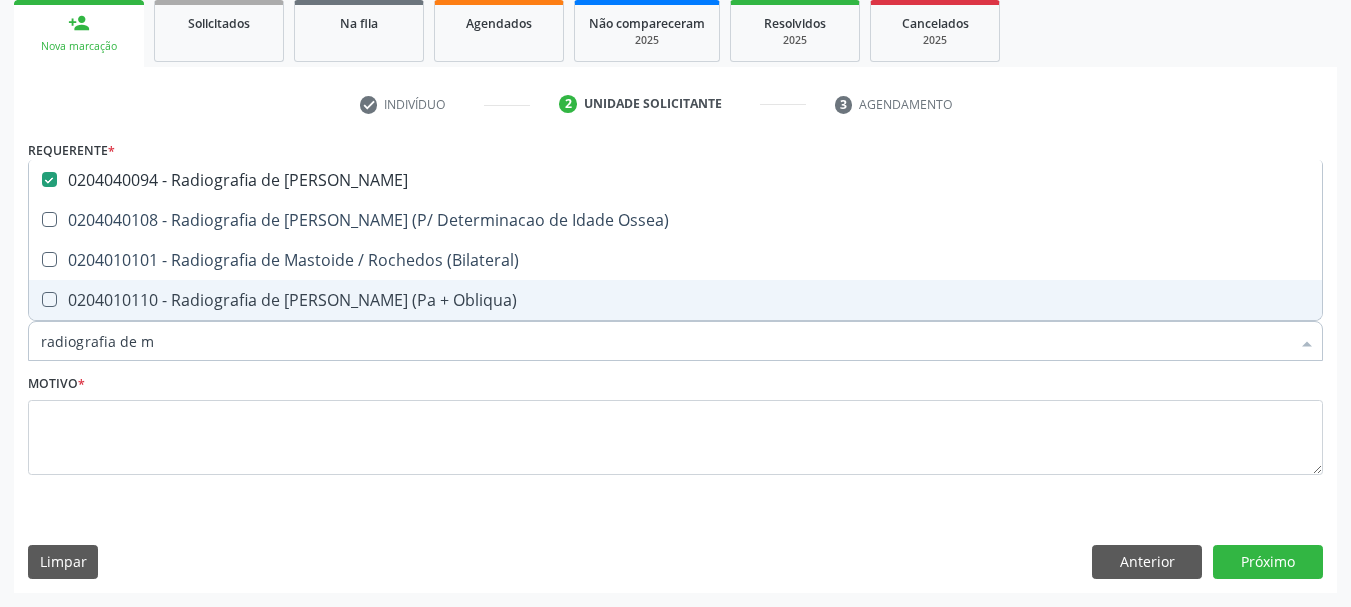 type on "radiografia de" 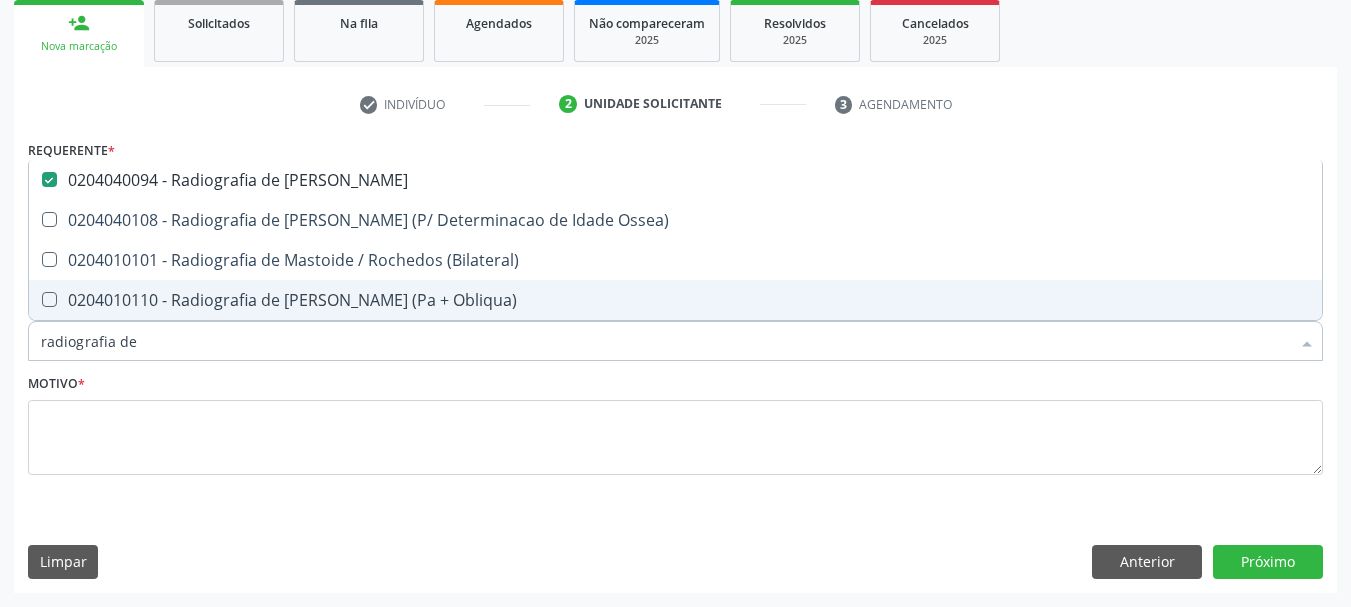 checkbox on "false" 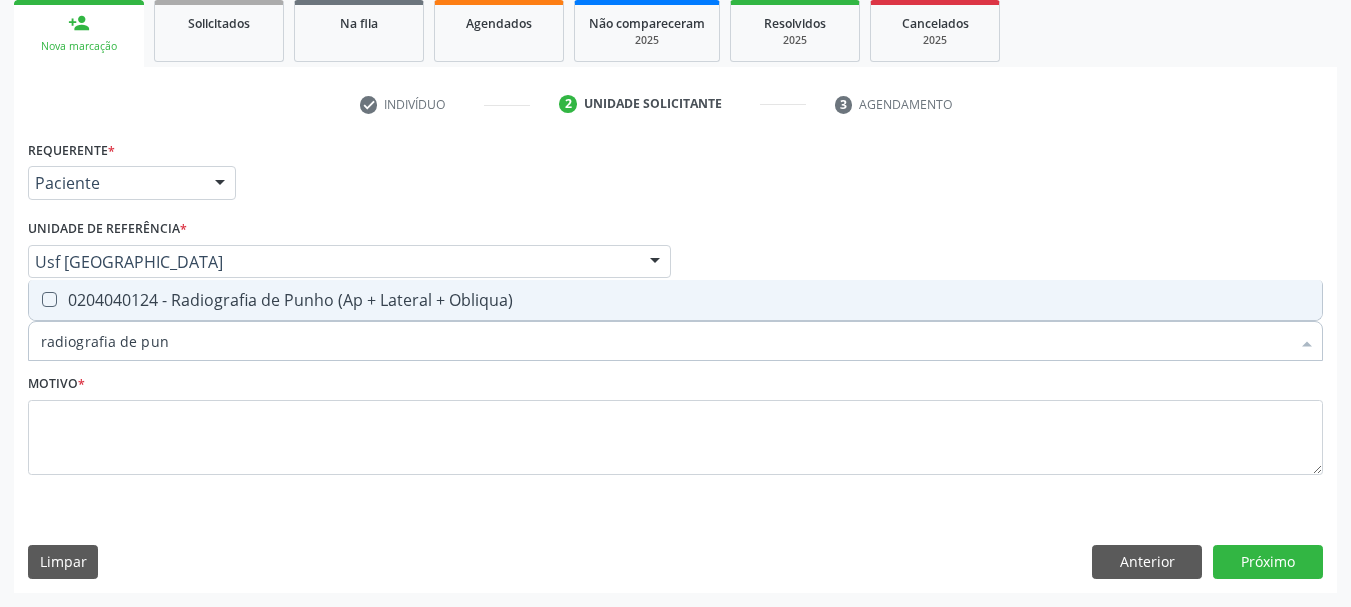 type on "radiografia de punh" 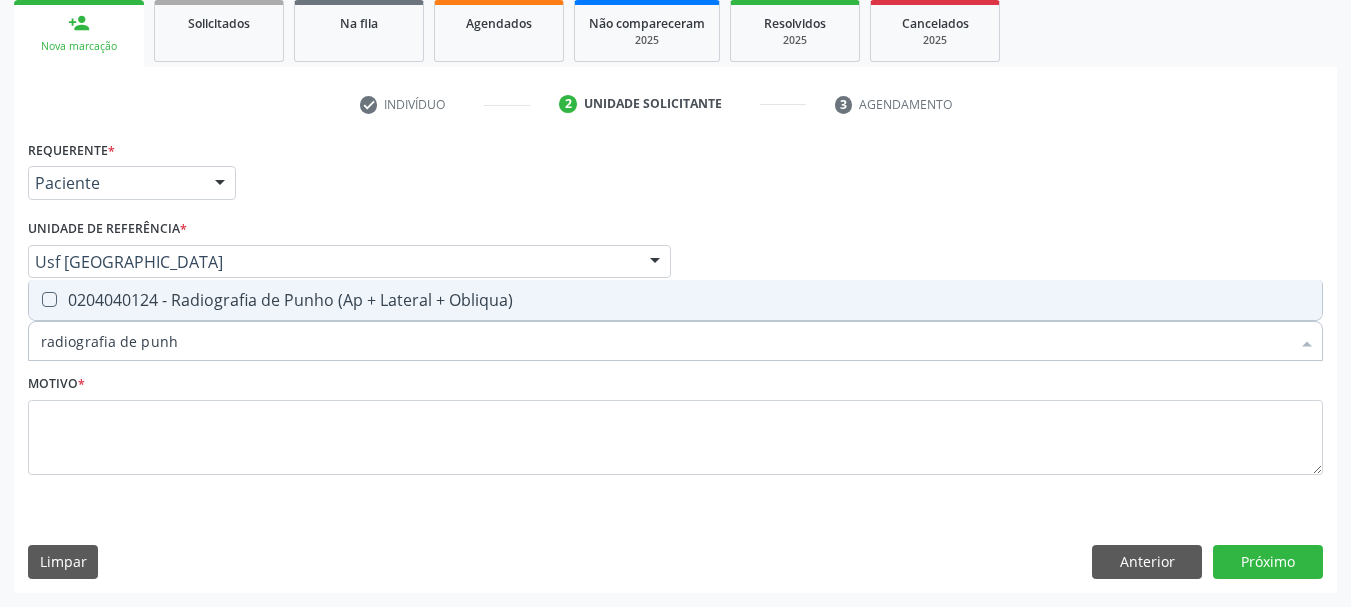 click on "0204040124 - Radiografia de Punho (Ap + Lateral + Obliqua)" at bounding box center (675, 300) 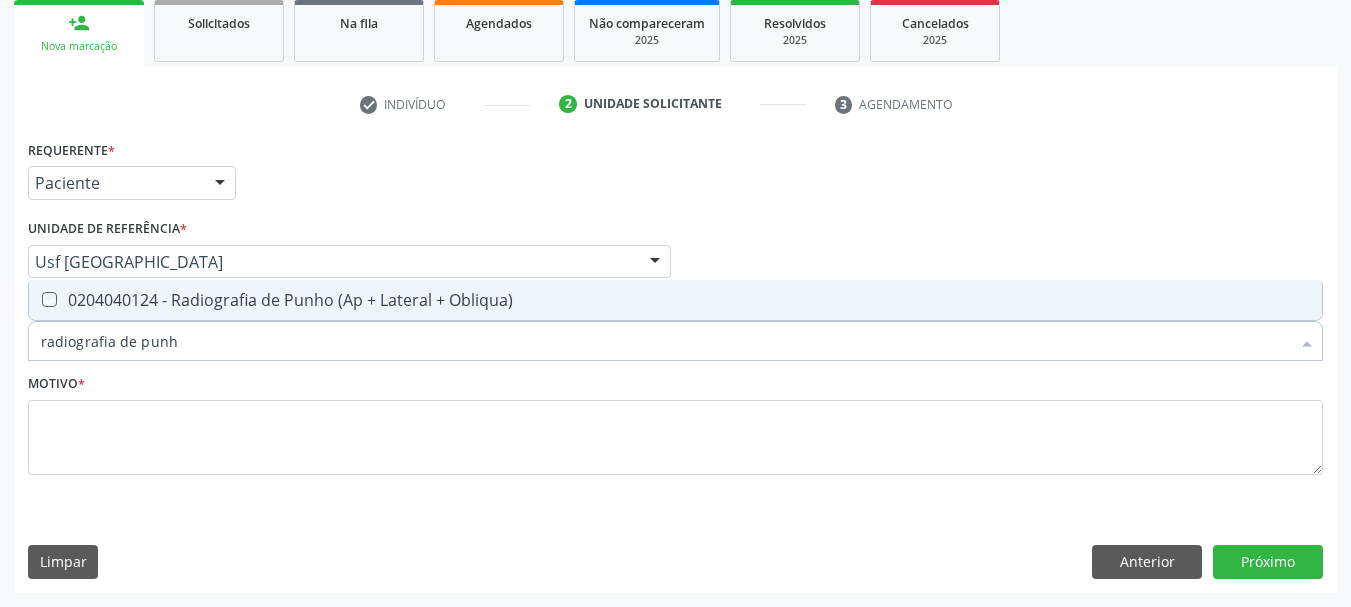 checkbox on "true" 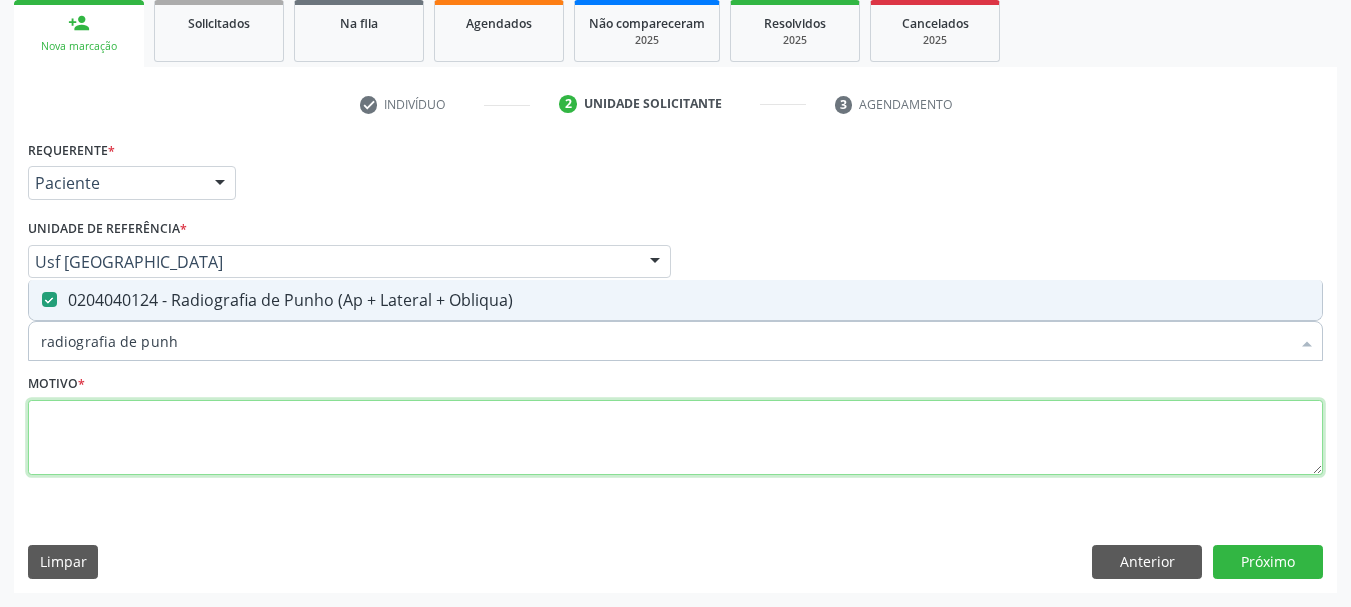 click at bounding box center (675, 438) 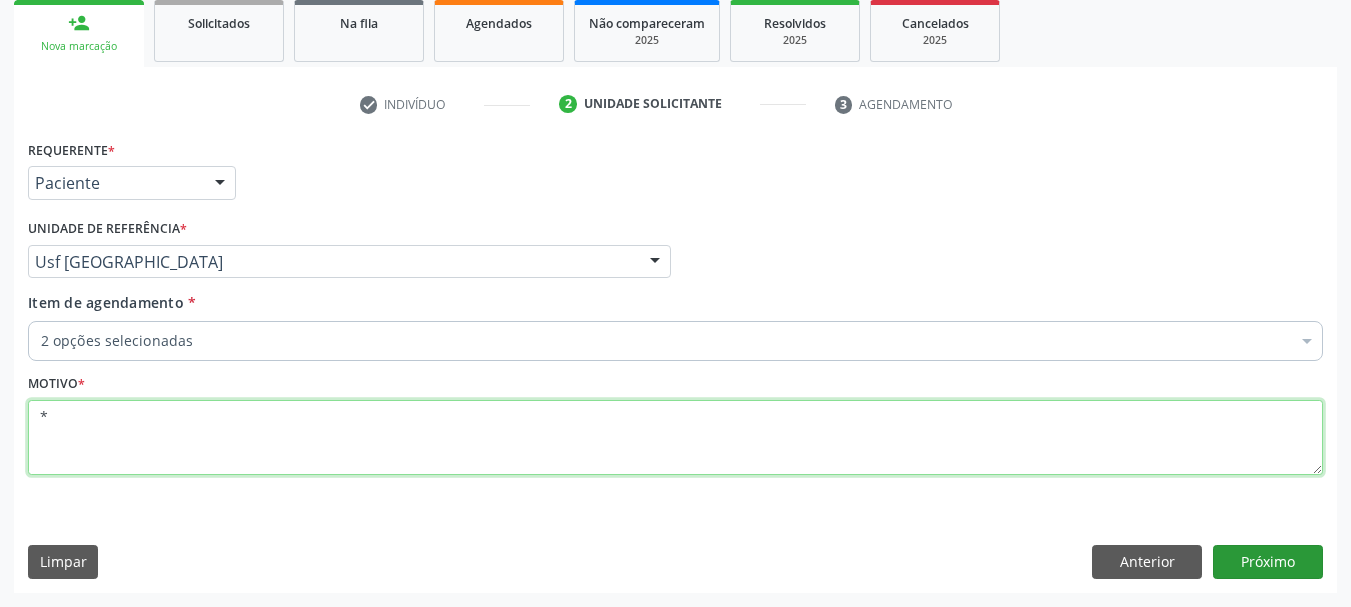 type on "*" 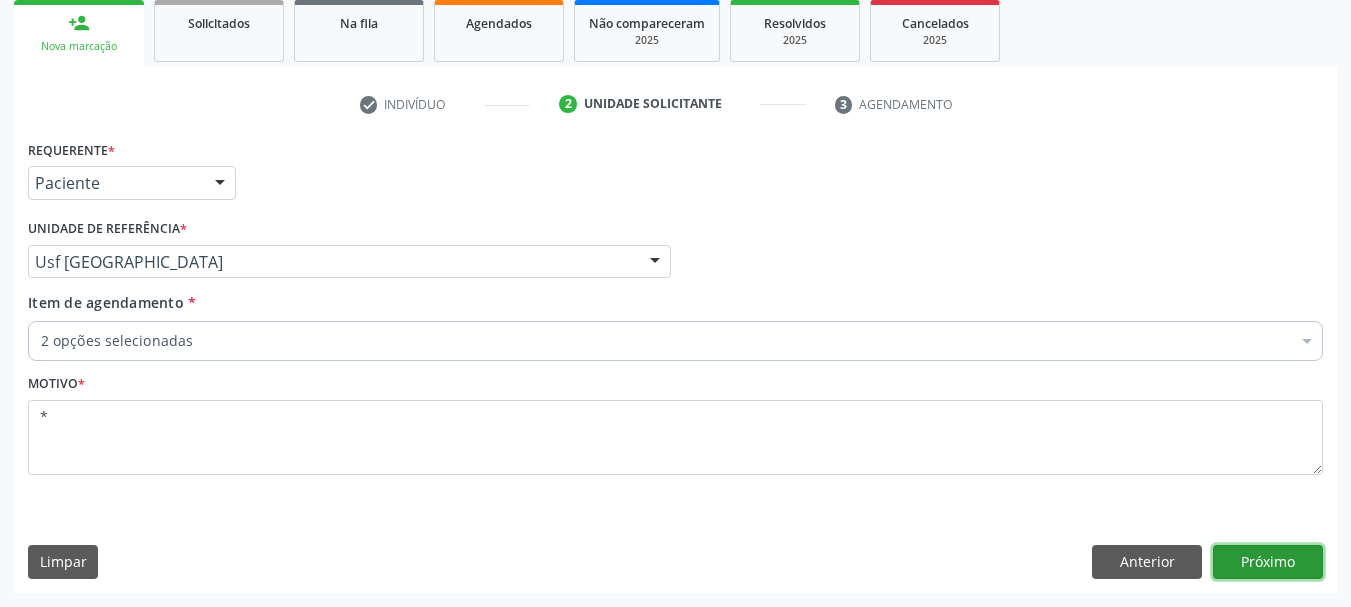 click on "Próximo" at bounding box center [1268, 562] 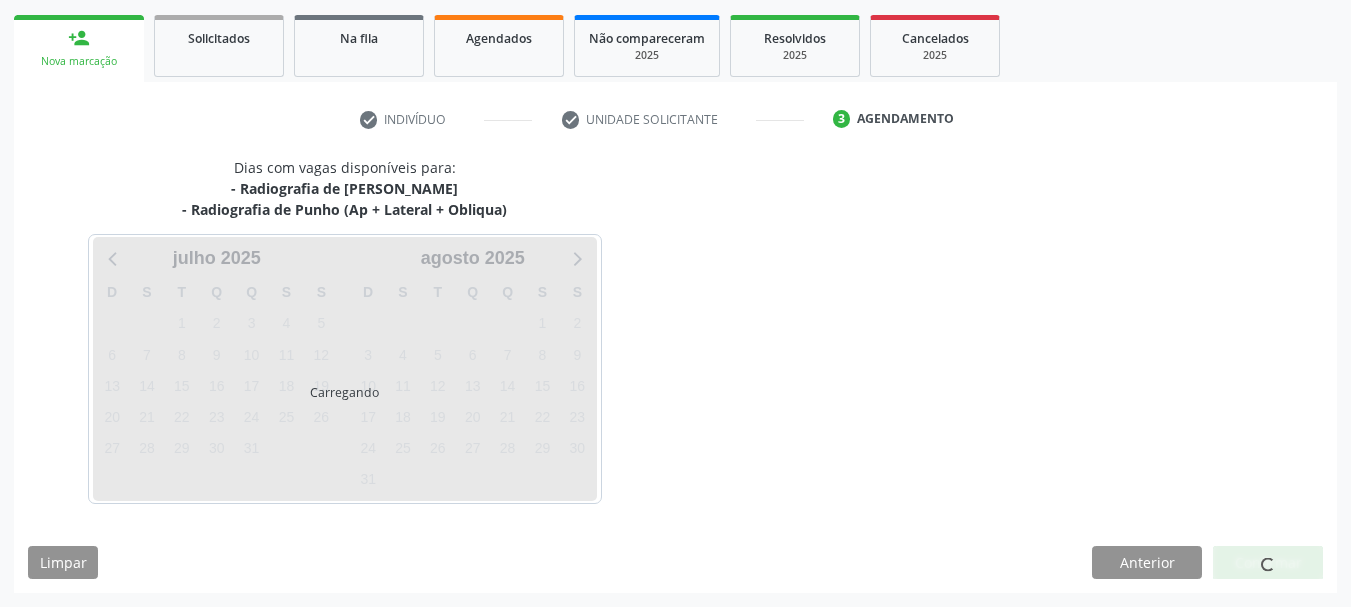 scroll, scrollTop: 284, scrollLeft: 0, axis: vertical 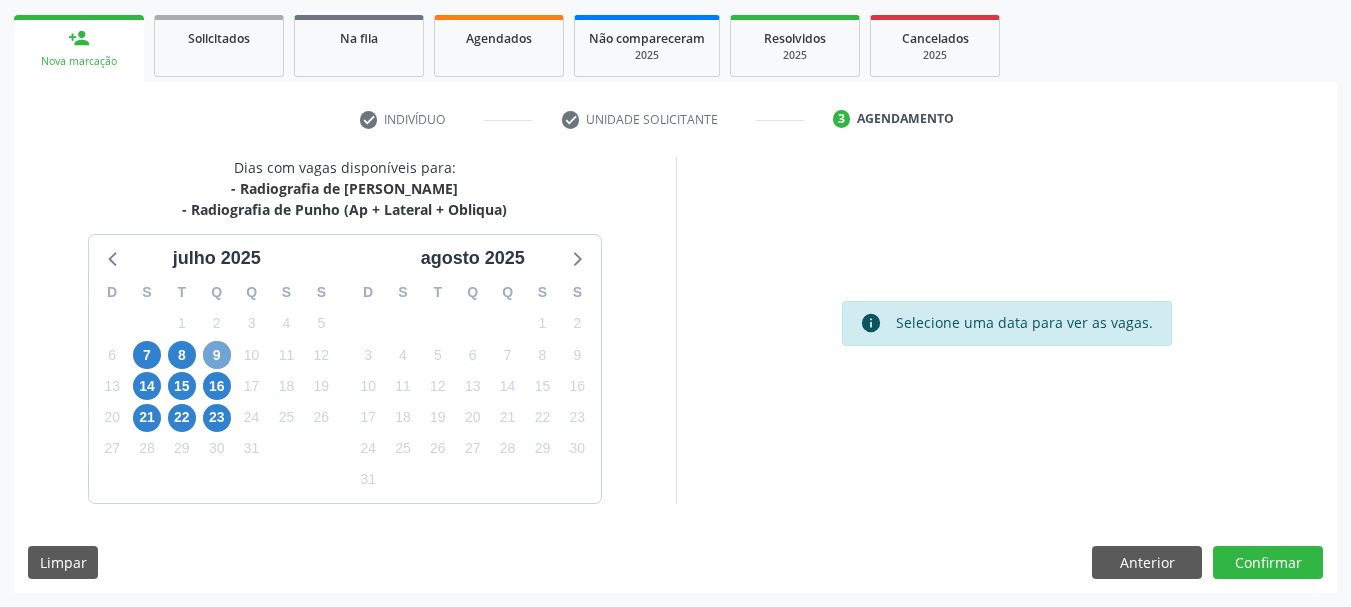 click on "9" at bounding box center (217, 355) 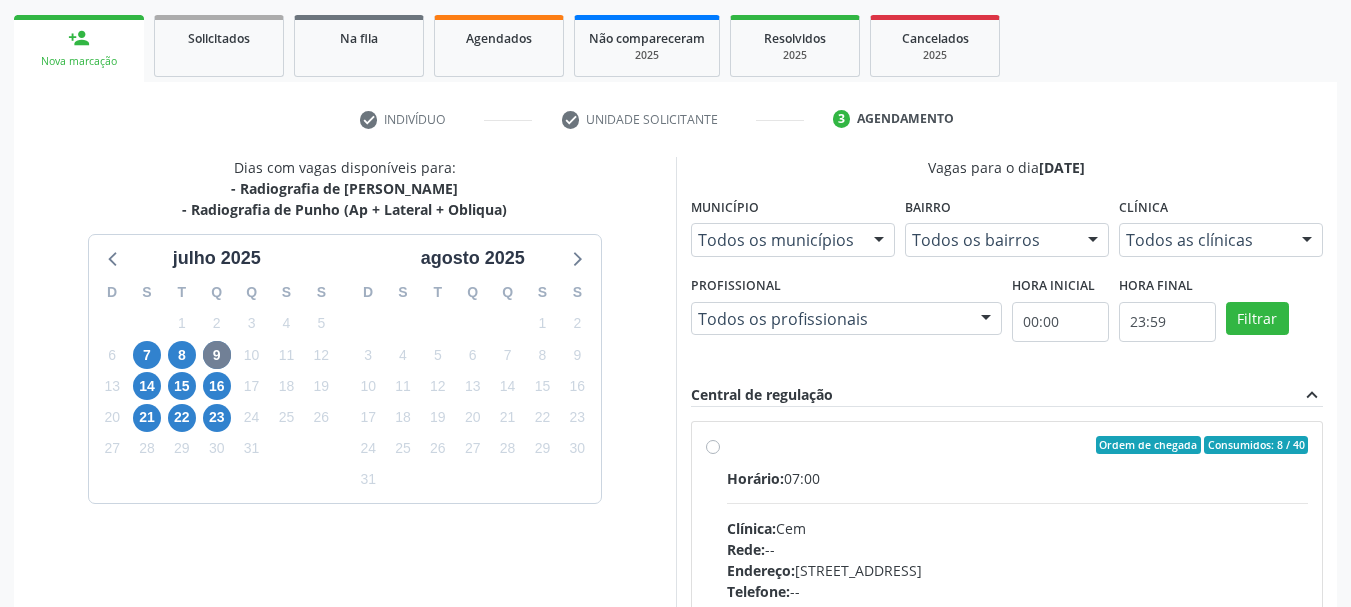 click on "Ordem de chegada
Consumidos: 8 / 40
Horário:   07:00
Clínica:  Cem
Rede:
--
Endereço:   Casa, nº 393, Nossa Senhora da Pen, Serra Talhada - PE
Telefone:   --
Profissional:
Ebenone Antonio da Silva
Informações adicionais sobre o atendimento
Idade de atendimento:
de 0 a 120 anos
Gênero(s) atendido(s):
Masculino e Feminino
Informações adicionais:
--" at bounding box center [1018, 589] 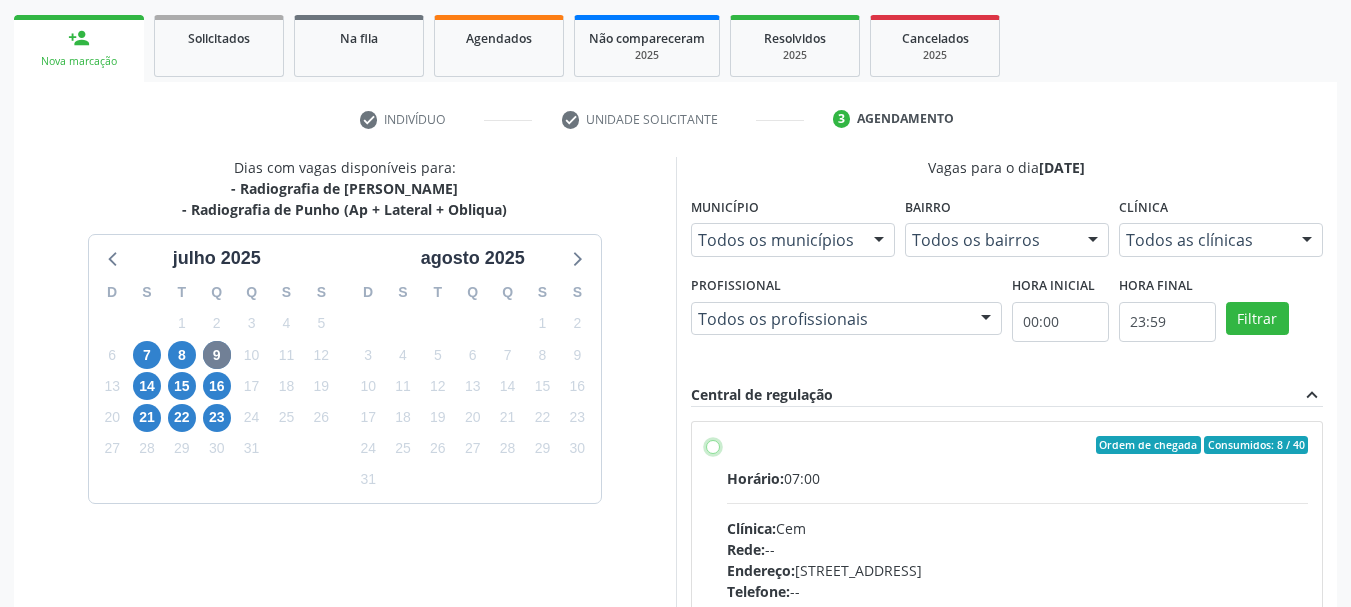 click on "Ordem de chegada
Consumidos: 8 / 40
Horário:   07:00
Clínica:  Cem
Rede:
--
Endereço:   Casa, nº 393, Nossa Senhora da Pen, Serra Talhada - PE
Telefone:   --
Profissional:
Ebenone Antonio da Silva
Informações adicionais sobre o atendimento
Idade de atendimento:
de 0 a 120 anos
Gênero(s) atendido(s):
Masculino e Feminino
Informações adicionais:
--" at bounding box center (713, 445) 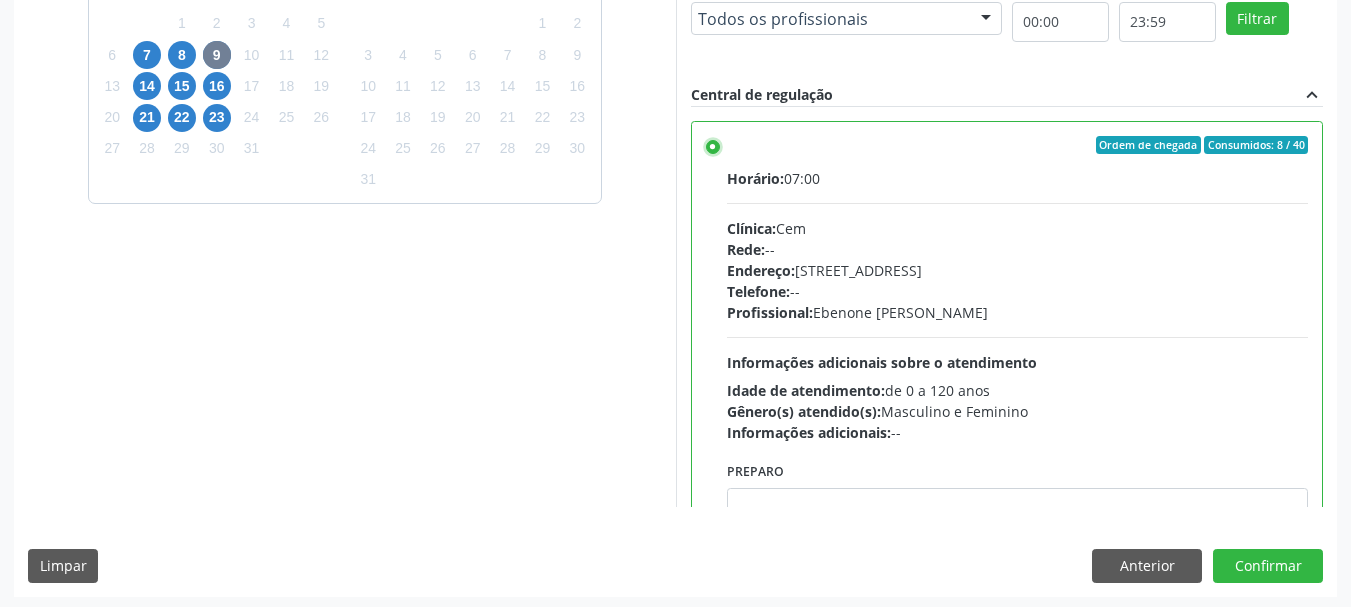 scroll, scrollTop: 588, scrollLeft: 0, axis: vertical 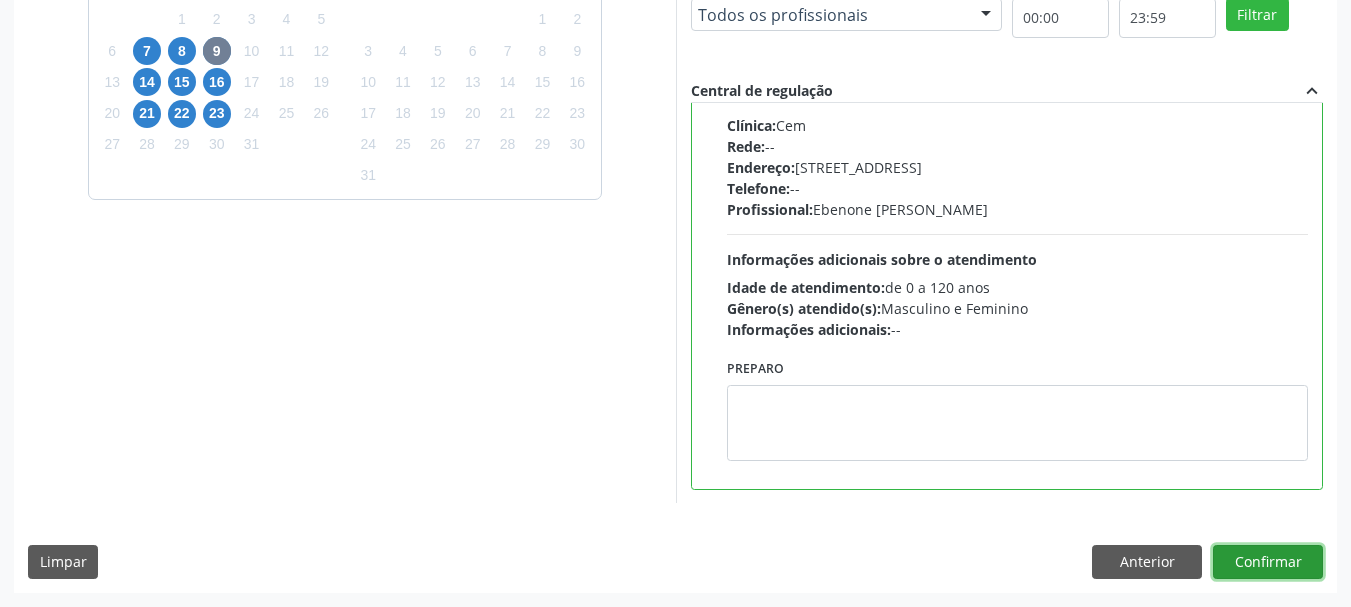 click on "Confirmar" at bounding box center [1268, 562] 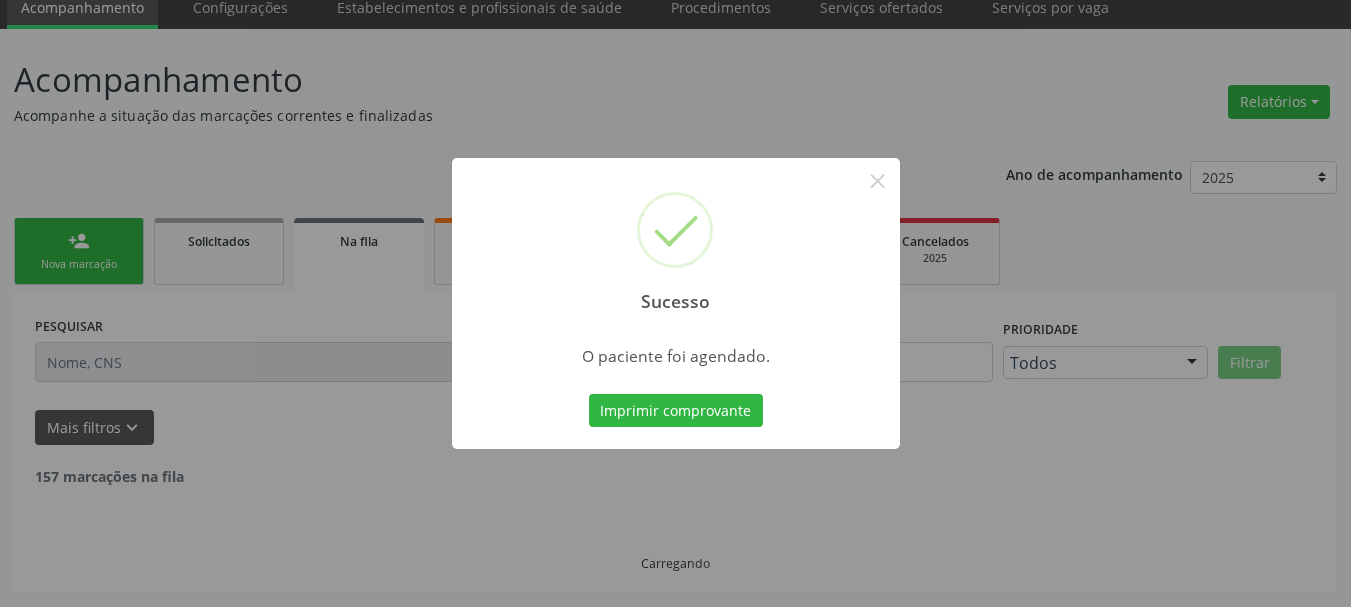 scroll, scrollTop: 60, scrollLeft: 0, axis: vertical 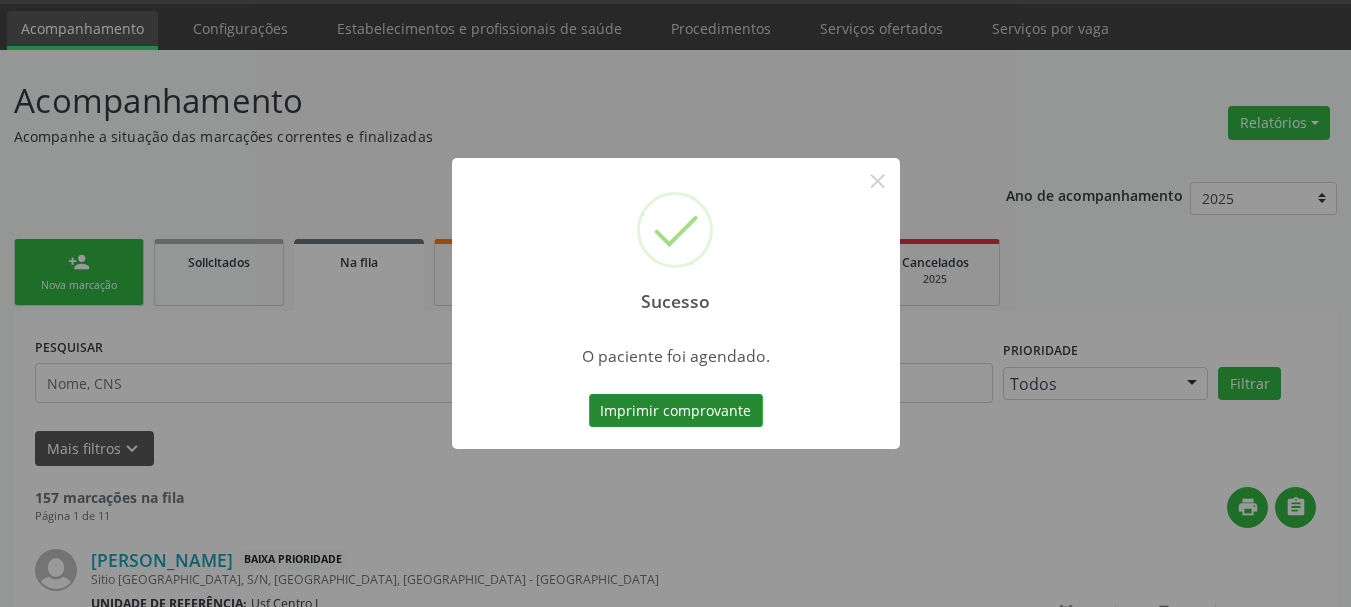 click on "Imprimir comprovante" at bounding box center [676, 411] 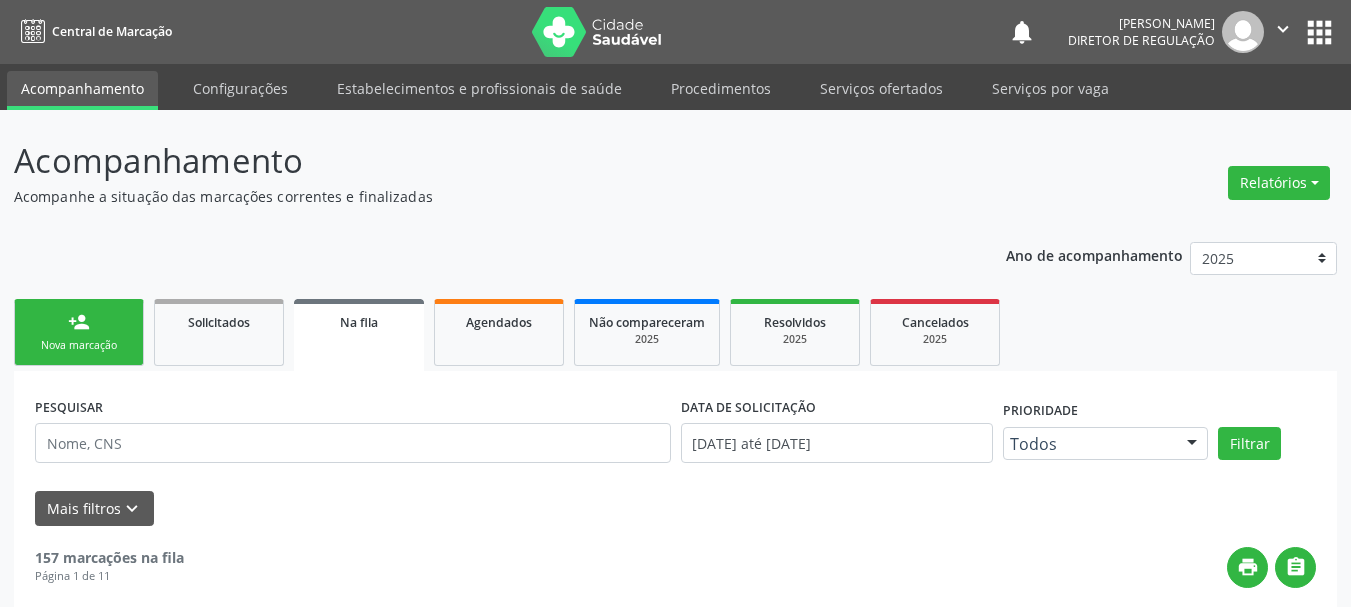 click on "Sucesso × O paciente foi agendado. Imprimir comprovante Cancel" at bounding box center (675, 303) 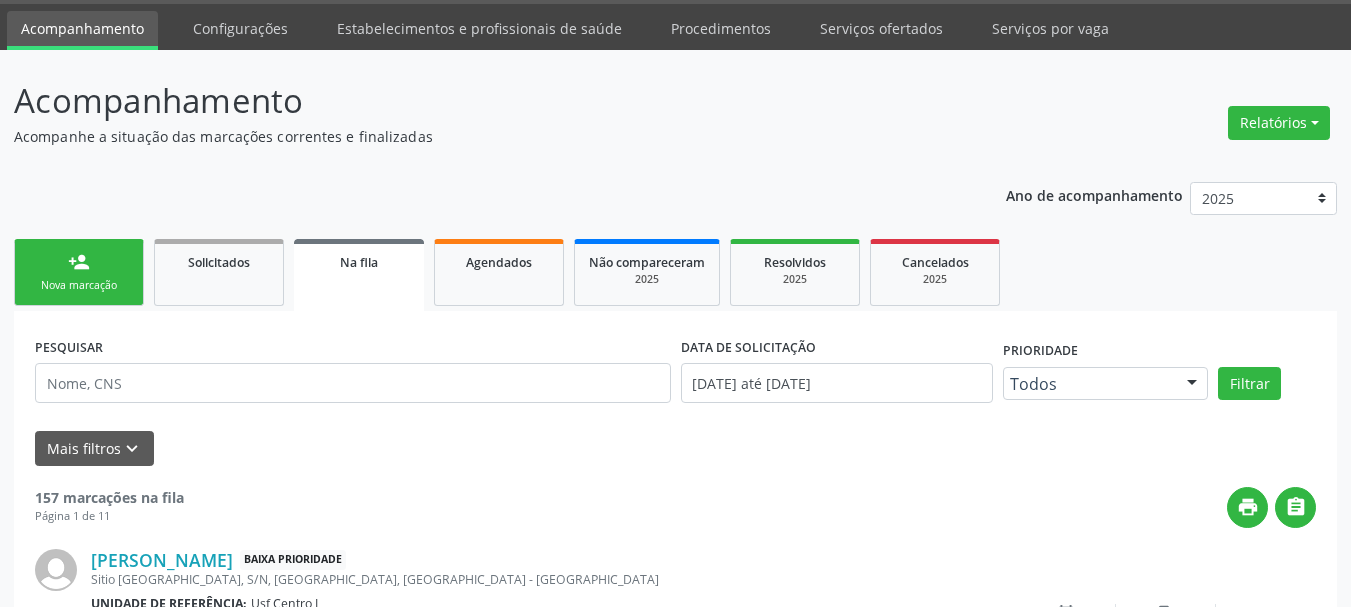 click on "person_add
Nova marcação" at bounding box center (79, 272) 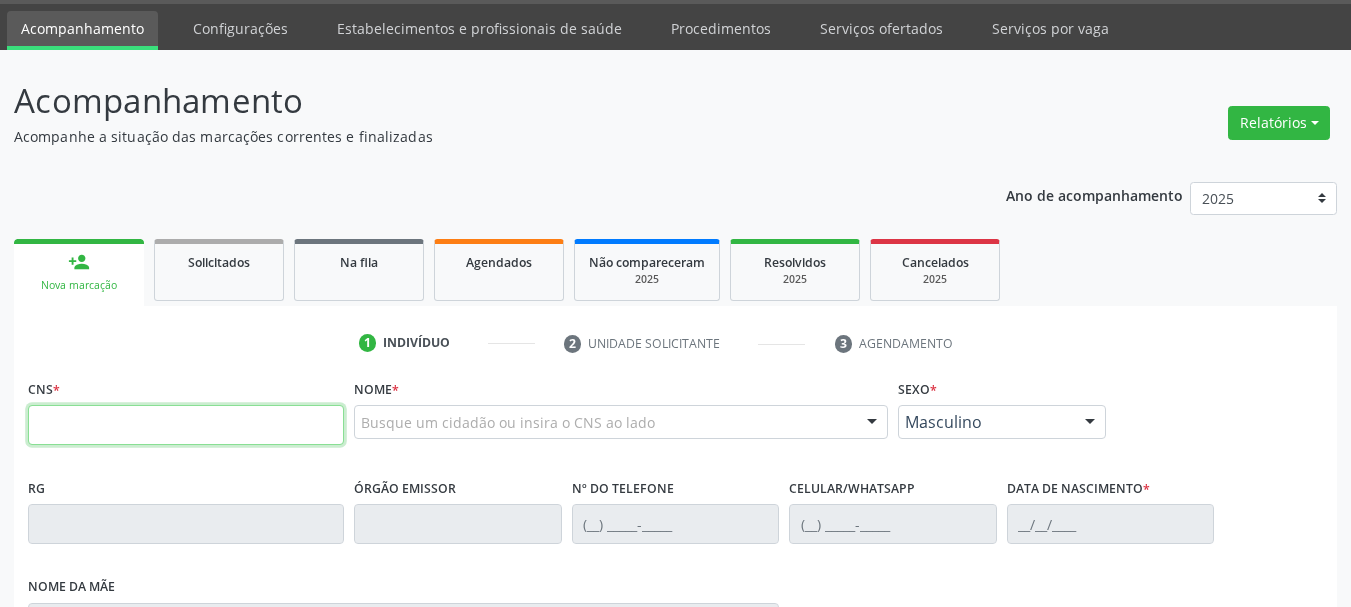 click at bounding box center (186, 425) 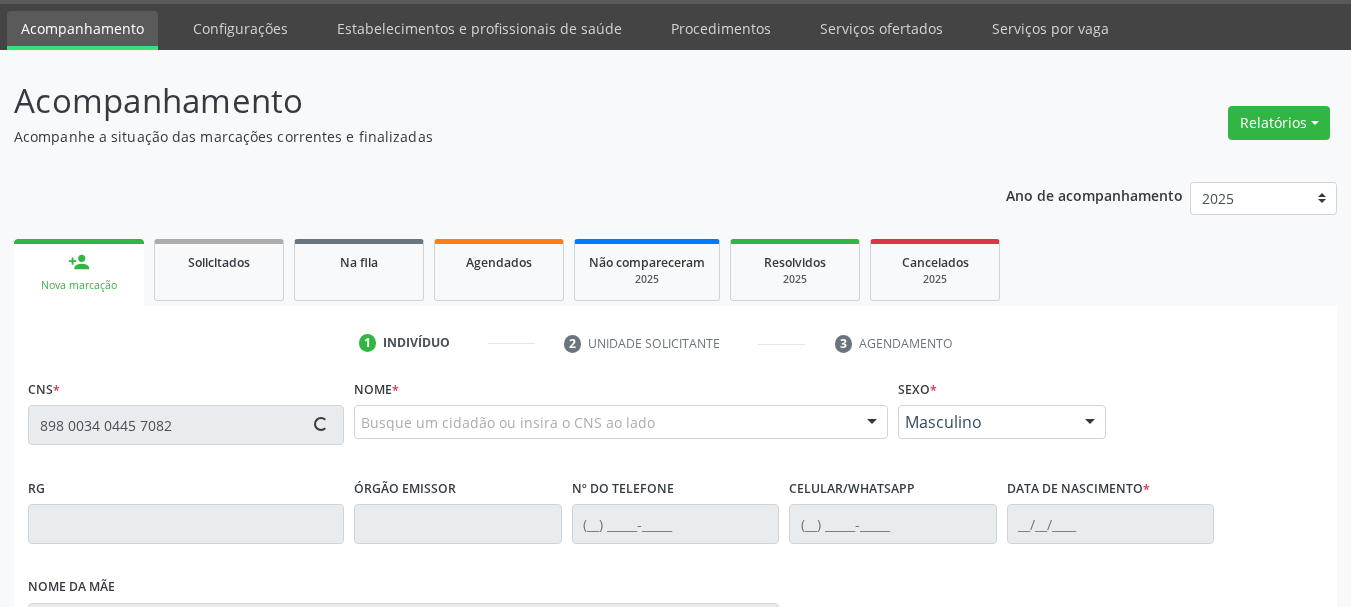 type on "898 0034 0445 7082" 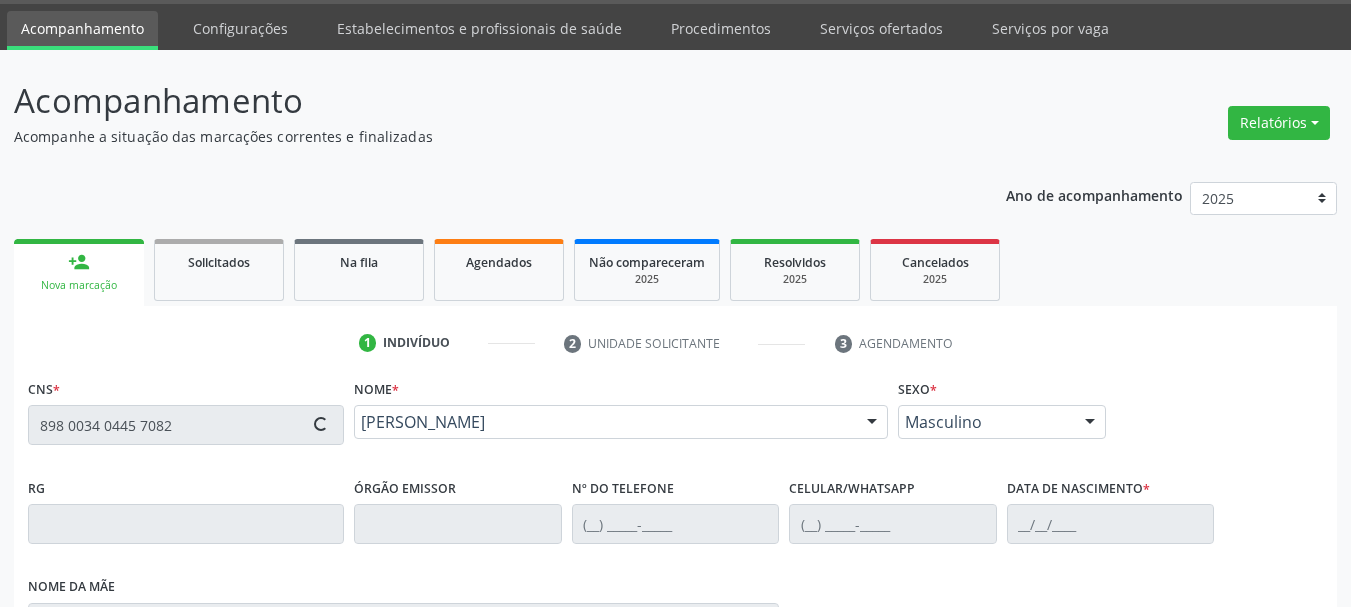 type on "(87) 99671-7153" 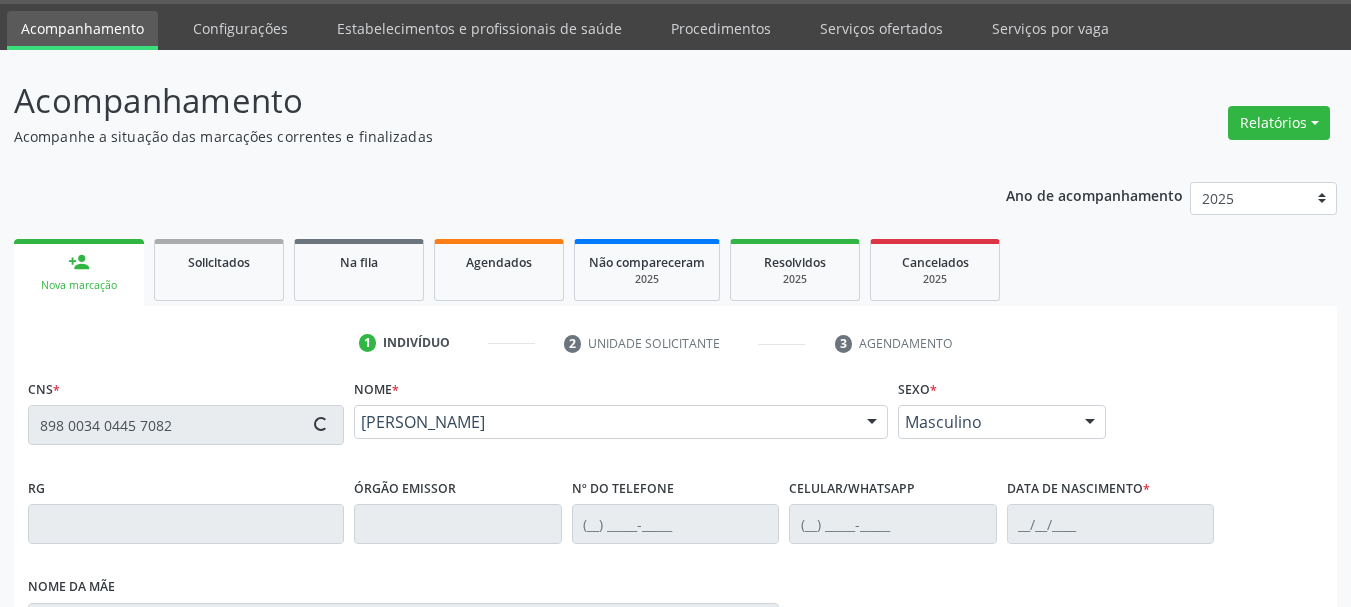 type on "10/01/1979" 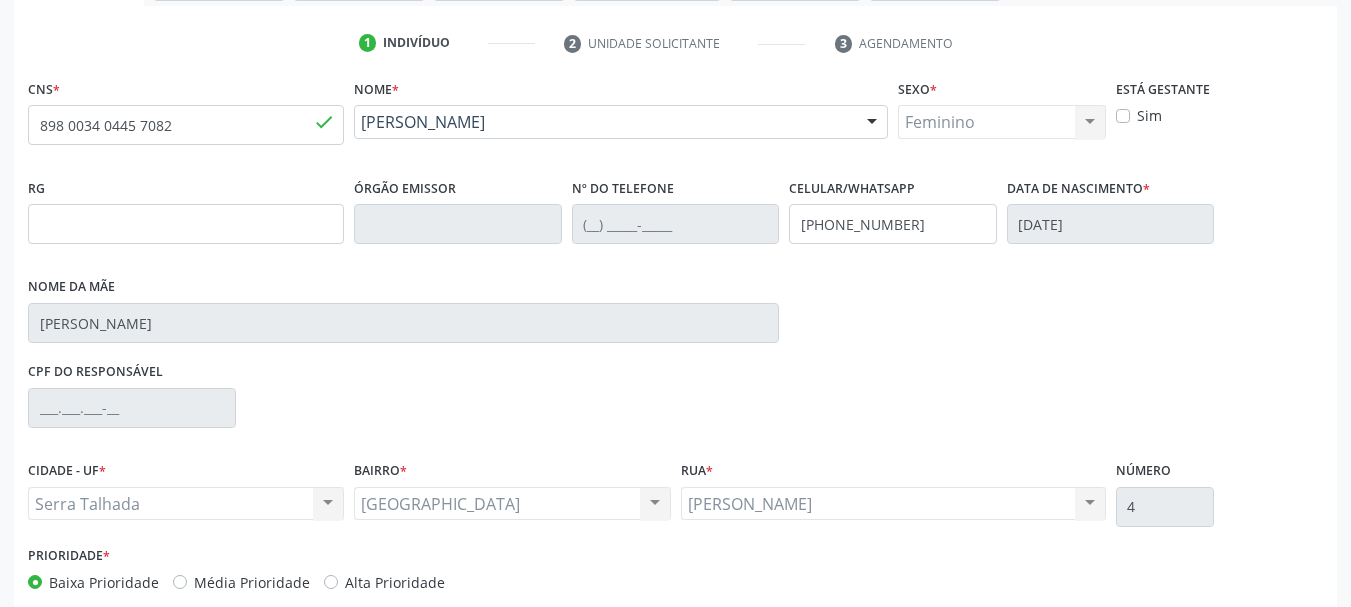 scroll, scrollTop: 460, scrollLeft: 0, axis: vertical 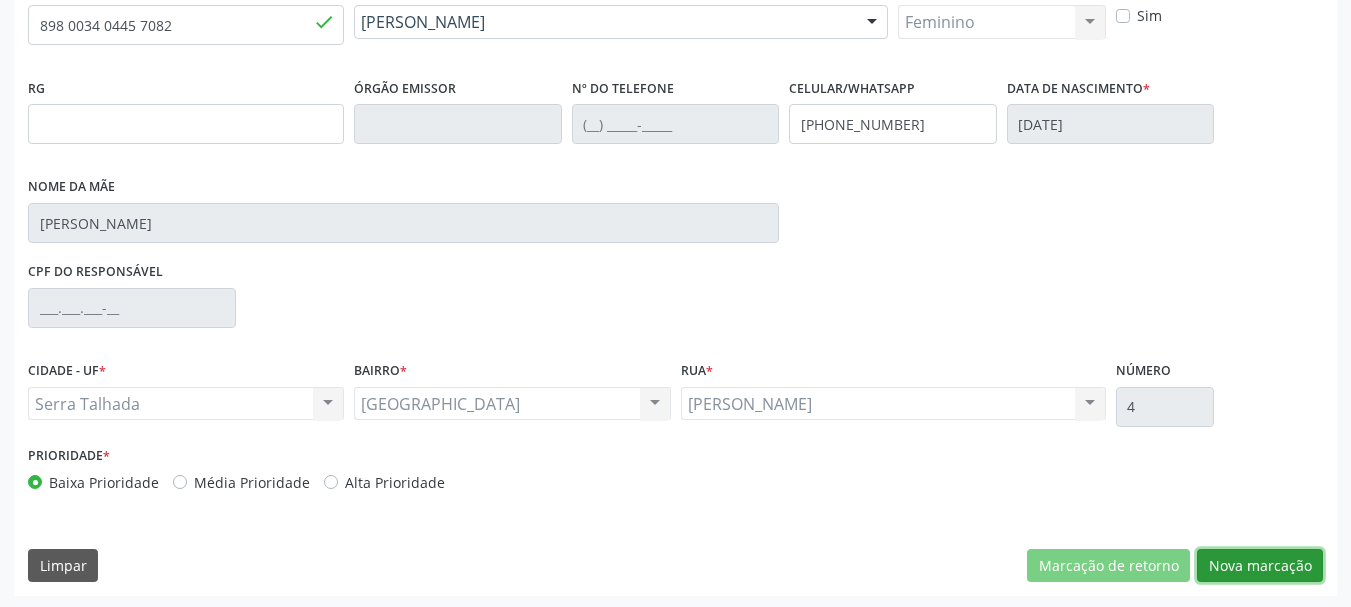 click on "Nova marcação" at bounding box center (1260, 566) 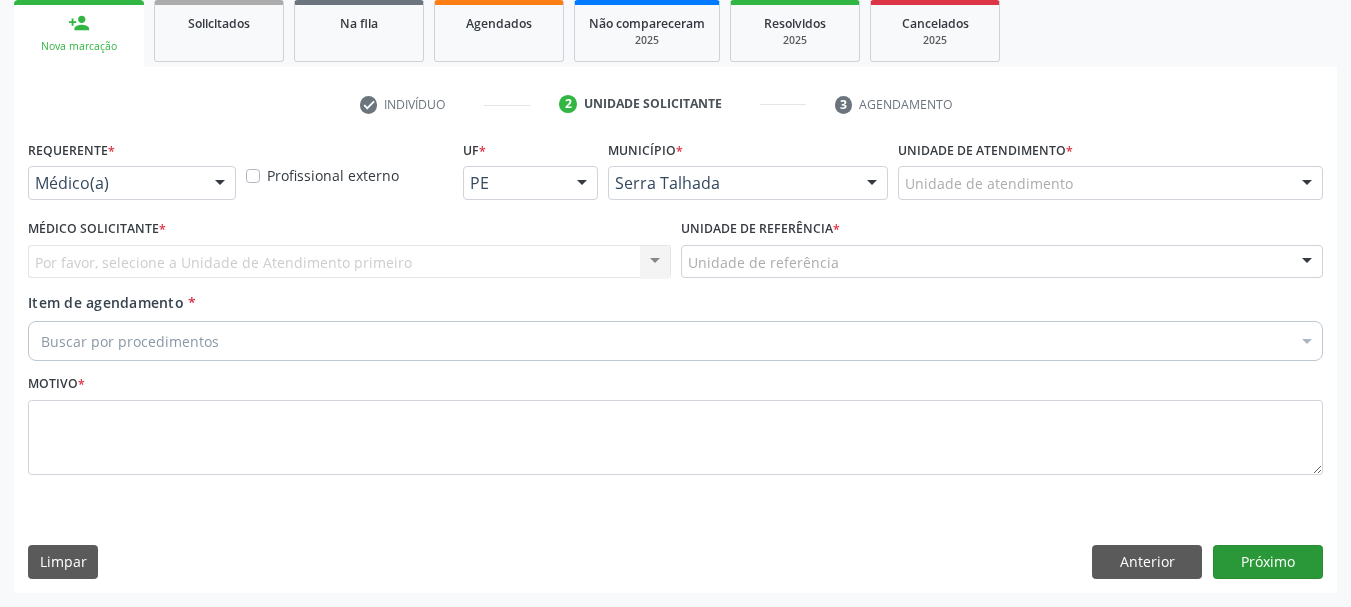 scroll, scrollTop: 299, scrollLeft: 0, axis: vertical 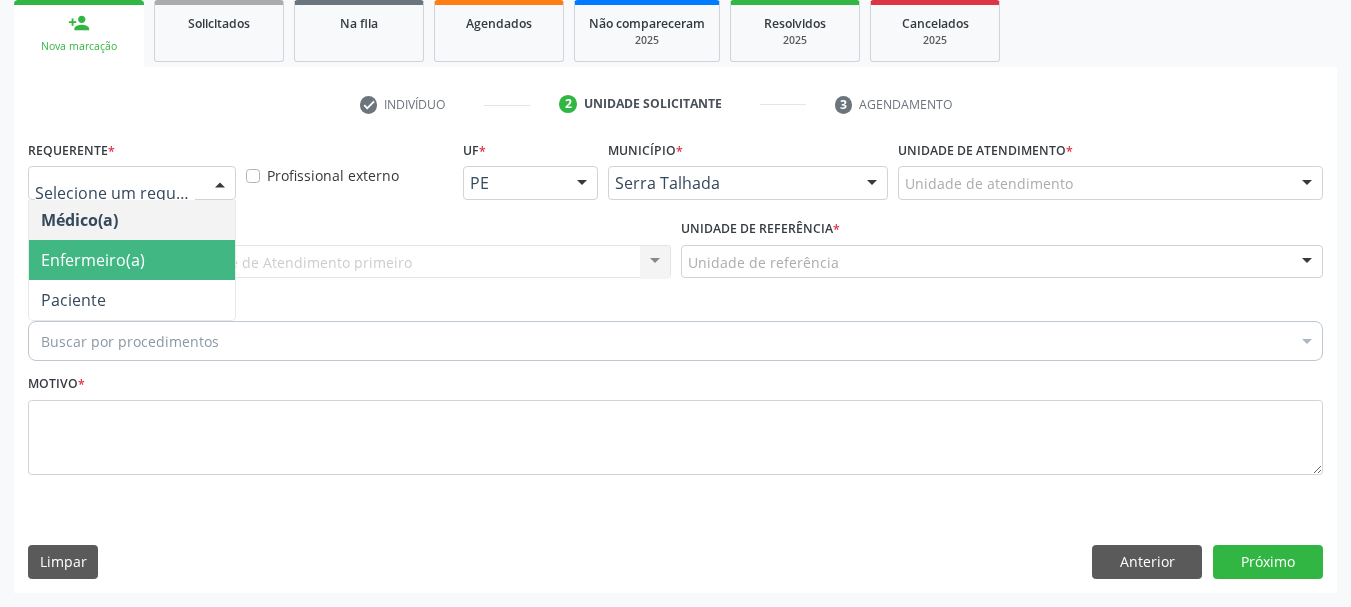 click on "Enfermeiro(a)" at bounding box center (132, 260) 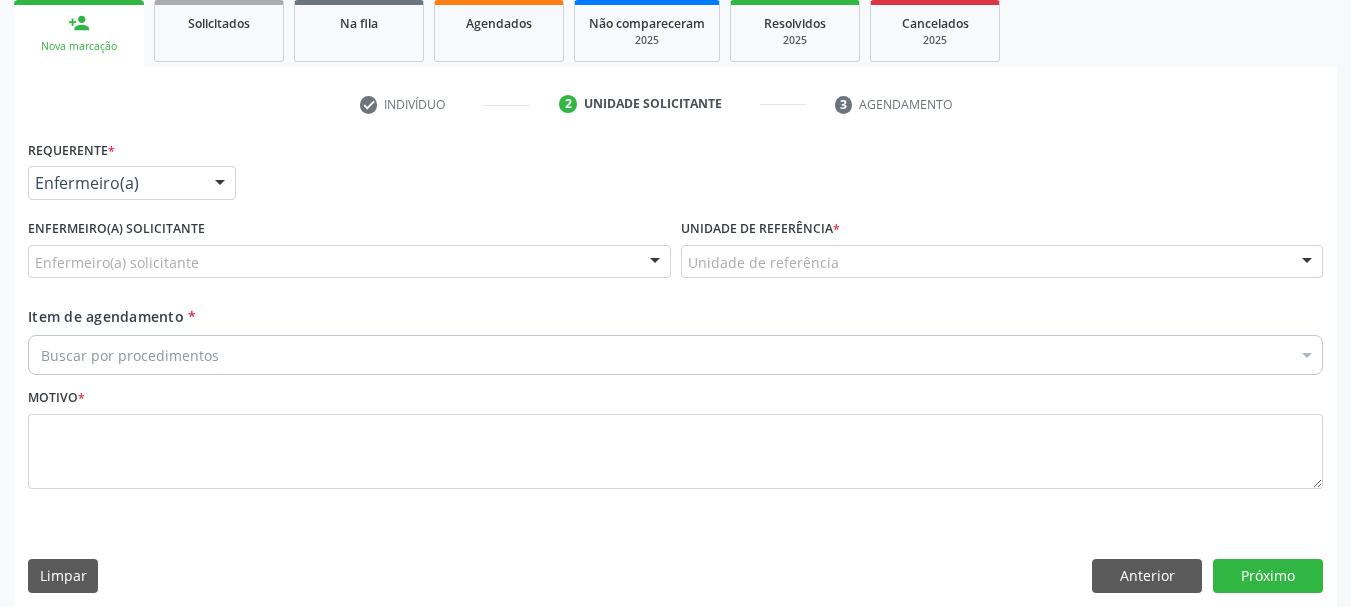 click on "Enfermeiro(a) solicitante" at bounding box center (349, 262) 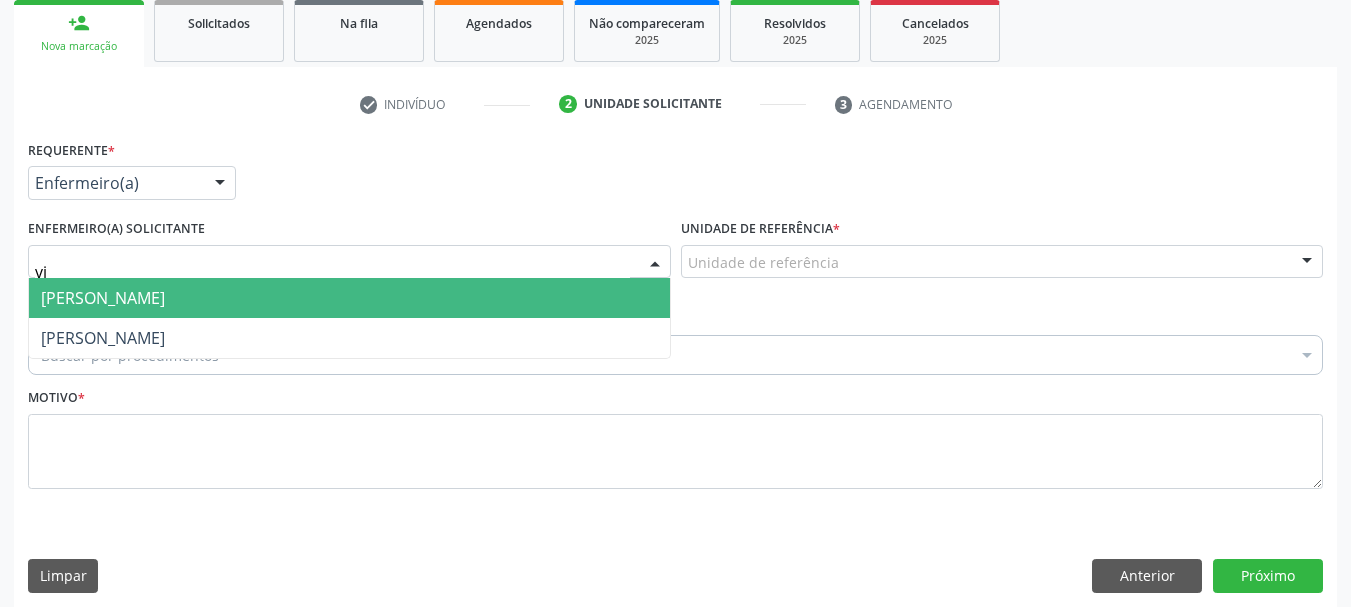 type on "v" 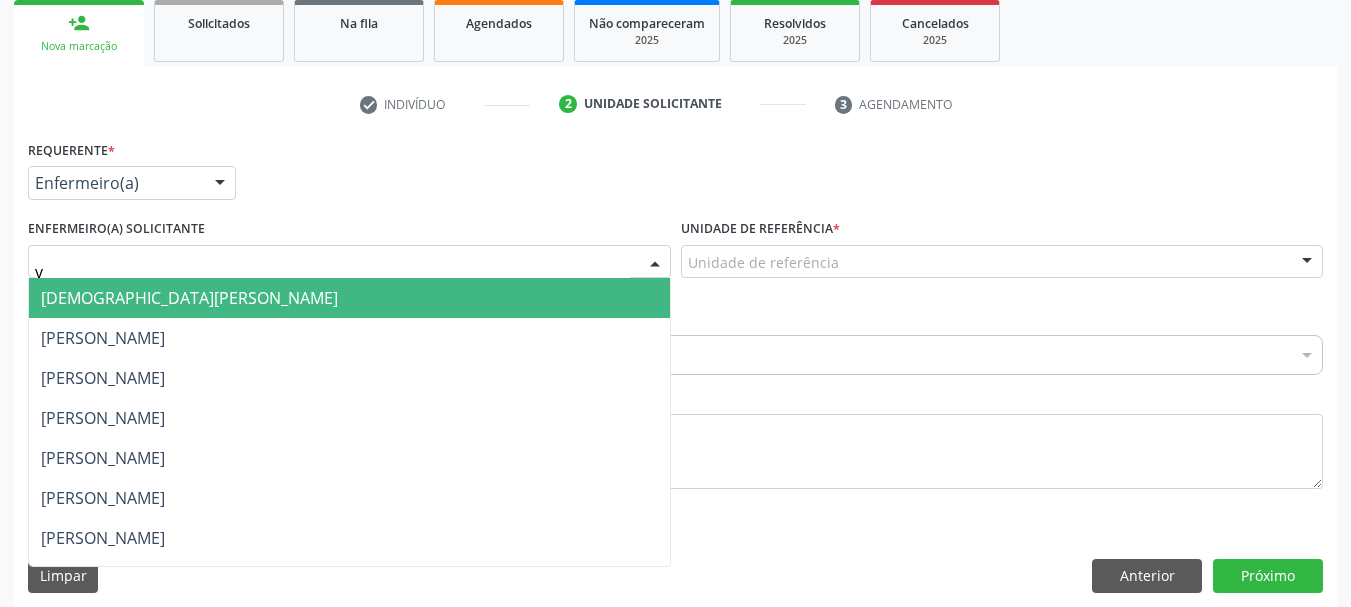 type 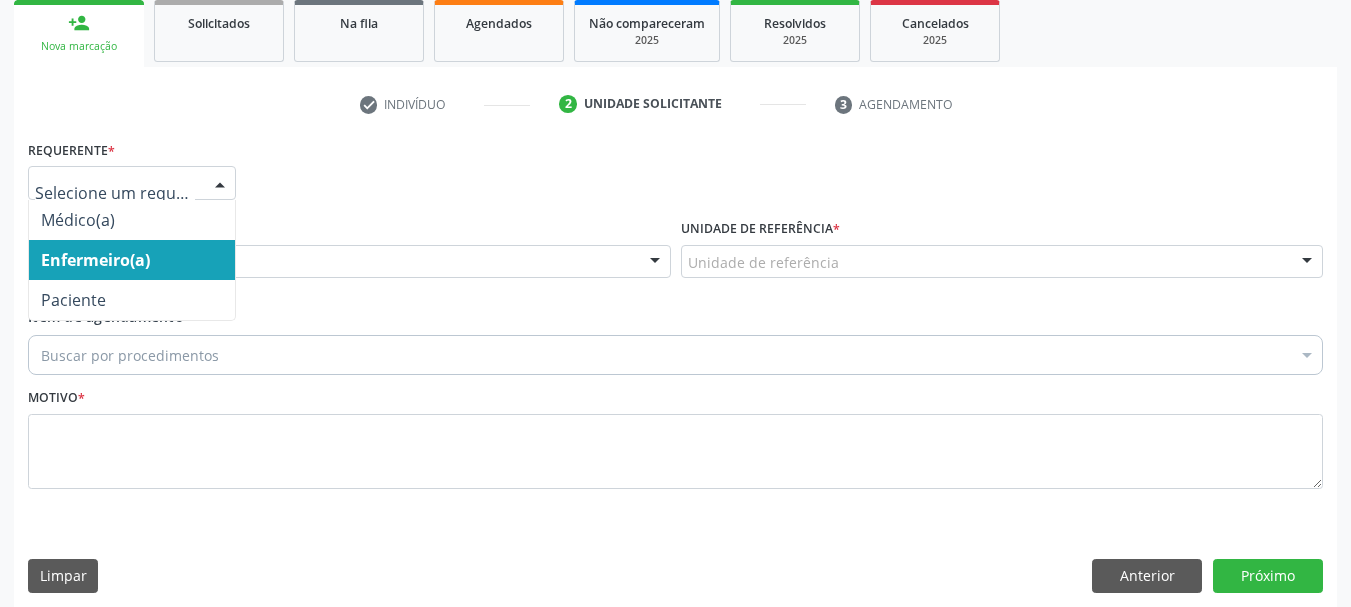 click at bounding box center (132, 183) 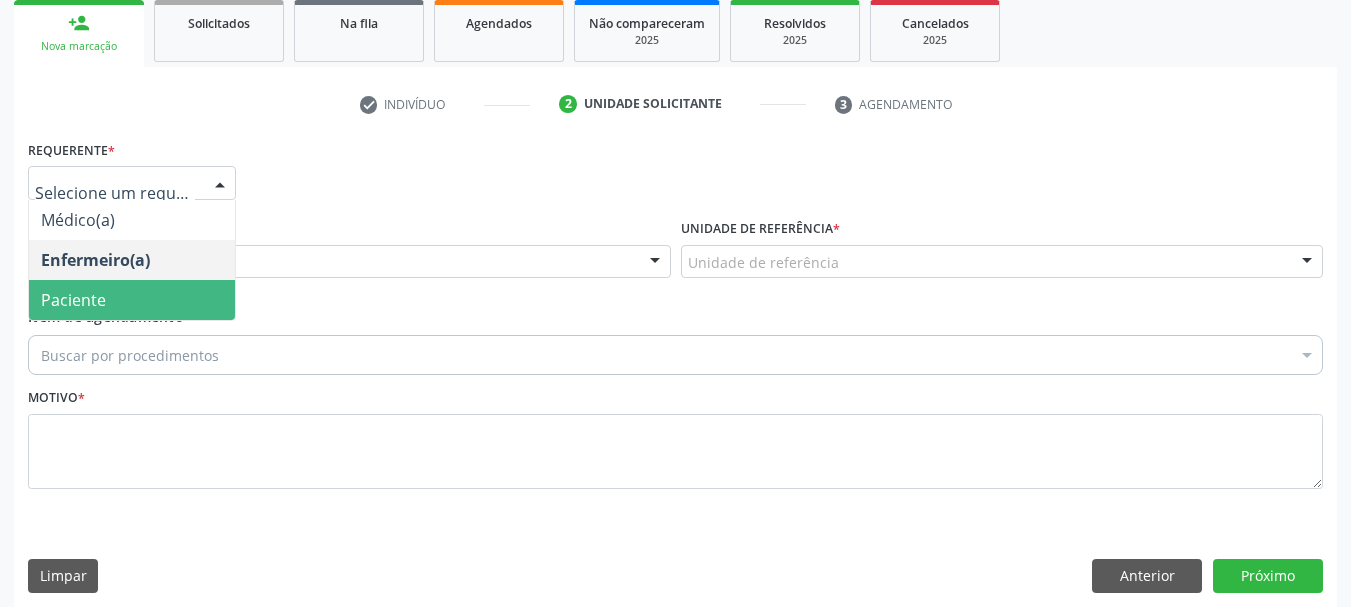 click on "Paciente" at bounding box center (132, 300) 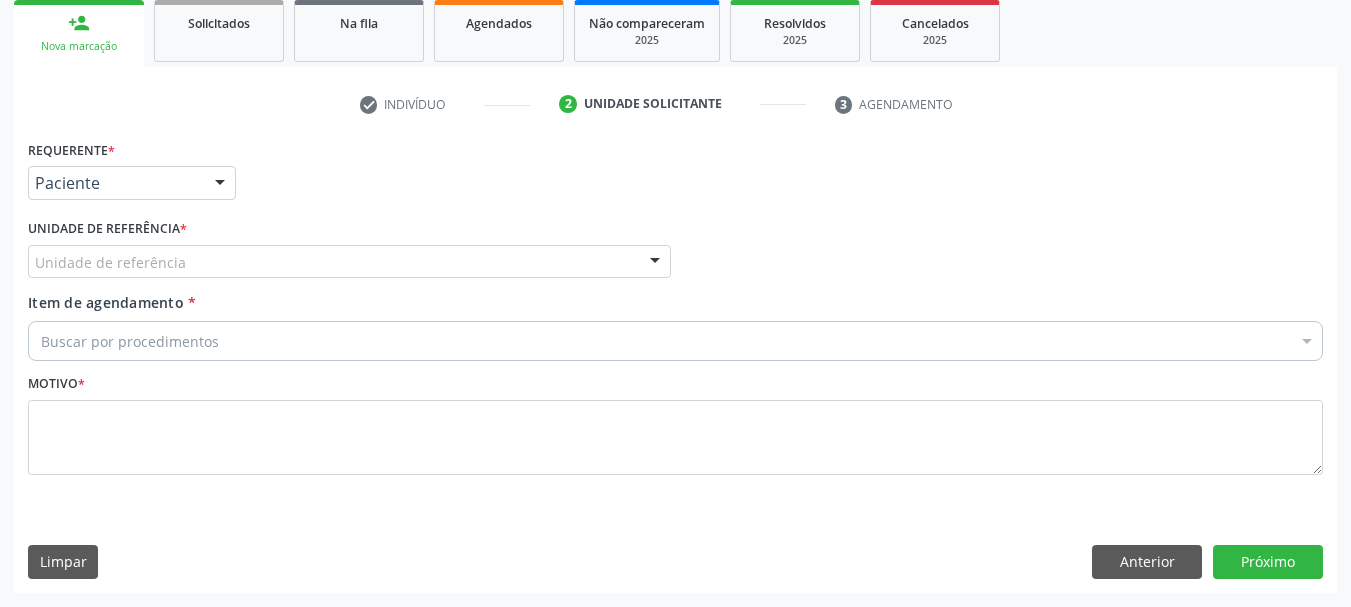 click on "Unidade de referência" at bounding box center (349, 262) 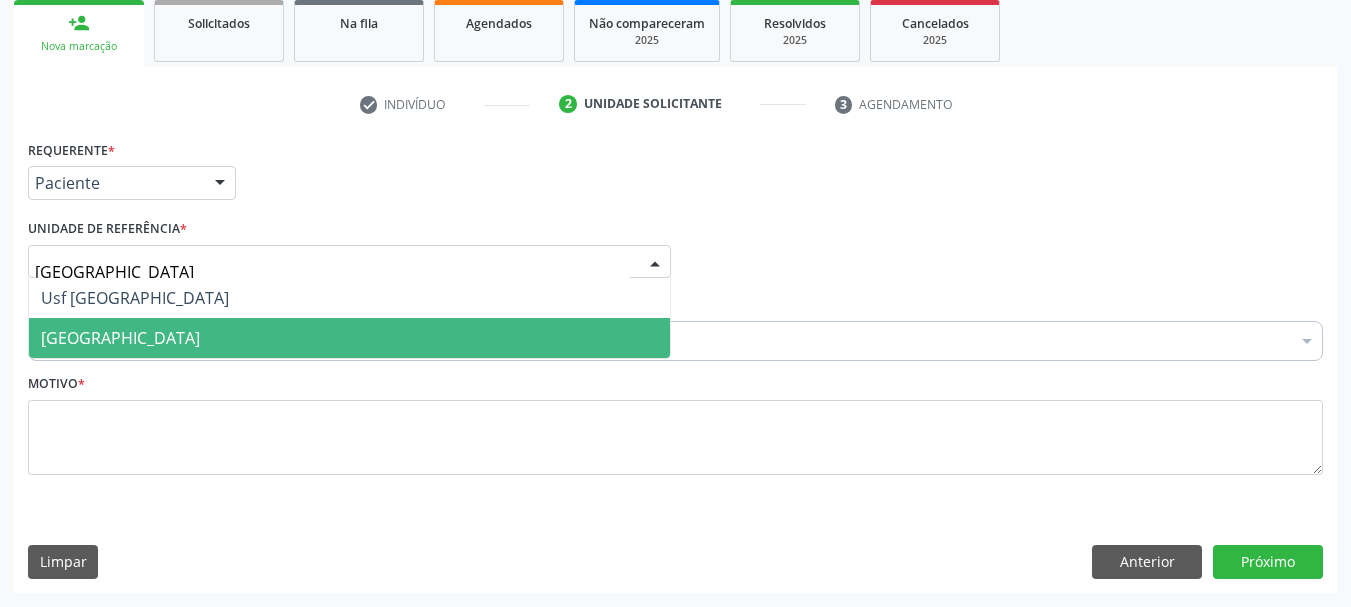 type on "vila bela" 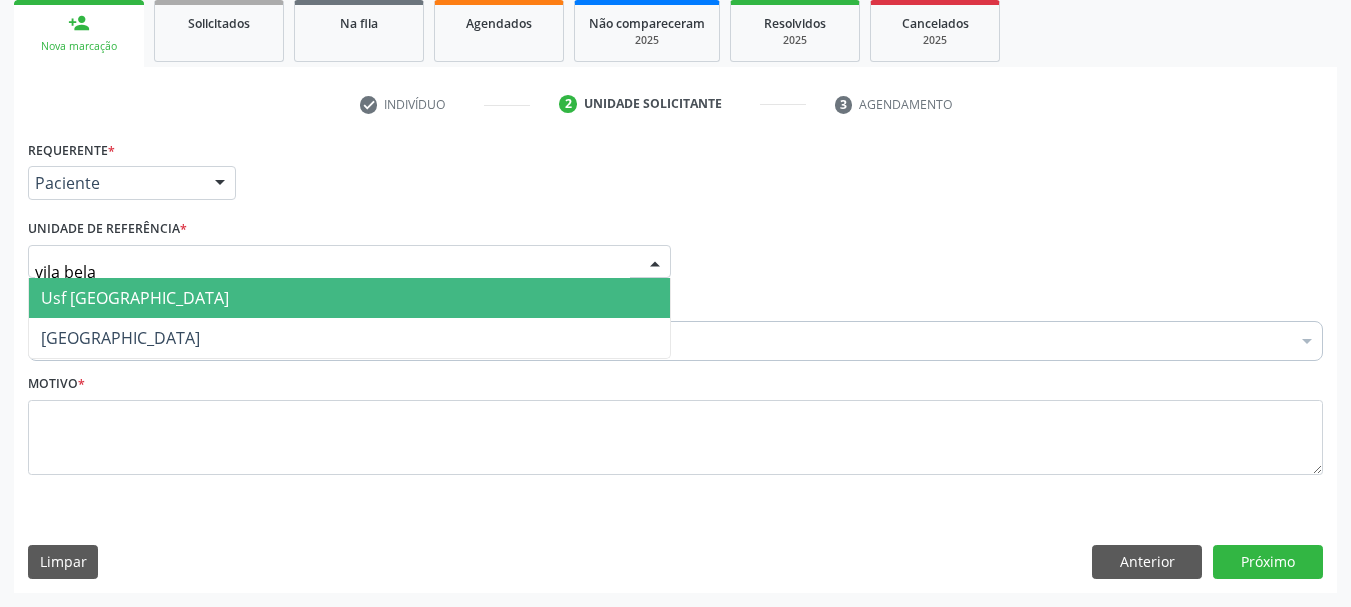 click on "Usf [GEOGRAPHIC_DATA]" at bounding box center [349, 298] 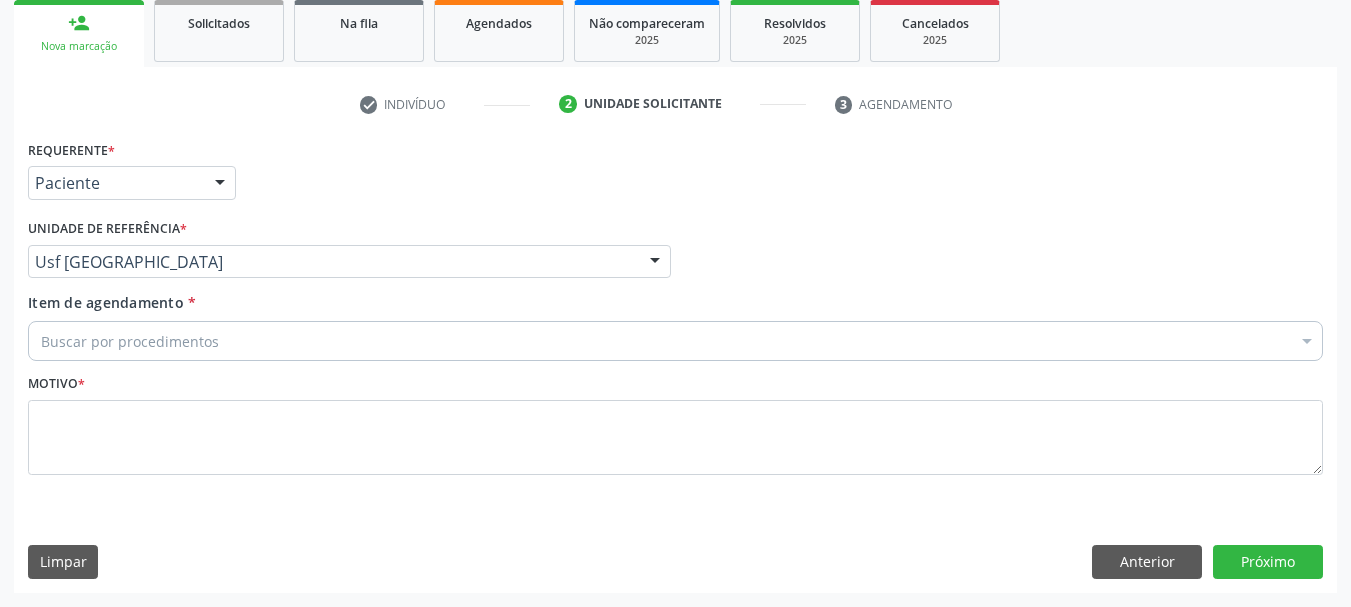 click on "Buscar por procedimentos" at bounding box center [675, 341] 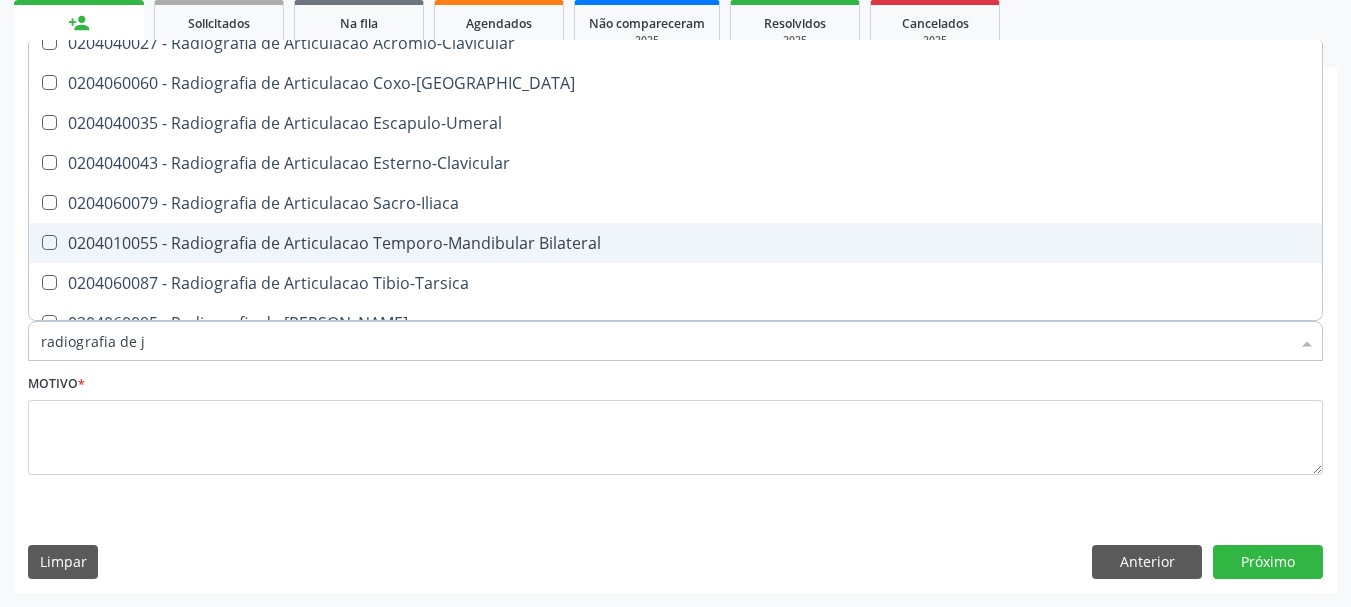 scroll, scrollTop: 0, scrollLeft: 0, axis: both 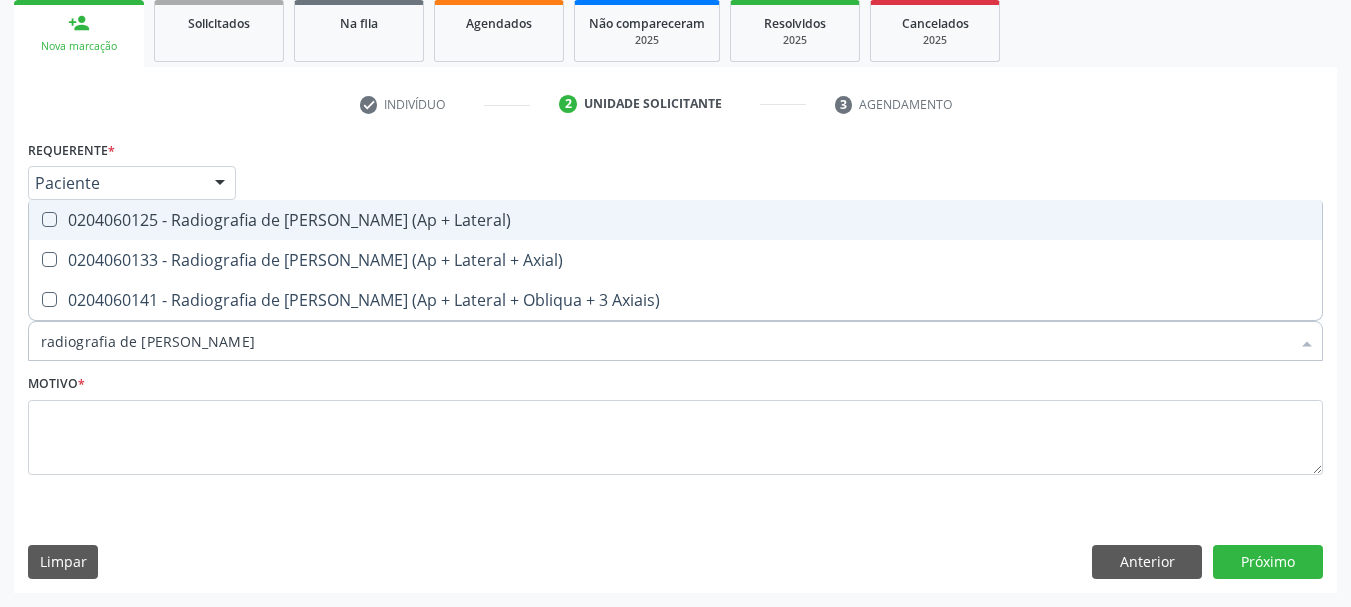 type on "radiografia de joelho" 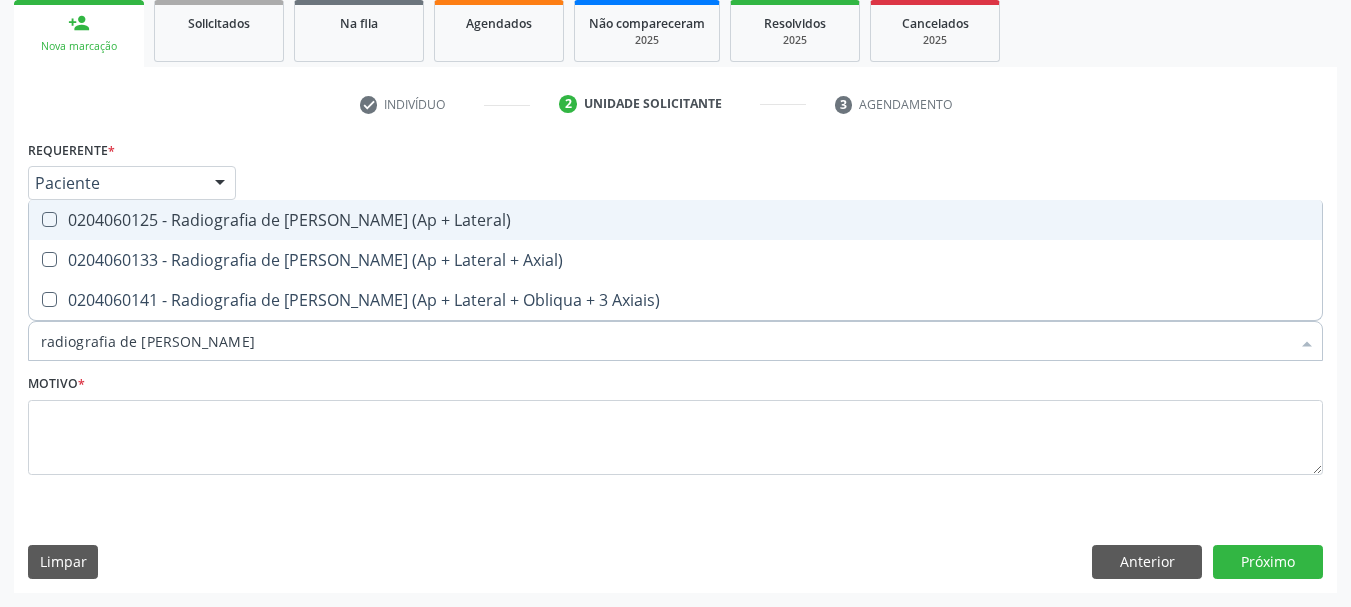 click on "0204060125 - Radiografia de [PERSON_NAME] (Ap + Lateral)" at bounding box center (675, 220) 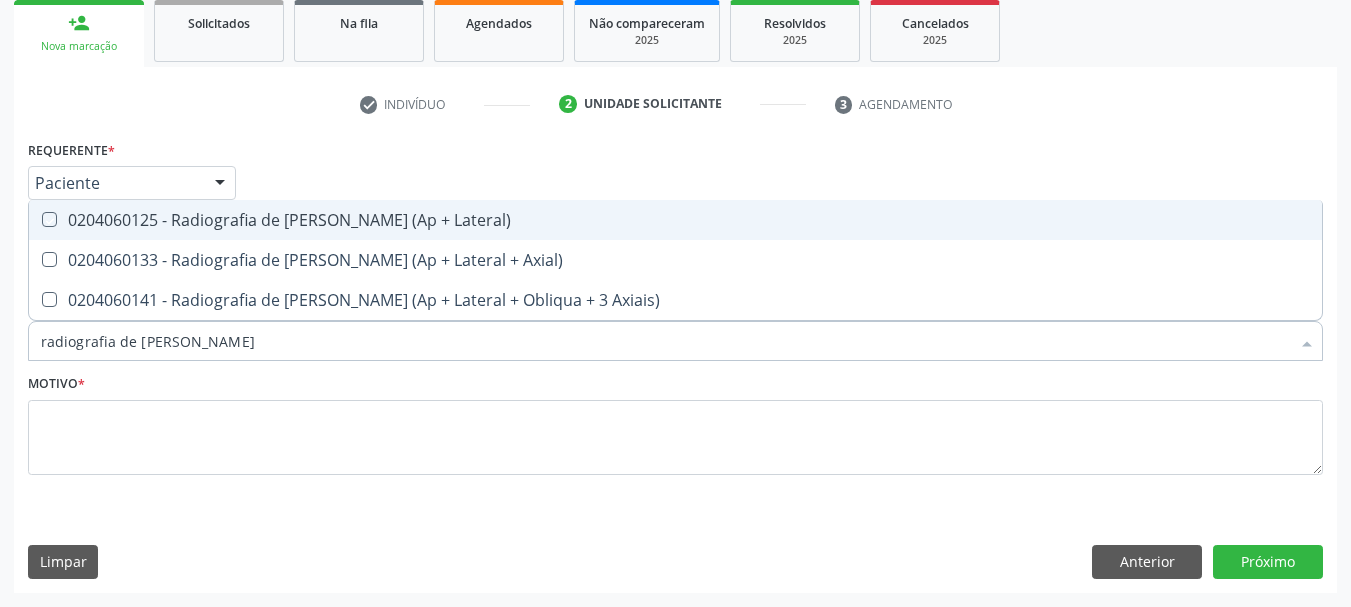 checkbox on "true" 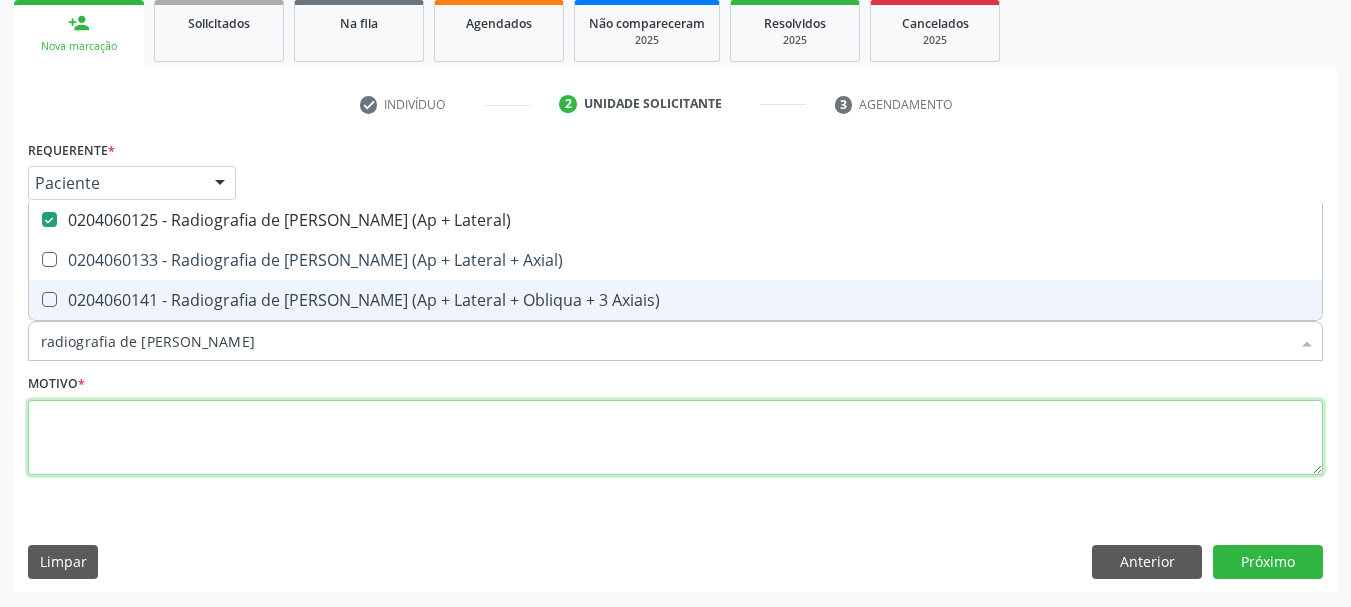 click at bounding box center [675, 438] 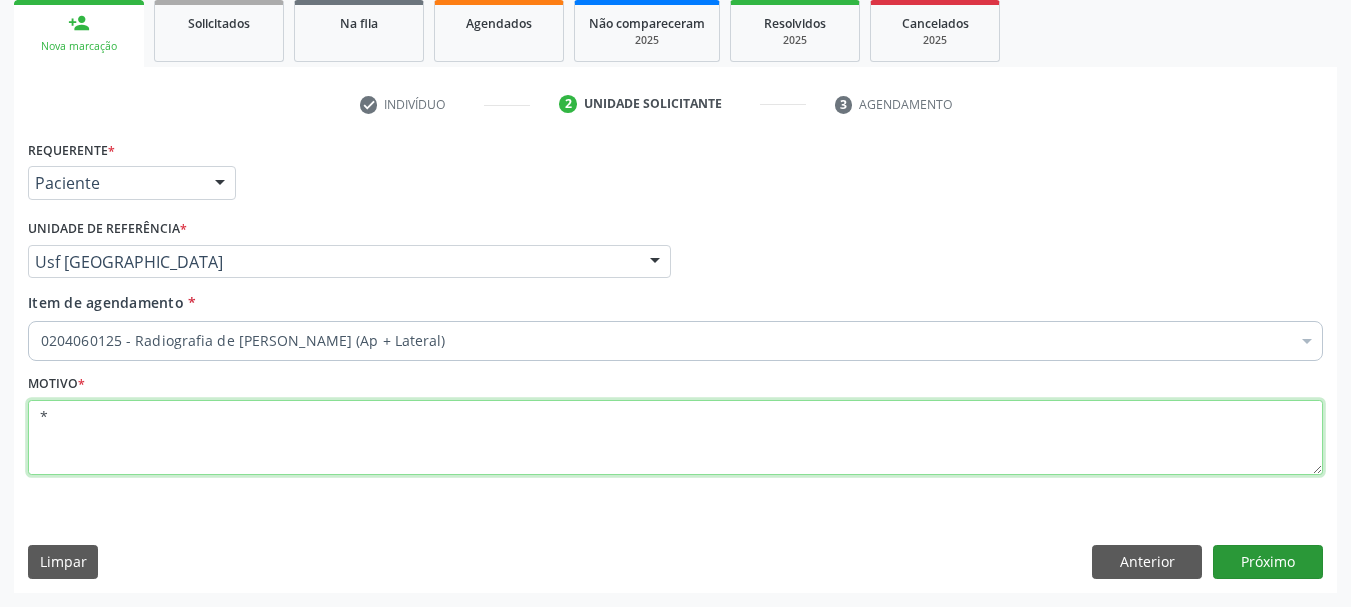 type on "*" 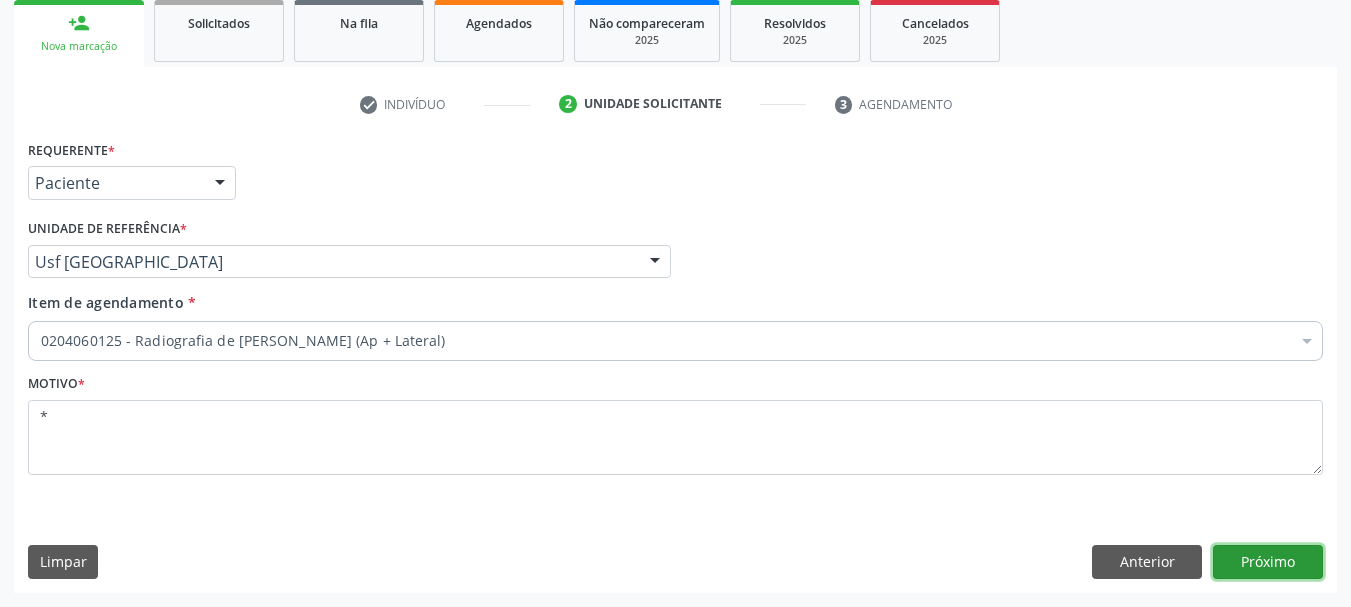 click on "Próximo" at bounding box center (1268, 562) 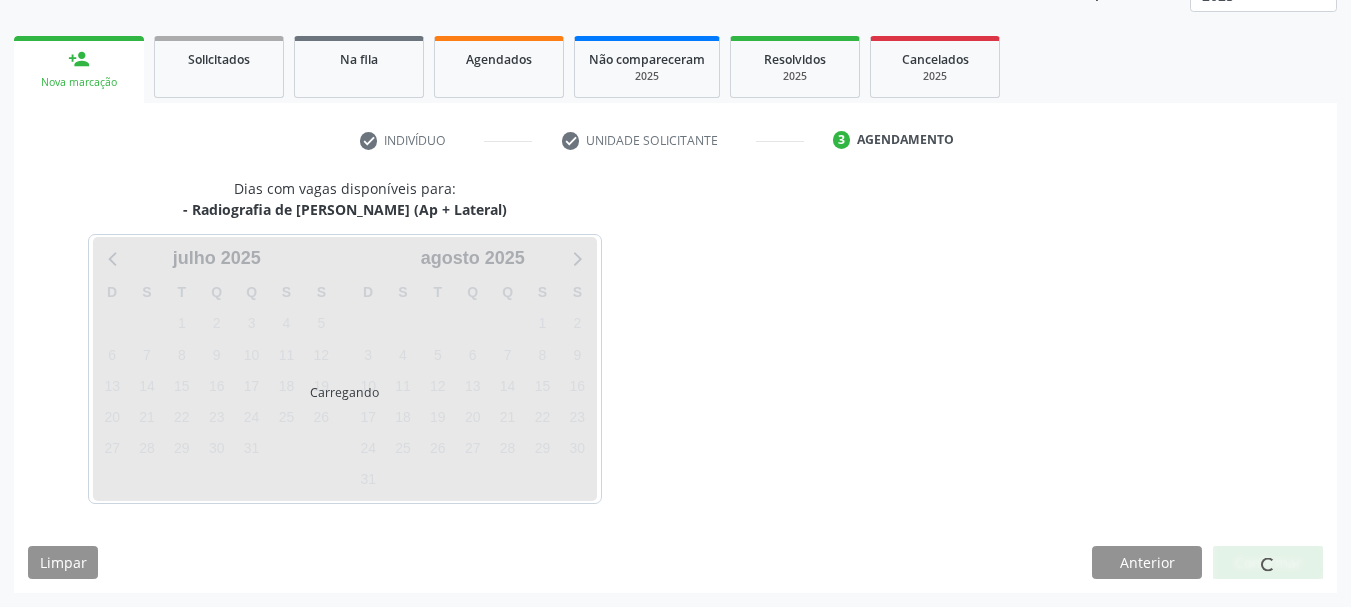 scroll, scrollTop: 263, scrollLeft: 0, axis: vertical 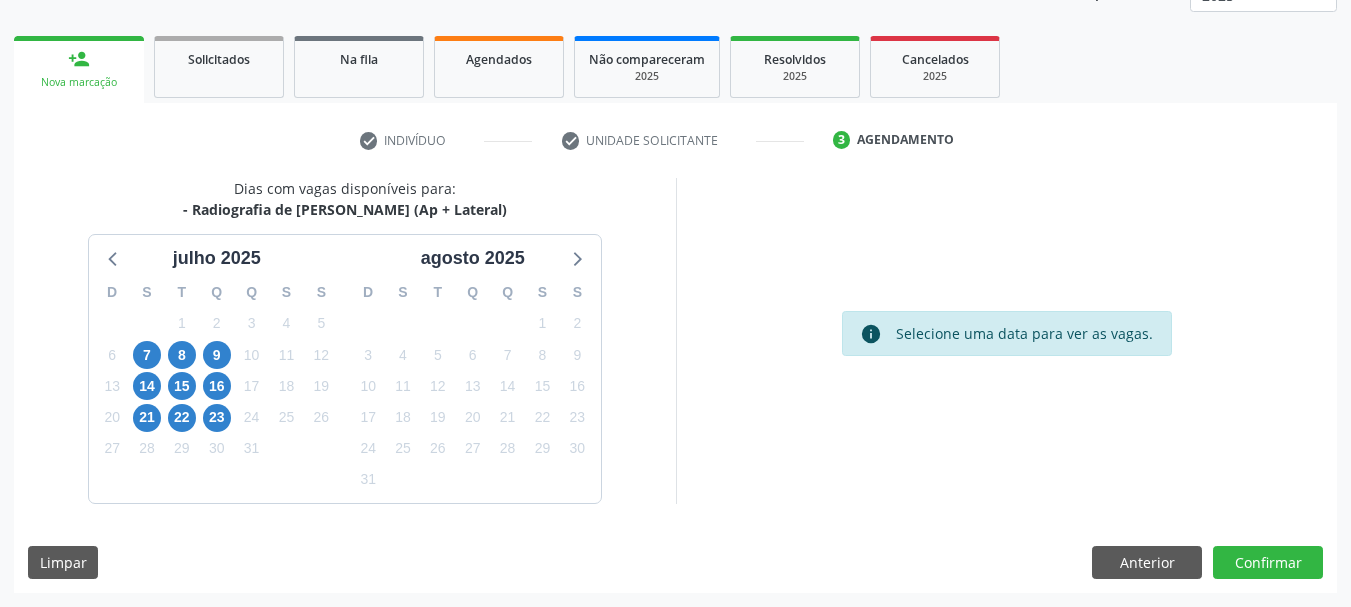 click on "8" at bounding box center [181, 355] 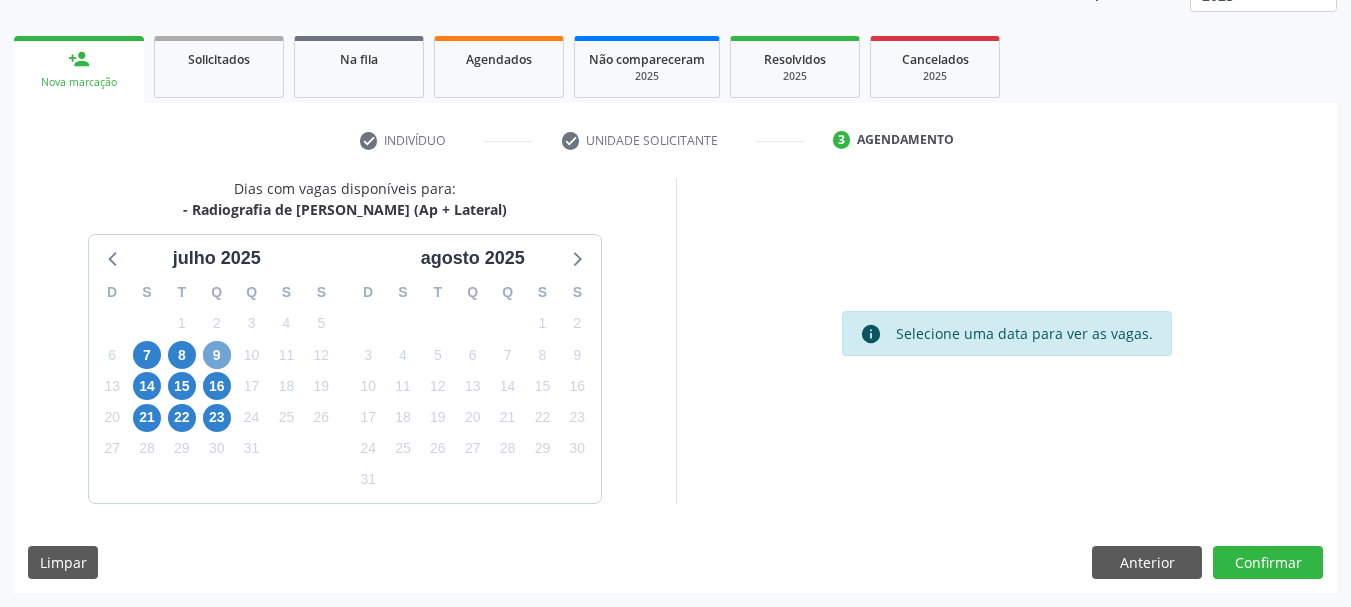 click on "9" at bounding box center [217, 355] 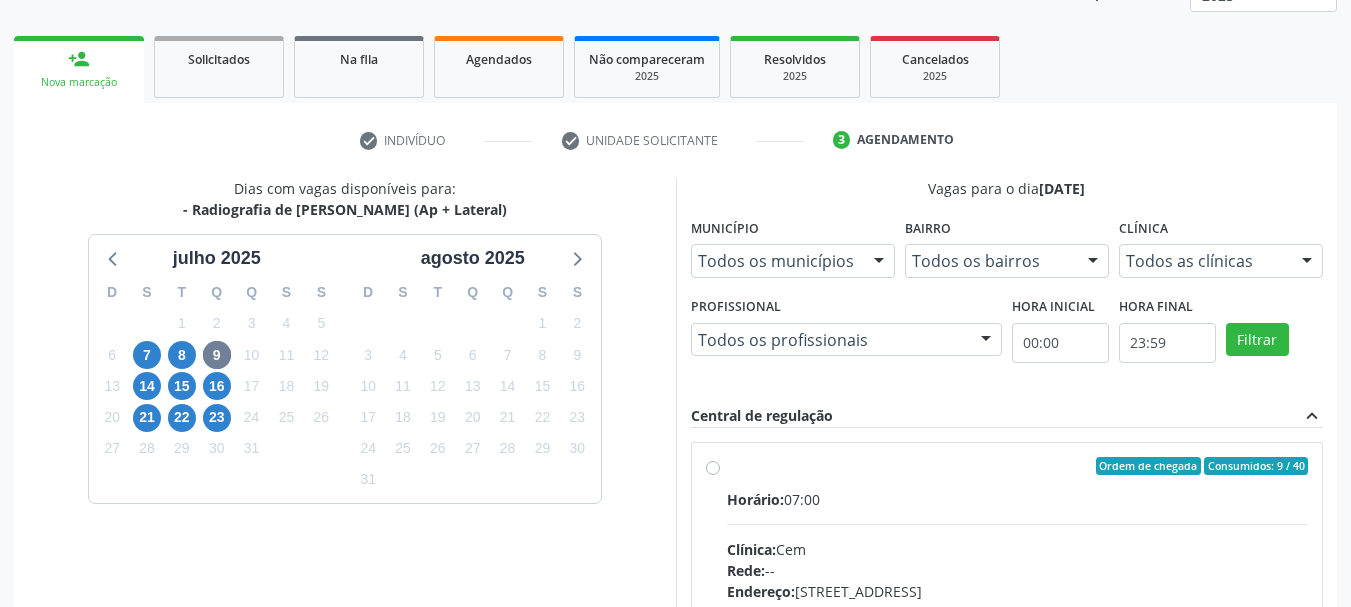 click on "Ordem de chegada
Consumidos: 9 / 40
Horário:   07:00
Clínica:  Cem
Rede:
--
Endereço:   Casa, nº 393, Nossa Senhora da Pen, Serra Talhada - PE
Telefone:   --
Profissional:
Ebenone Antonio da Silva
Informações adicionais sobre o atendimento
Idade de atendimento:
de 0 a 120 anos
Gênero(s) atendido(s):
Masculino e Feminino
Informações adicionais:
--" at bounding box center (1018, 610) 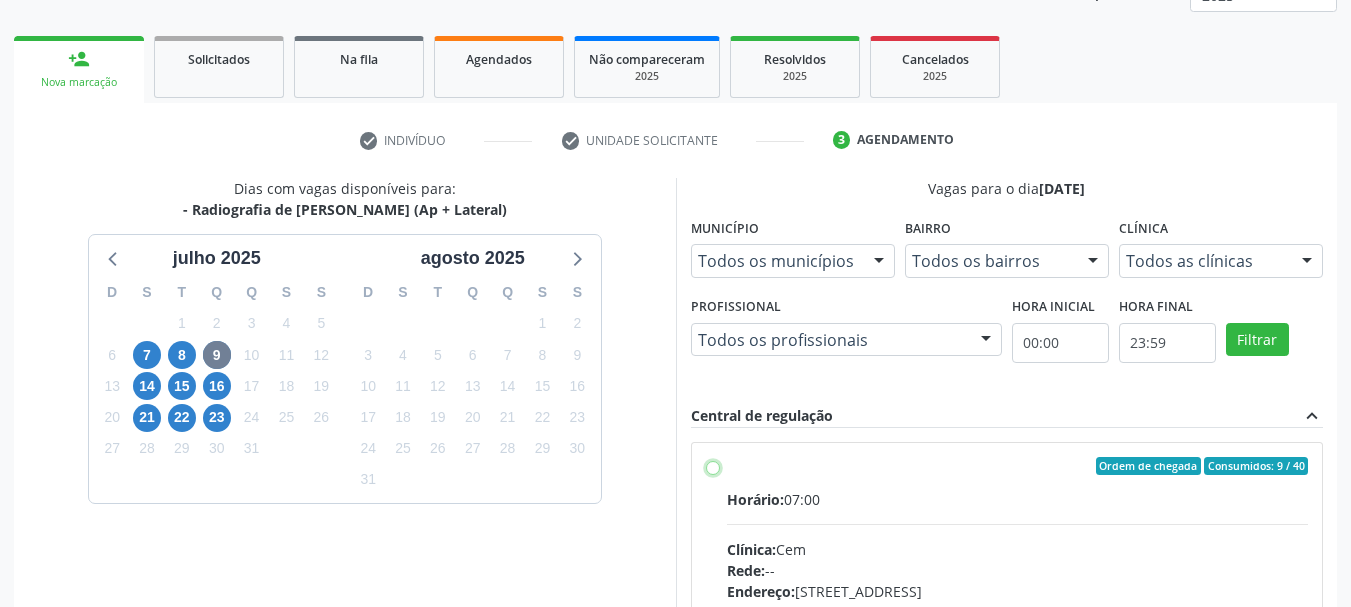 click on "Ordem de chegada
Consumidos: 9 / 40
Horário:   07:00
Clínica:  Cem
Rede:
--
Endereço:   Casa, nº 393, Nossa Senhora da Pen, Serra Talhada - PE
Telefone:   --
Profissional:
Ebenone Antonio da Silva
Informações adicionais sobre o atendimento
Idade de atendimento:
de 0 a 120 anos
Gênero(s) atendido(s):
Masculino e Feminino
Informações adicionais:
--" at bounding box center (713, 466) 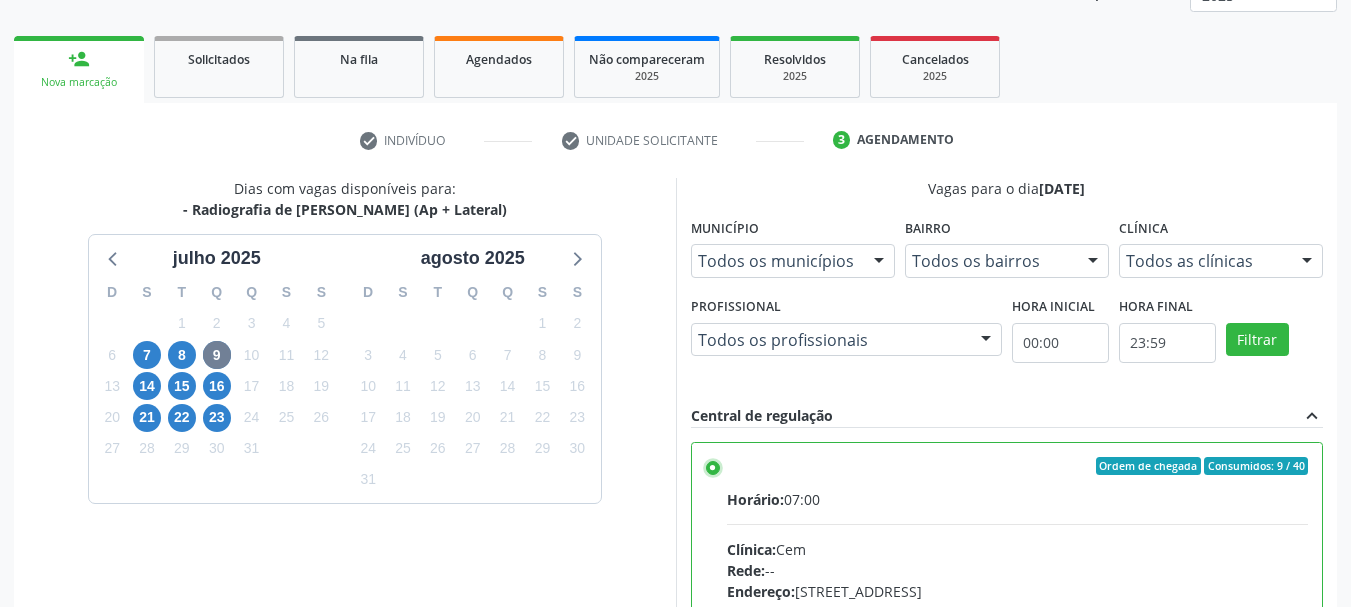 scroll, scrollTop: 588, scrollLeft: 0, axis: vertical 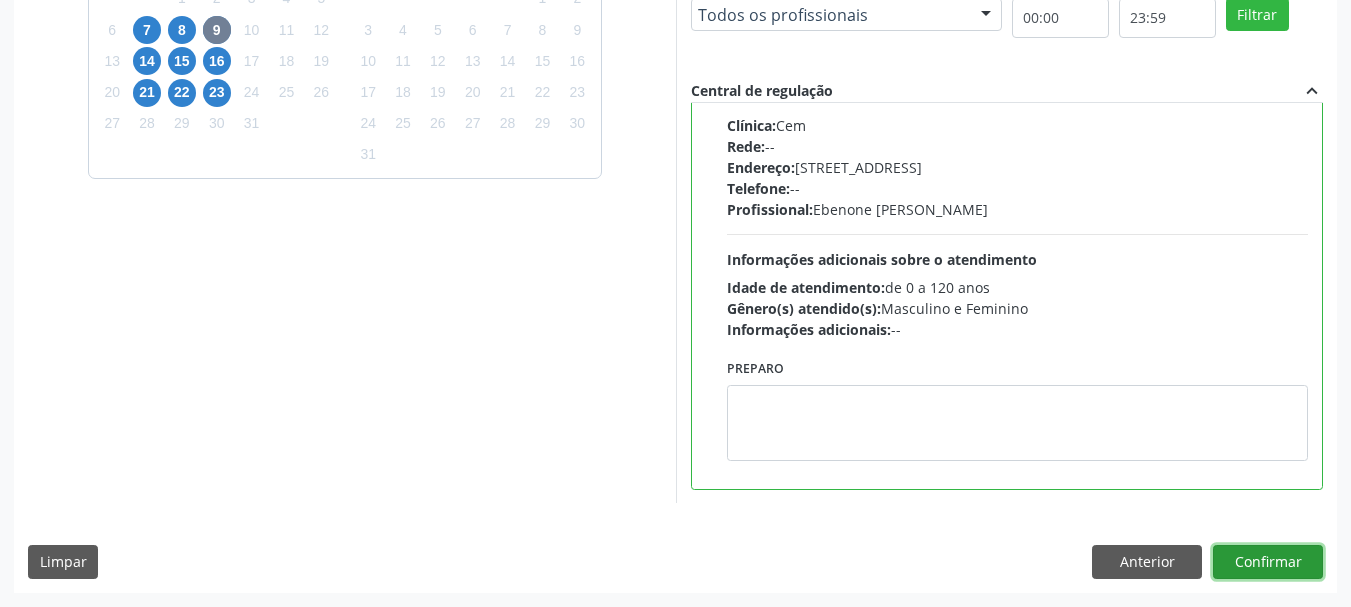click on "Confirmar" at bounding box center (1268, 562) 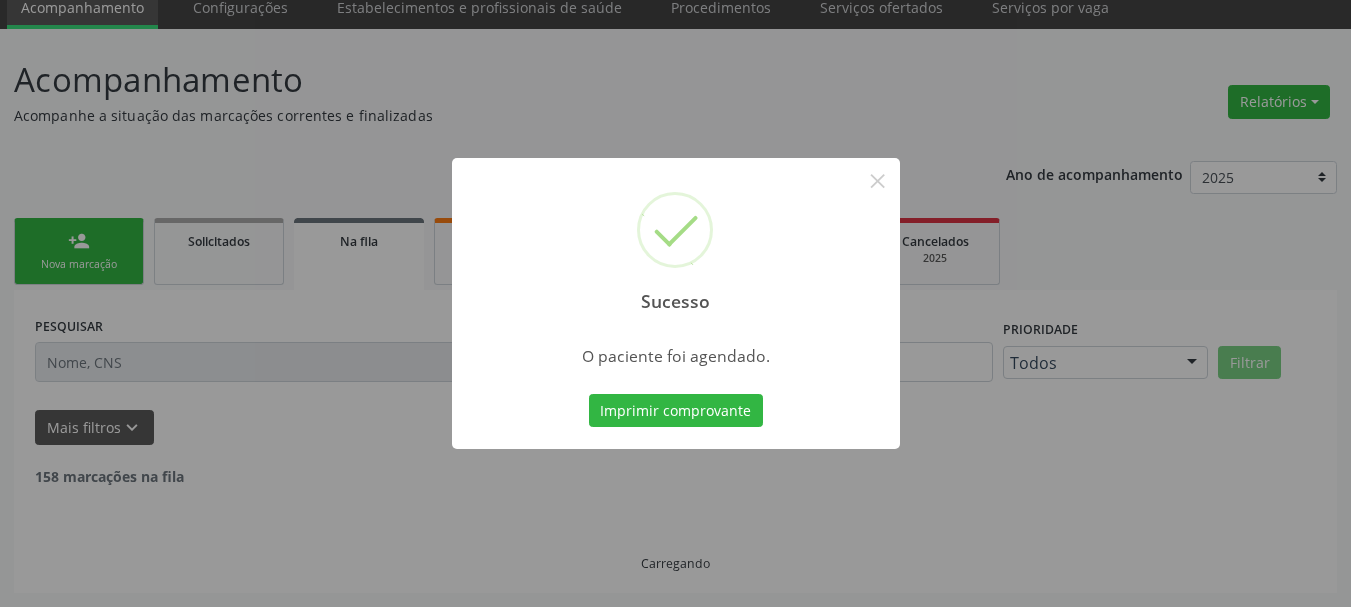 scroll, scrollTop: 60, scrollLeft: 0, axis: vertical 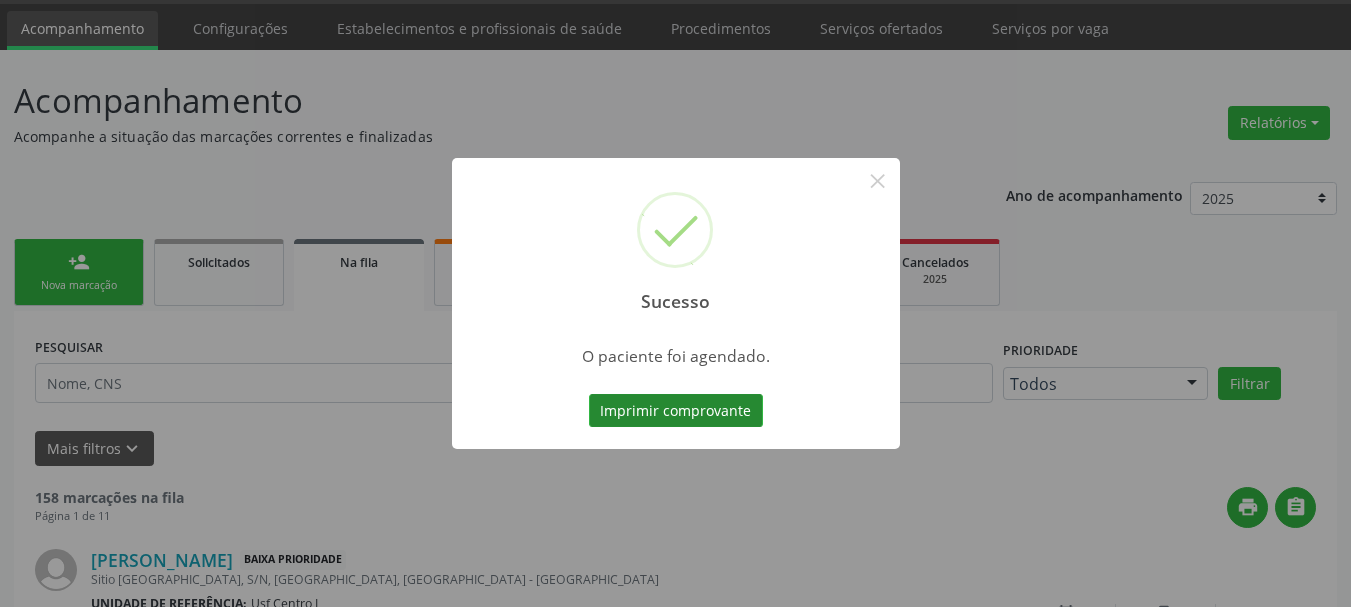 click on "Imprimir comprovante" at bounding box center [676, 411] 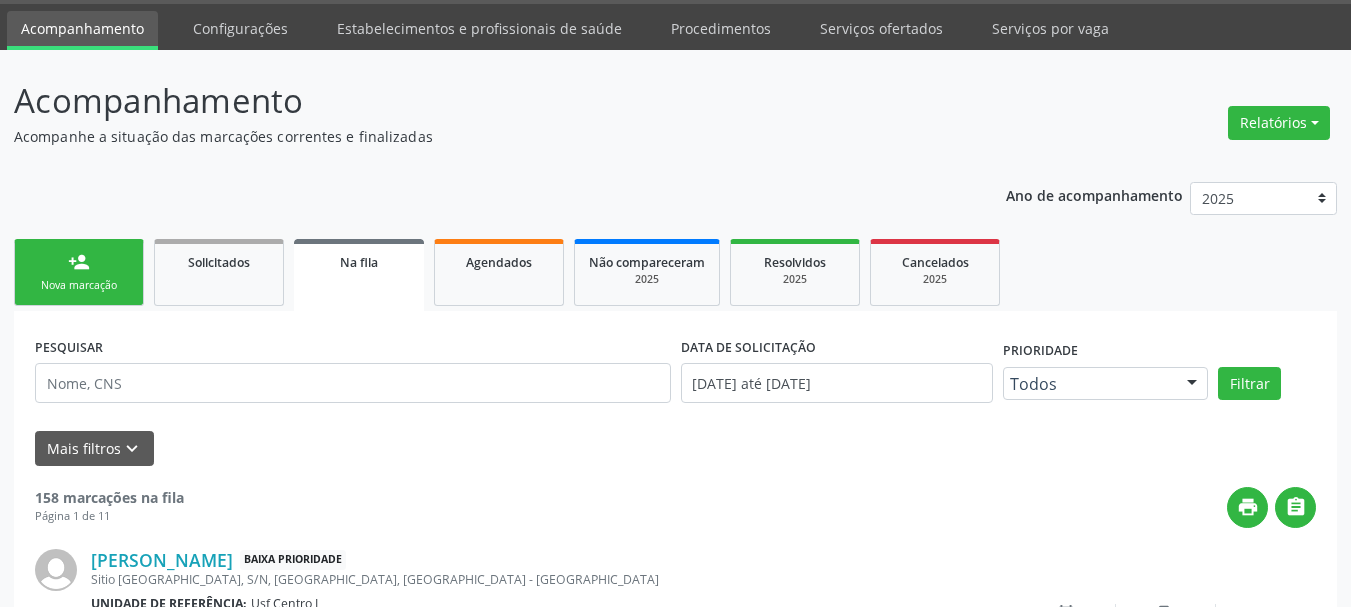 click on "Sucesso × O paciente foi agendado. Imprimir comprovante Cancel" at bounding box center (675, 303) 